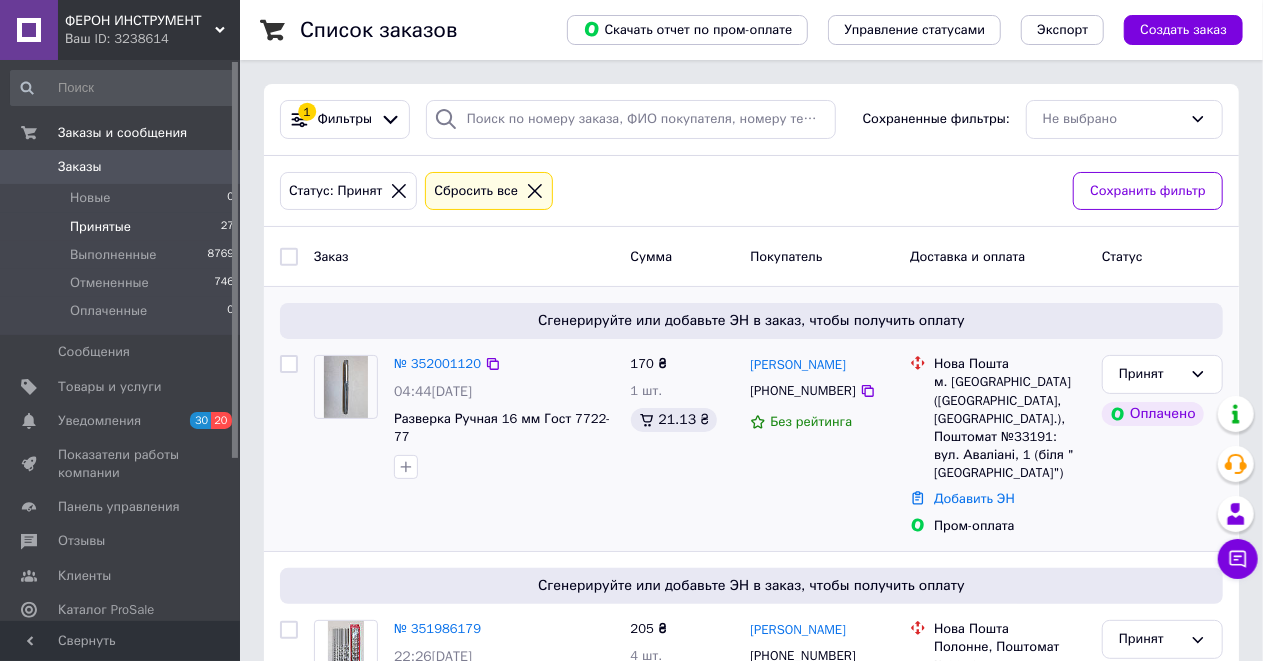 scroll, scrollTop: 66, scrollLeft: 0, axis: vertical 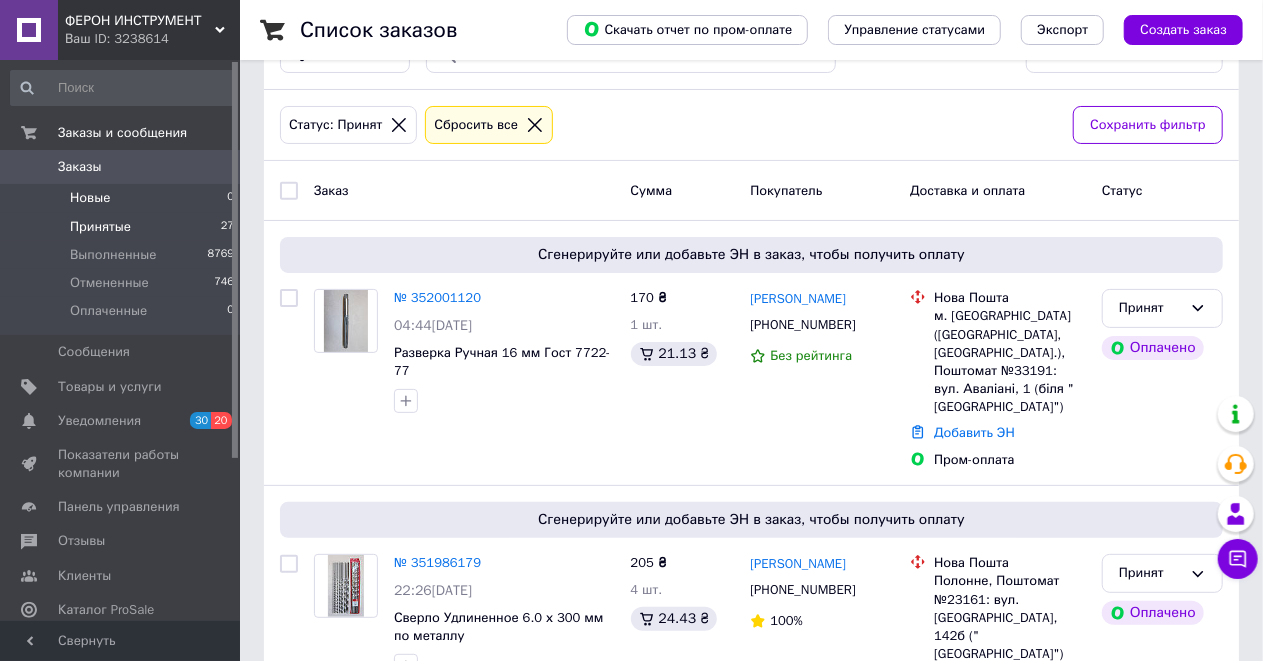 click on "Новые" at bounding box center (90, 198) 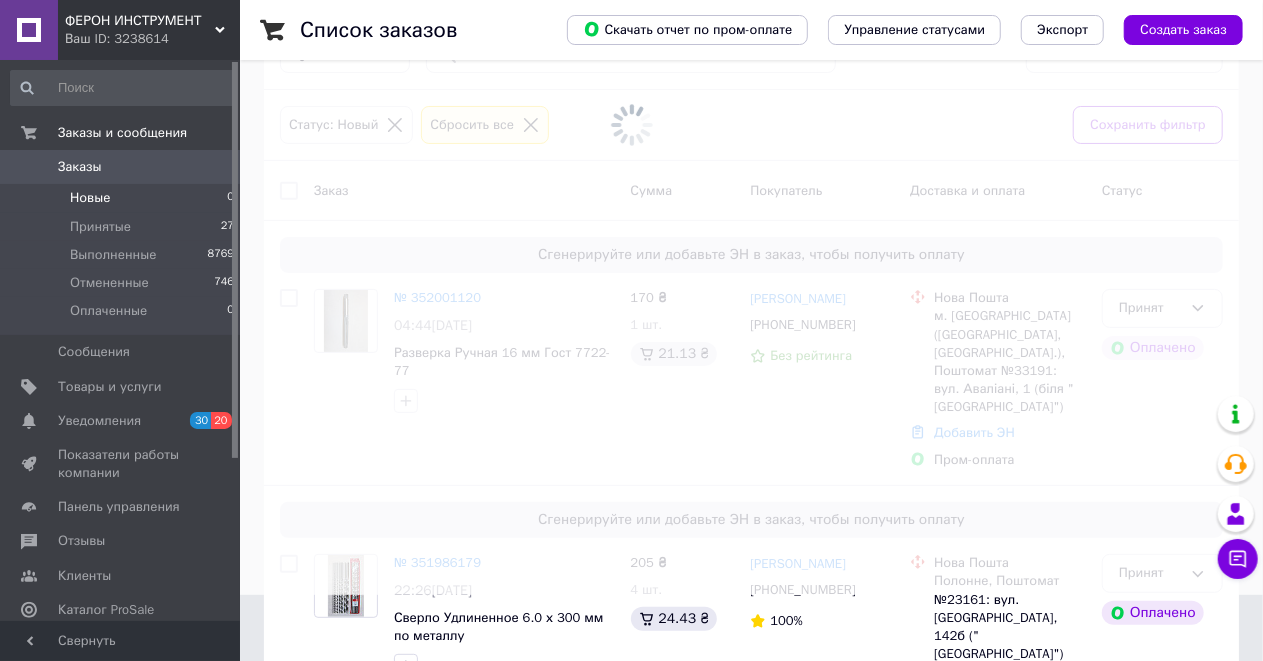 scroll, scrollTop: 0, scrollLeft: 0, axis: both 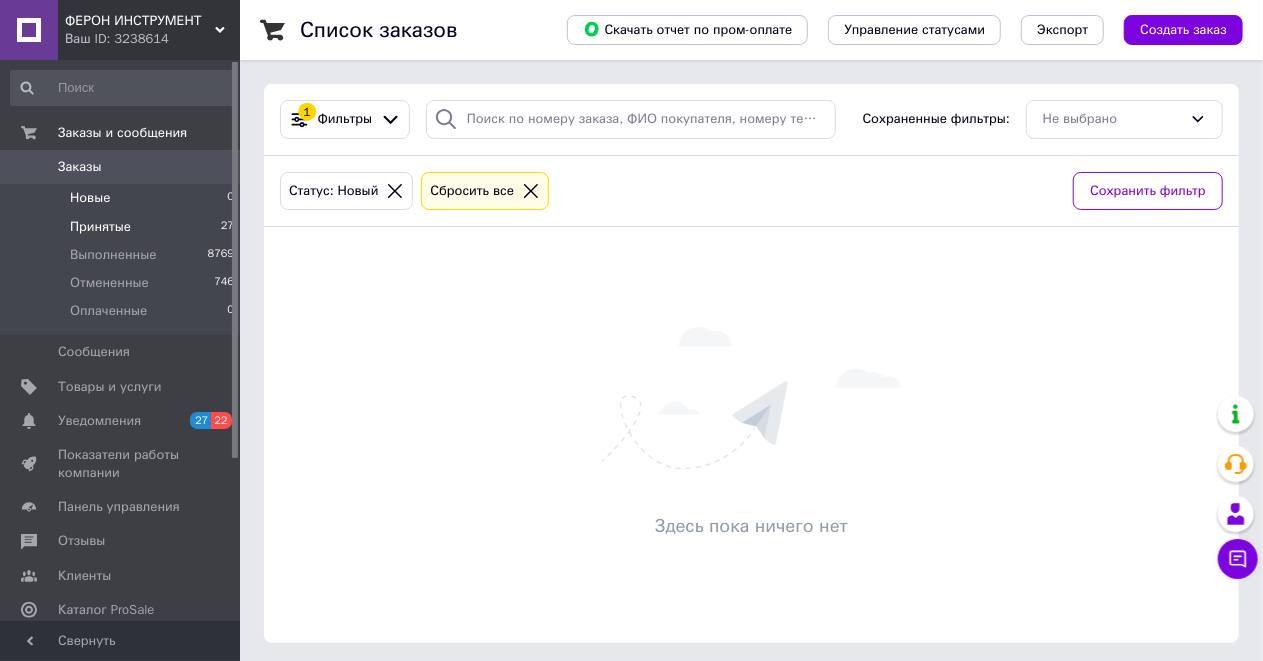 click on "Принятые" at bounding box center (100, 227) 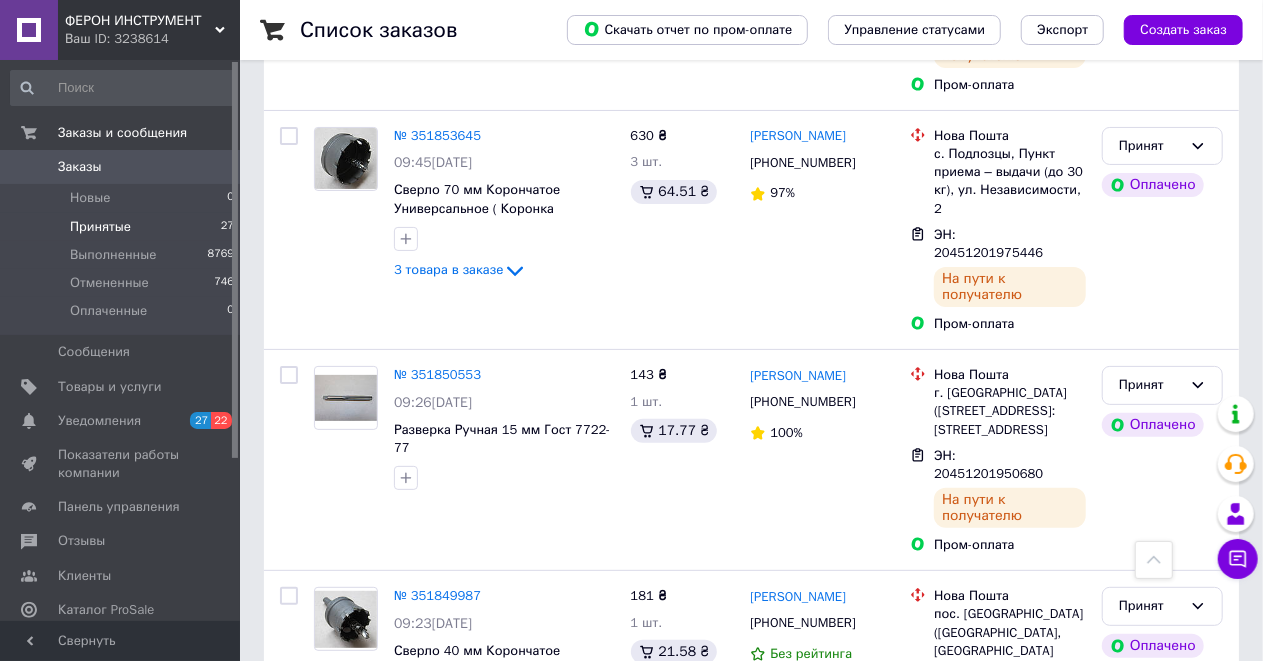 scroll, scrollTop: 3983, scrollLeft: 0, axis: vertical 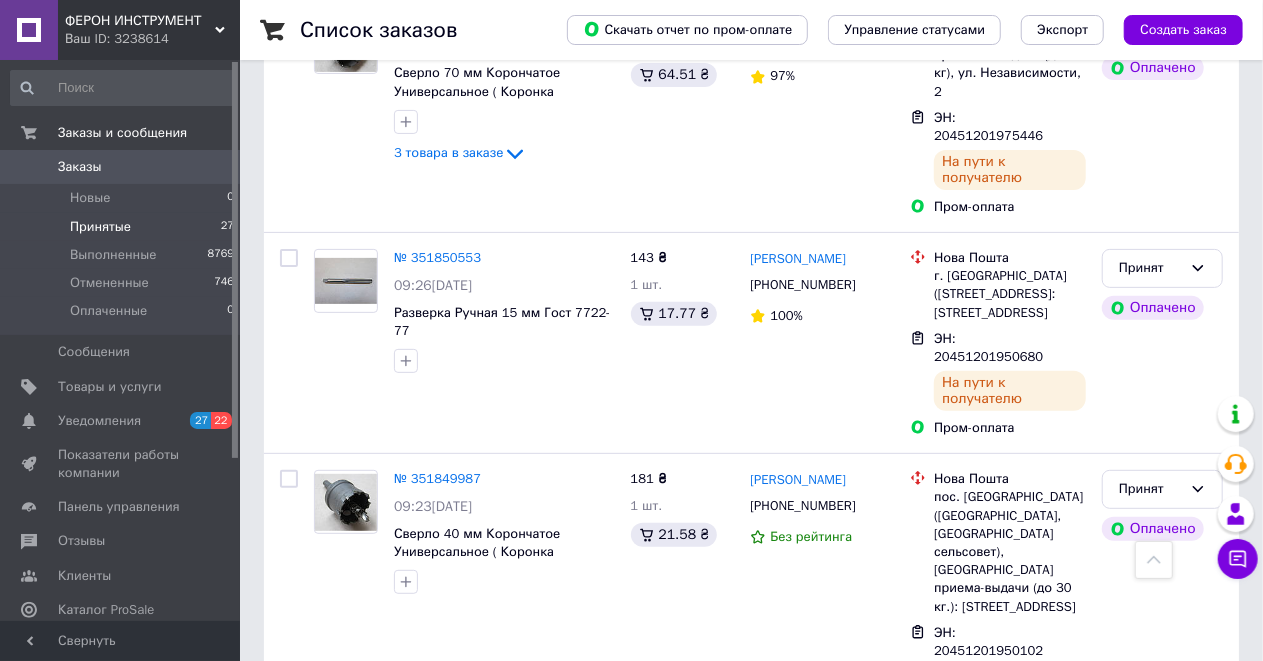 click on "2" at bounding box center (327, 792) 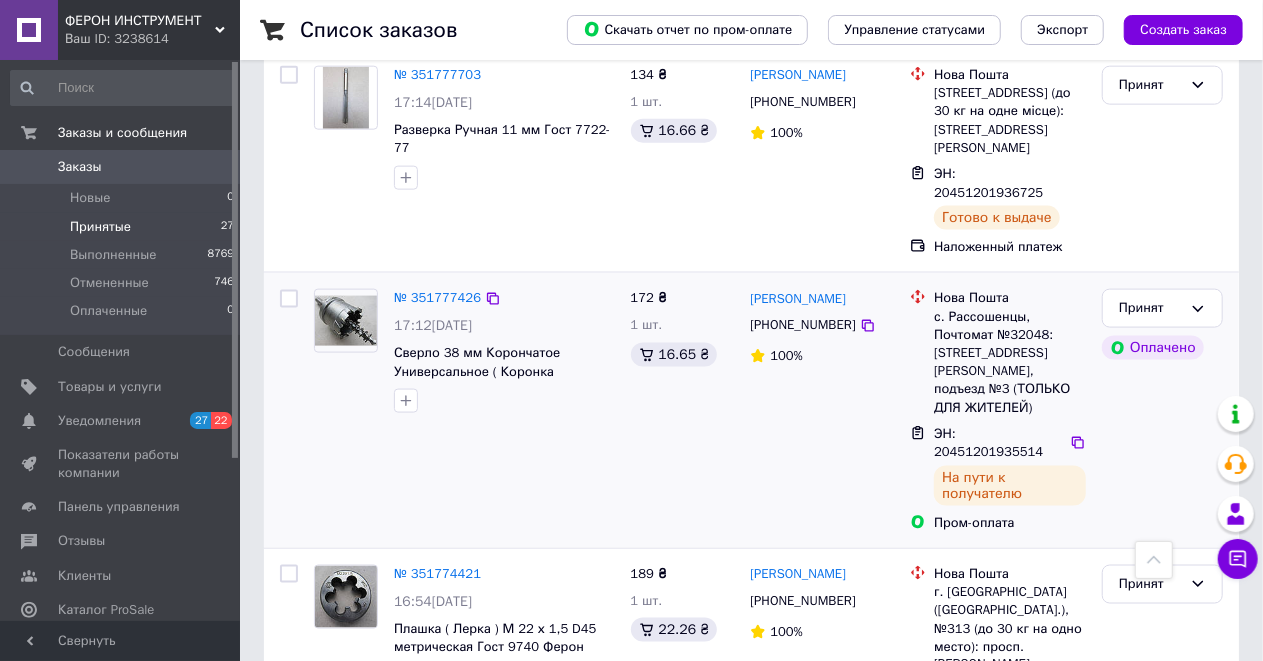 scroll, scrollTop: 1295, scrollLeft: 0, axis: vertical 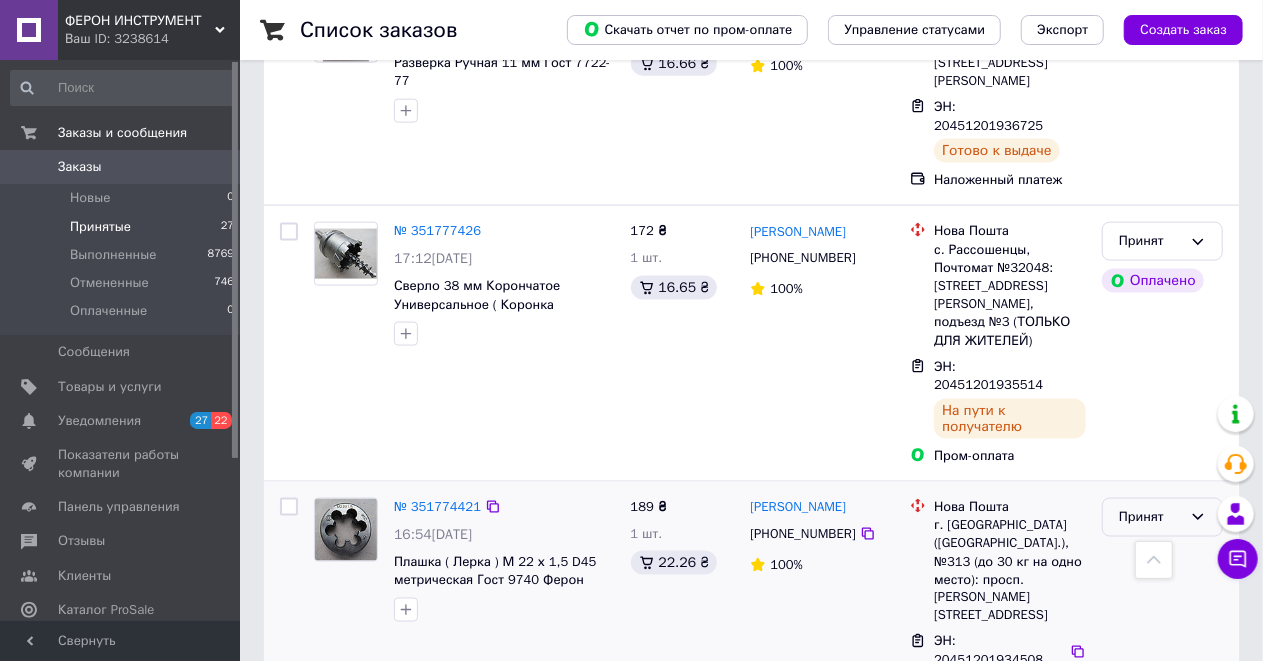 click 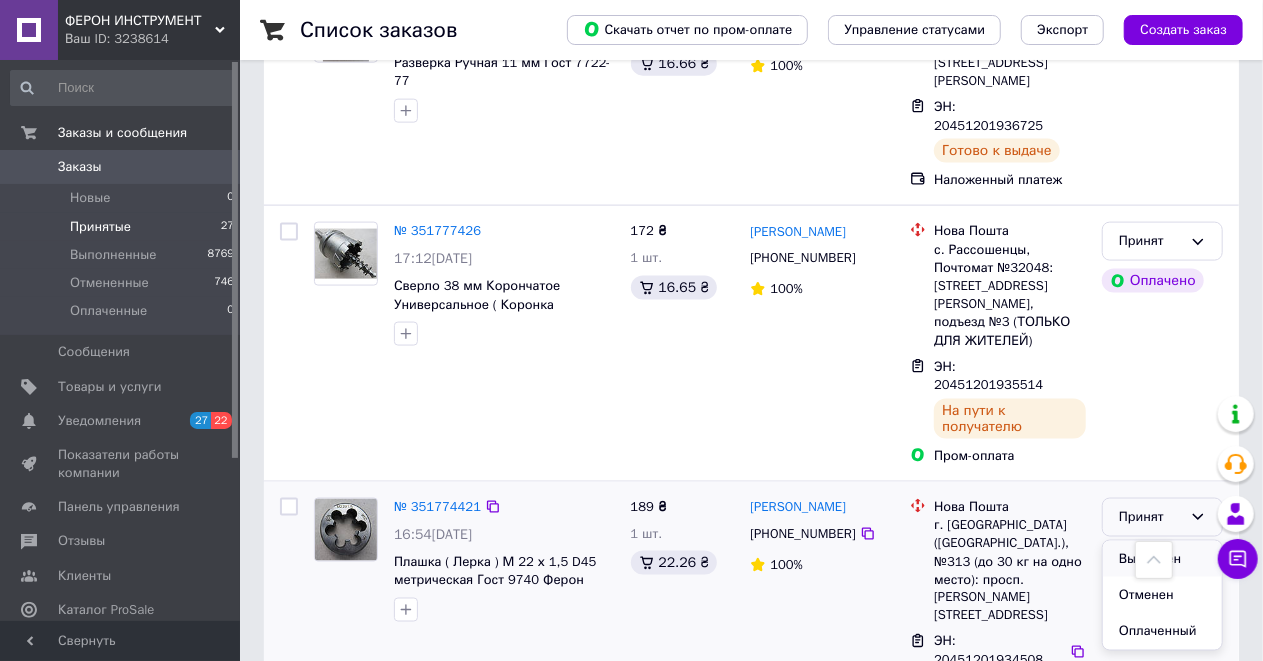 click on "Выполнен" at bounding box center [1162, 559] 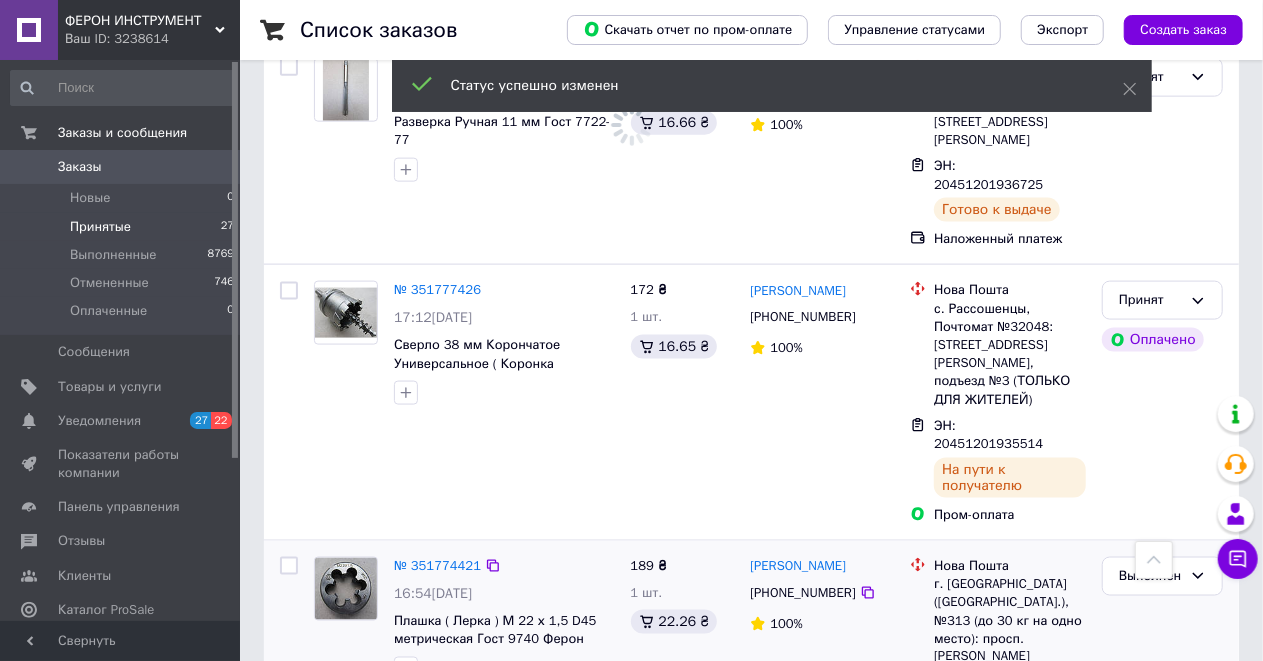scroll, scrollTop: 1228, scrollLeft: 0, axis: vertical 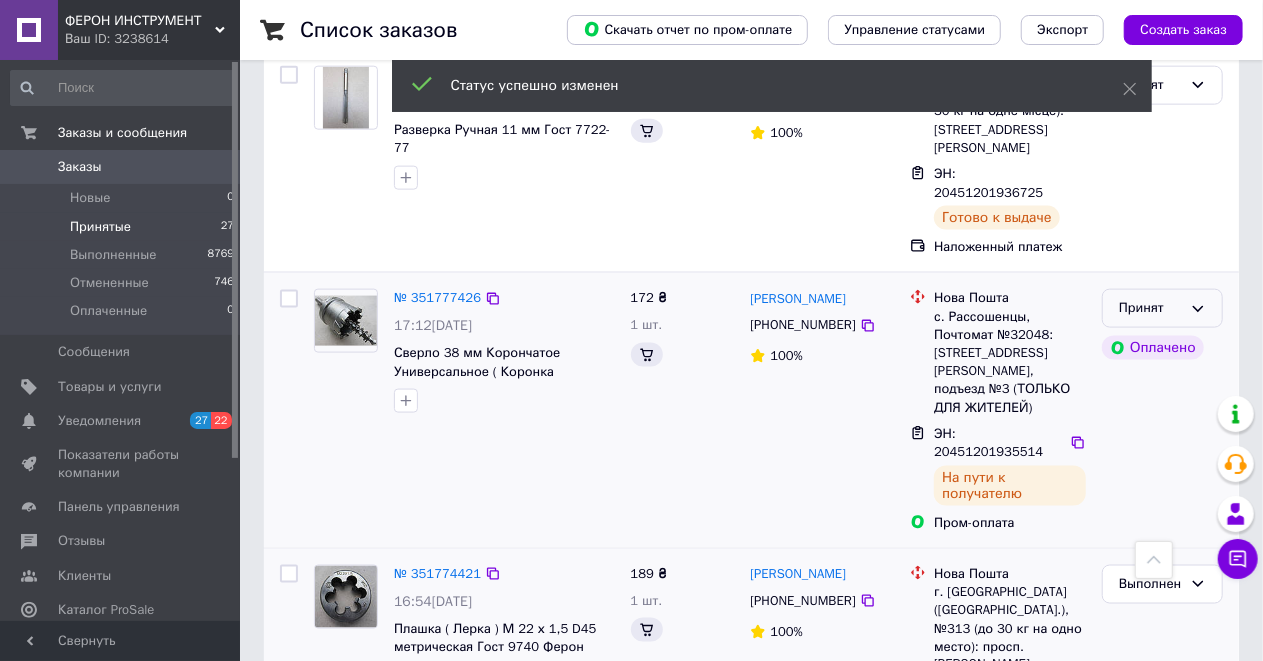 click on "Принят" at bounding box center [1162, 308] 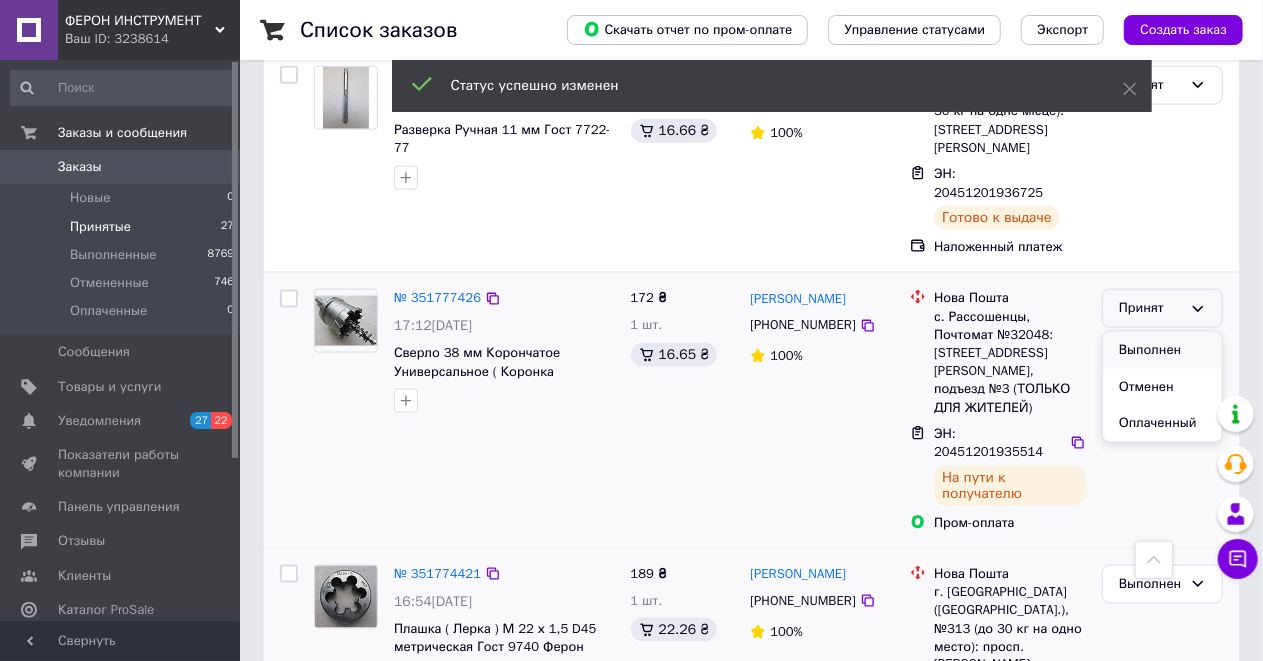 click on "Выполнен" at bounding box center [1162, 350] 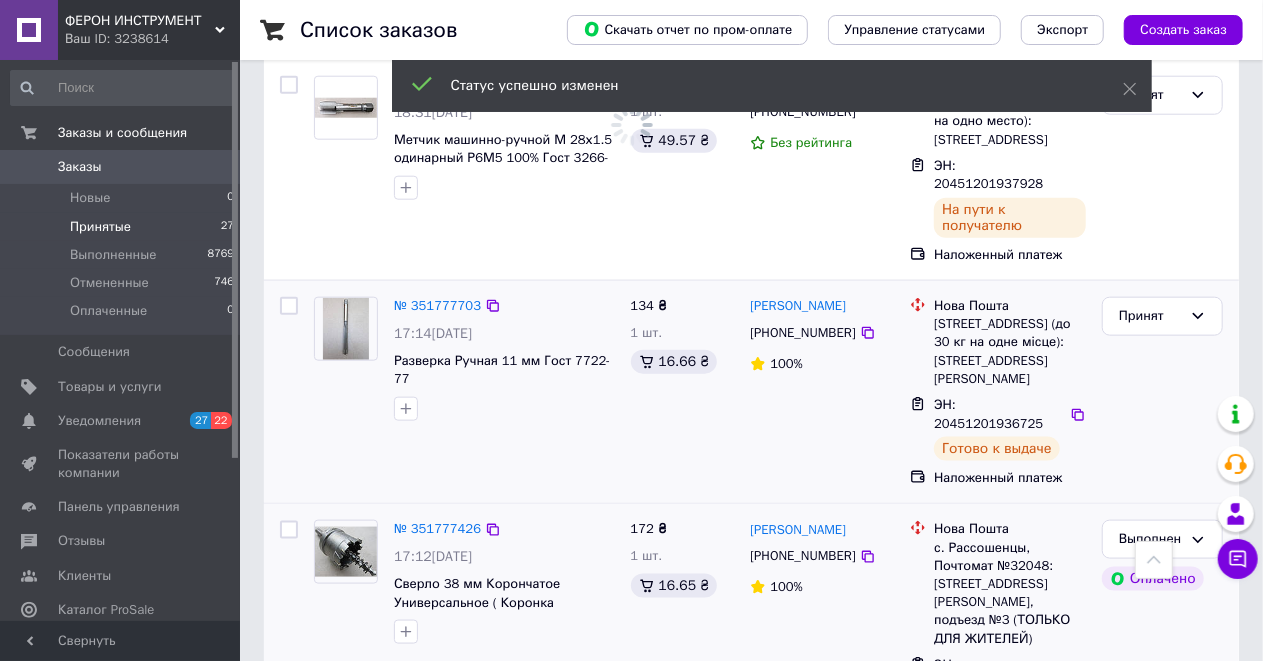 scroll, scrollTop: 962, scrollLeft: 0, axis: vertical 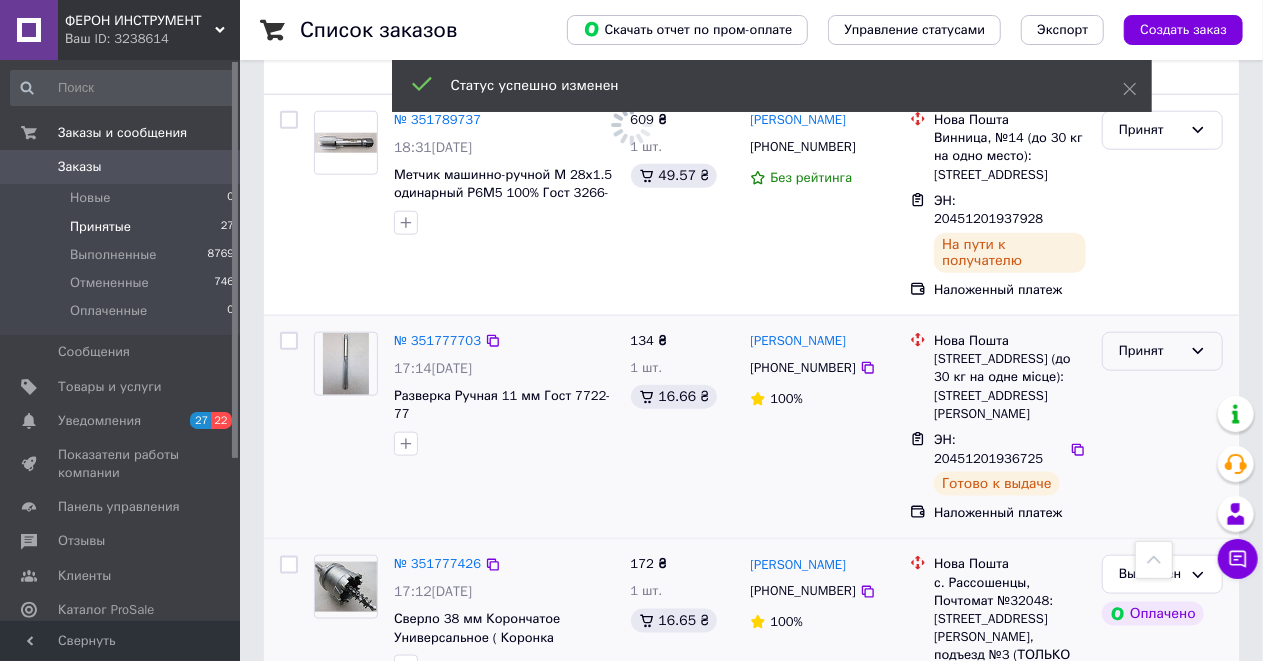 click 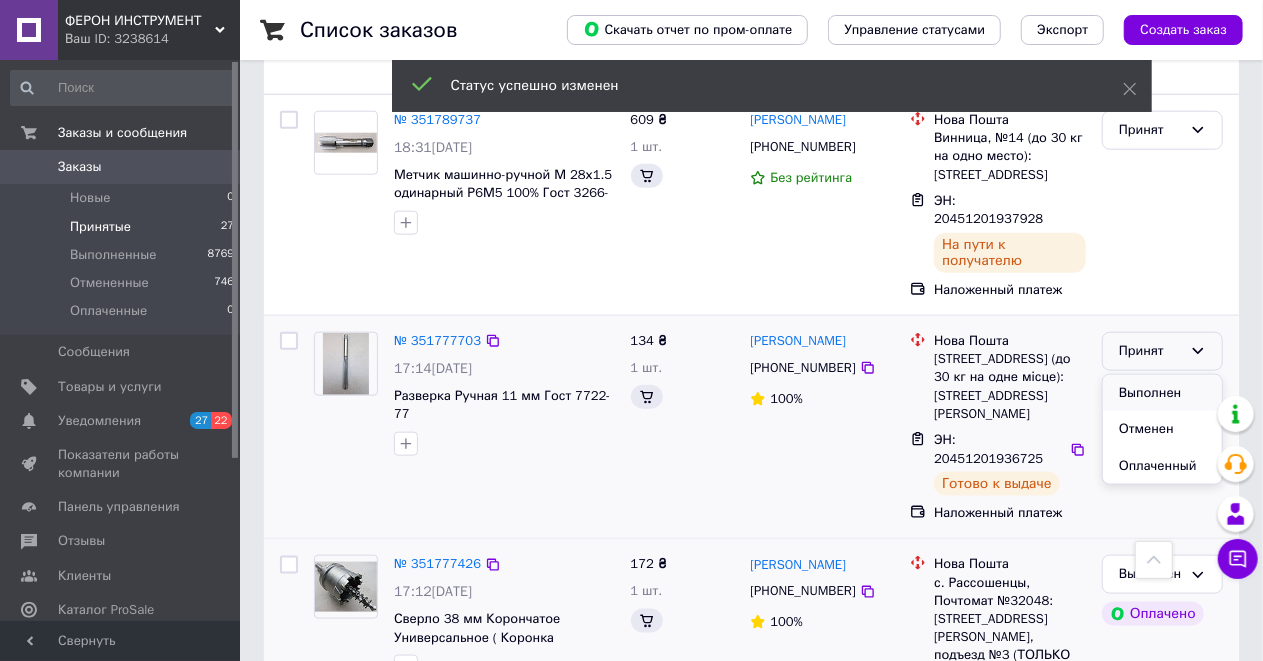 click on "Выполнен" at bounding box center [1162, 393] 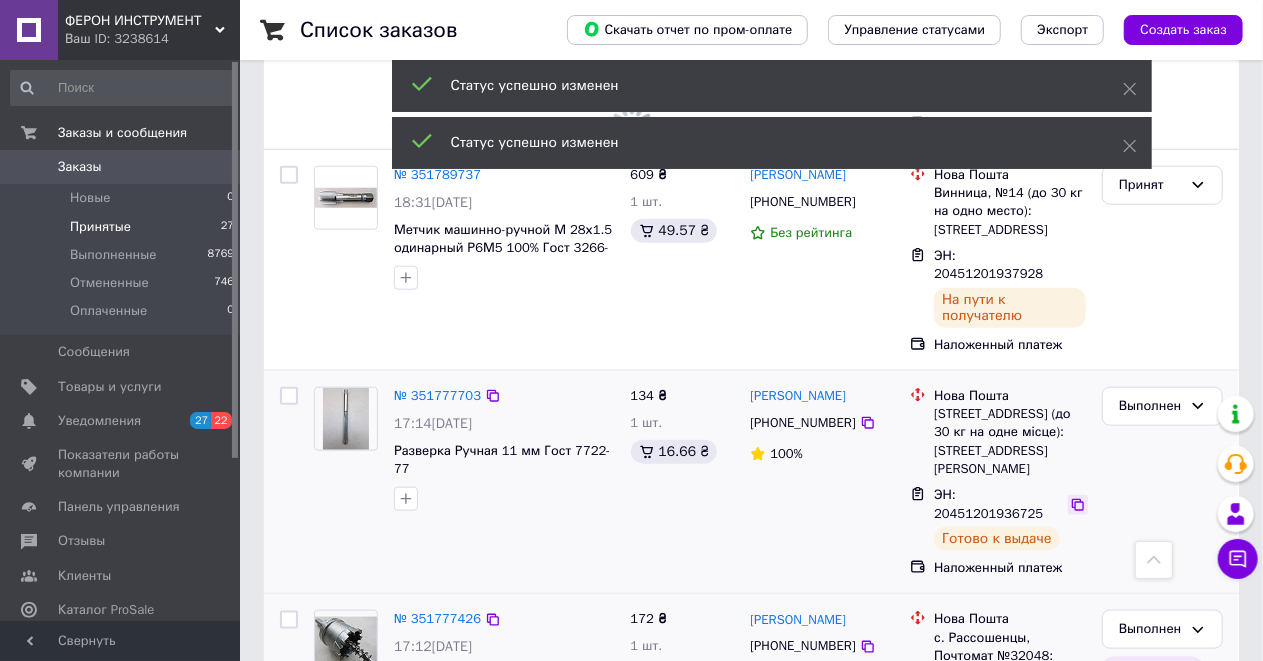 scroll, scrollTop: 828, scrollLeft: 0, axis: vertical 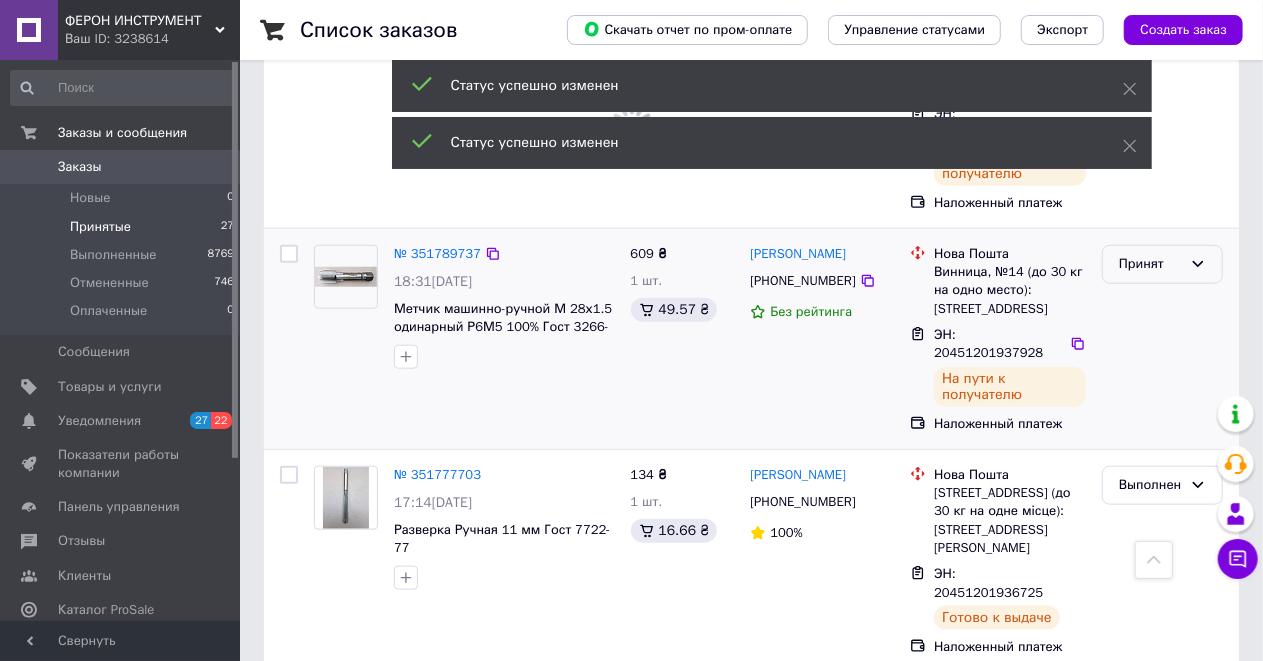 click 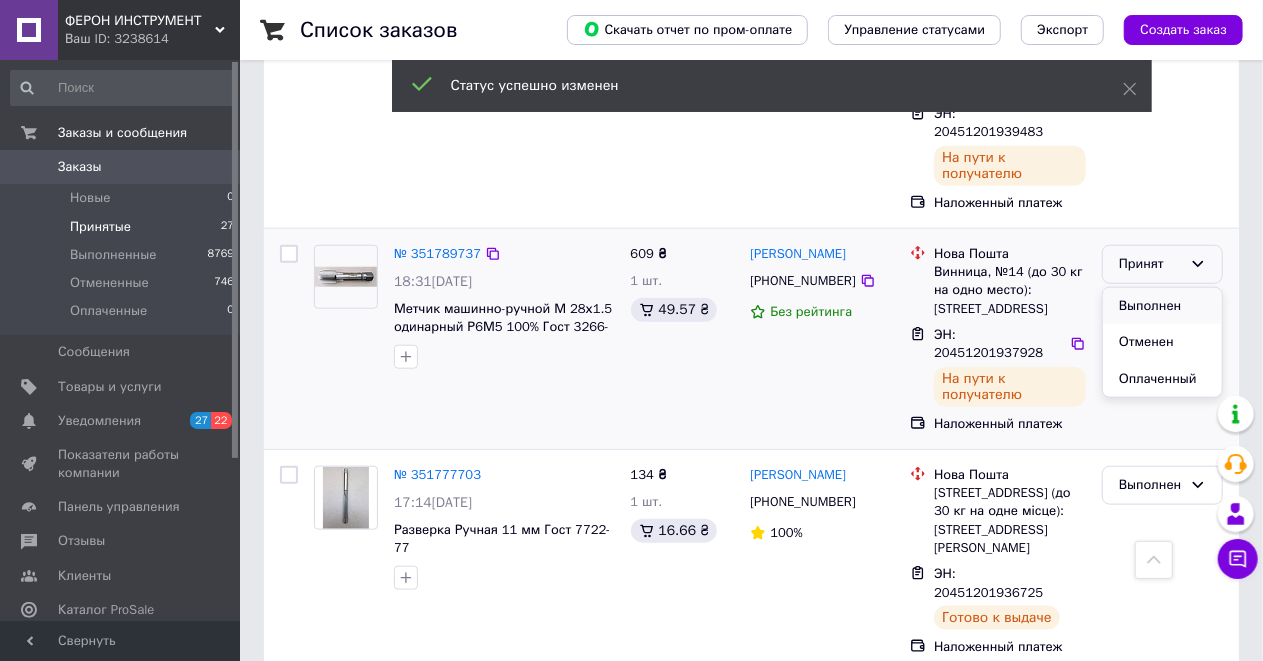 click on "Выполнен" at bounding box center [1162, 306] 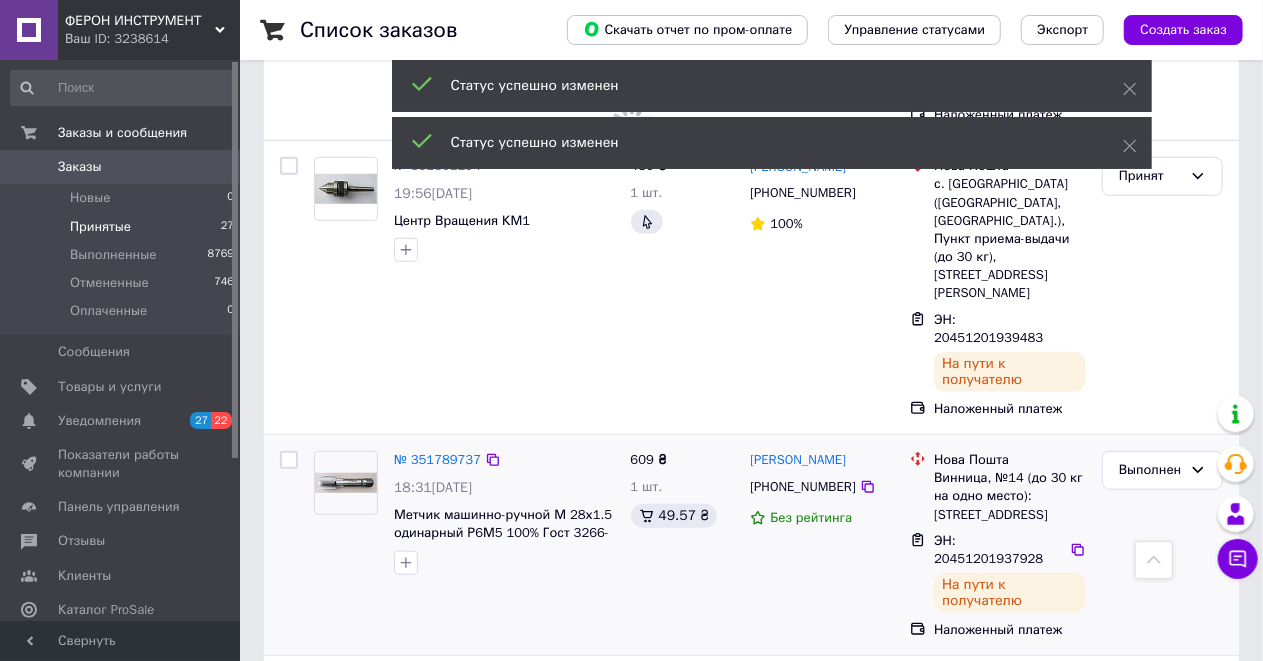 scroll, scrollTop: 562, scrollLeft: 0, axis: vertical 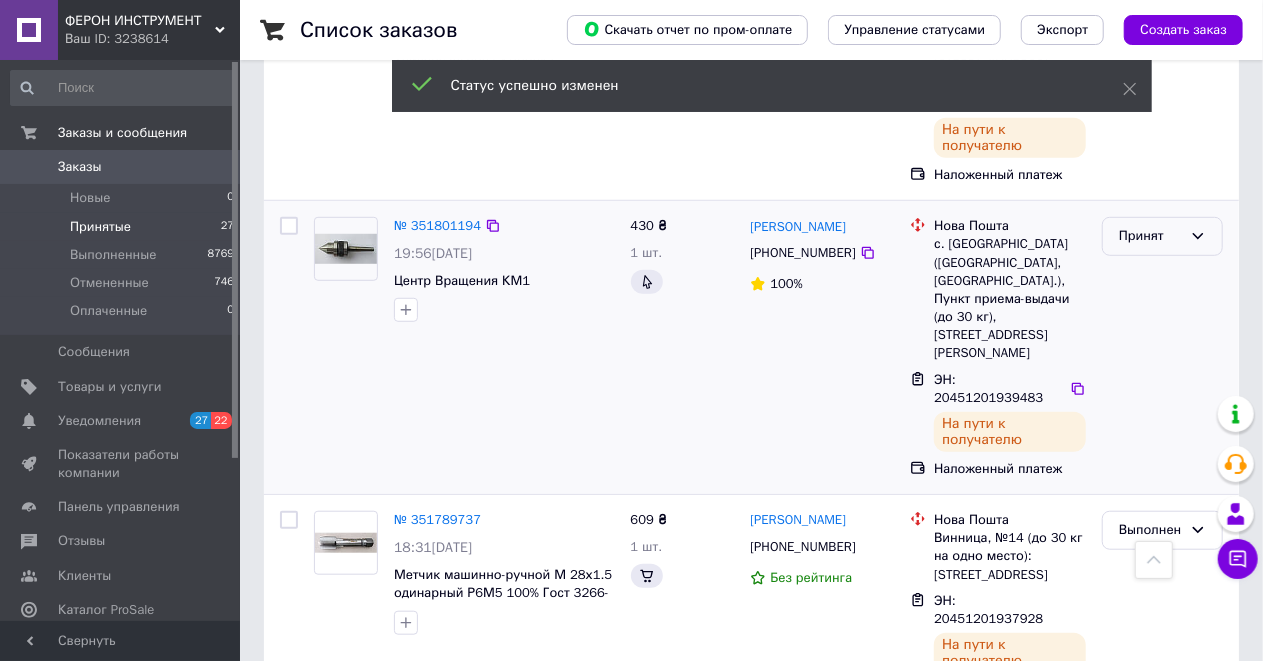 click 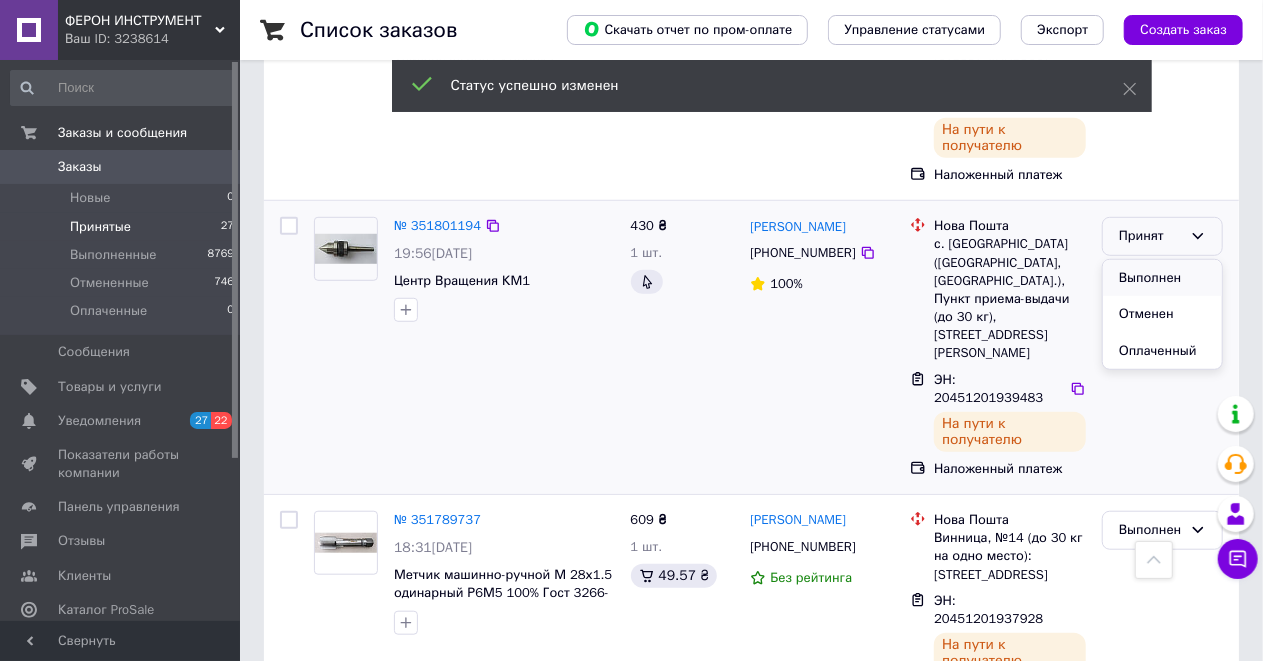 click on "Выполнен" at bounding box center [1162, 278] 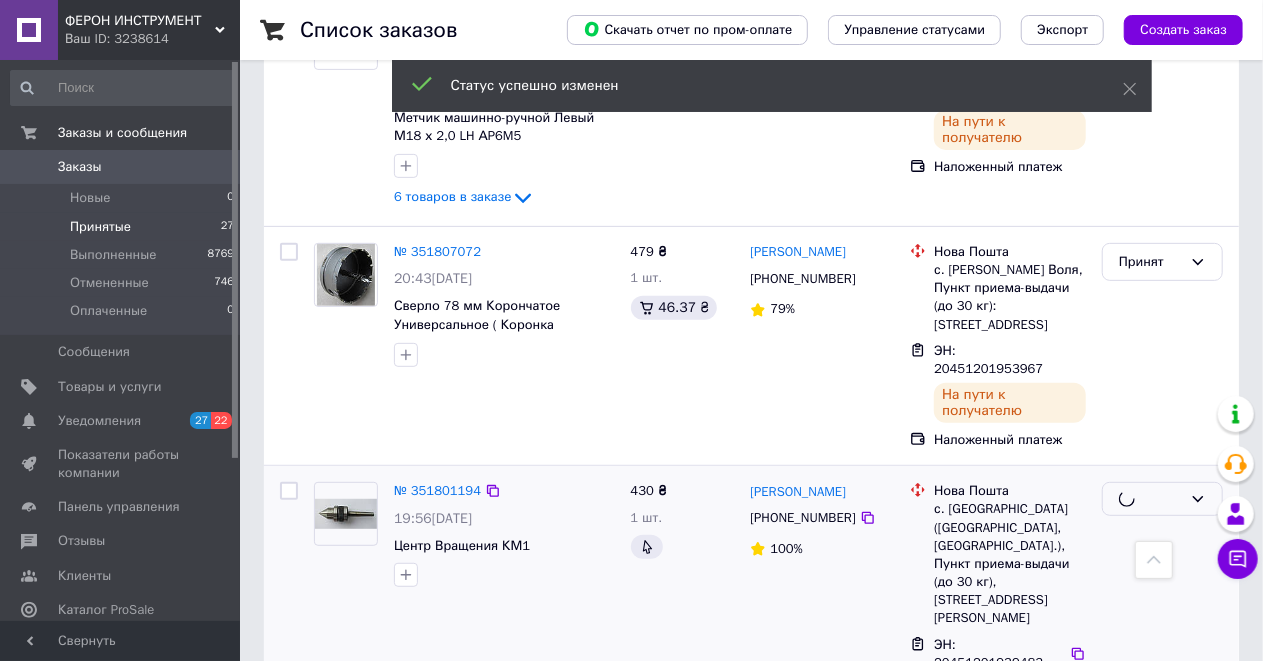 scroll, scrollTop: 228, scrollLeft: 0, axis: vertical 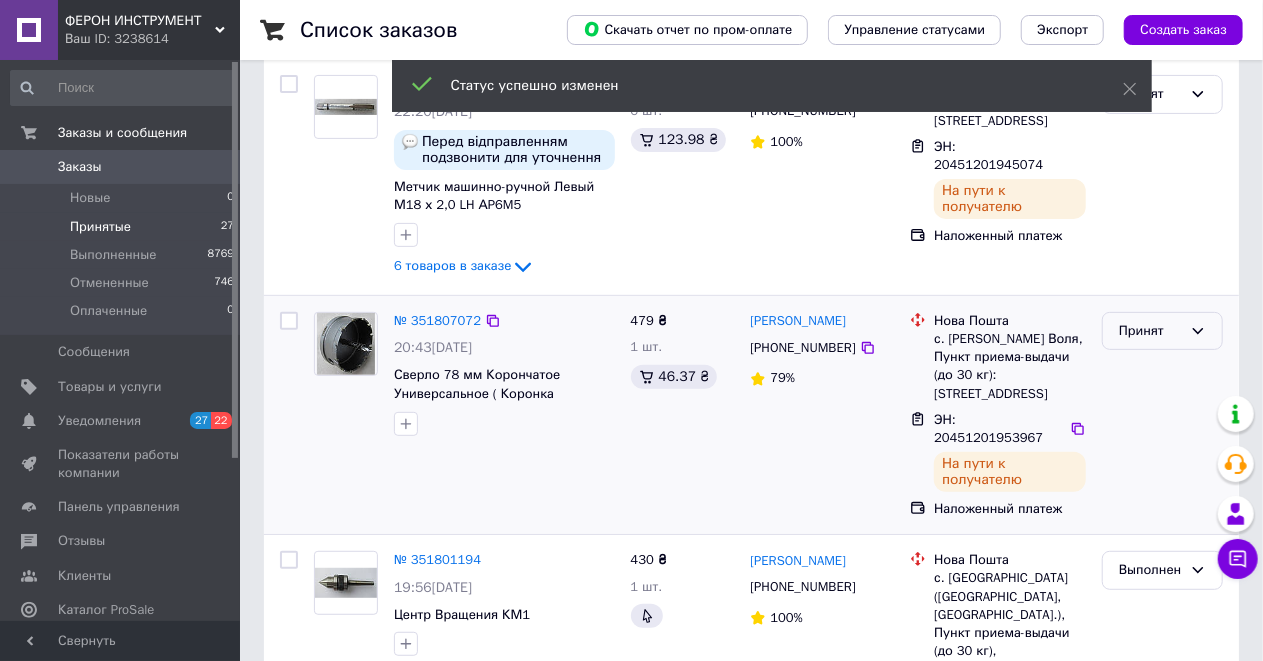 click 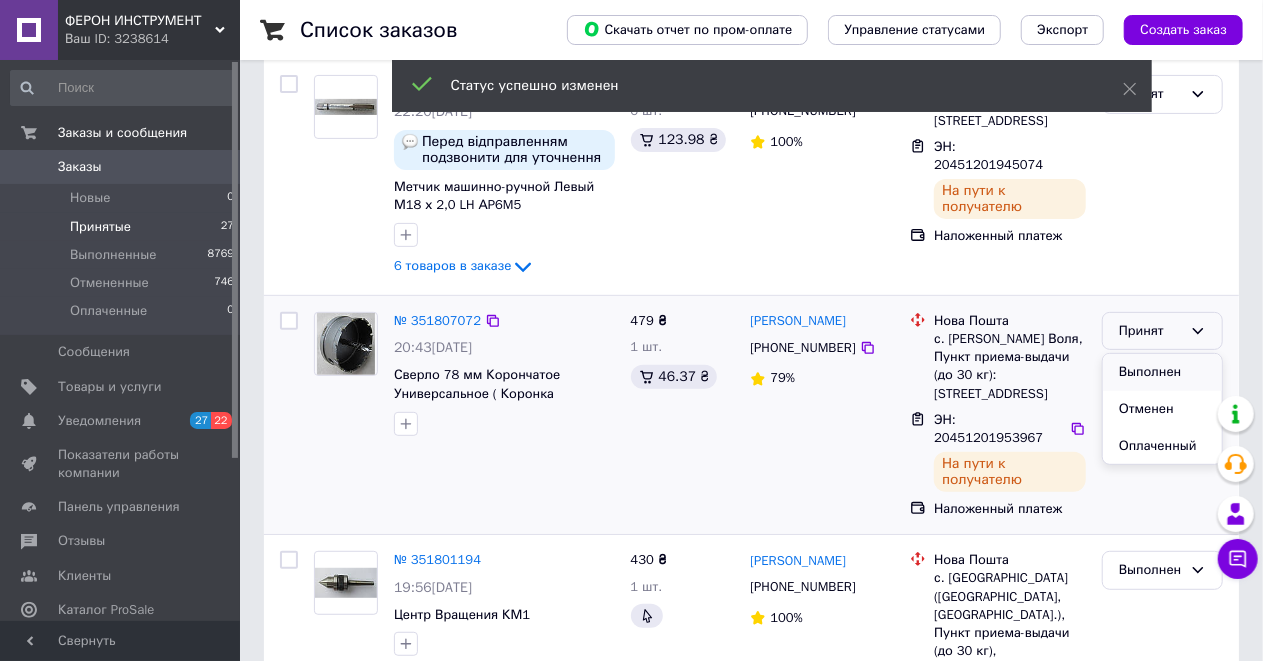 click on "Выполнен" at bounding box center [1162, 372] 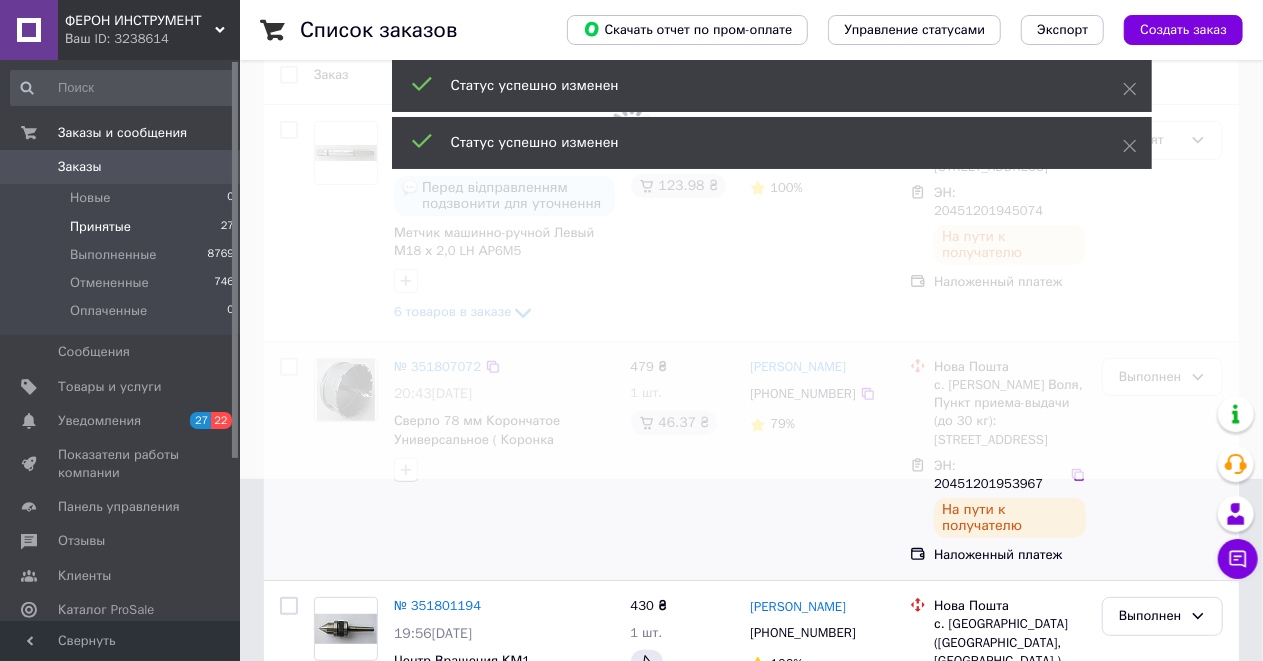 scroll, scrollTop: 95, scrollLeft: 0, axis: vertical 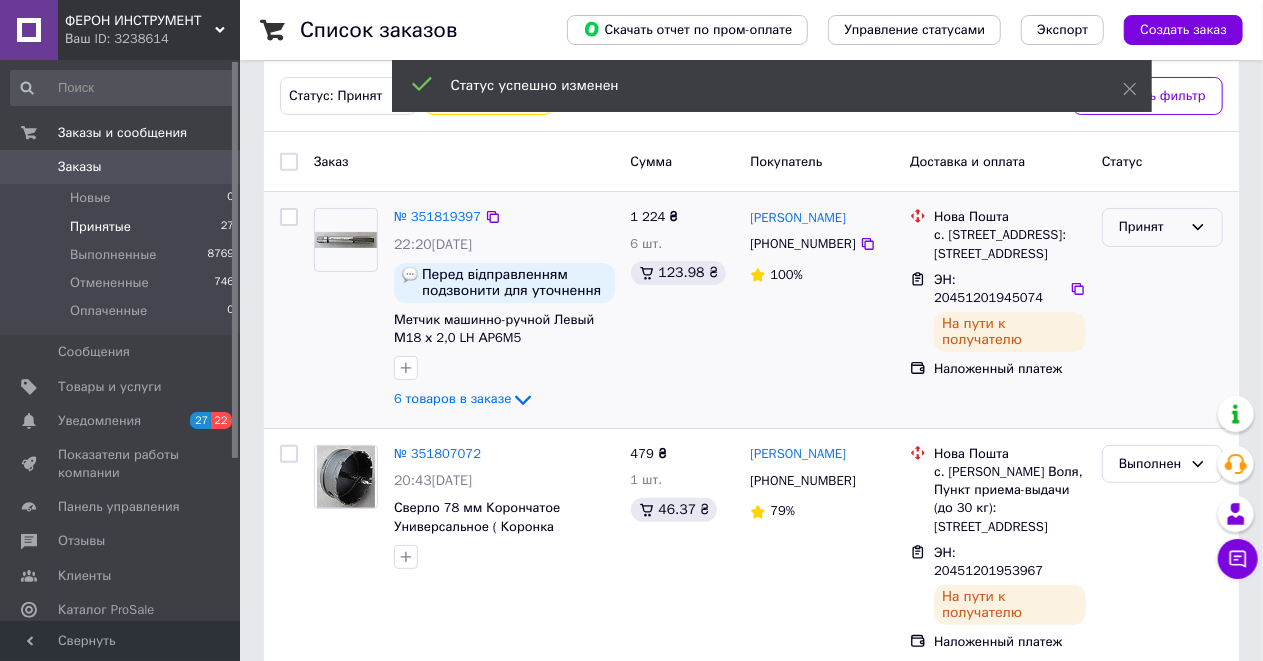 click 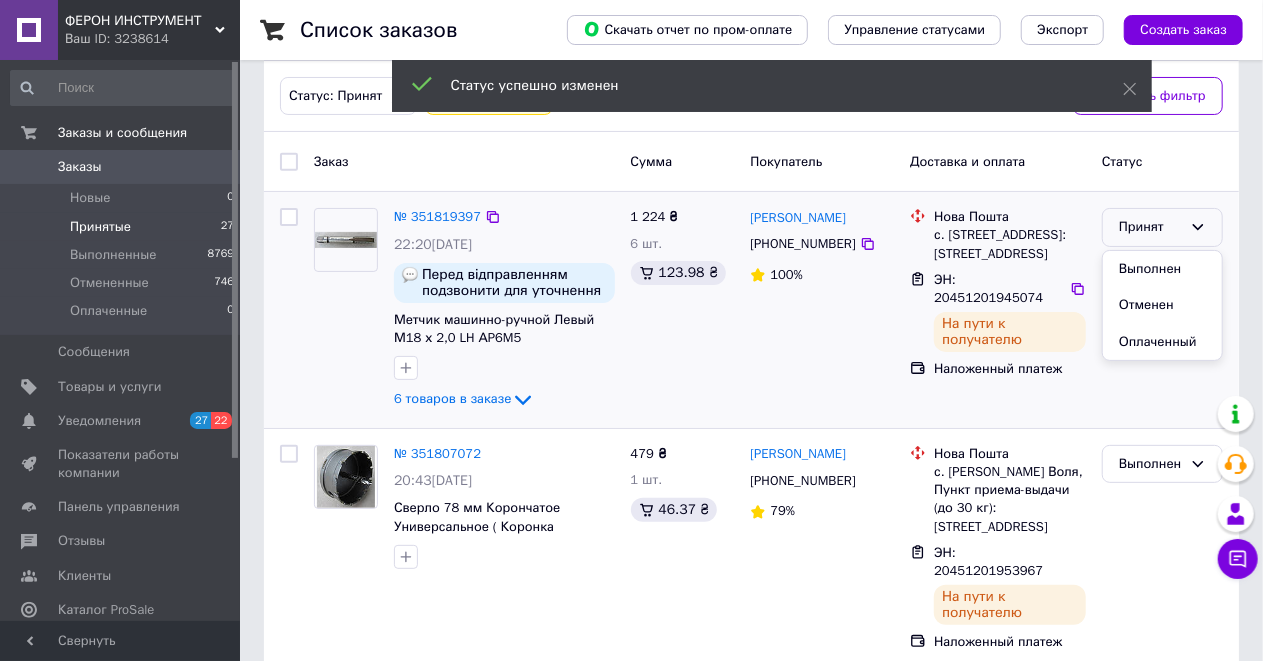 click on "Выполнен" at bounding box center [1162, 269] 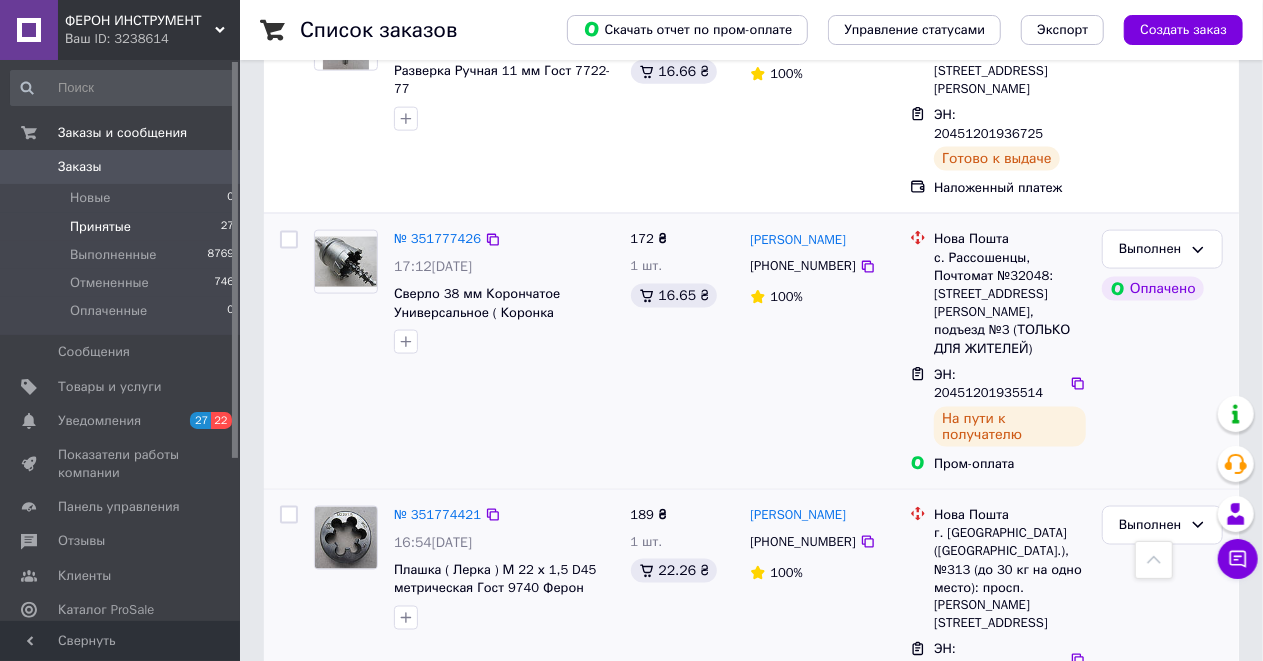 scroll, scrollTop: 1295, scrollLeft: 0, axis: vertical 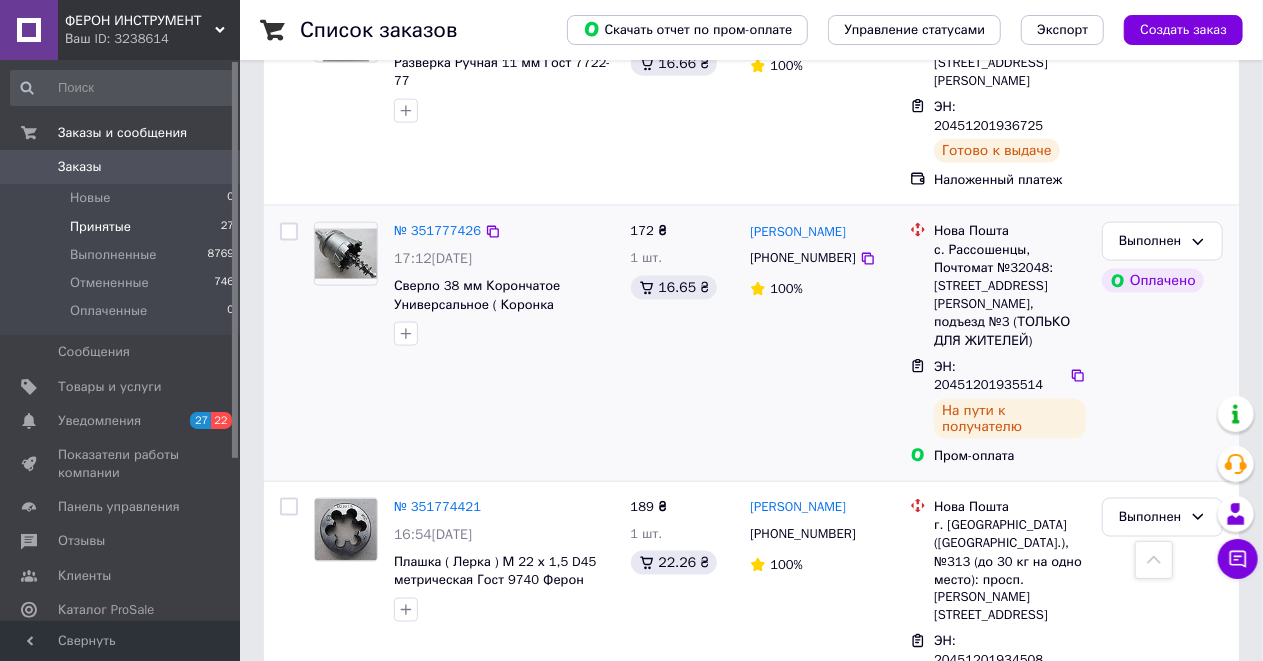 click on "1" at bounding box center (415, 802) 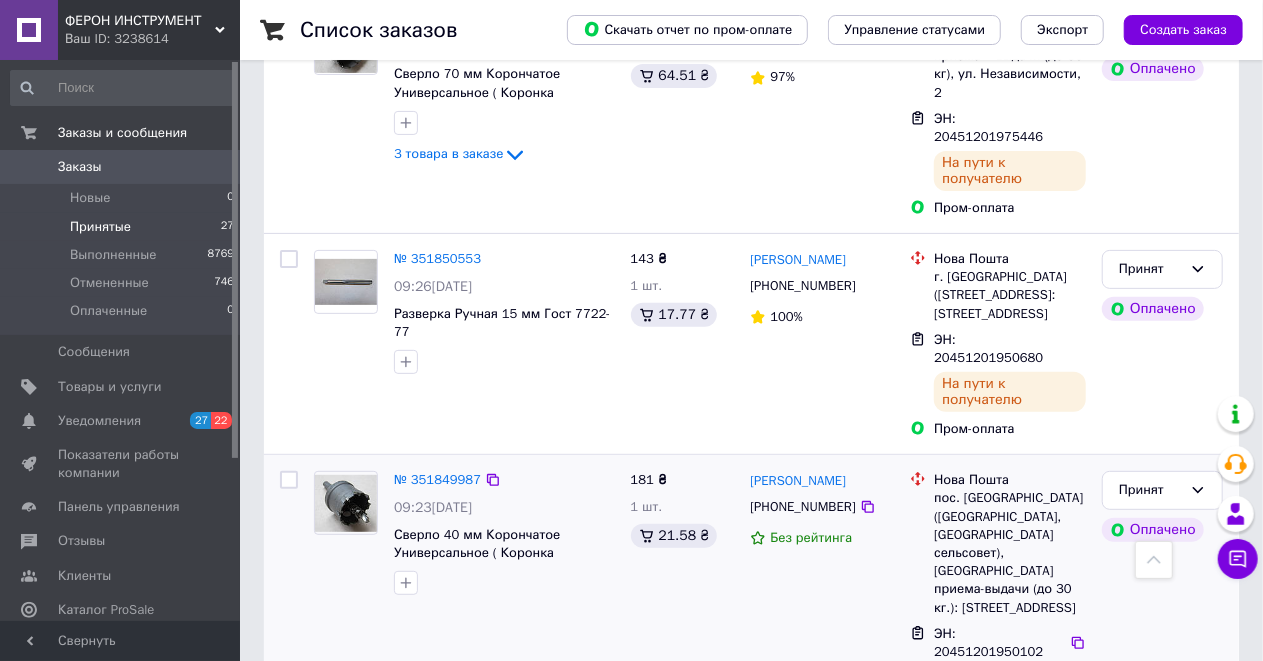 scroll, scrollTop: 3983, scrollLeft: 0, axis: vertical 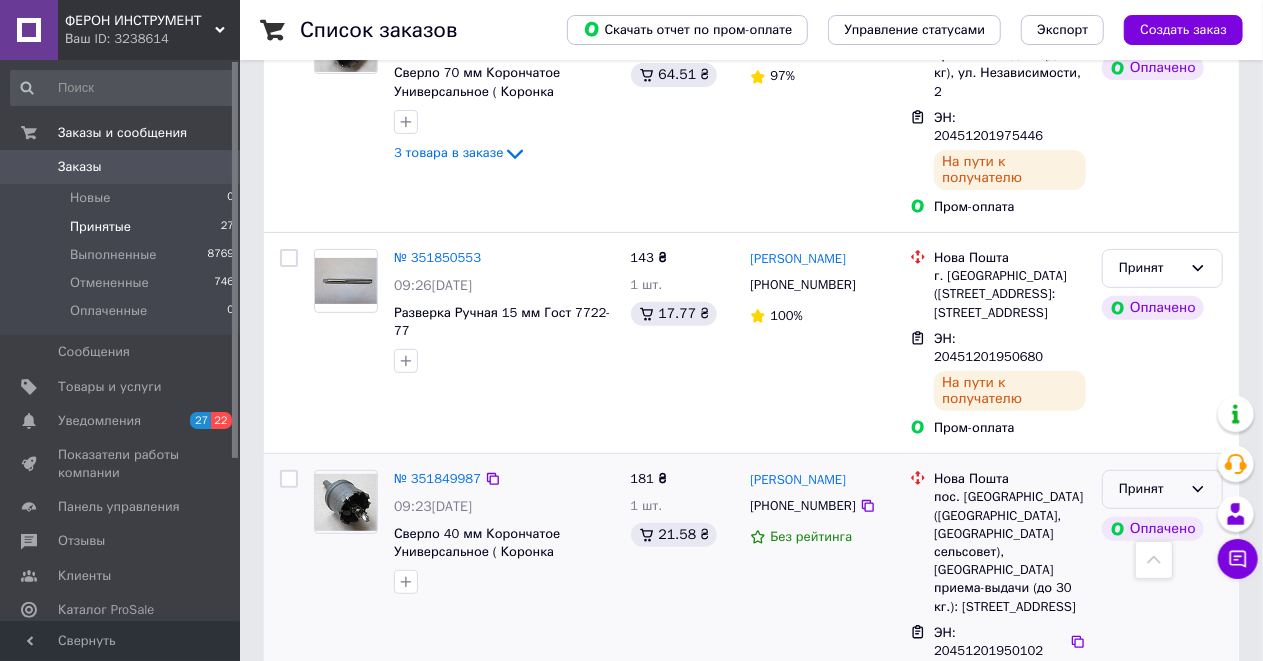 click on "Принят" at bounding box center (1162, 489) 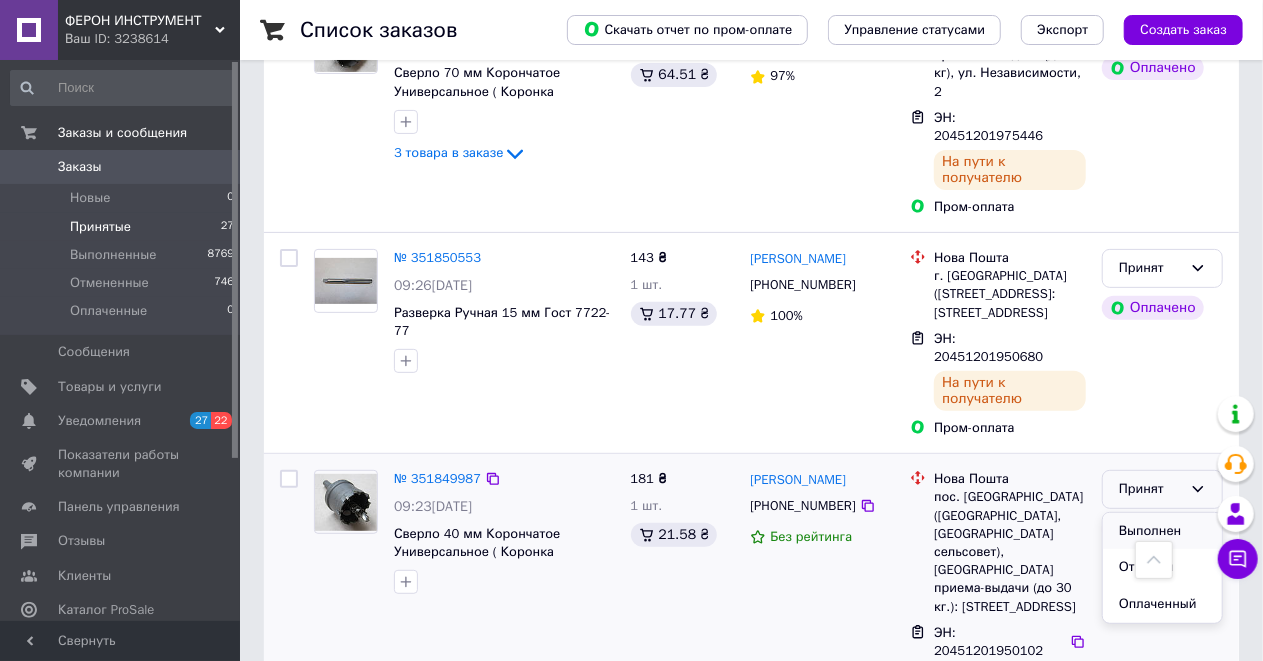 click on "Выполнен" at bounding box center [1162, 531] 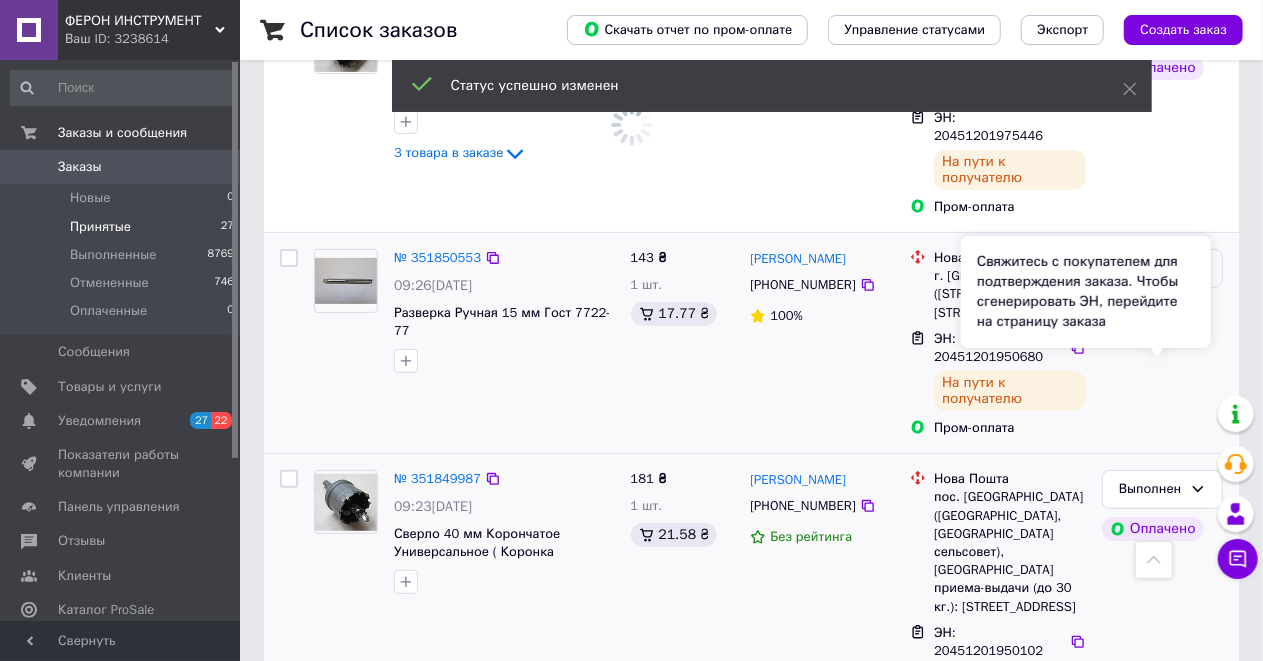 scroll, scrollTop: 3850, scrollLeft: 0, axis: vertical 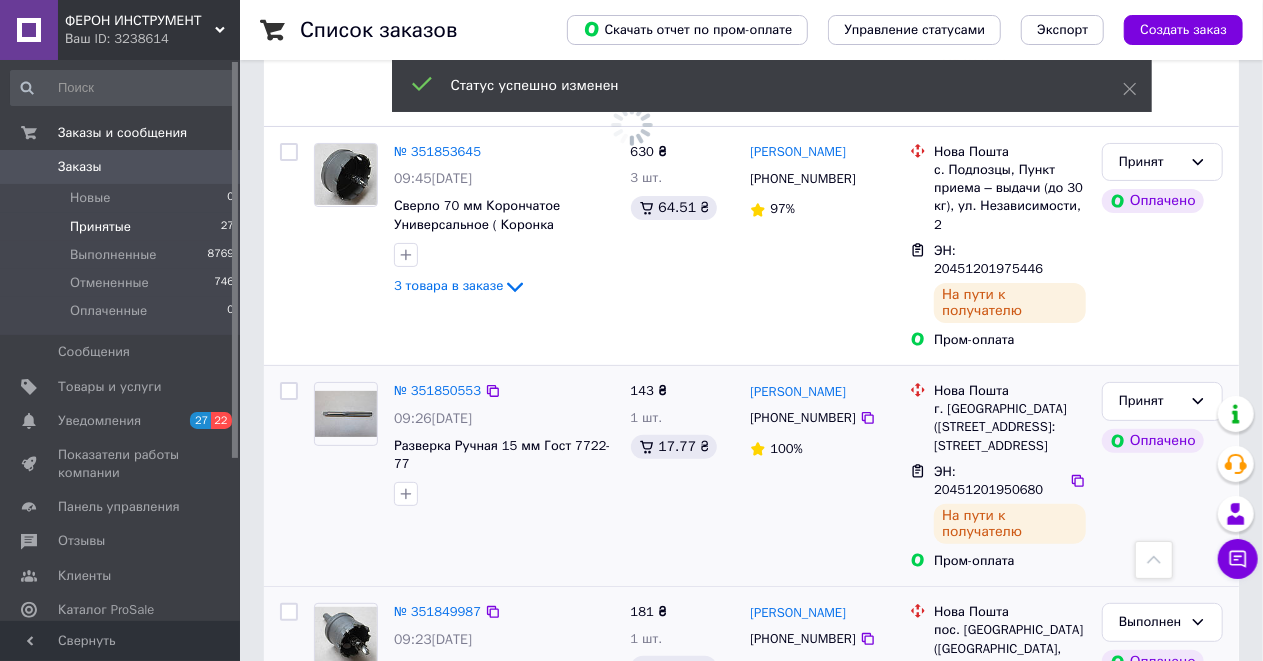 drag, startPoint x: 1195, startPoint y: 258, endPoint x: 1160, endPoint y: 281, distance: 41.880783 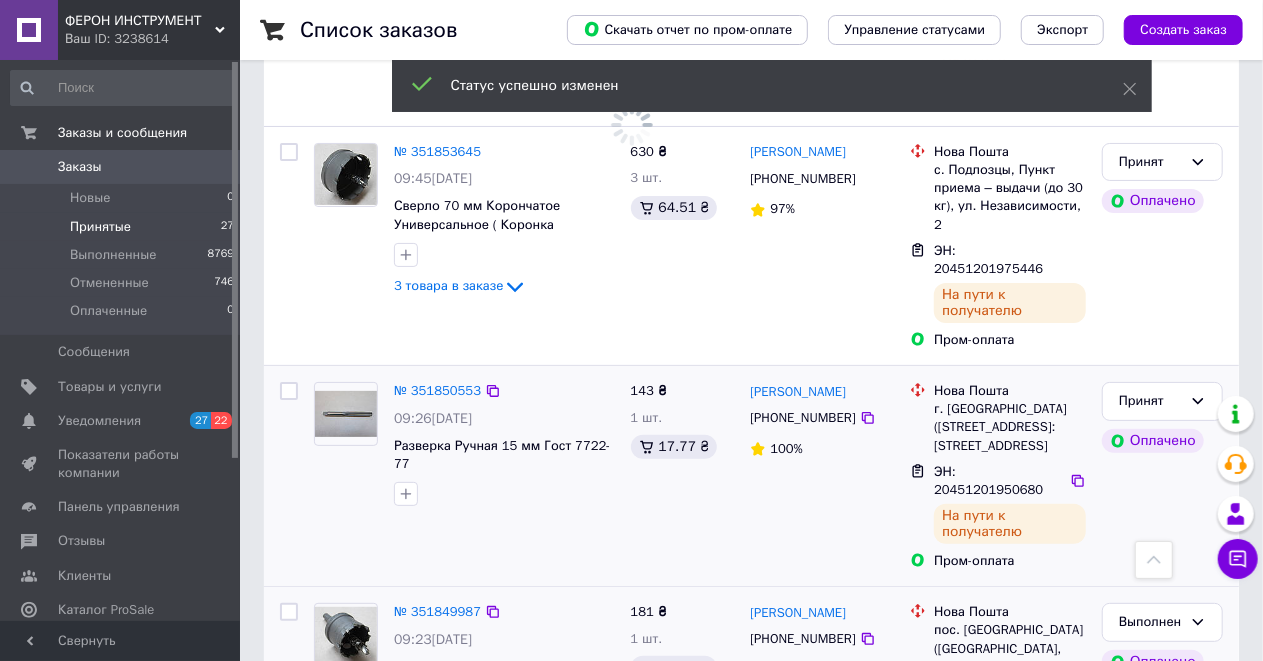 click 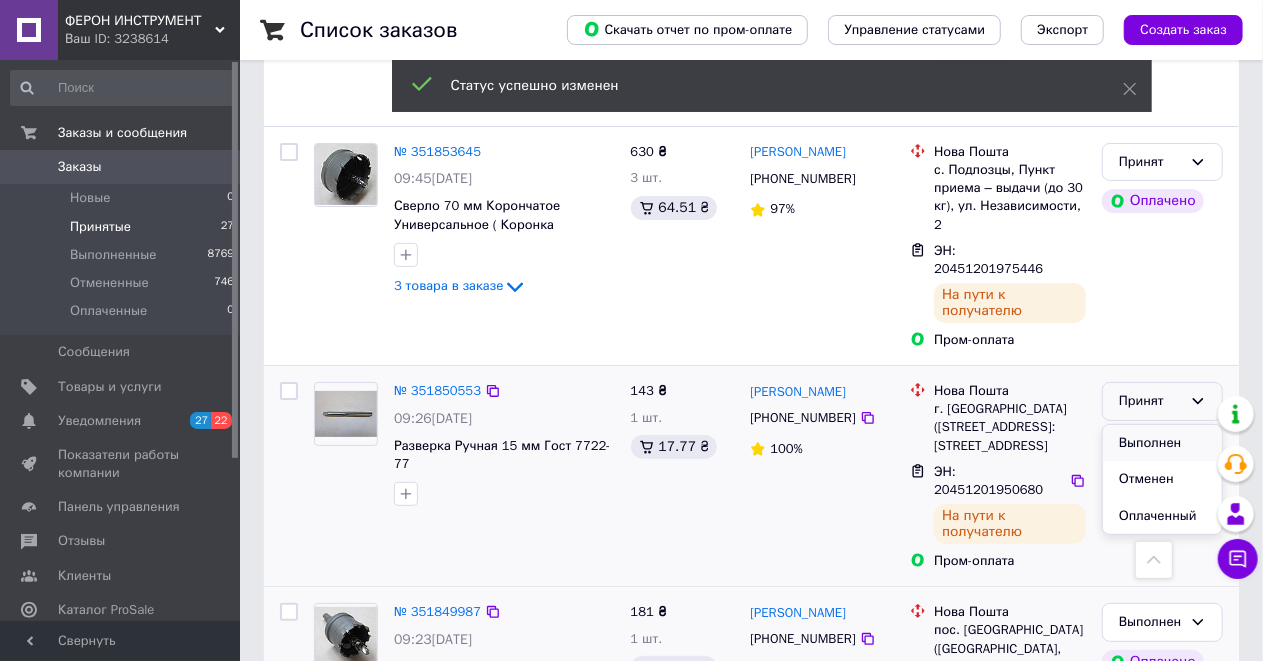 click on "Выполнен" at bounding box center [1162, 443] 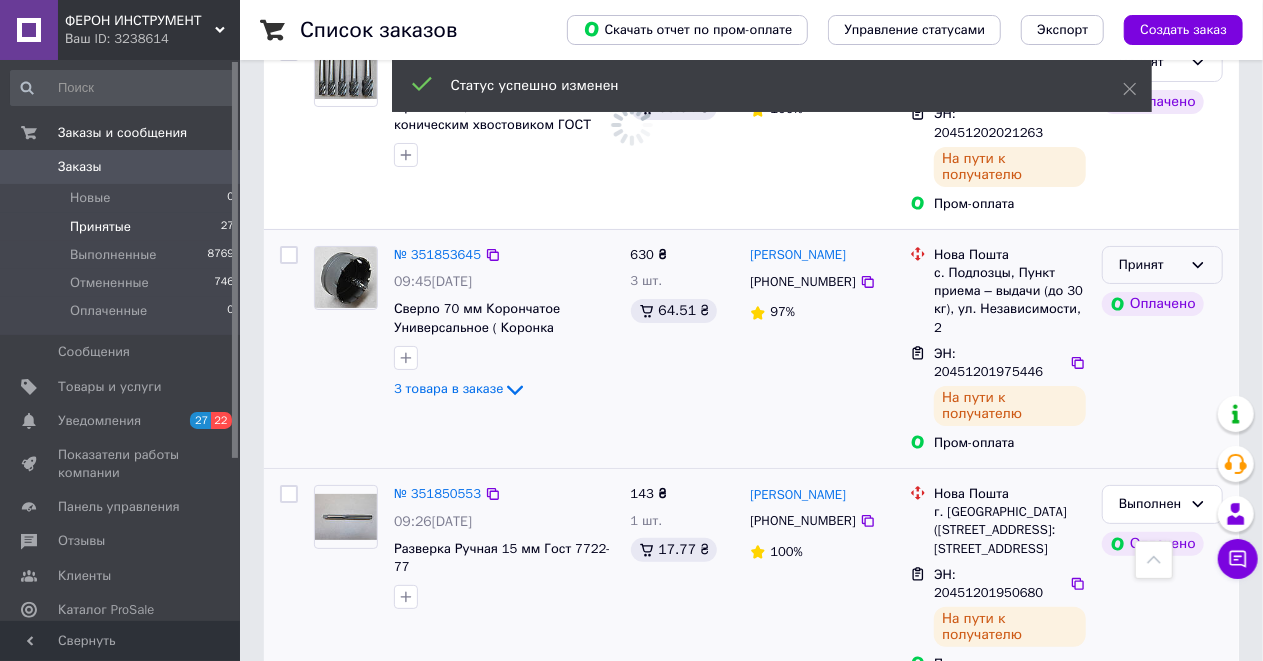 scroll, scrollTop: 3583, scrollLeft: 0, axis: vertical 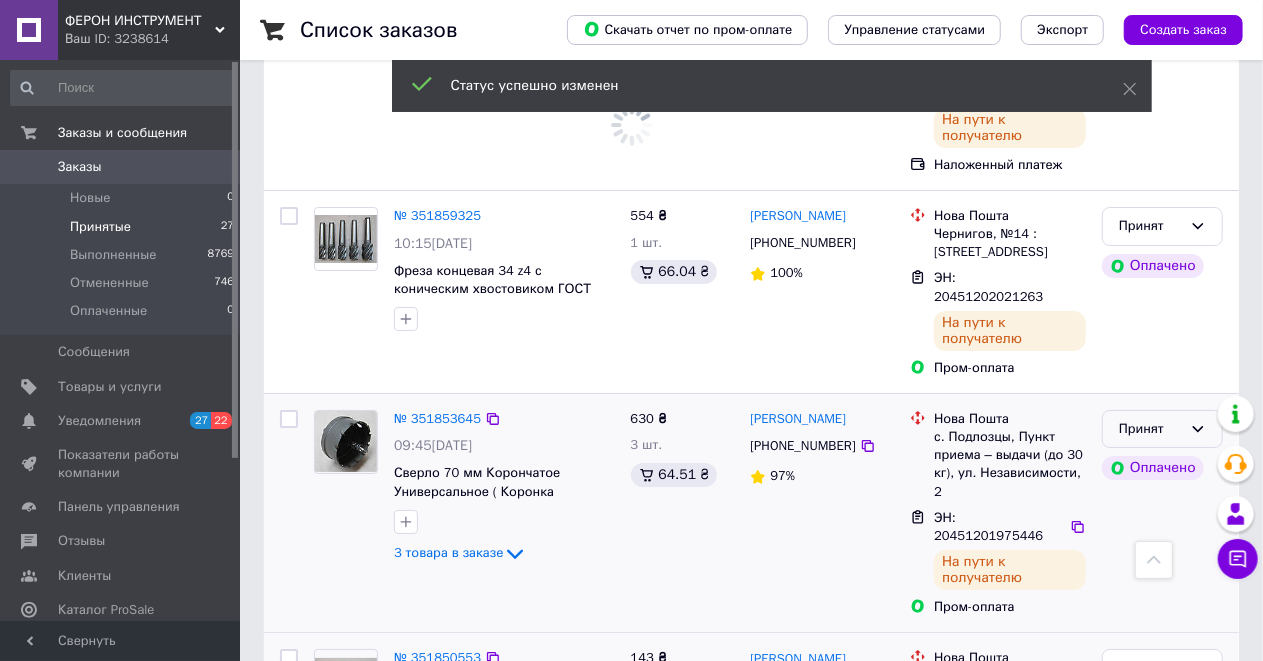 click 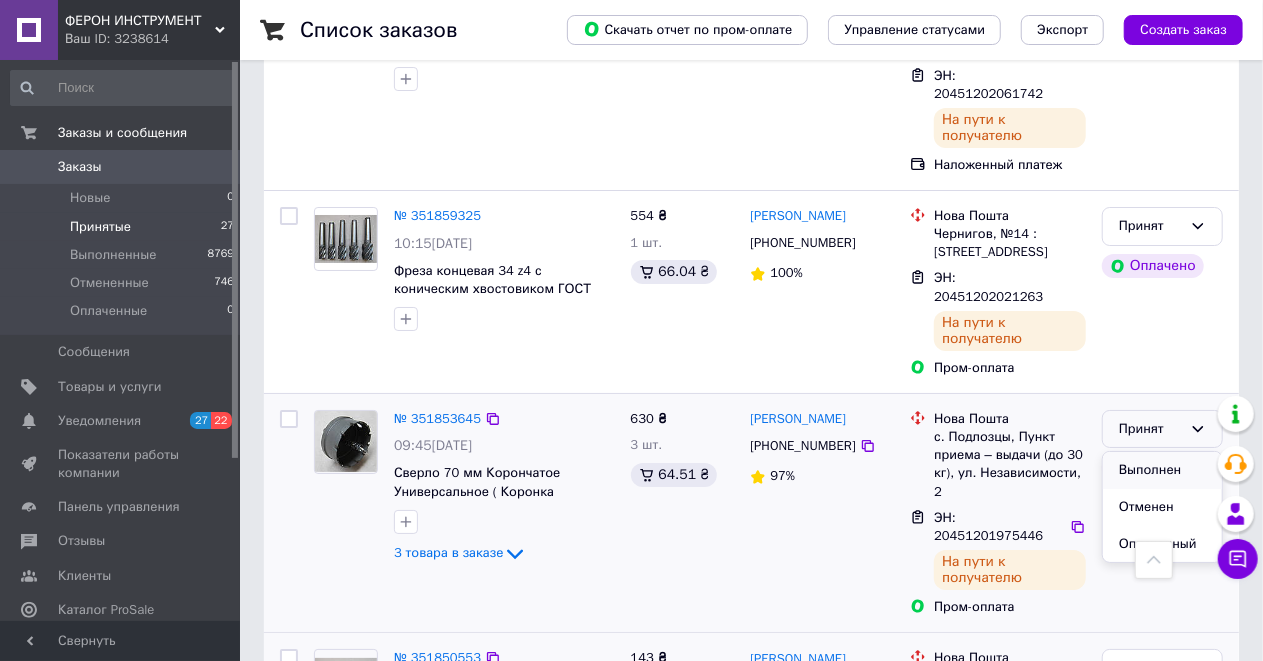 click on "Выполнен" at bounding box center [1162, 470] 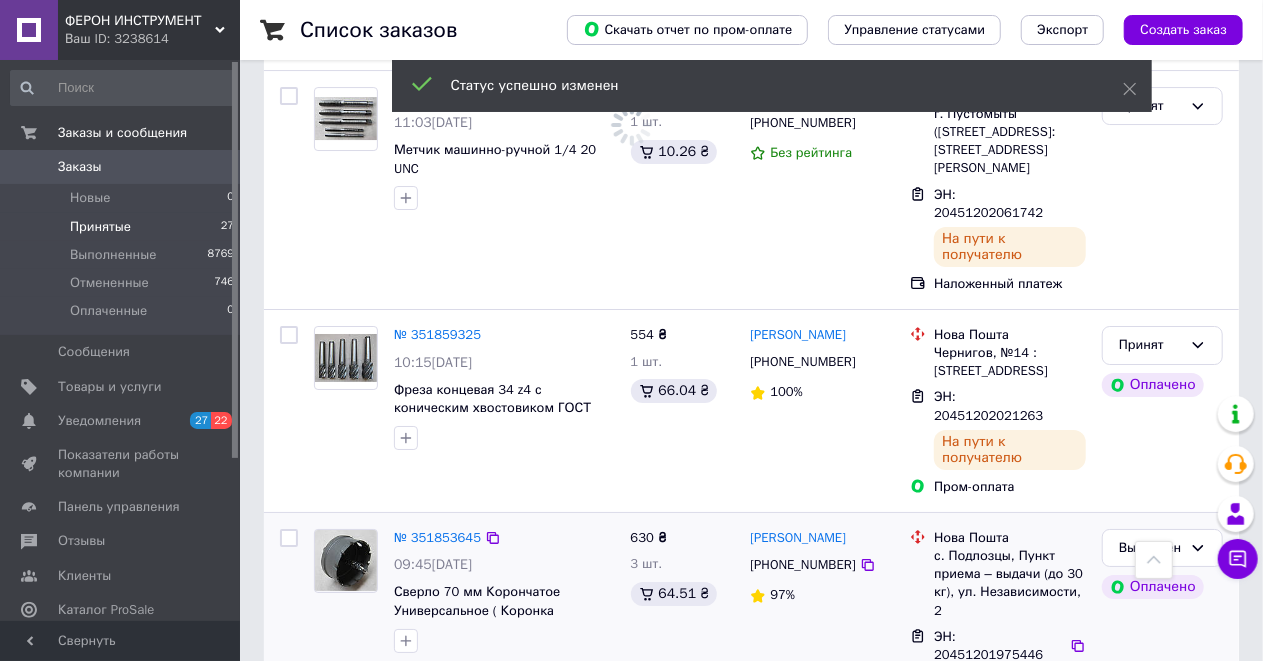 scroll, scrollTop: 3450, scrollLeft: 0, axis: vertical 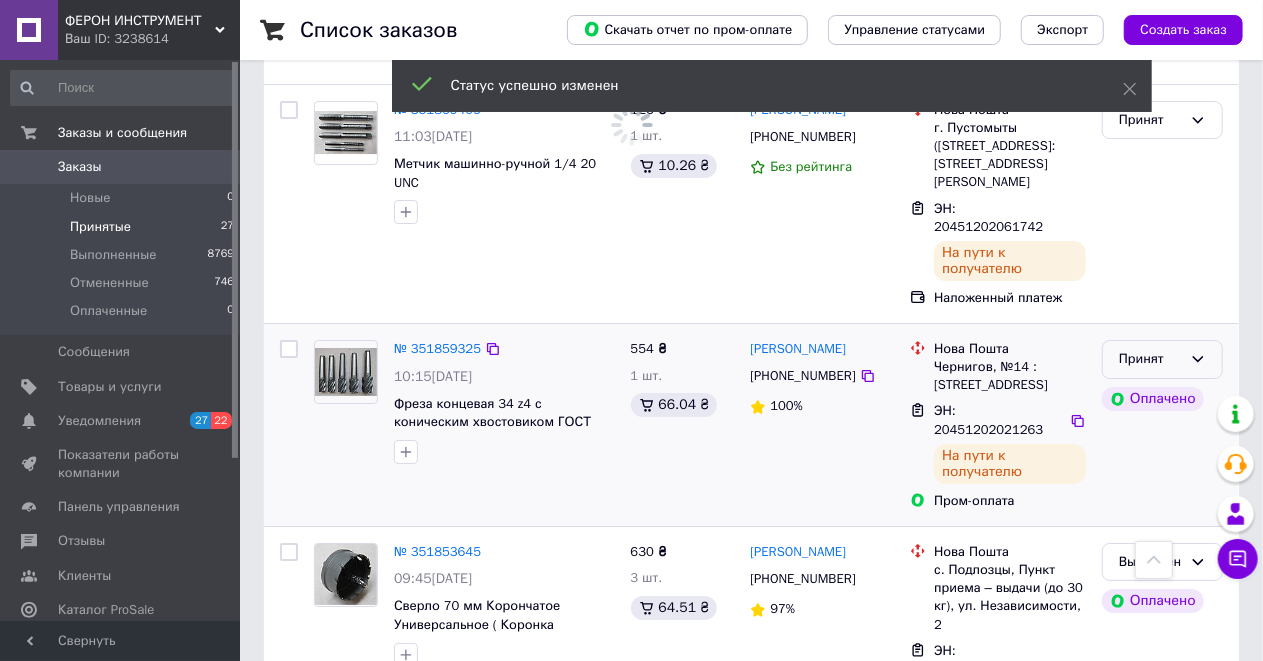 click 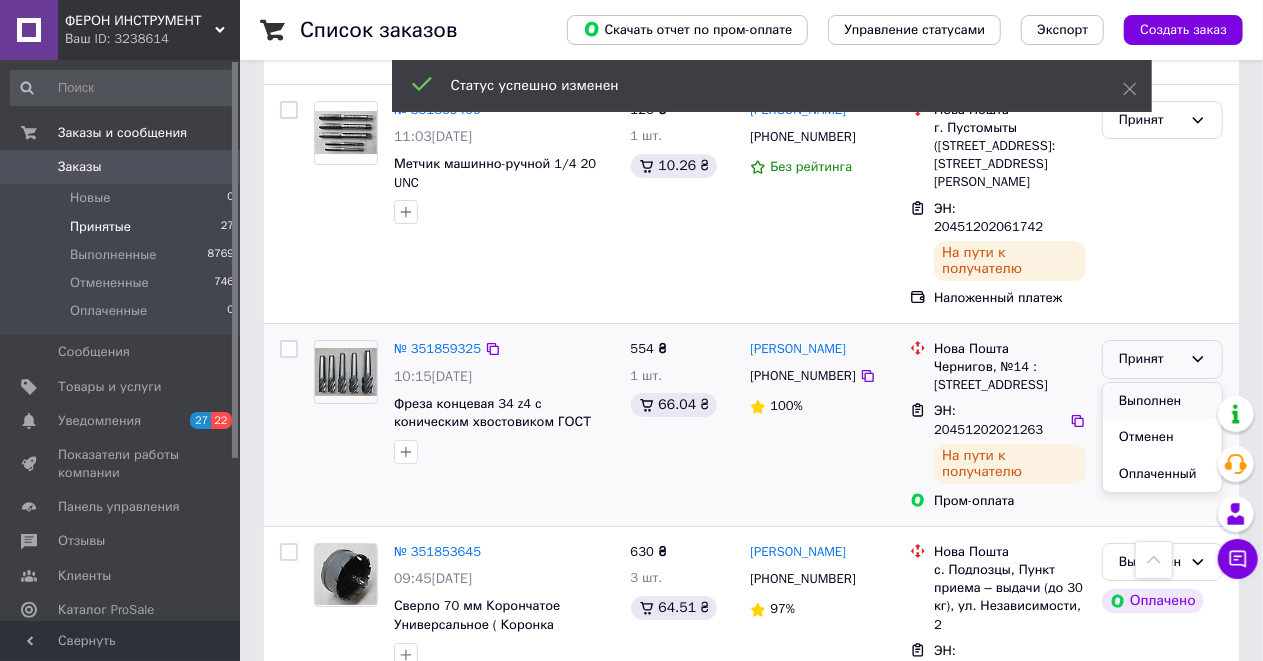 click on "Выполнен" at bounding box center (1162, 401) 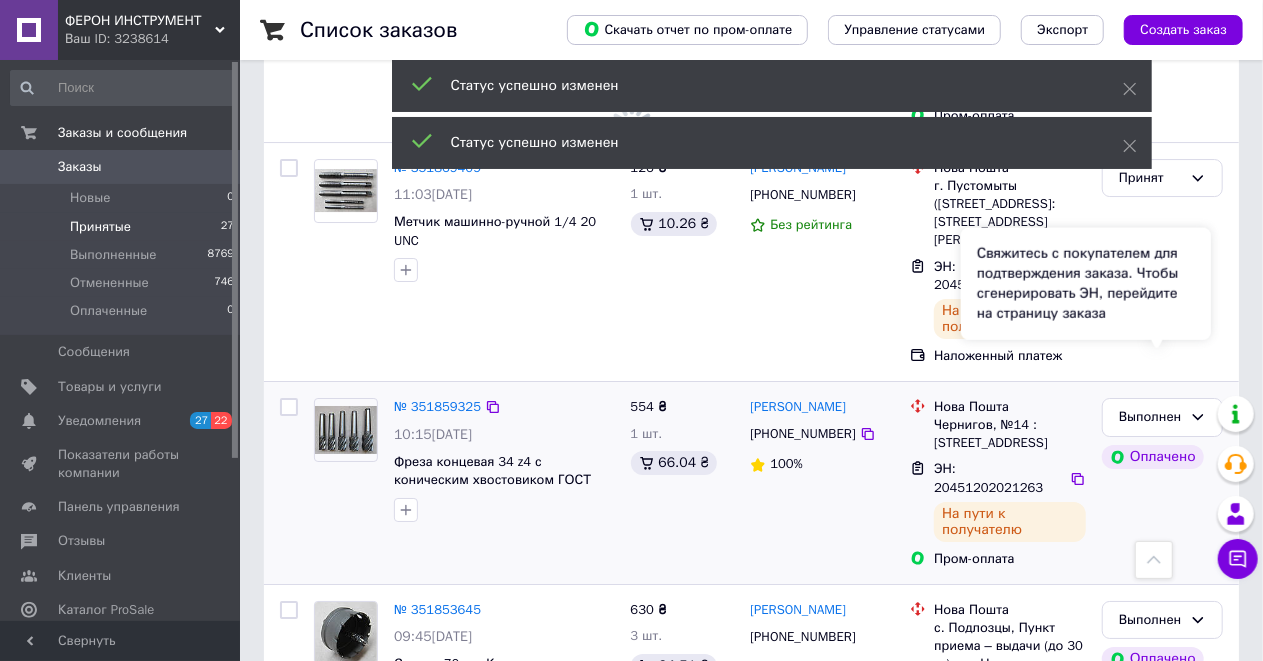 scroll, scrollTop: 3250, scrollLeft: 0, axis: vertical 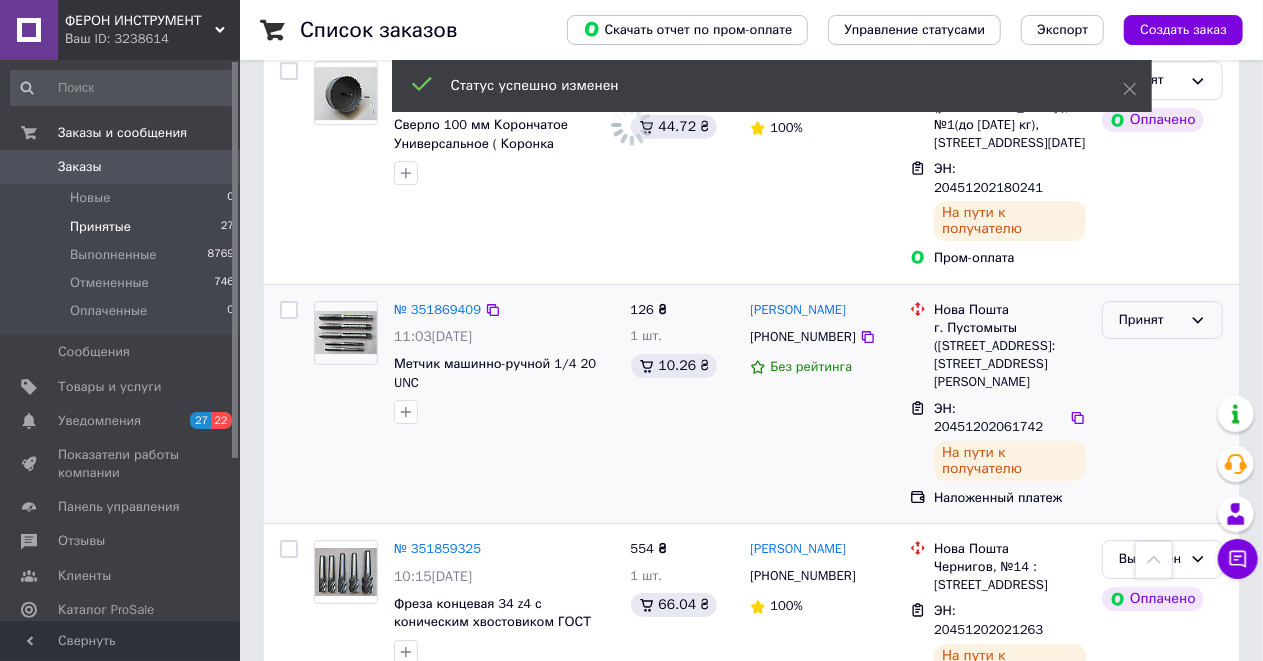 click 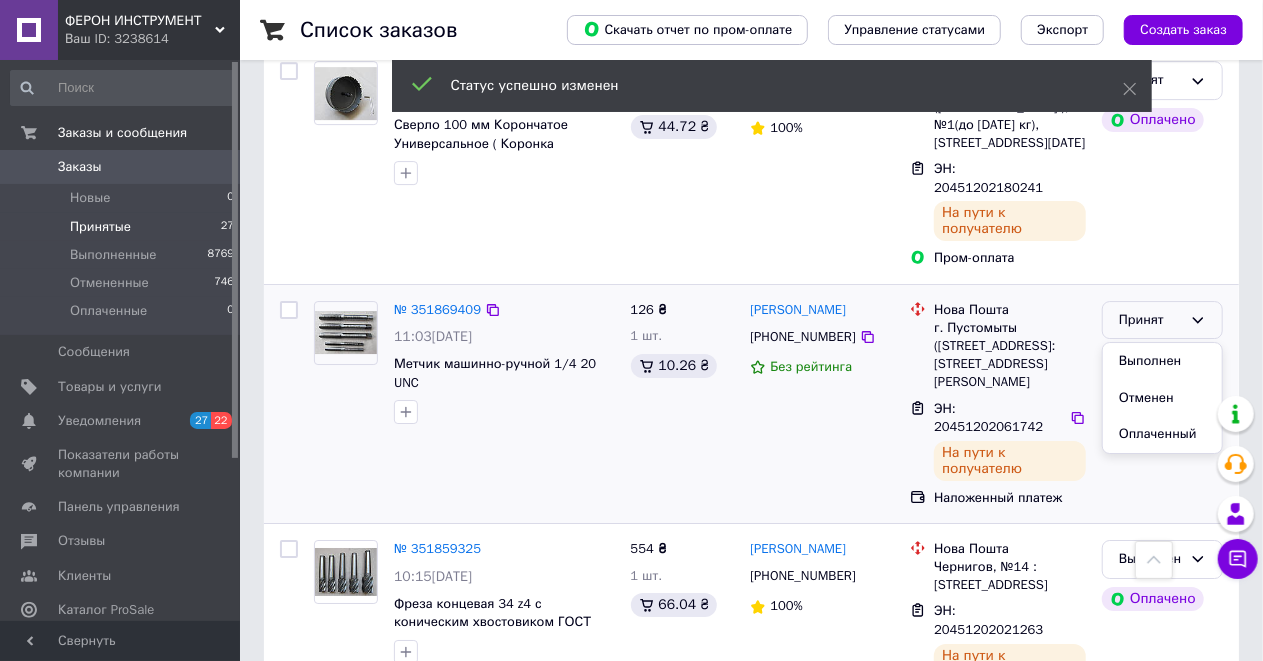 click on "Выполнен" at bounding box center (1162, 361) 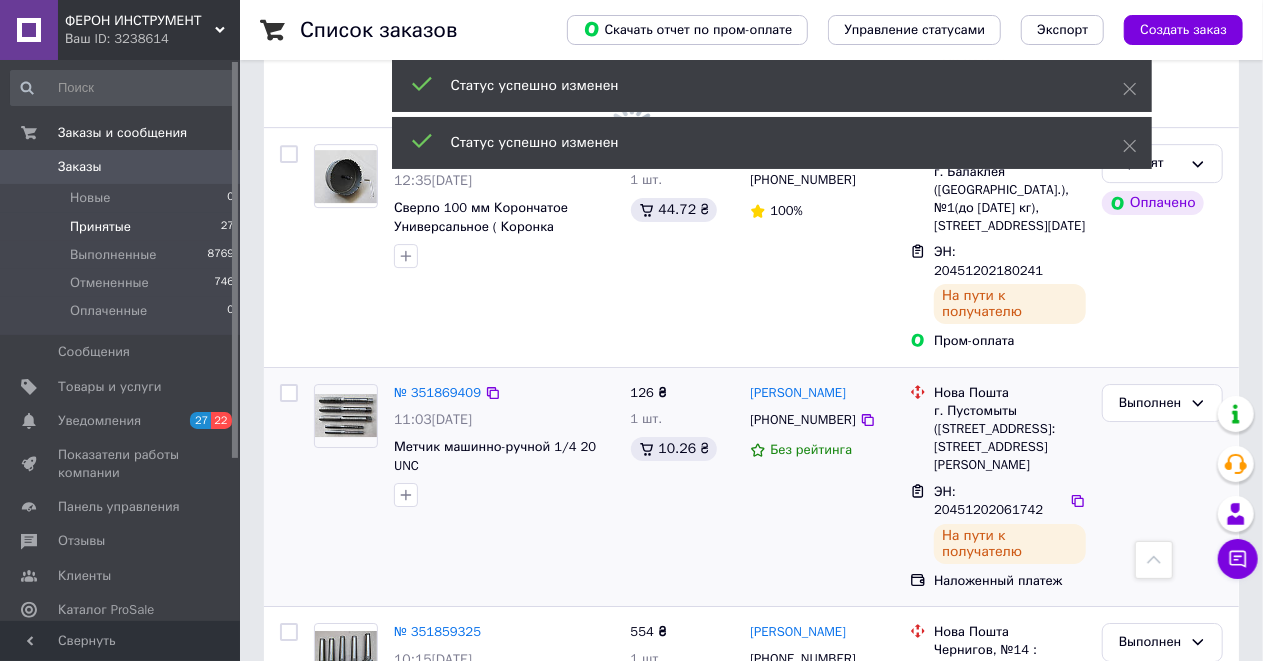 scroll, scrollTop: 3050, scrollLeft: 0, axis: vertical 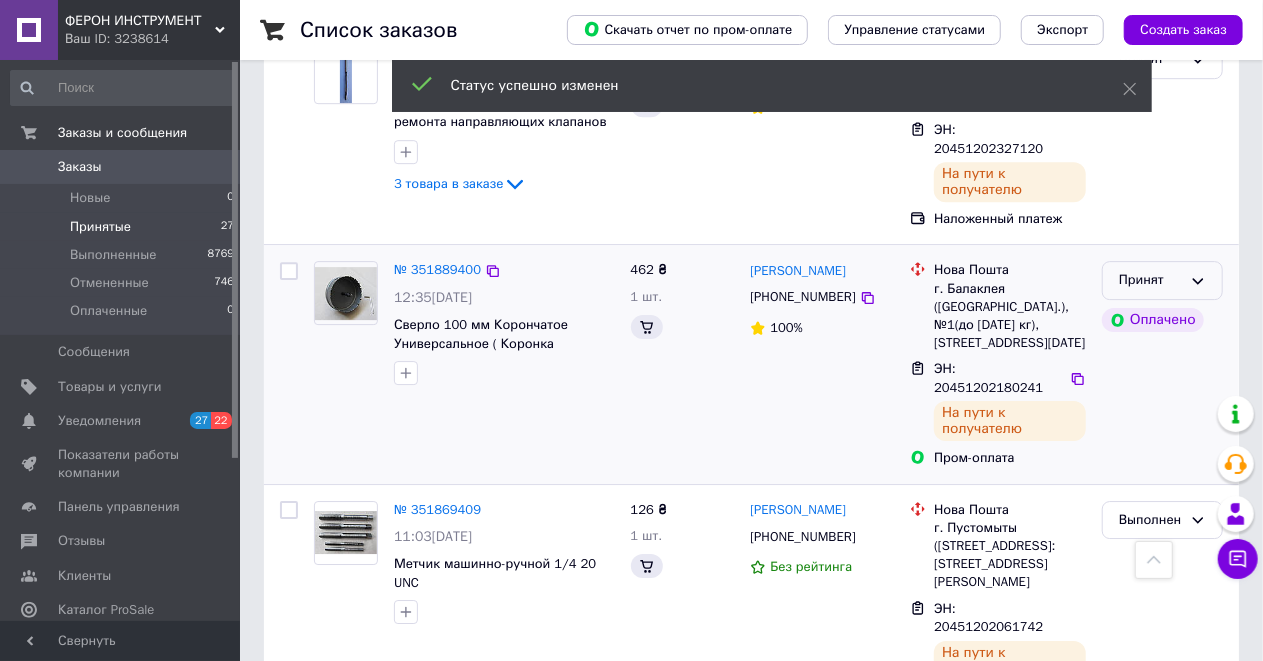 click on "Принят" at bounding box center (1162, 280) 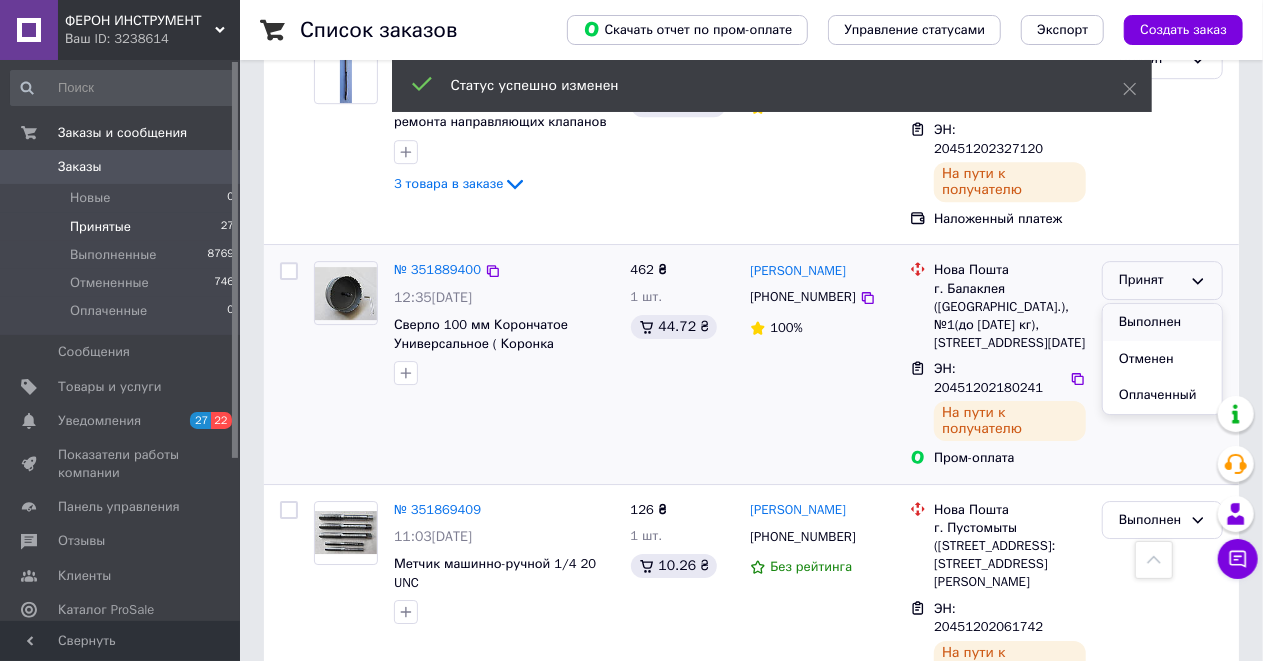 click on "Выполнен" at bounding box center (1162, 322) 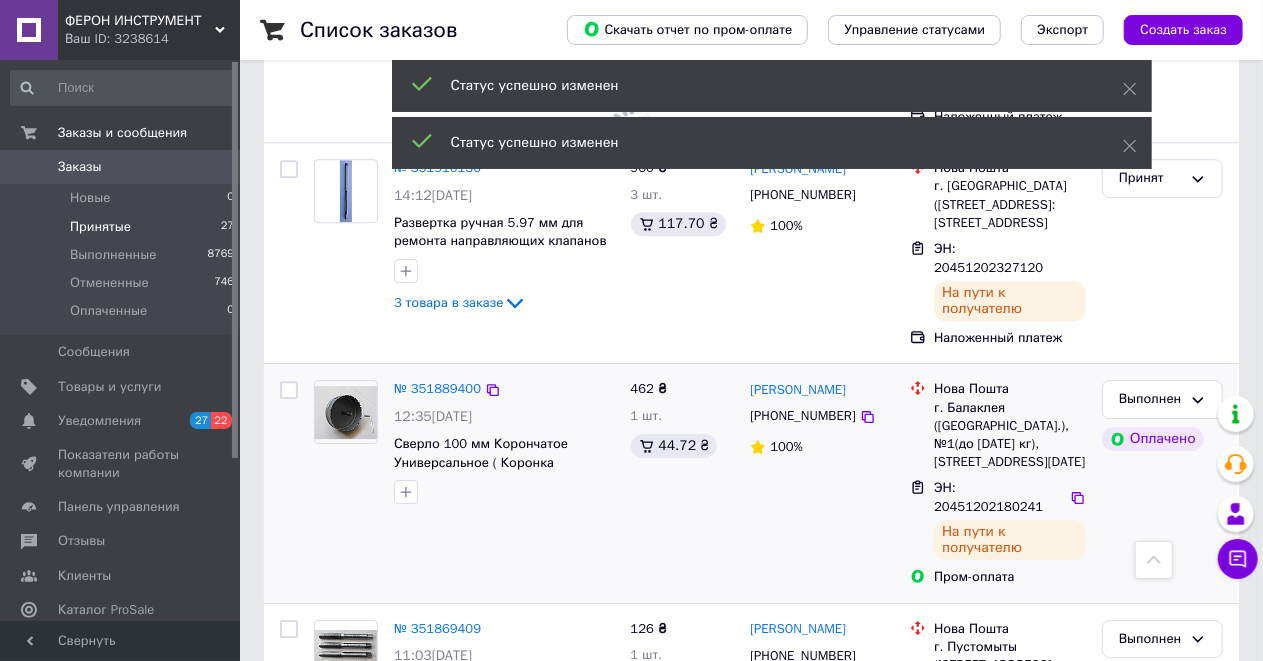 scroll, scrollTop: 2850, scrollLeft: 0, axis: vertical 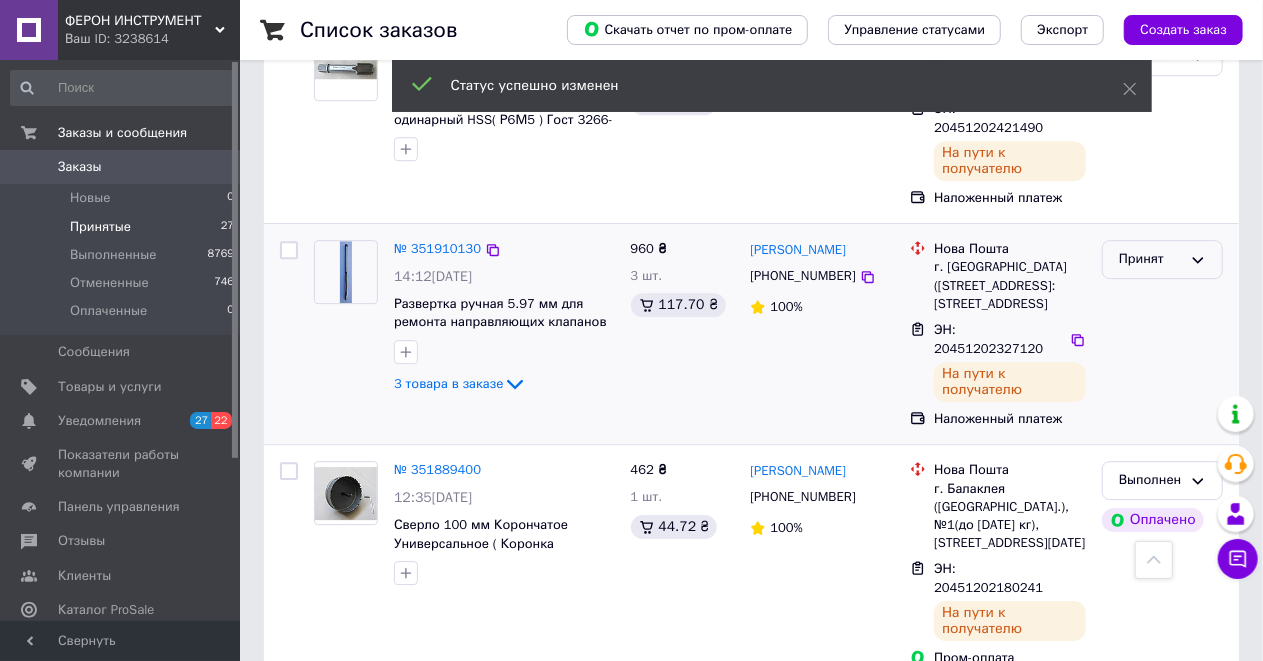 click 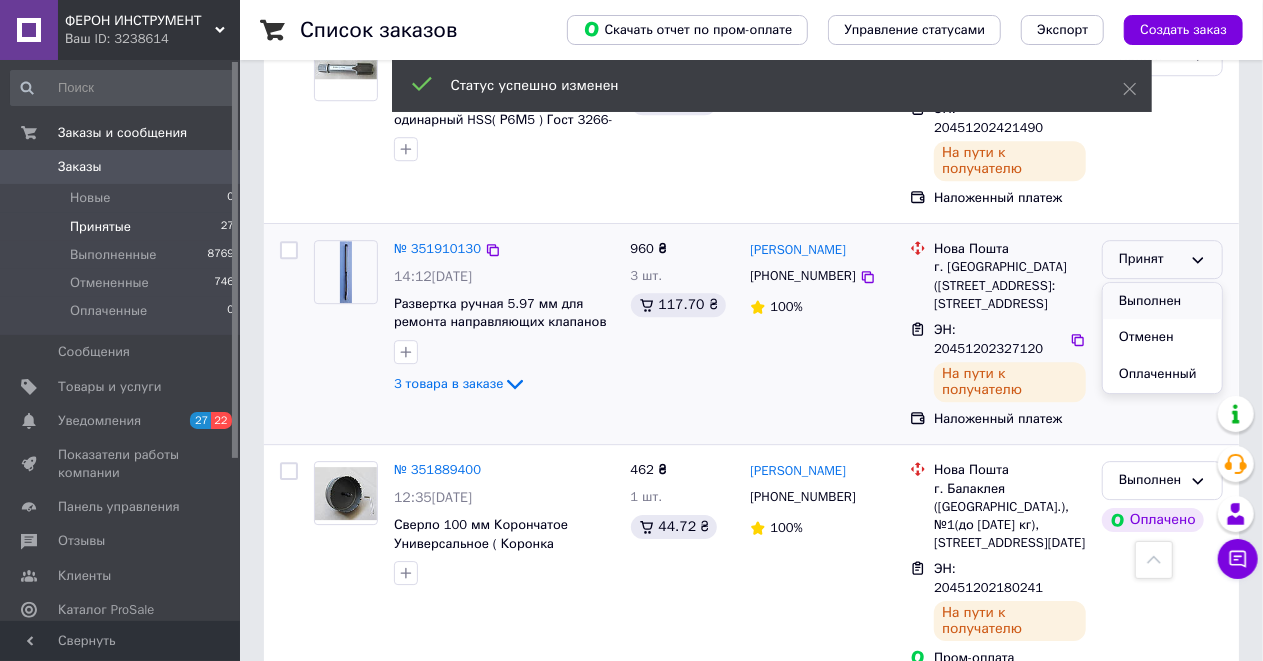 click on "Выполнен" at bounding box center (1162, 301) 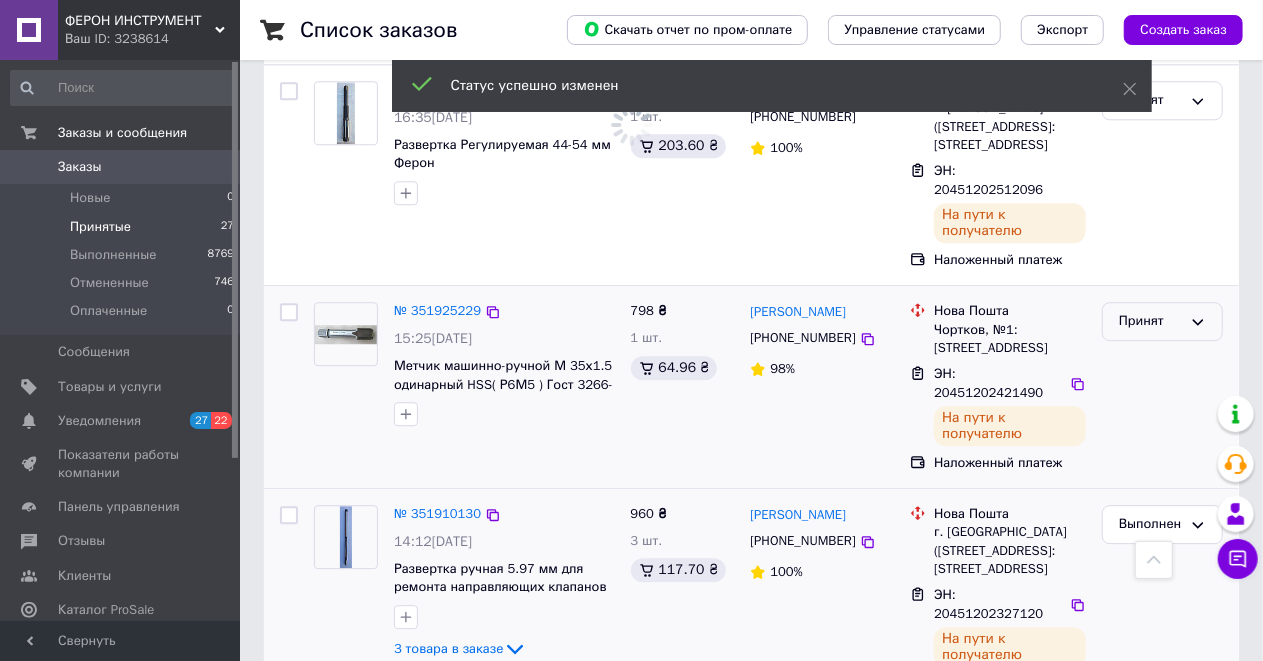 scroll, scrollTop: 2583, scrollLeft: 0, axis: vertical 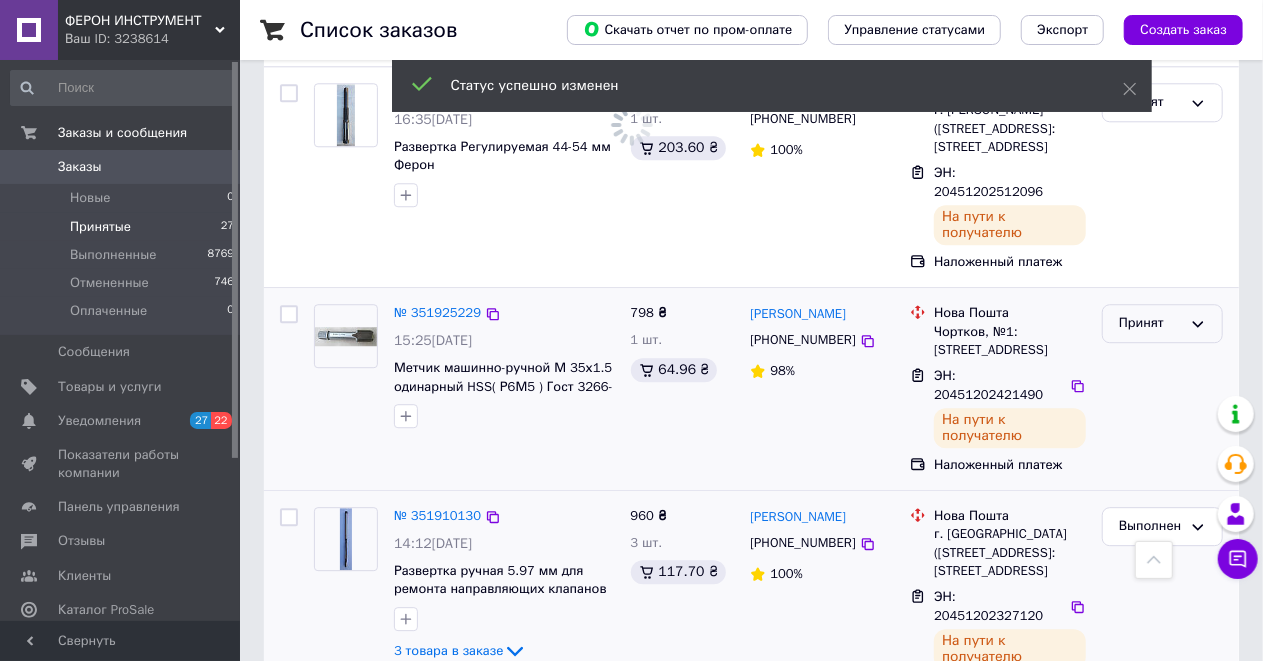 click 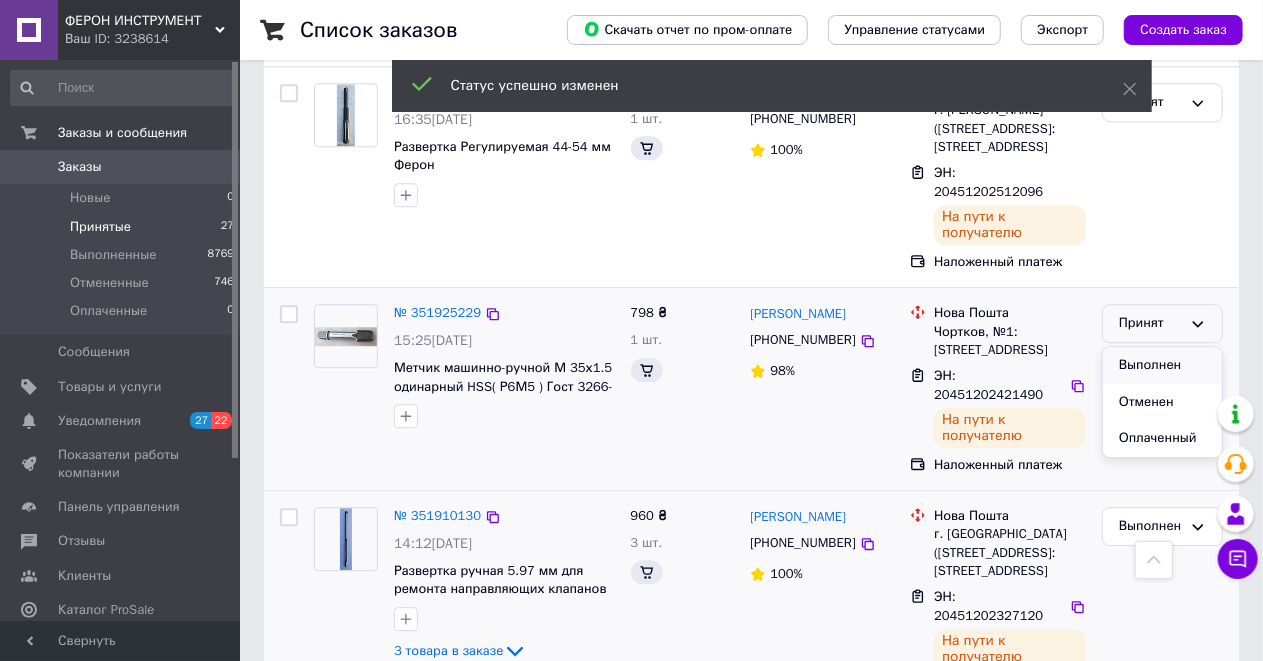 click on "Выполнен" at bounding box center [1162, 365] 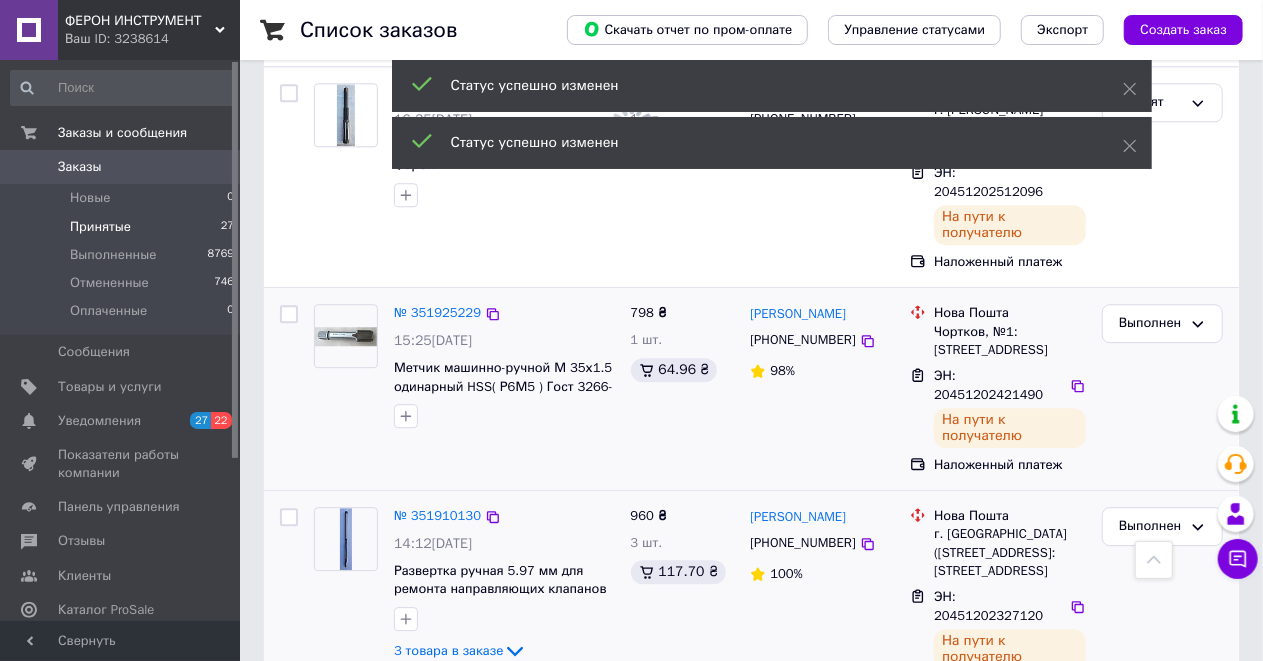 scroll, scrollTop: 2316, scrollLeft: 0, axis: vertical 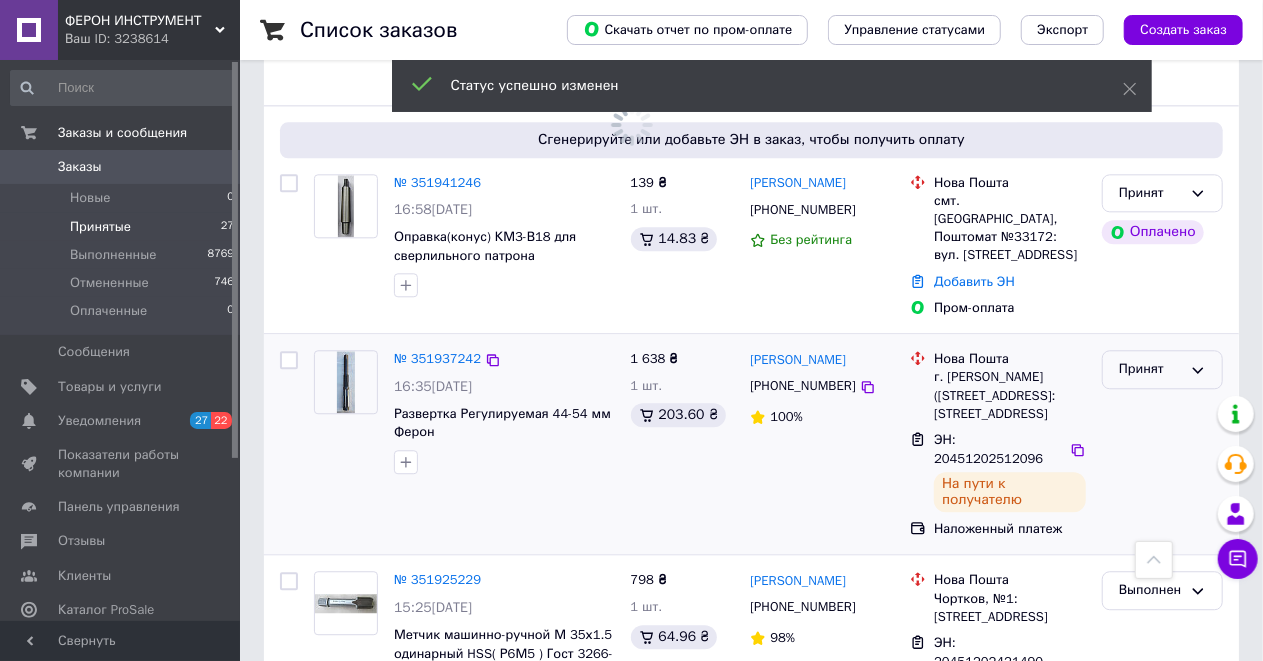 drag, startPoint x: 1189, startPoint y: 371, endPoint x: 1186, endPoint y: 387, distance: 16.27882 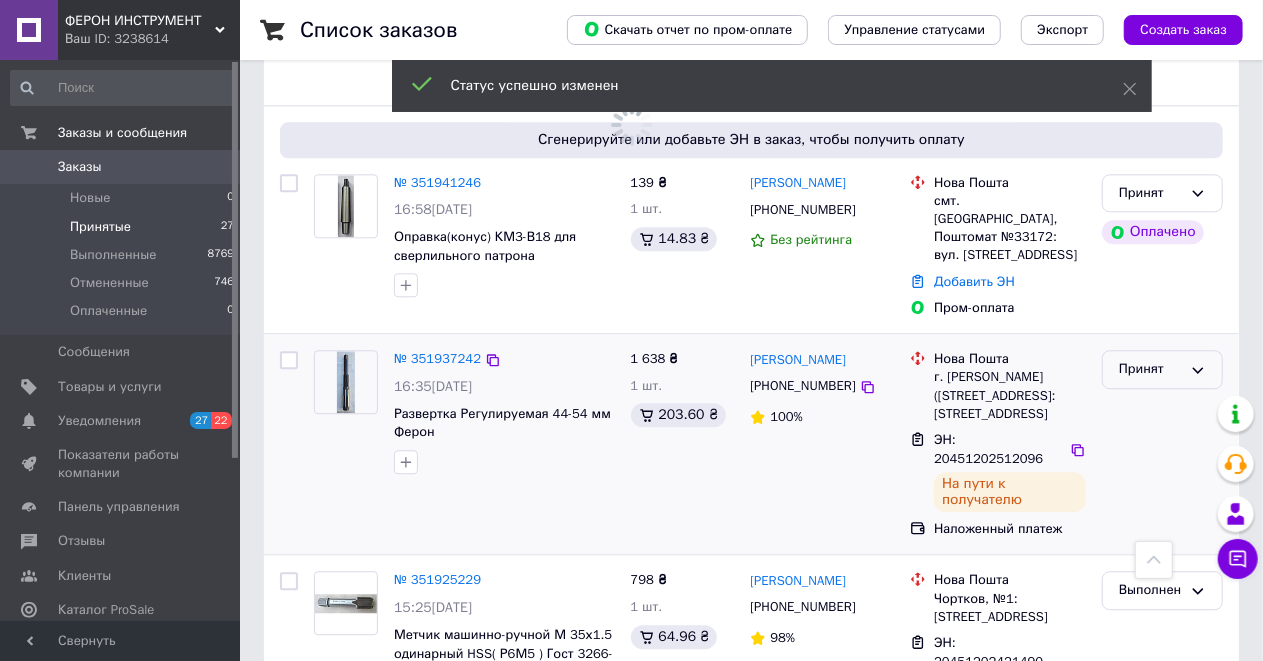 click on "Принят" at bounding box center (1162, 369) 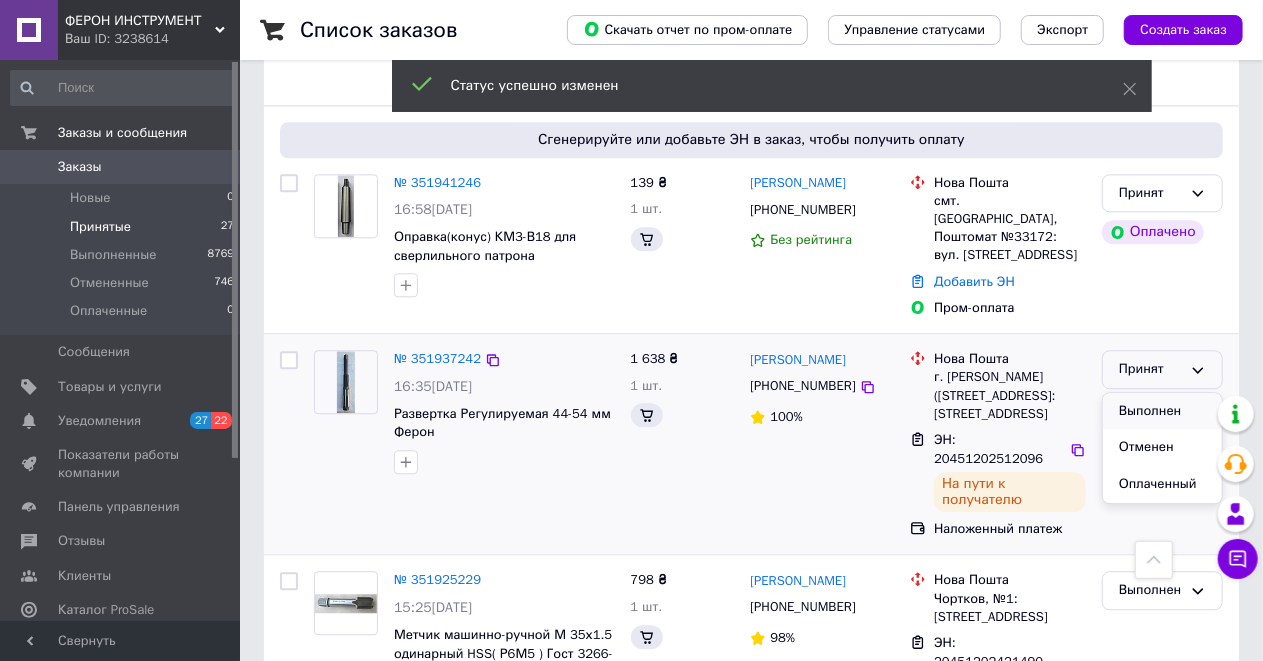 click on "Выполнен" at bounding box center (1162, 411) 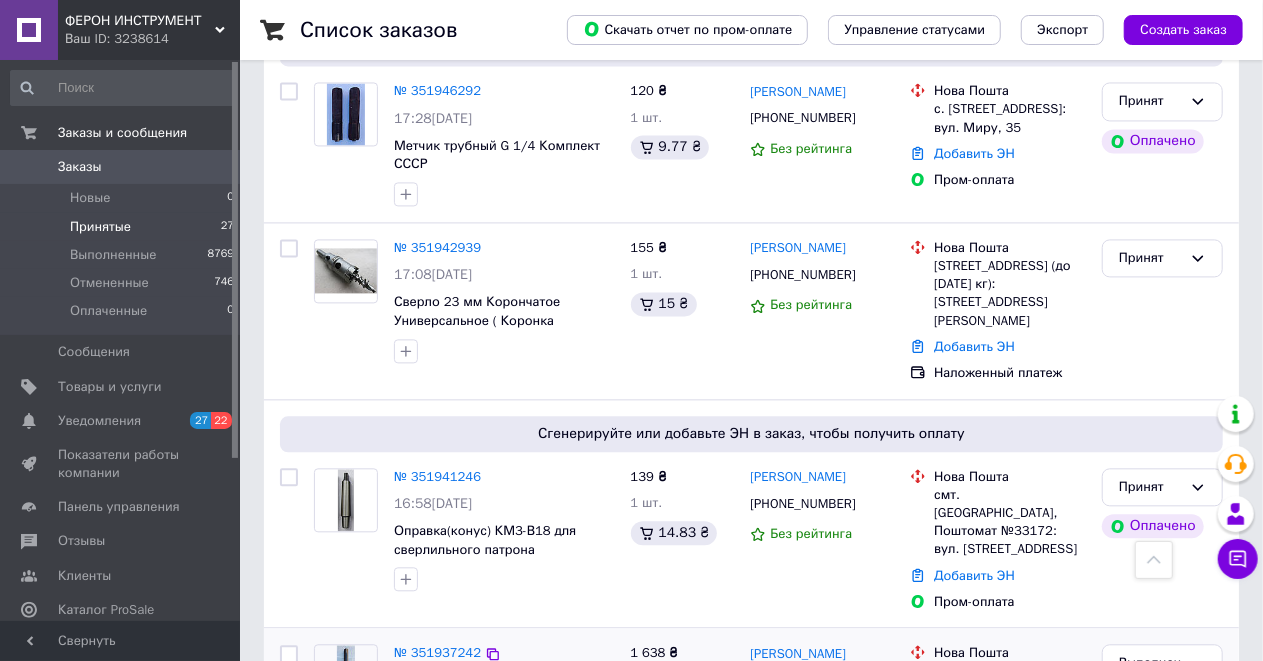 scroll, scrollTop: 1983, scrollLeft: 0, axis: vertical 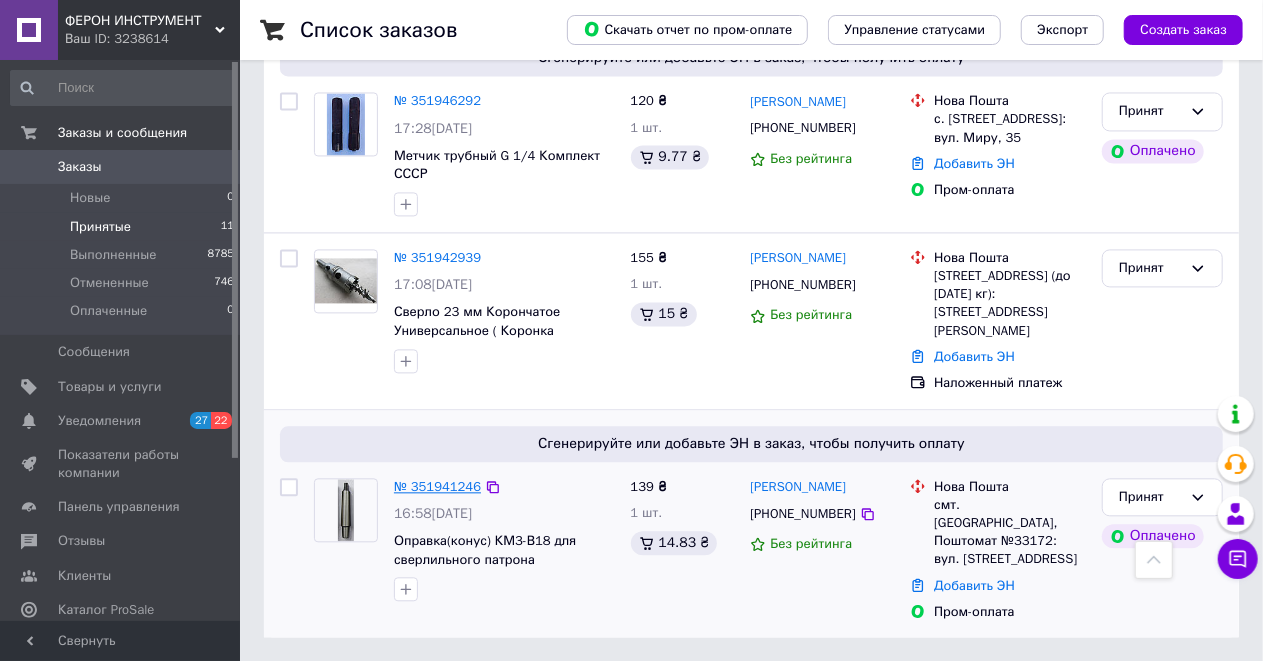 click on "№ 351941246" at bounding box center (437, 486) 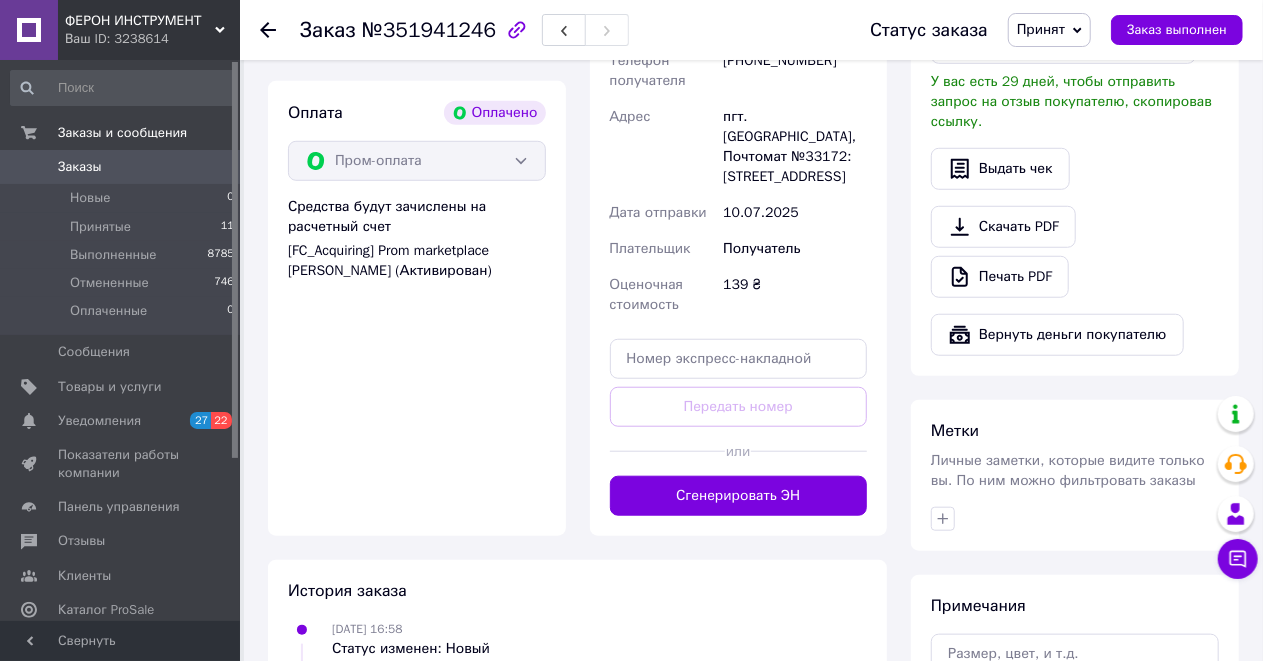 scroll, scrollTop: 800, scrollLeft: 0, axis: vertical 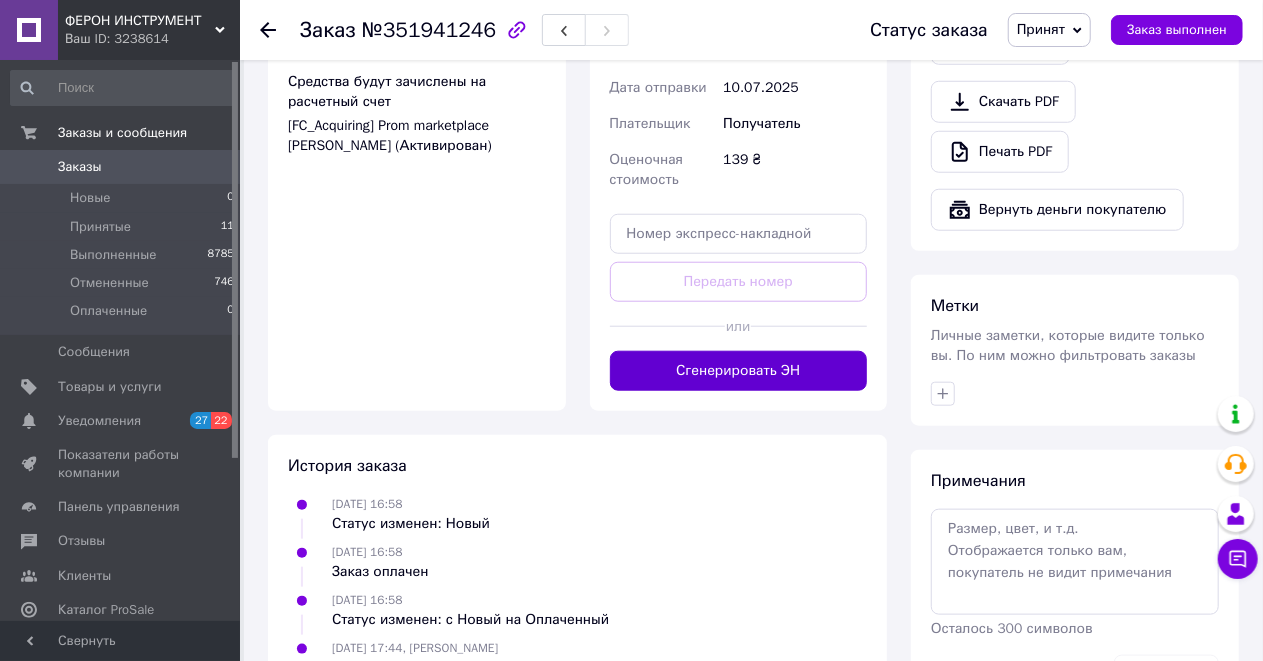 click on "Сгенерировать ЭН" at bounding box center [739, 371] 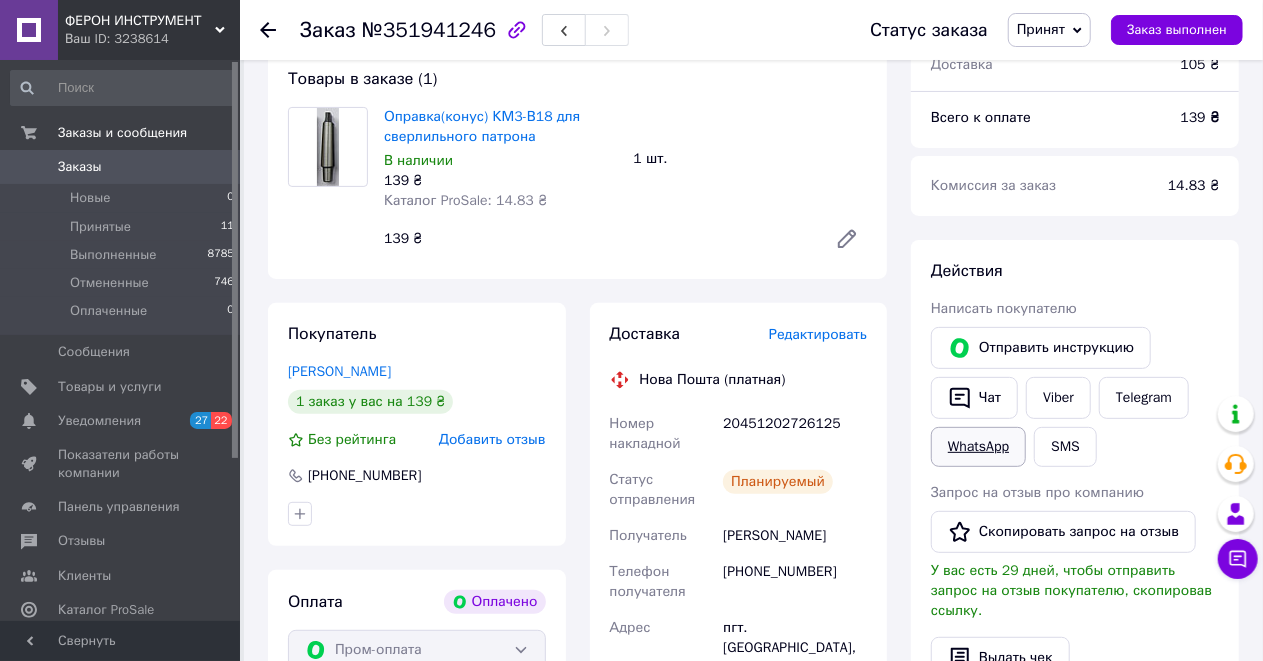 scroll, scrollTop: 0, scrollLeft: 0, axis: both 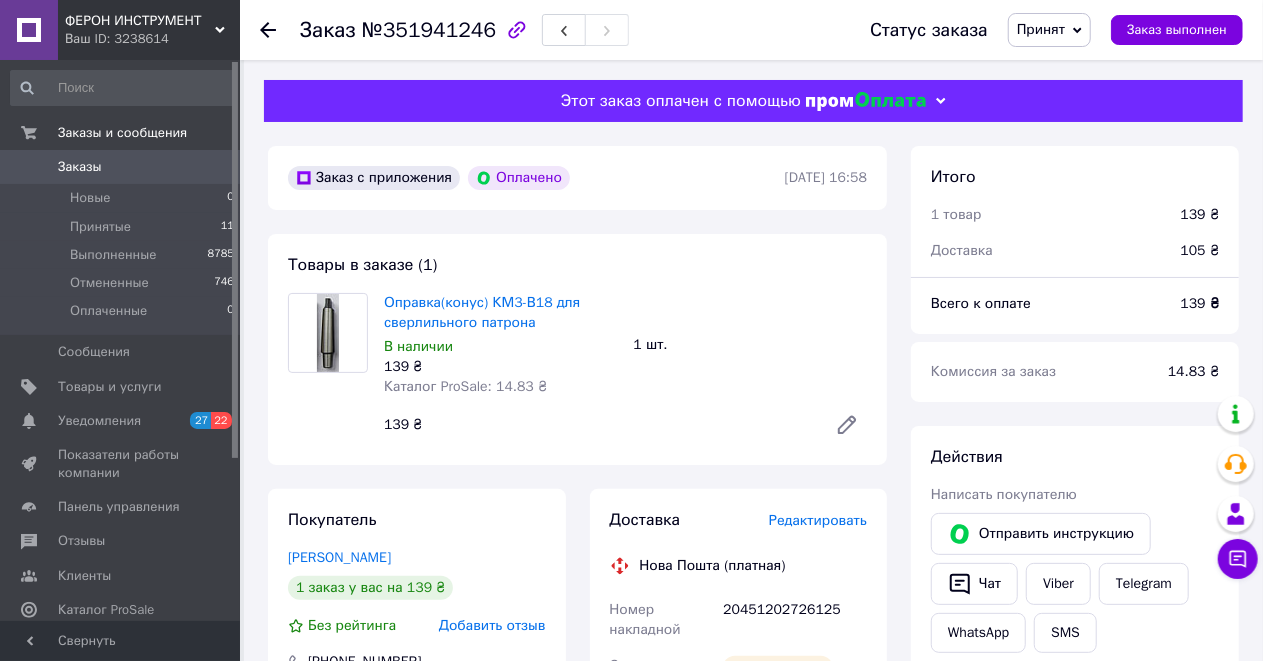 click on "Заказ с приложения Оплачено 09.07.2025 | 16:58 Товары в заказе (1) Оправка(конус) КМ3-В18 для сверлильного патрона В наличии 139 ₴ Каталог ProSale: 14.83 ₴  1 шт. 139 ₴ Покупатель Патряк Михайло 1 заказ у вас на 139 ₴ Без рейтинга   Добавить отзыв +380961343322 Оплата Оплачено Пром-оплата Средства будут зачислены на расчетный счет [FC_Acquiring] Prom marketplace Борисенко Валерій Анатолійович (Активирован) Доставка Редактировать Нова Пошта (платная) Номер накладной 20451202726125 Статус отправления Планируемый Получатель Патряк Михайло Телефон получателя +380961343322 Адрес Дата отправки 10.07.2025 Плательщик <" at bounding box center [577, 830] 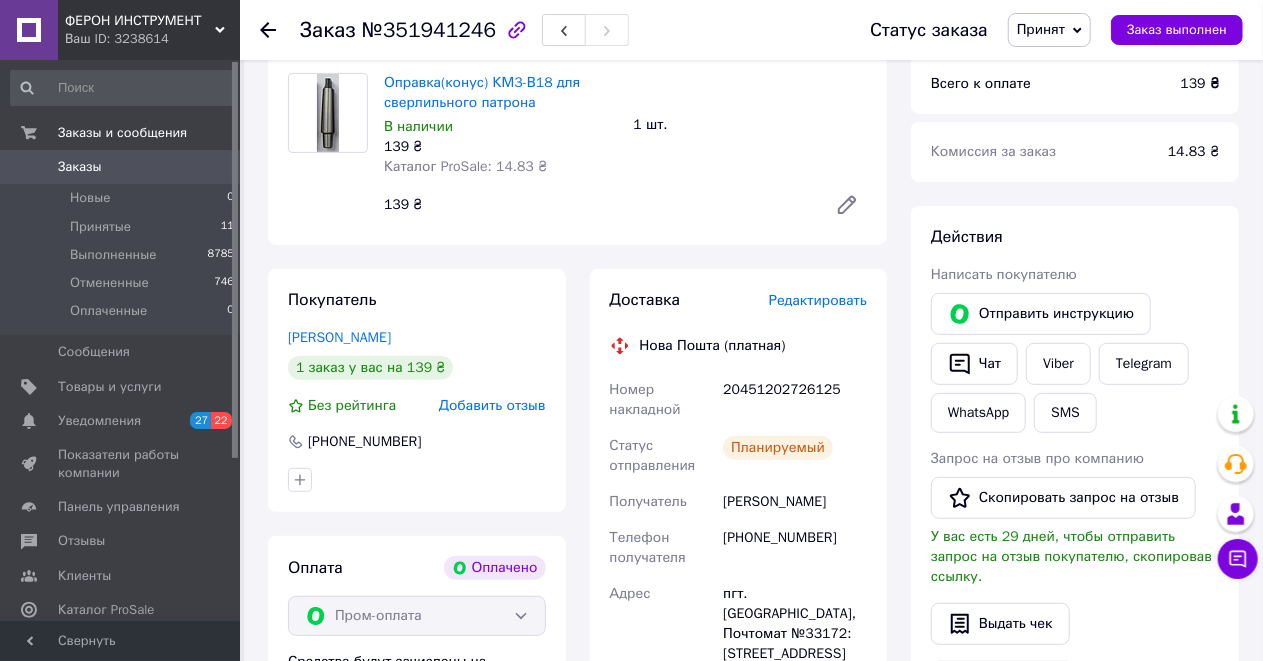 scroll, scrollTop: 0, scrollLeft: 0, axis: both 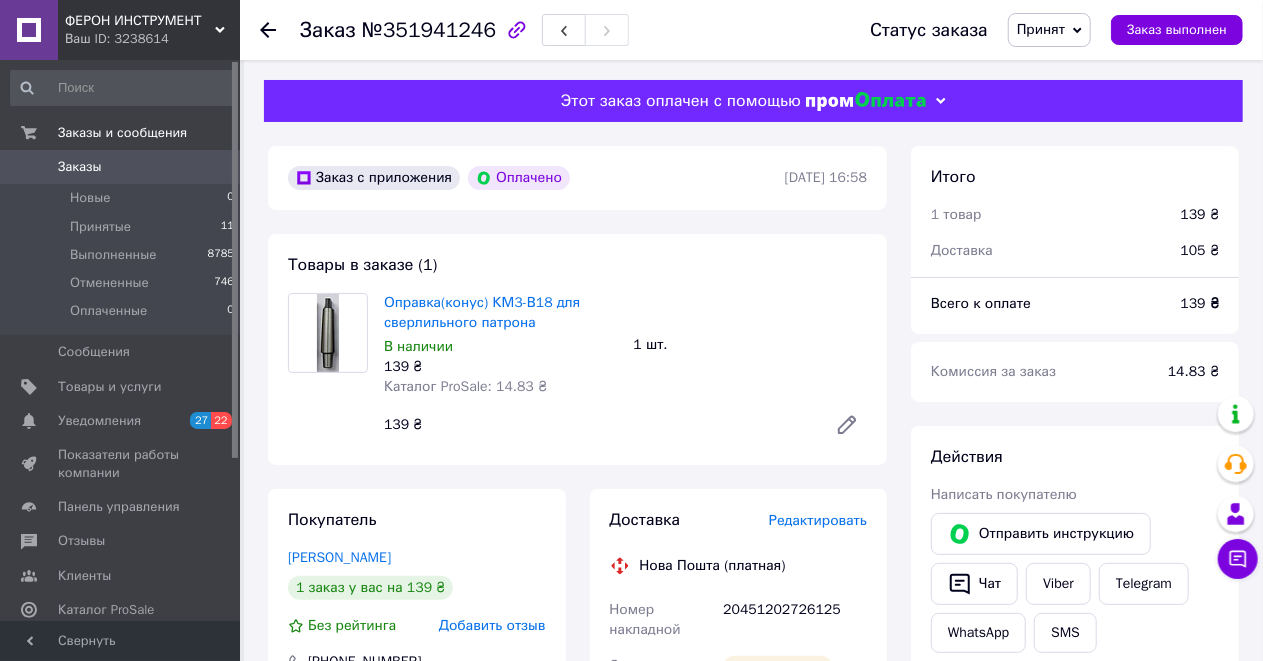 click on "Заказ с приложения Оплачено 09.07.2025 | 16:58 Товары в заказе (1) Оправка(конус) КМ3-В18 для сверлильного патрона В наличии 139 ₴ Каталог ProSale: 14.83 ₴  1 шт. 139 ₴ Покупатель Патряк Михайло 1 заказ у вас на 139 ₴ Без рейтинга   Добавить отзыв +380961343322 Оплата Оплачено Пром-оплата Средства будут зачислены на расчетный счет [FC_Acquiring] Prom marketplace Борисенко Валерій Анатолійович (Активирован) Доставка Редактировать Нова Пошта (платная) Номер накладной 20451202726125 Статус отправления Планируемый Получатель Патряк Михайло Телефон получателя +380961343322 Адрес Дата отправки 10.07.2025 Плательщик <" at bounding box center [577, 830] 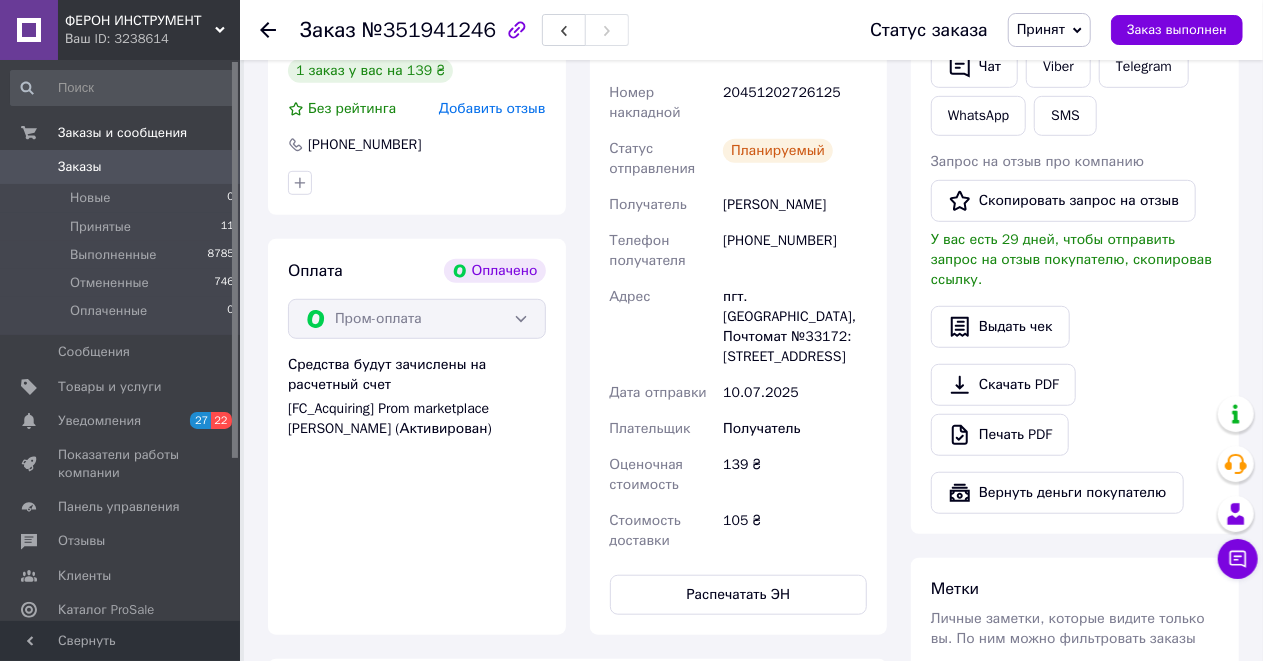 scroll, scrollTop: 466, scrollLeft: 0, axis: vertical 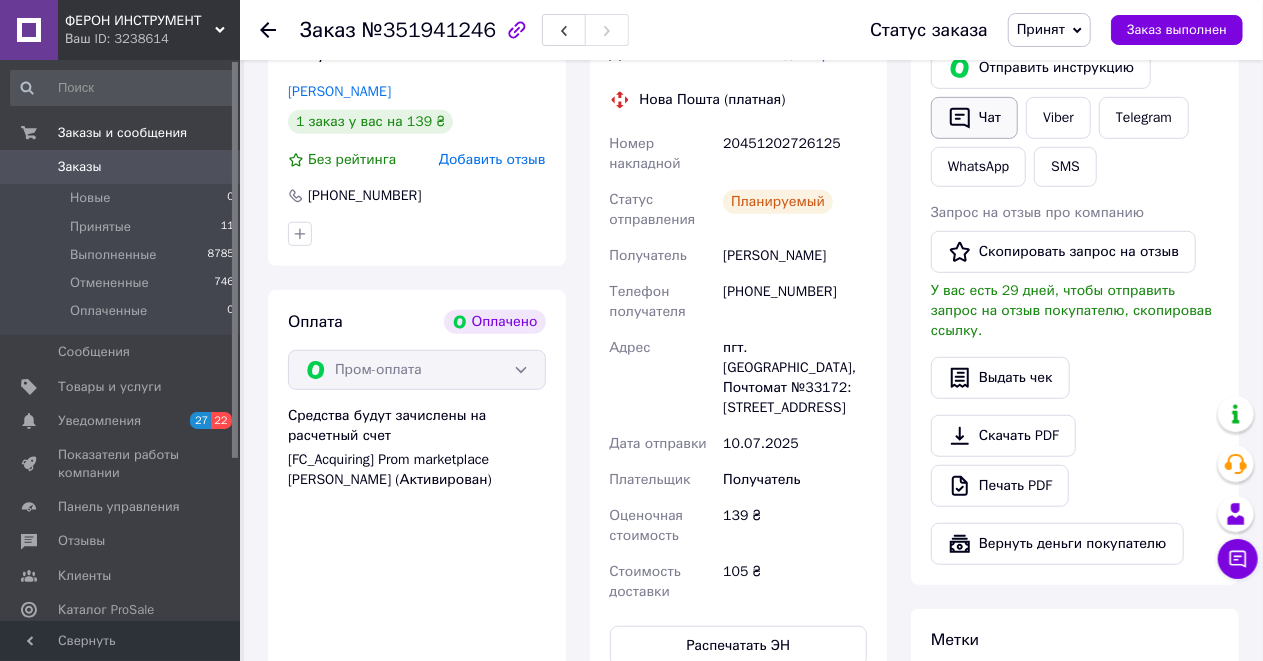 click on "Чат" at bounding box center [974, 118] 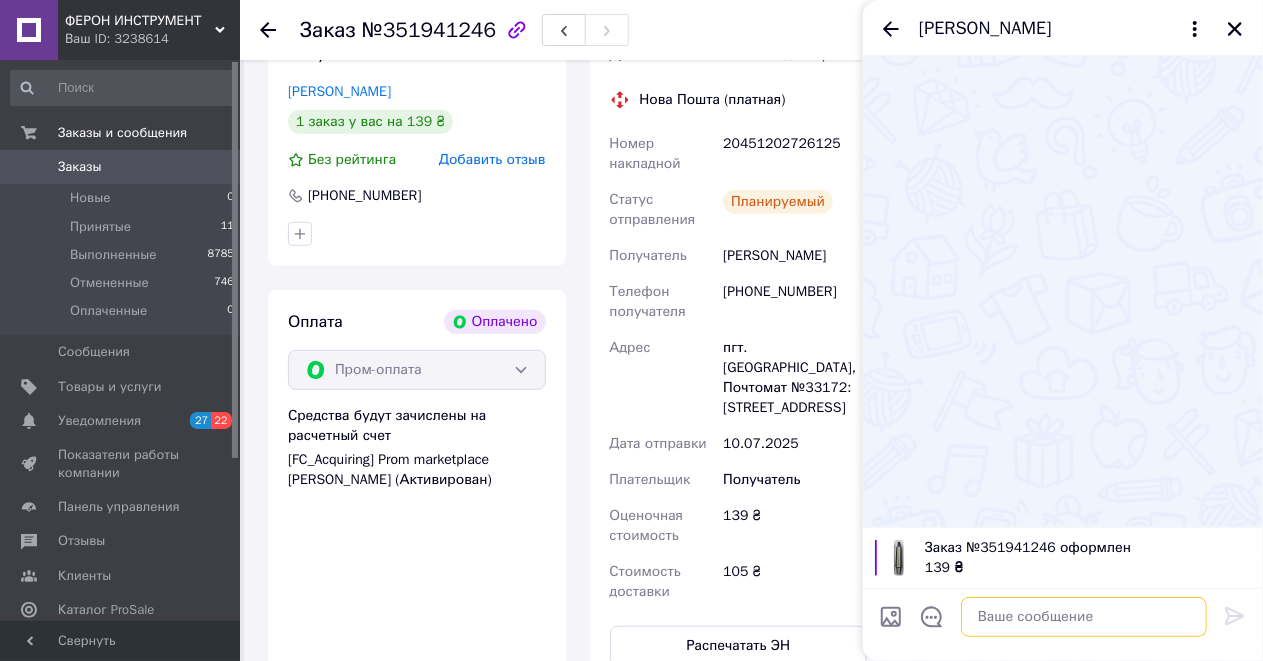 click at bounding box center [1084, 617] 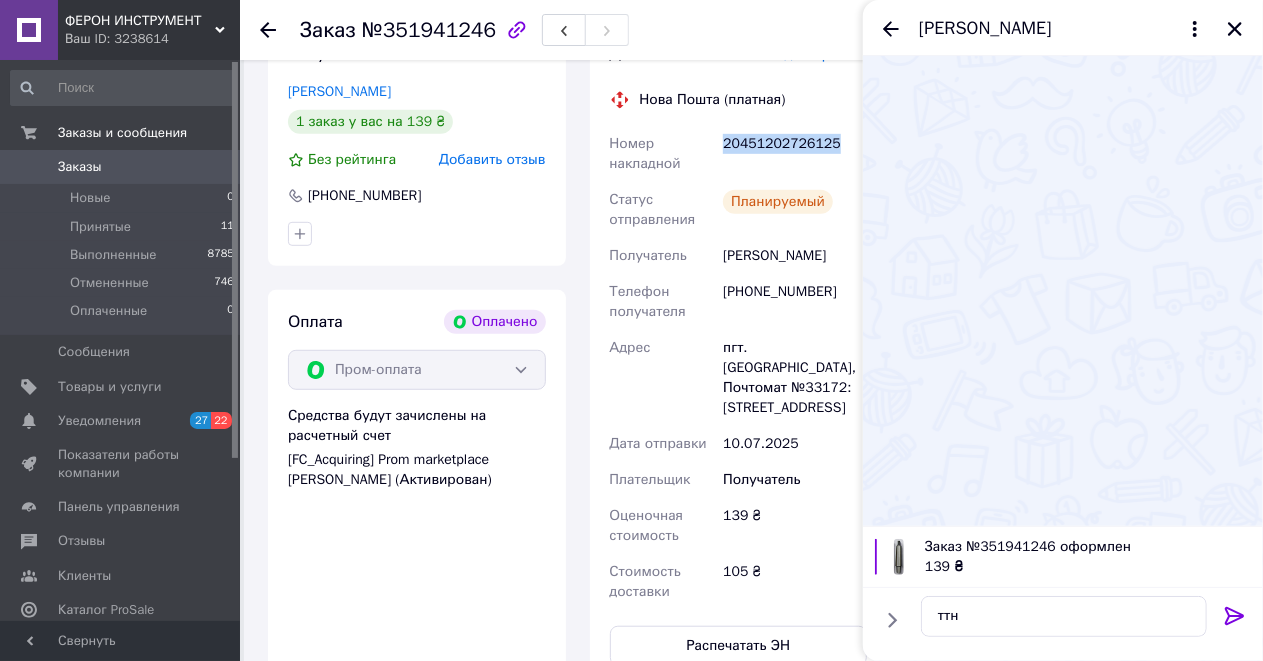 drag, startPoint x: 843, startPoint y: 163, endPoint x: 724, endPoint y: 178, distance: 119.94165 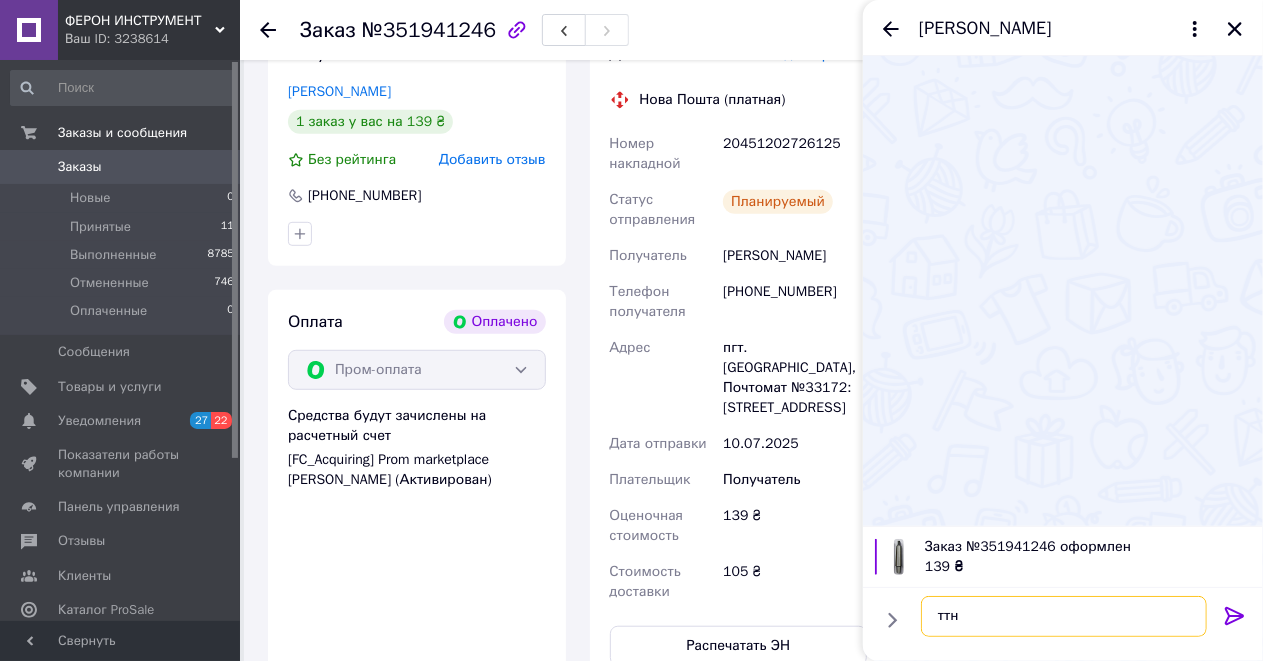 click on "ттн" at bounding box center (1064, 616) 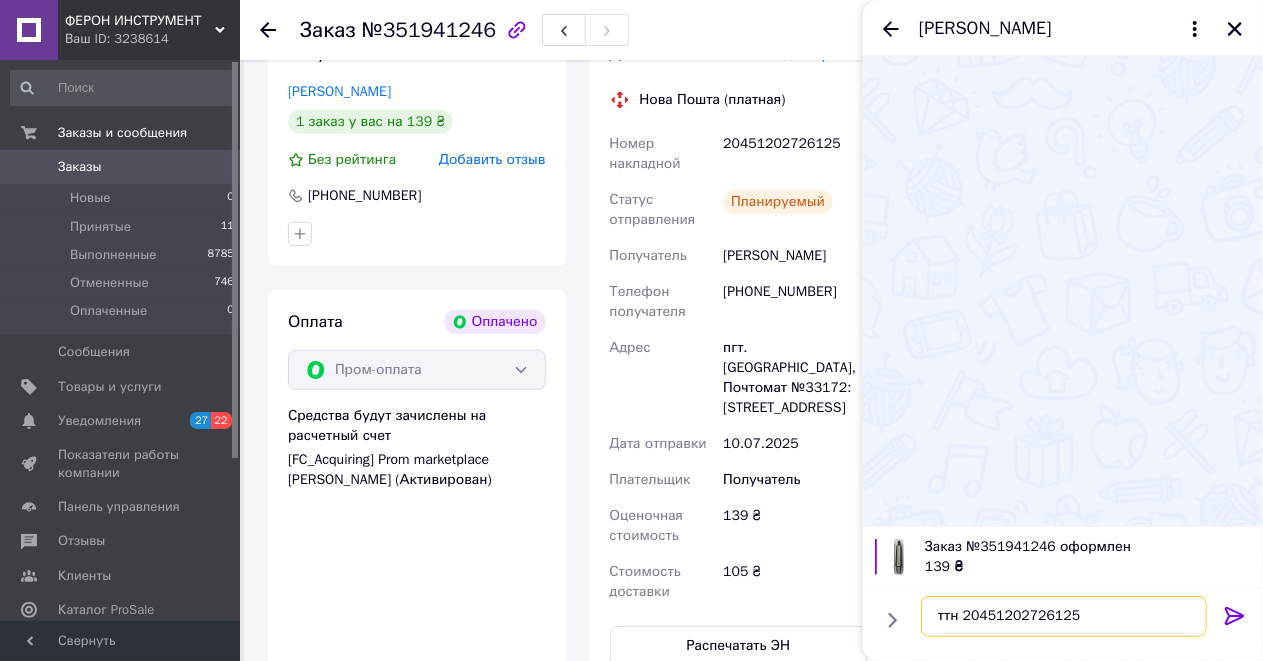 type on "ттн 20451202726125" 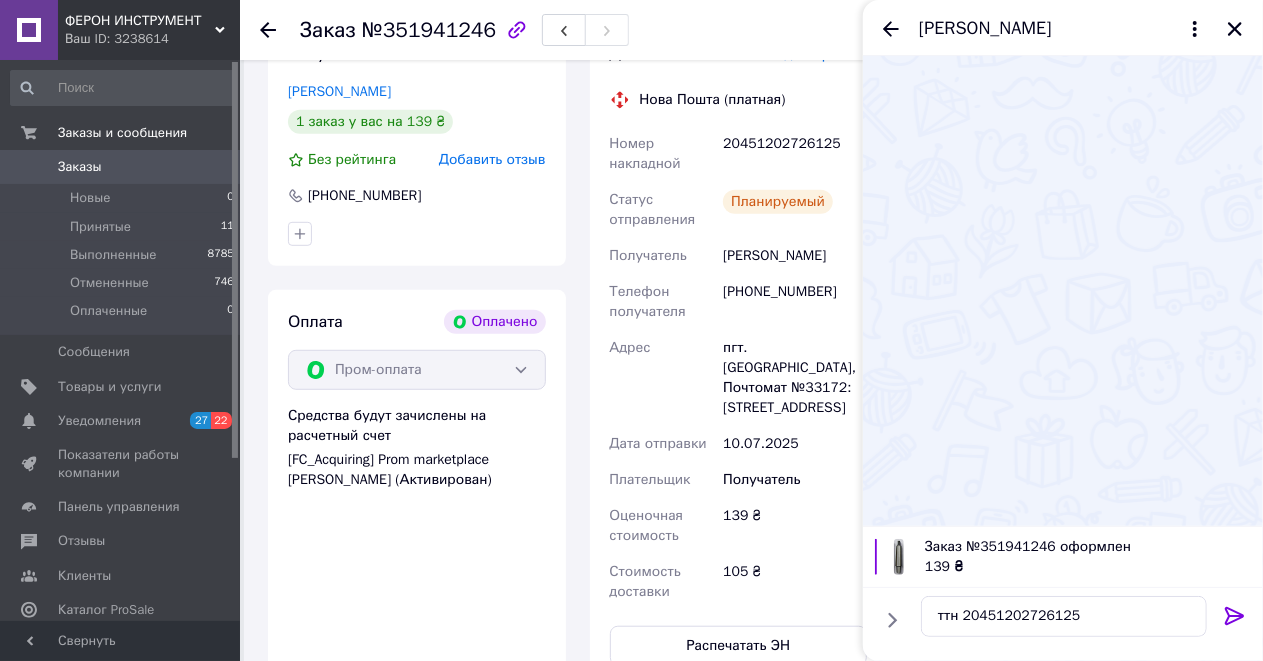 click 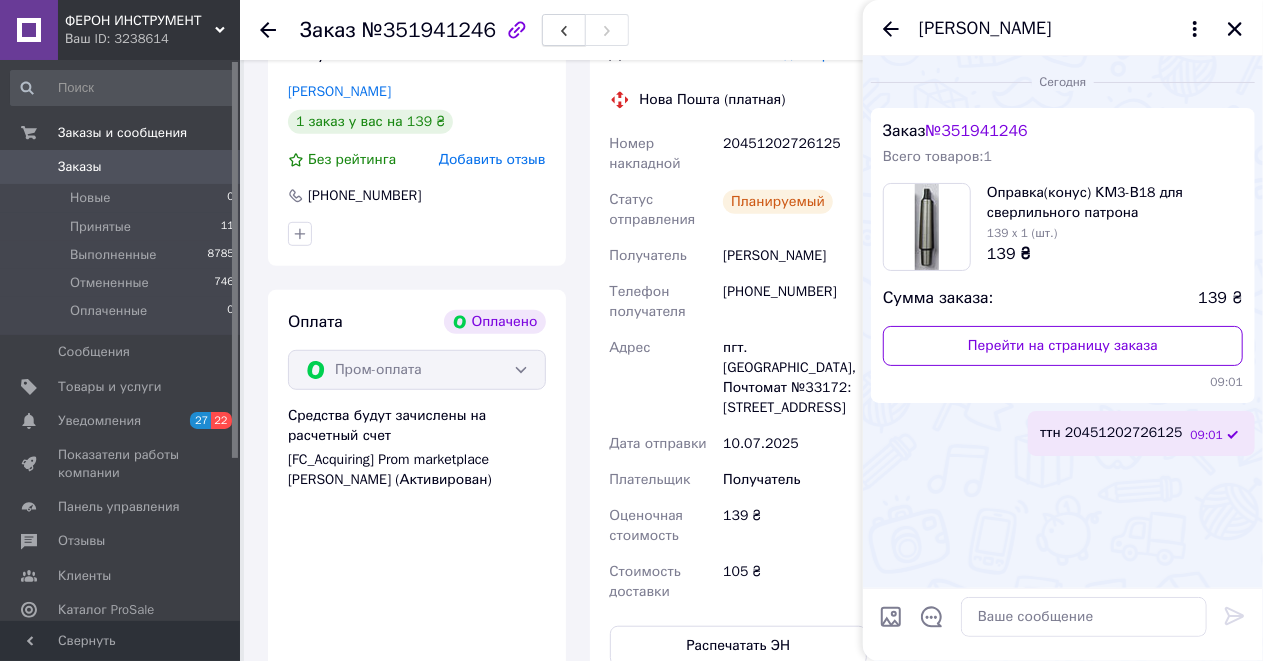 click 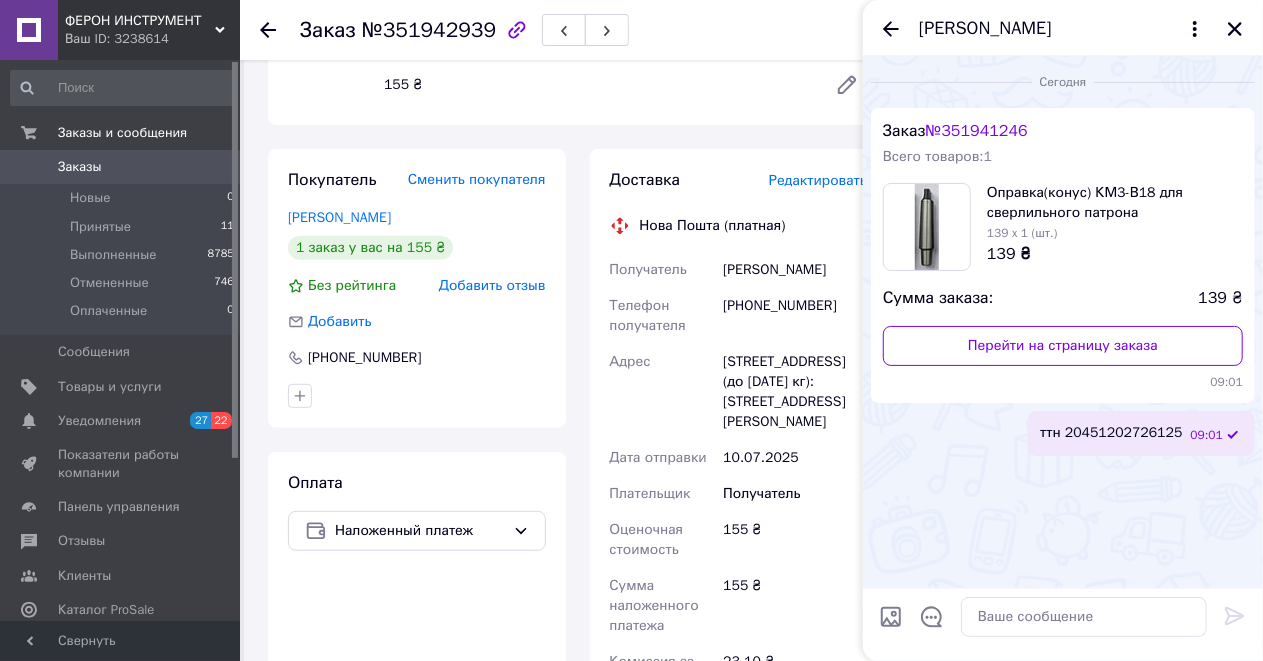 scroll, scrollTop: 466, scrollLeft: 0, axis: vertical 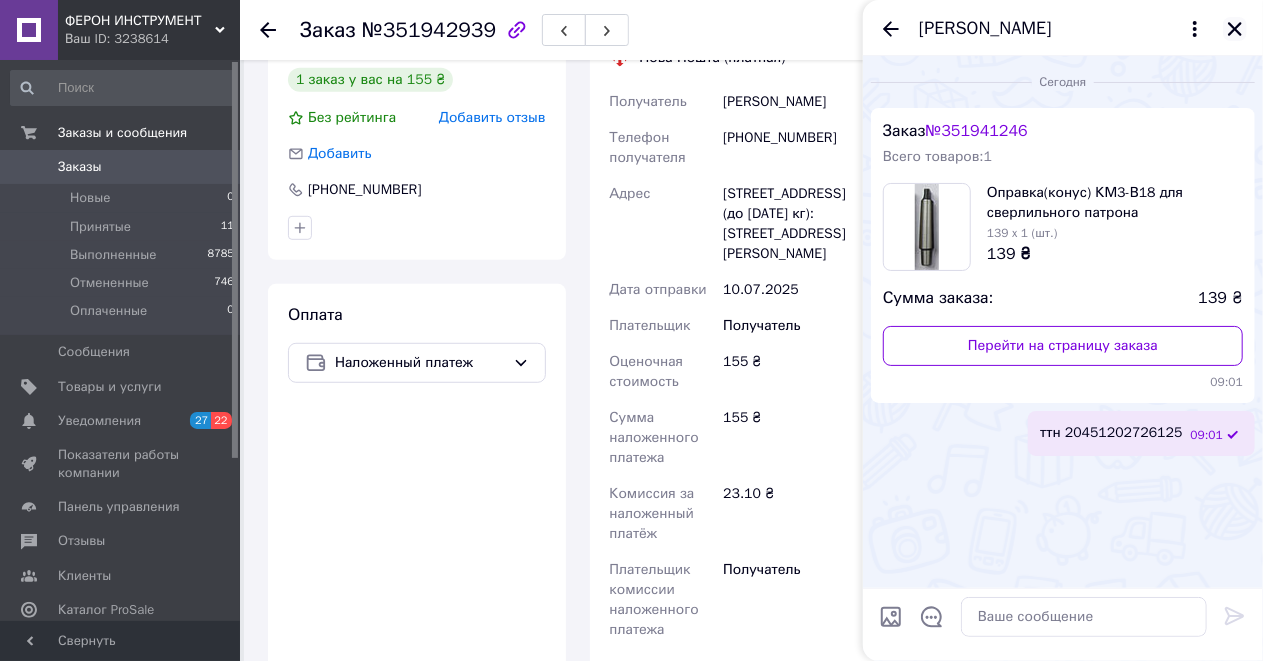 click 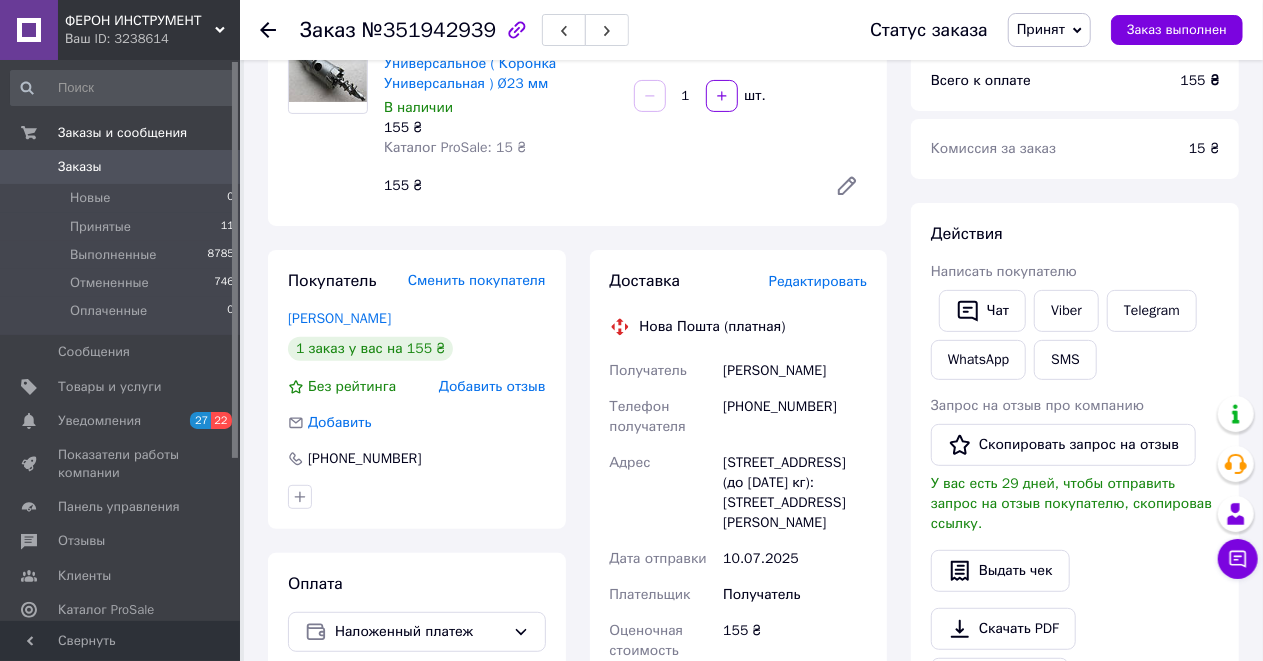 scroll, scrollTop: 200, scrollLeft: 0, axis: vertical 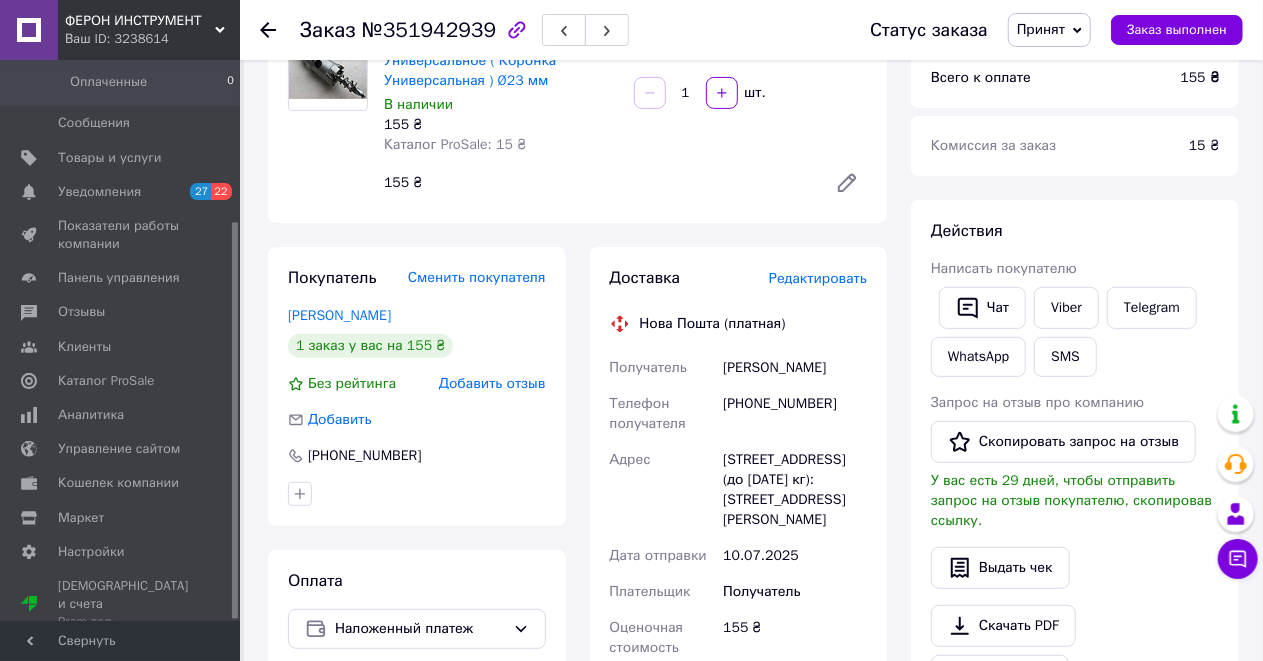 click on "Доставка Редактировать Нова Пошта (платная) Получатель Берлоус Василий Телефон получателя +380964712000 Адрес г. Киев (Киевская обл.), №10 (до 1100 кг): ул. Василия Жуковского, 22А Дата отправки 10.07.2025 Плательщик Получатель Оценочная стоимость 155 ₴ Сумма наложенного платежа 155 ₴ Комиссия за наложенный платёж 23.10 ₴ Плательщик комиссии наложенного платежа Получатель Передать номер или Сгенерировать ЭН Плательщик Получатель Отправитель Фамилия получателя Берлоус Имя получателя Василий Отчество получателя Телефон получателя +380964712000 Тип доставки В отделении Город" at bounding box center [739, 687] 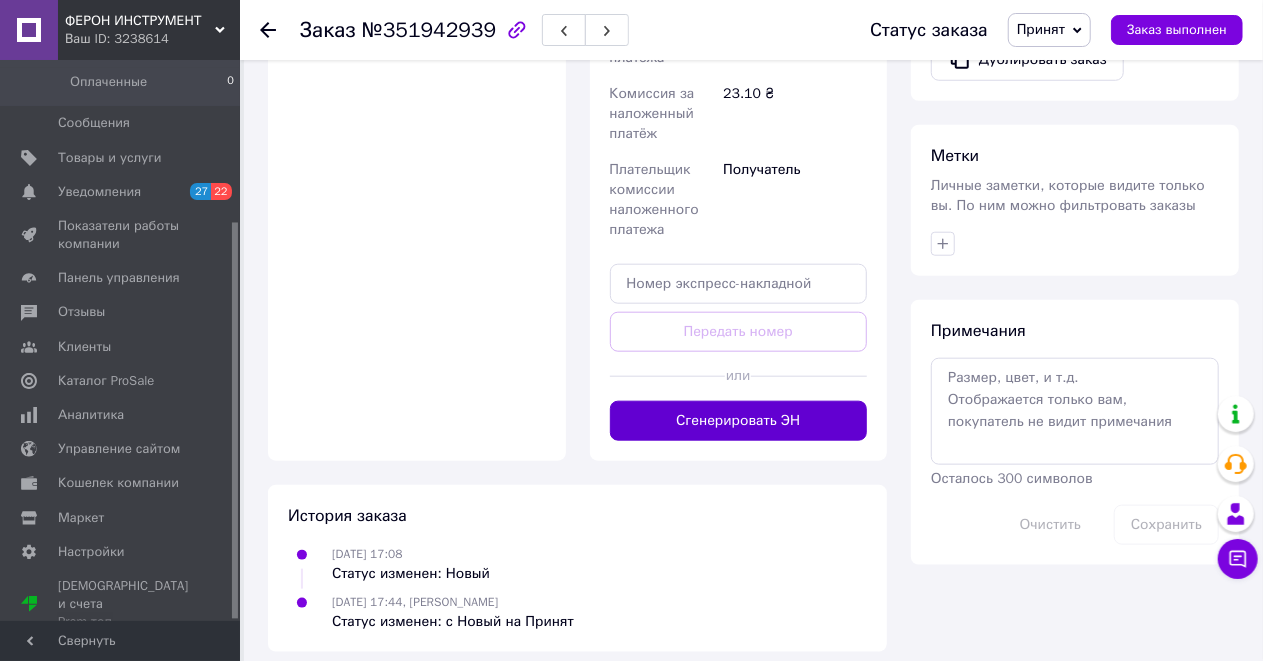 scroll, scrollTop: 866, scrollLeft: 0, axis: vertical 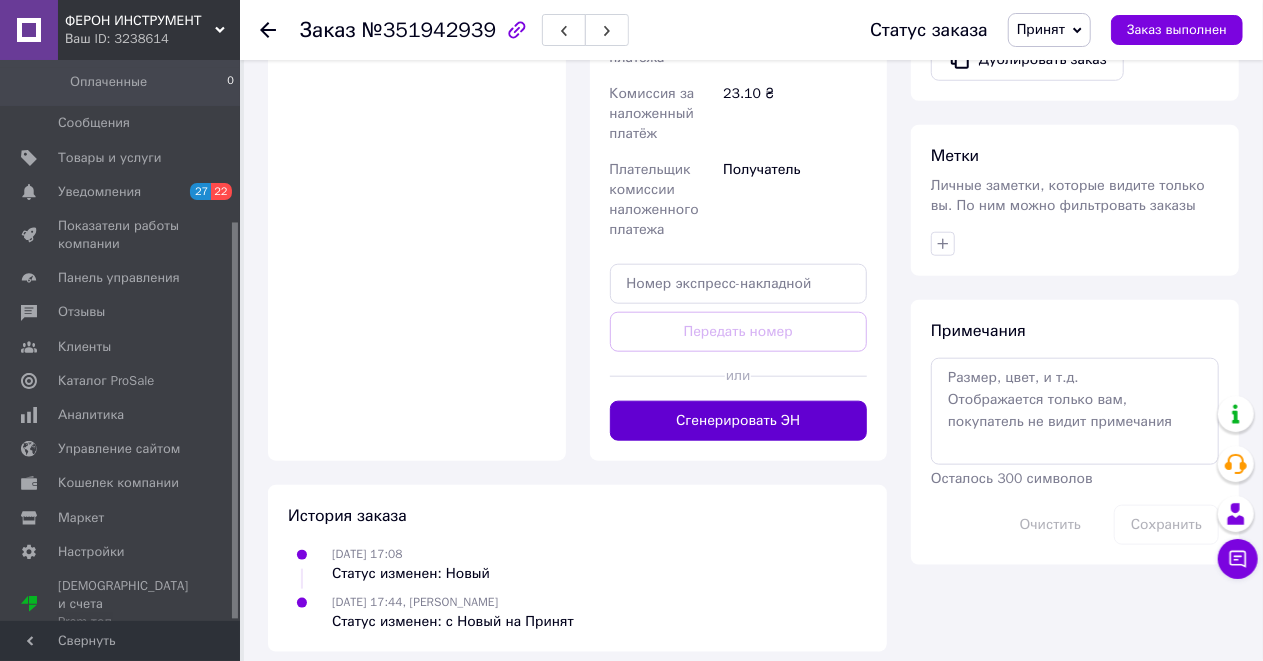 click on "Сгенерировать ЭН" at bounding box center [739, 421] 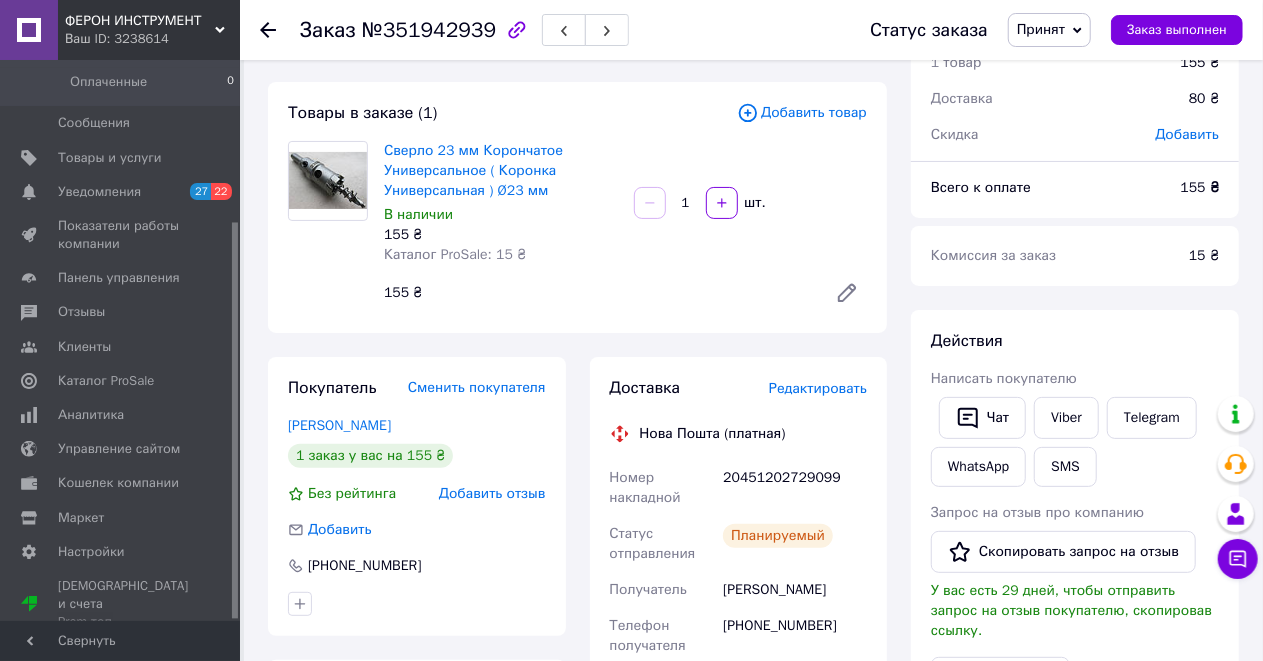 scroll, scrollTop: 66, scrollLeft: 0, axis: vertical 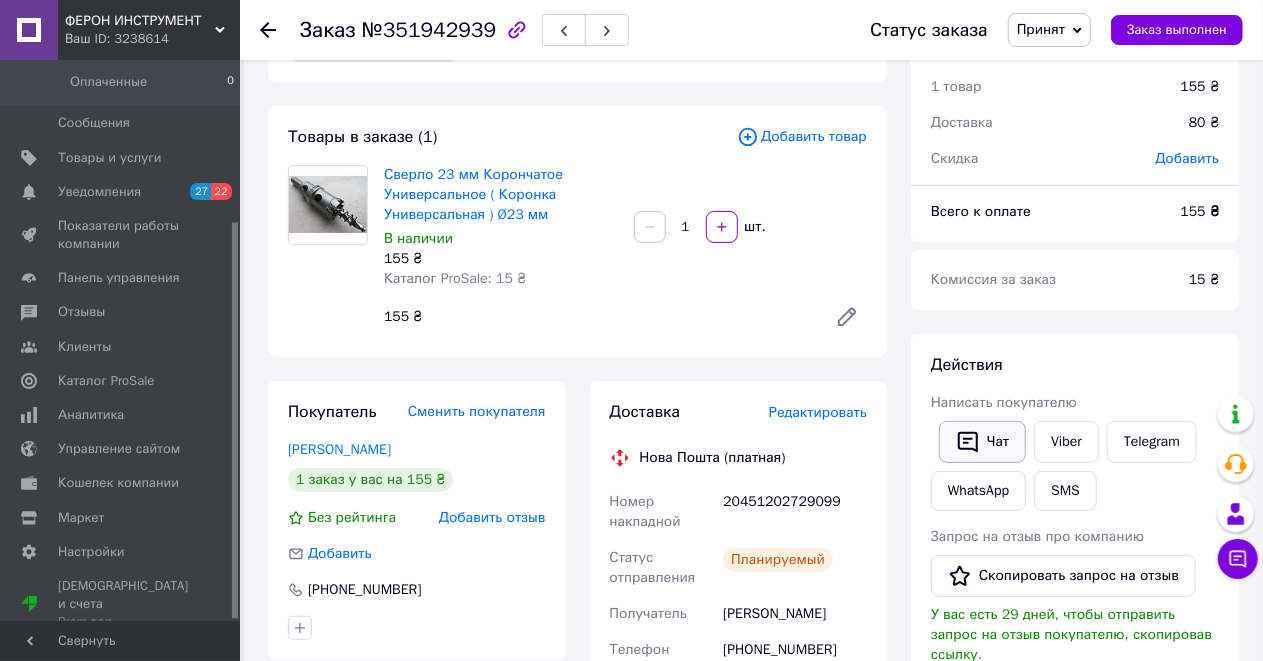 click on "Чат" at bounding box center [982, 442] 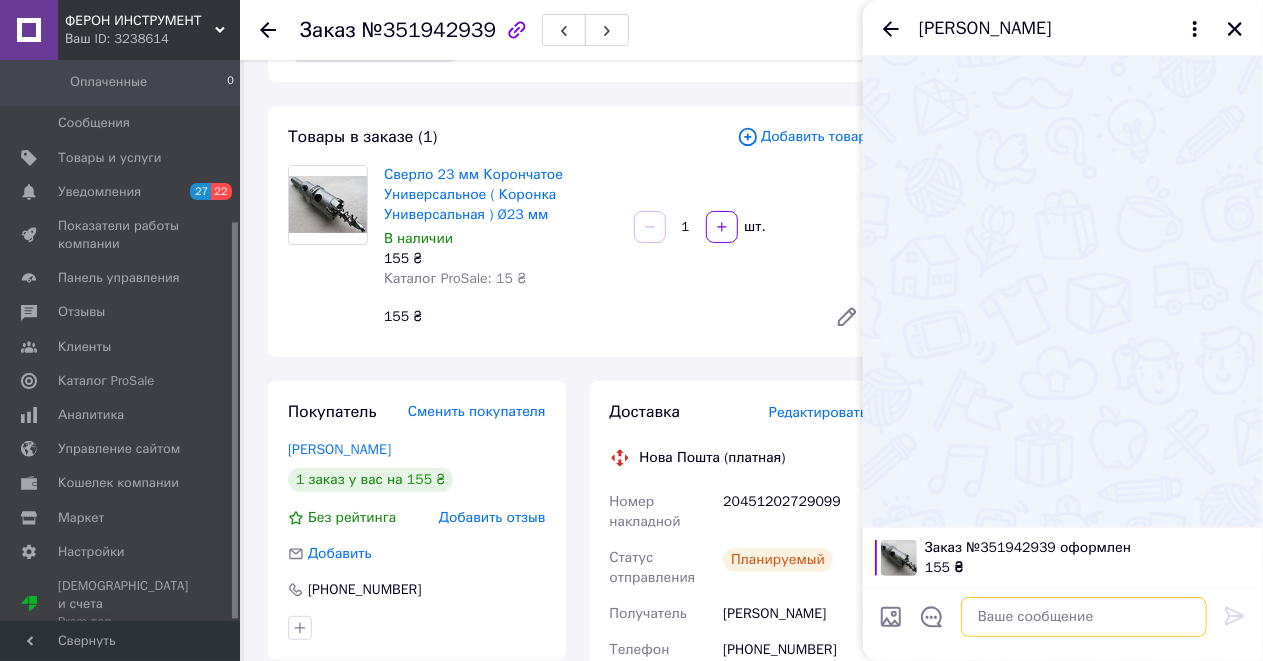 click at bounding box center [1084, 617] 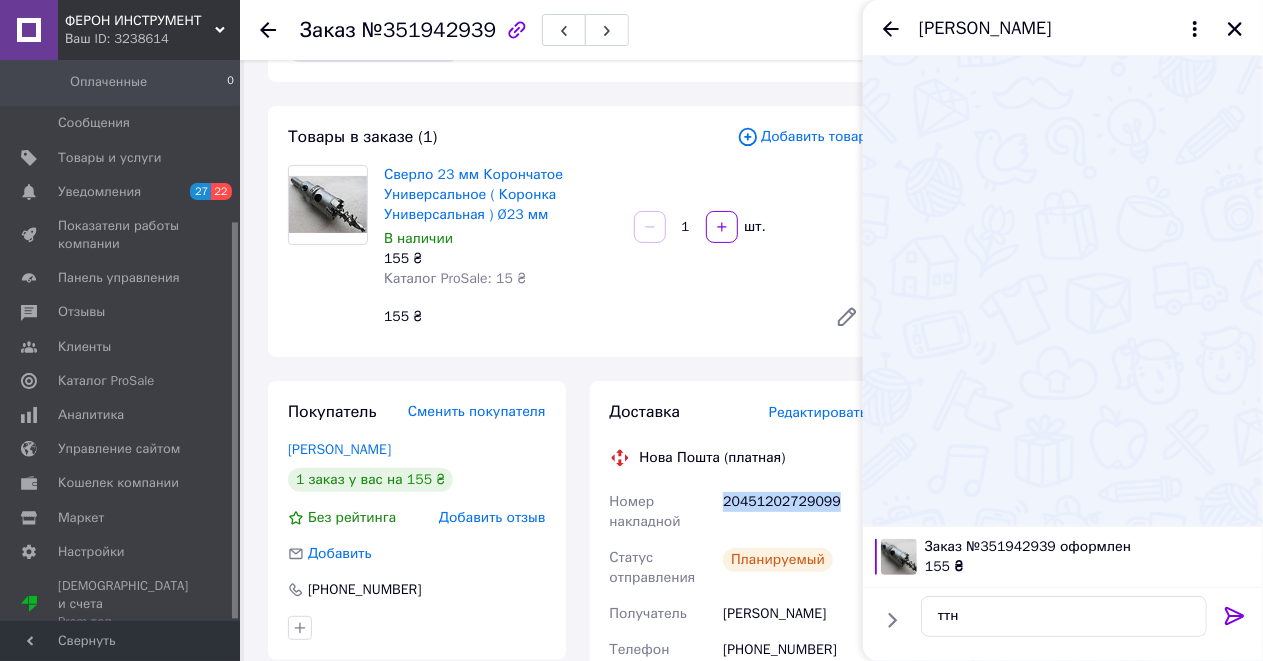 drag, startPoint x: 845, startPoint y: 519, endPoint x: 722, endPoint y: 526, distance: 123.19903 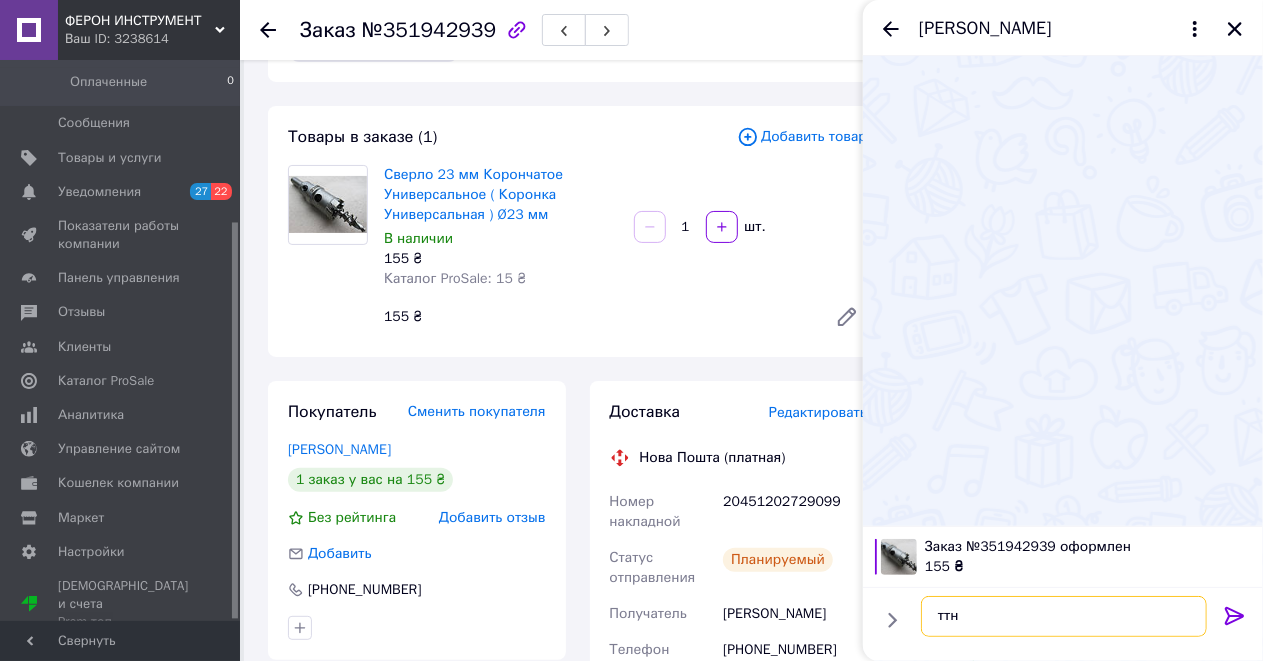 click on "ттн" at bounding box center (1064, 616) 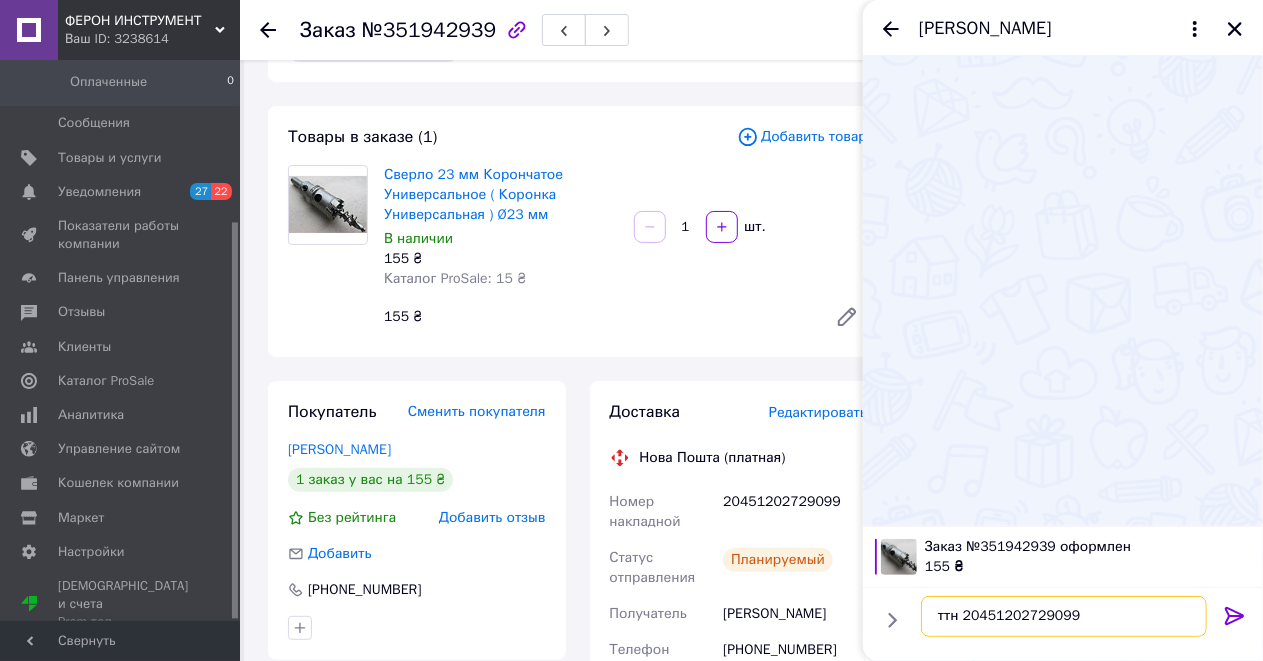 type on "ттн 20451202729099" 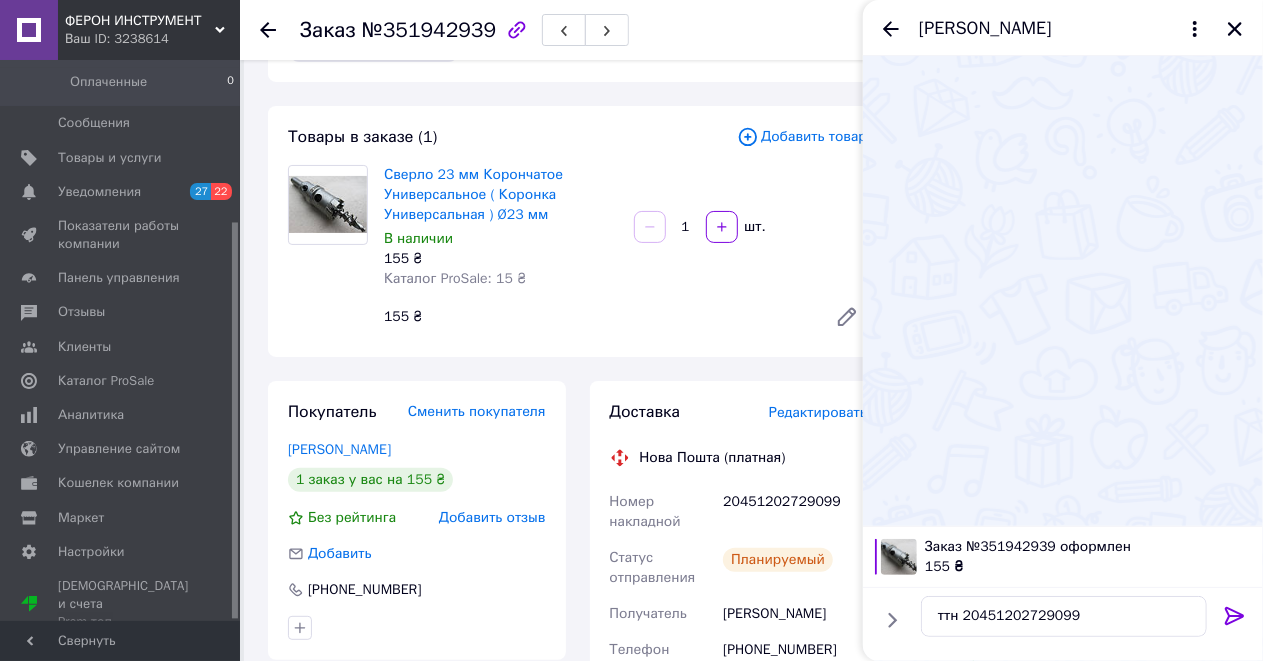click 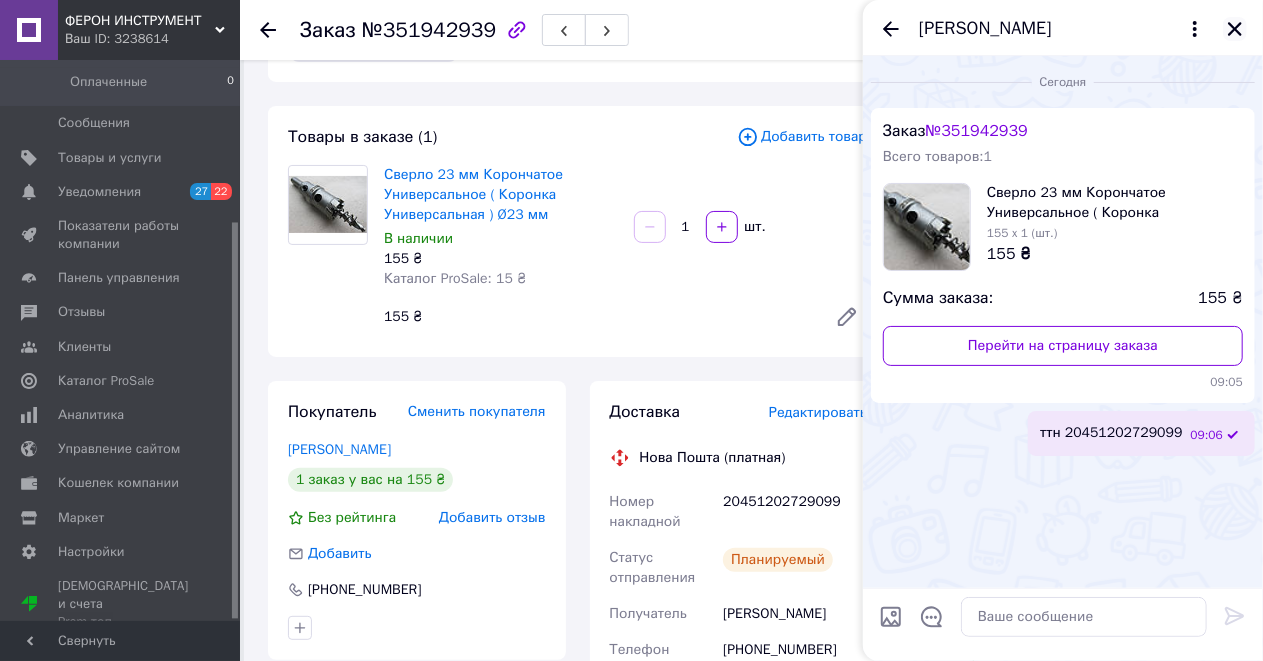 click 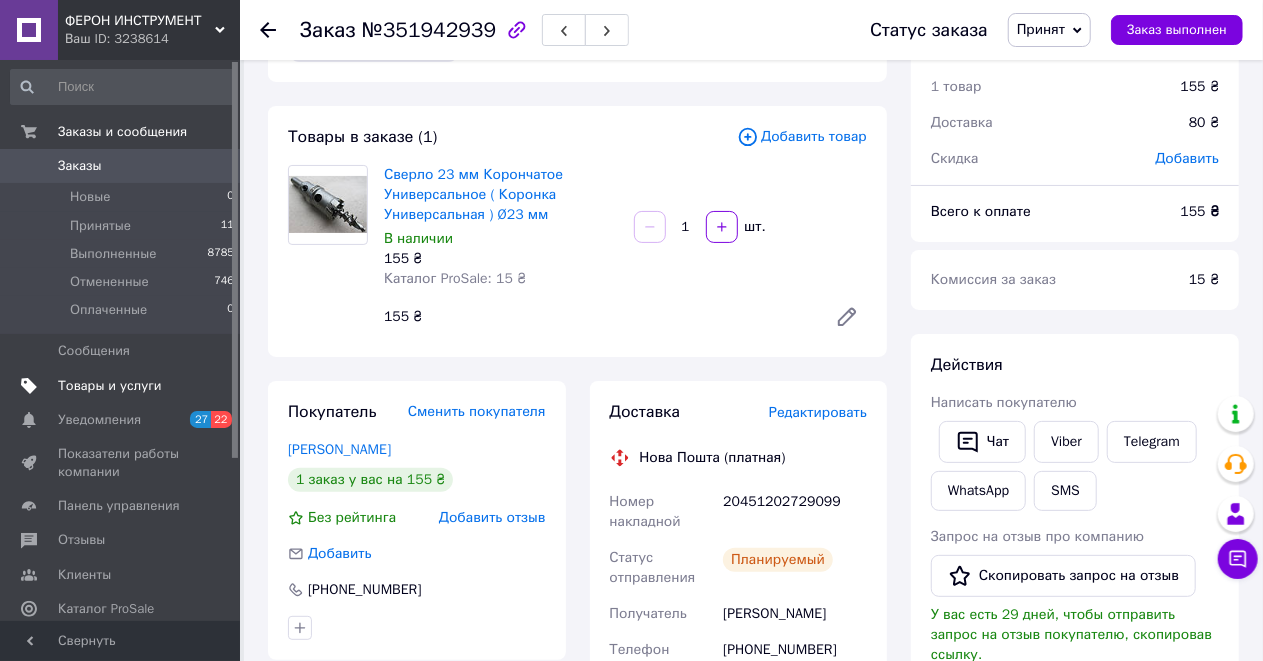 scroll, scrollTop: 0, scrollLeft: 0, axis: both 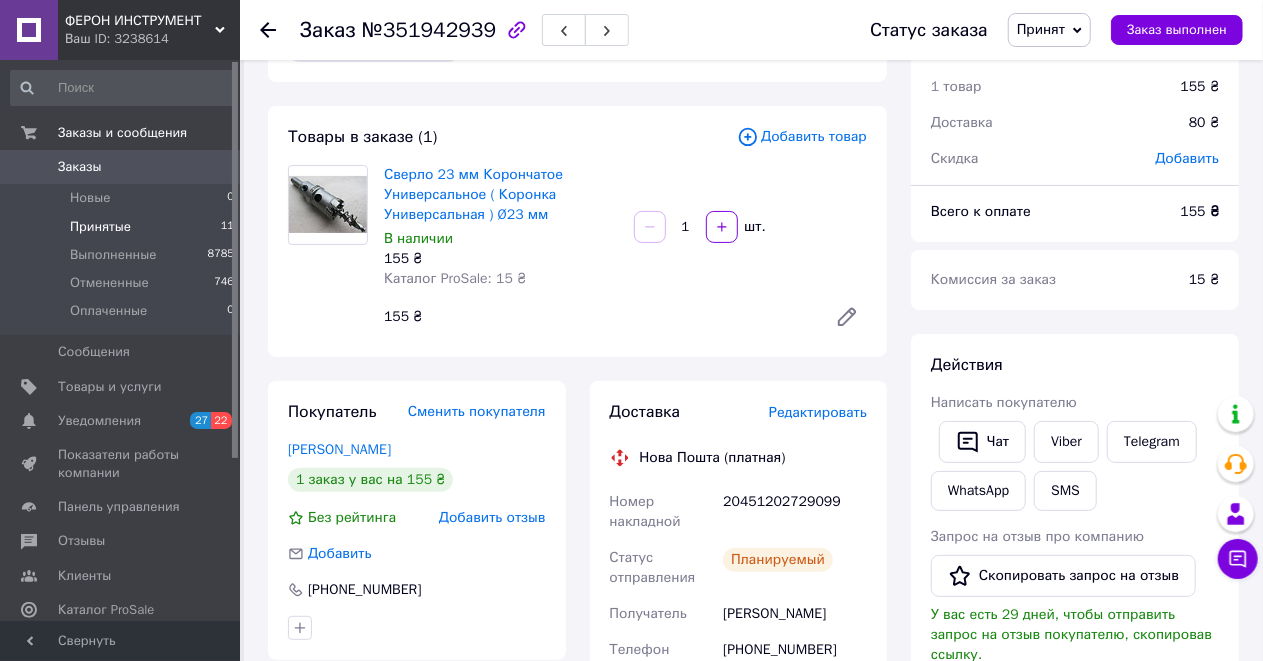 click on "Принятые" at bounding box center (100, 227) 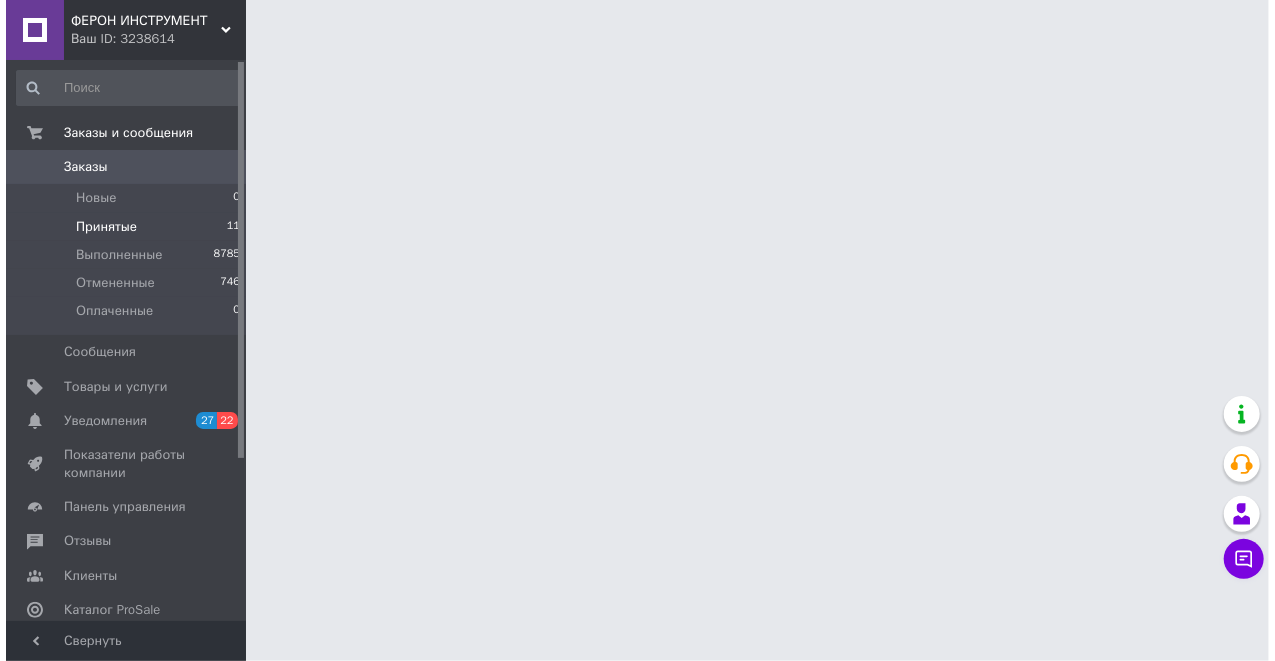 scroll, scrollTop: 0, scrollLeft: 0, axis: both 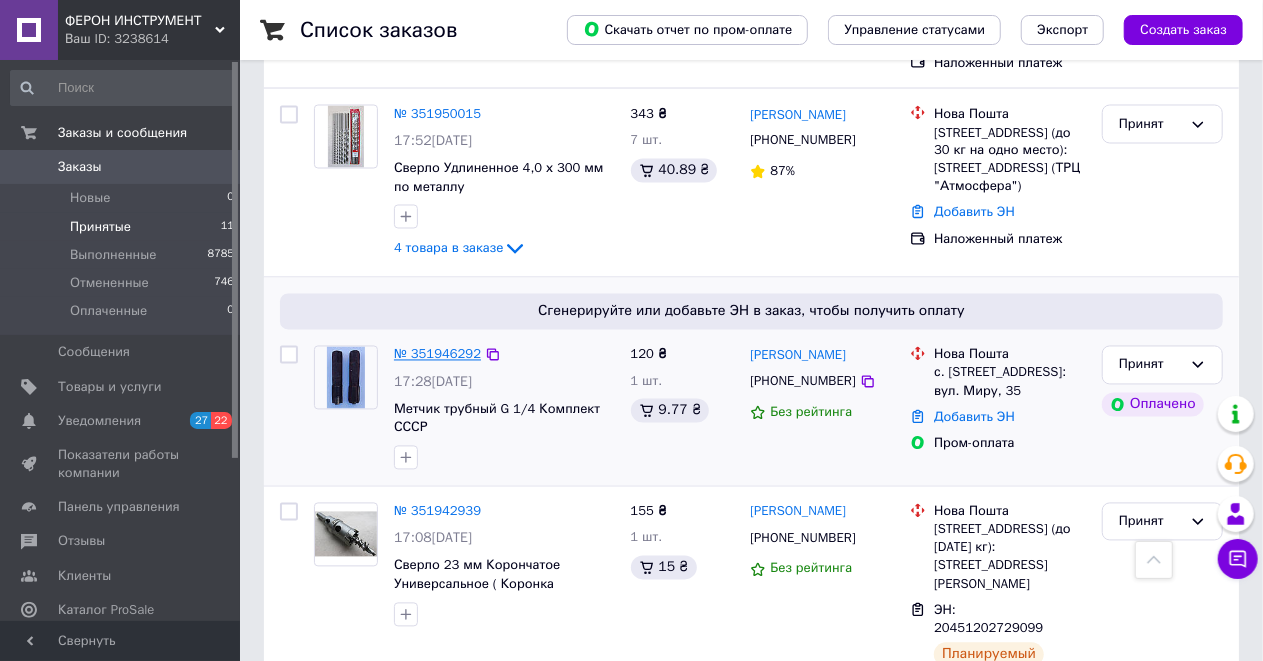 click on "№ 351946292" at bounding box center (437, 354) 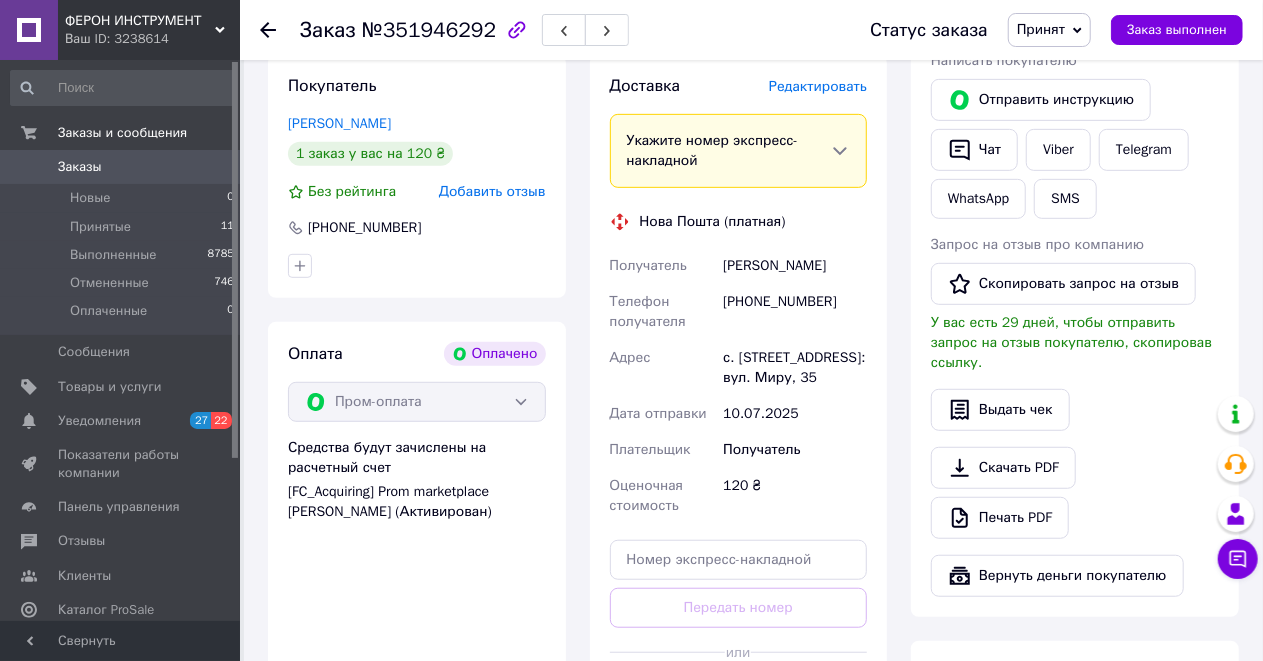 scroll, scrollTop: 940, scrollLeft: 0, axis: vertical 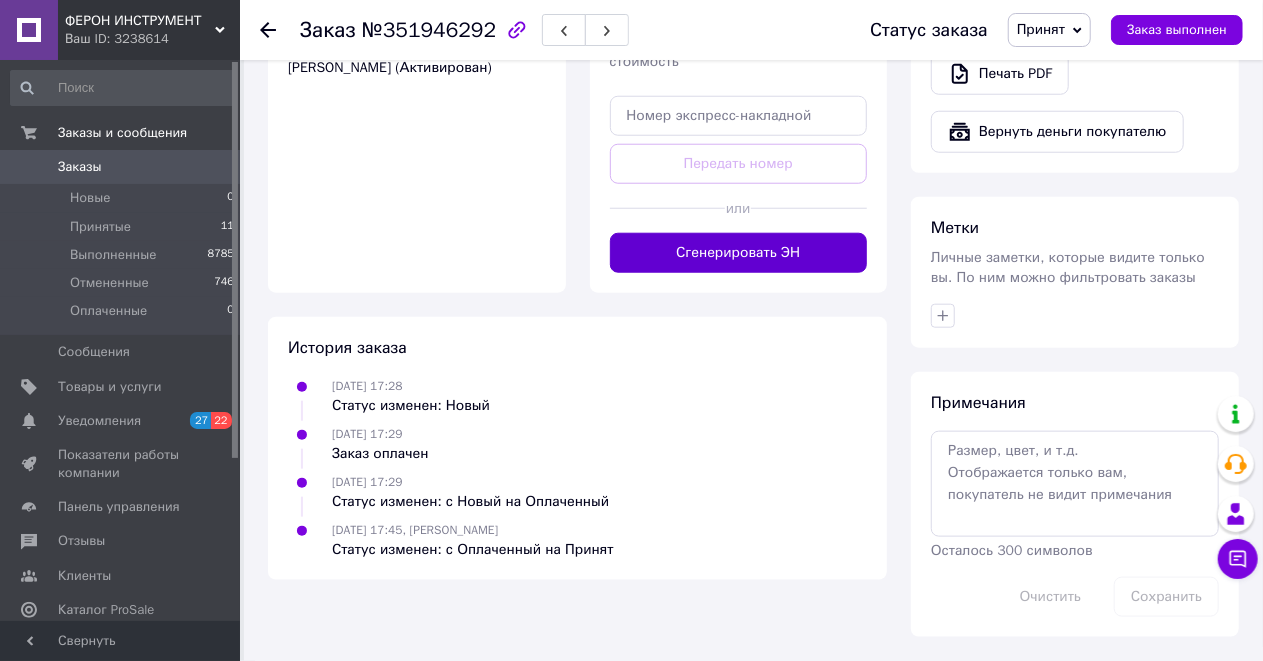 click on "Сгенерировать ЭН" at bounding box center [739, 253] 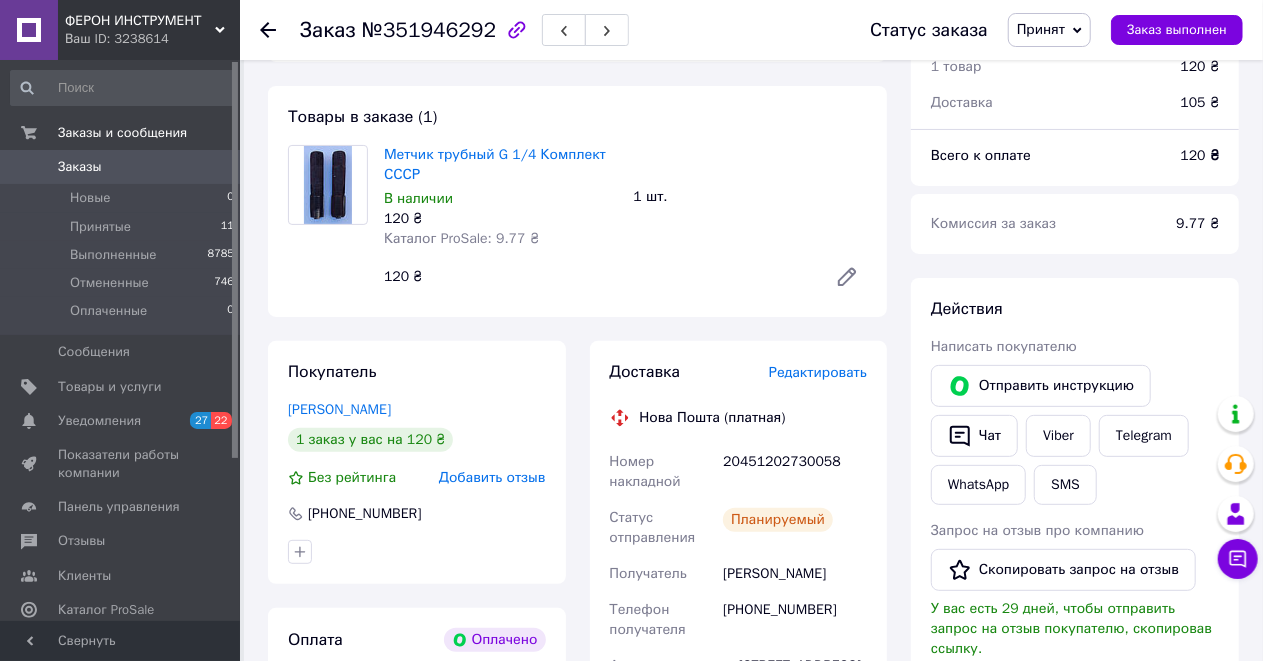 scroll, scrollTop: 140, scrollLeft: 0, axis: vertical 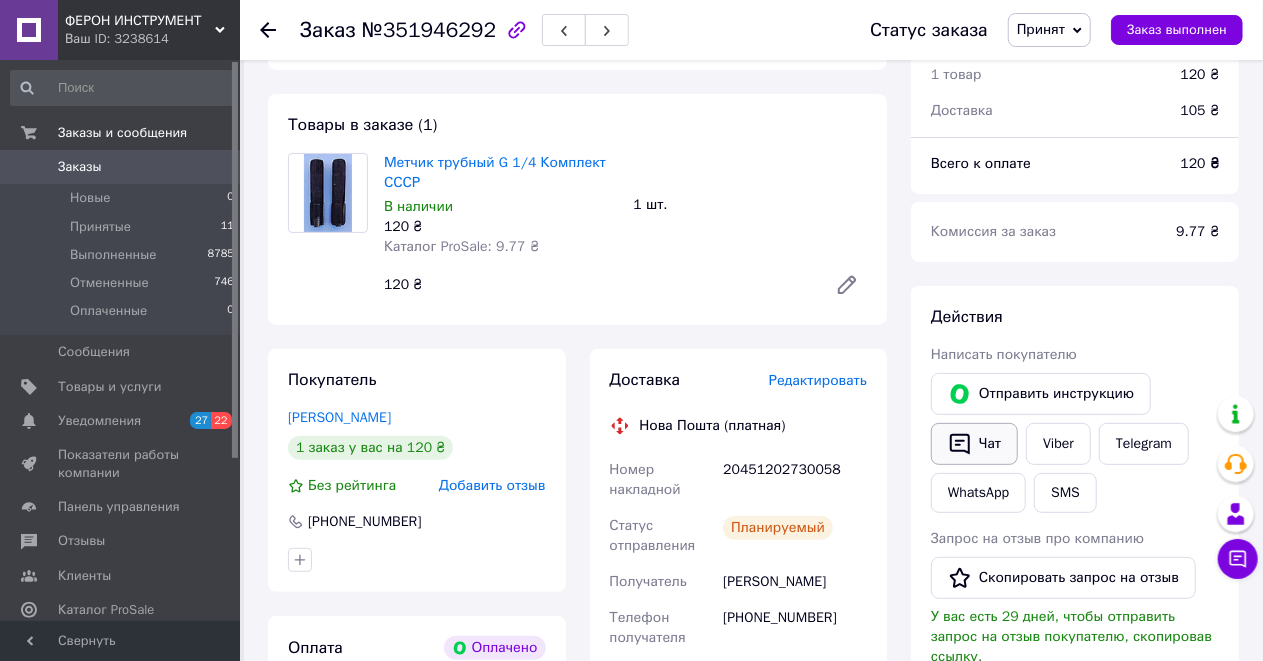 click on "Чат" at bounding box center (974, 444) 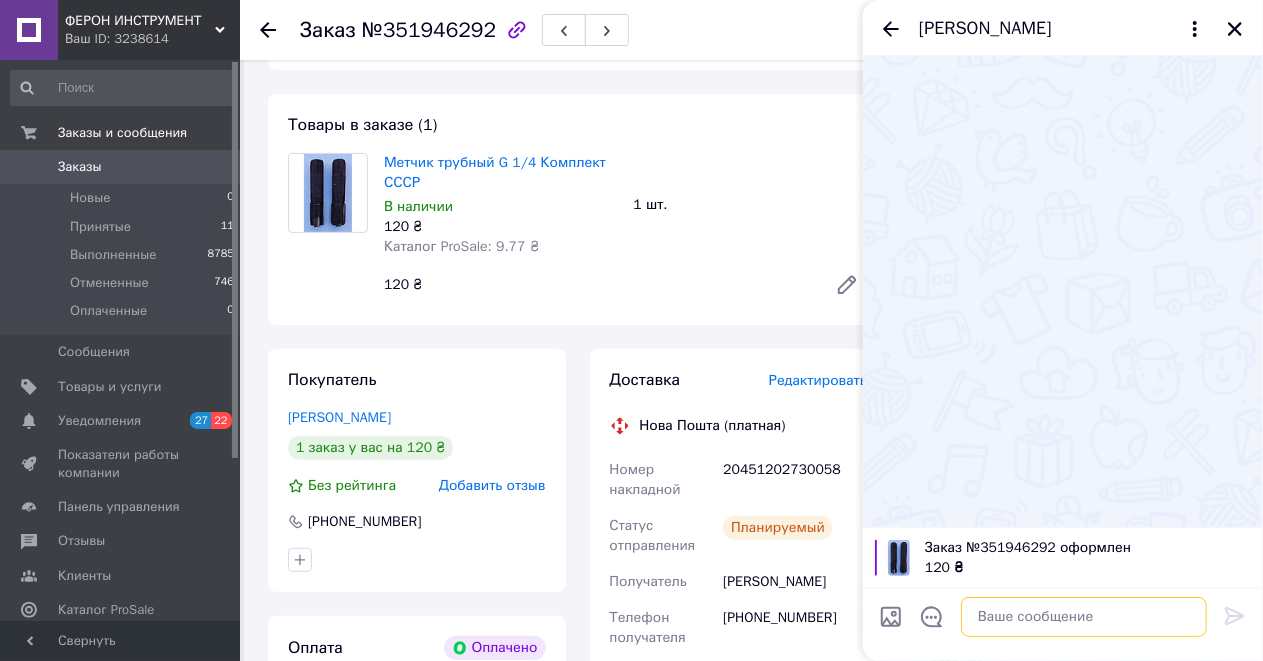click at bounding box center [1084, 617] 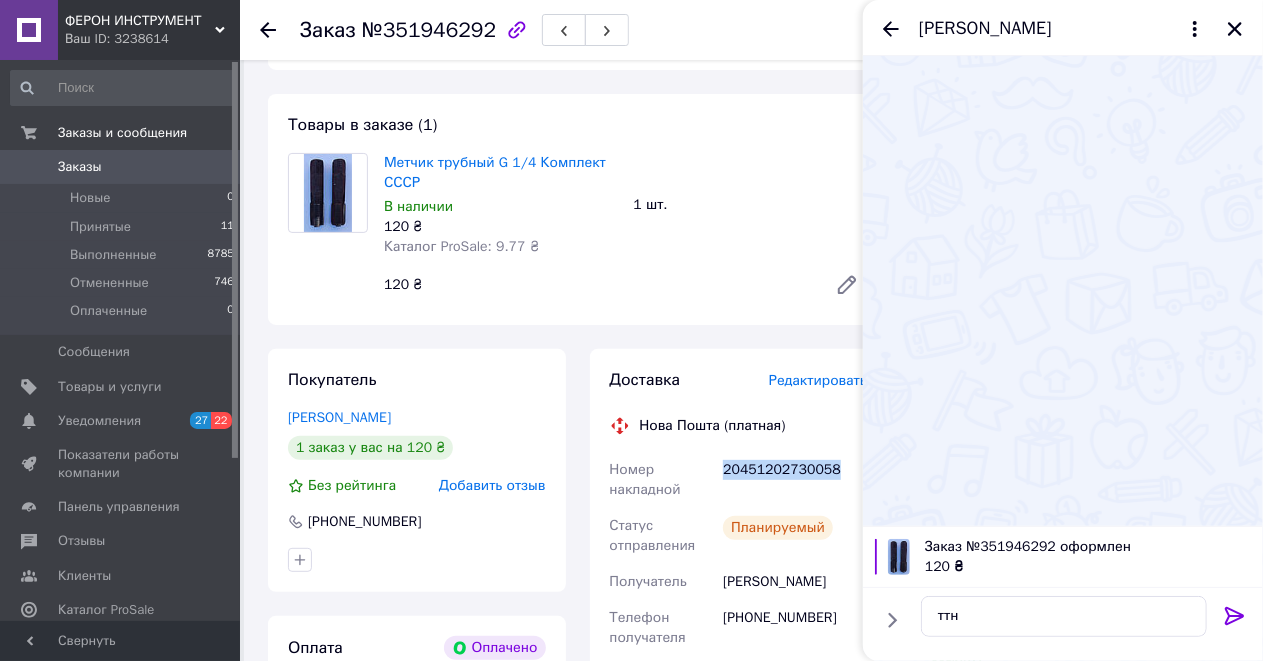 drag, startPoint x: 840, startPoint y: 498, endPoint x: 726, endPoint y: 500, distance: 114.01754 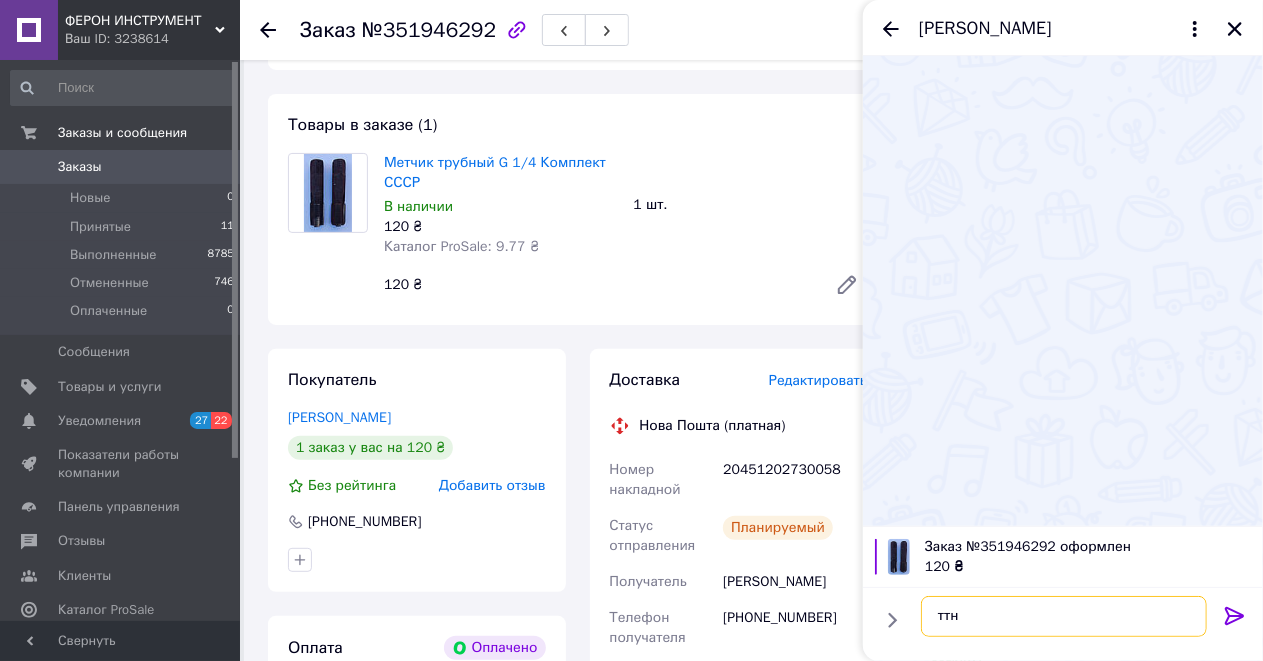 click on "ттн" at bounding box center (1064, 616) 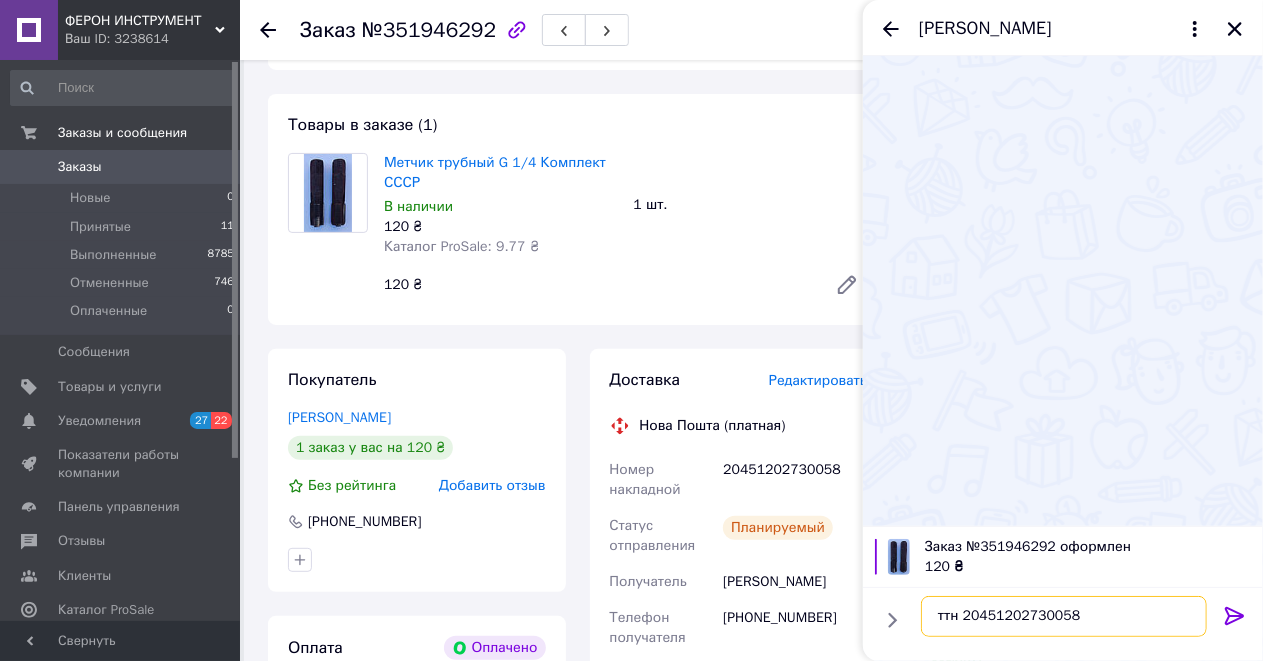 type on "ттн 20451202730058" 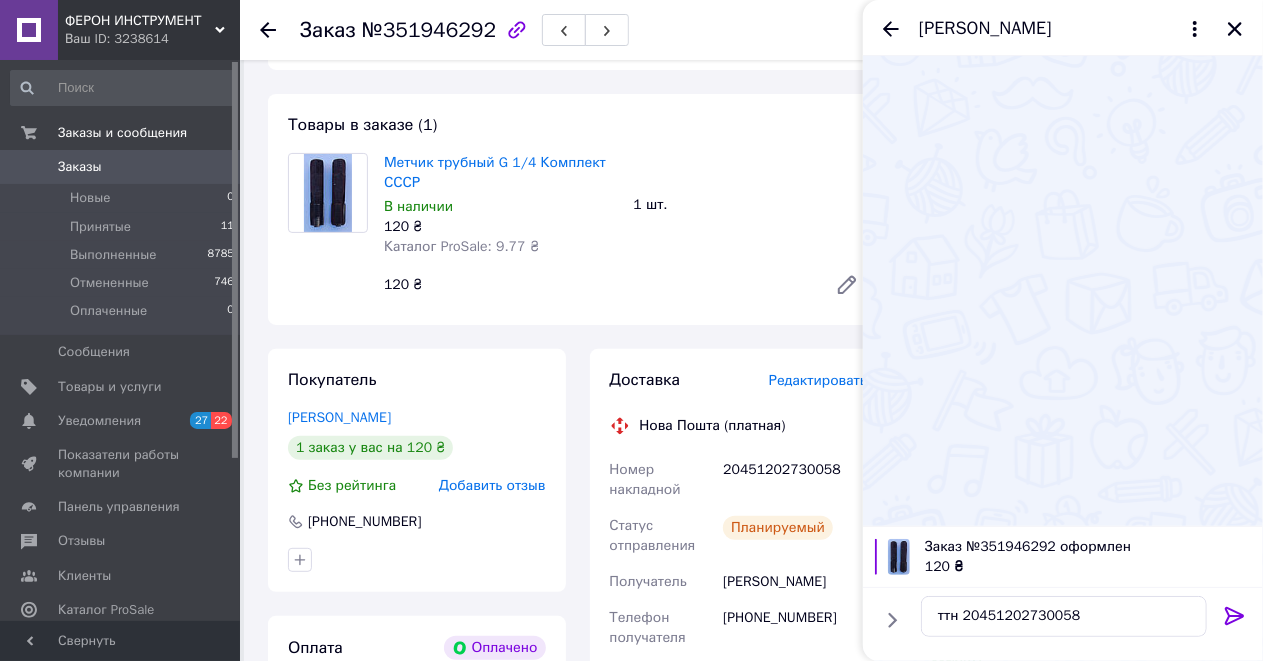 click 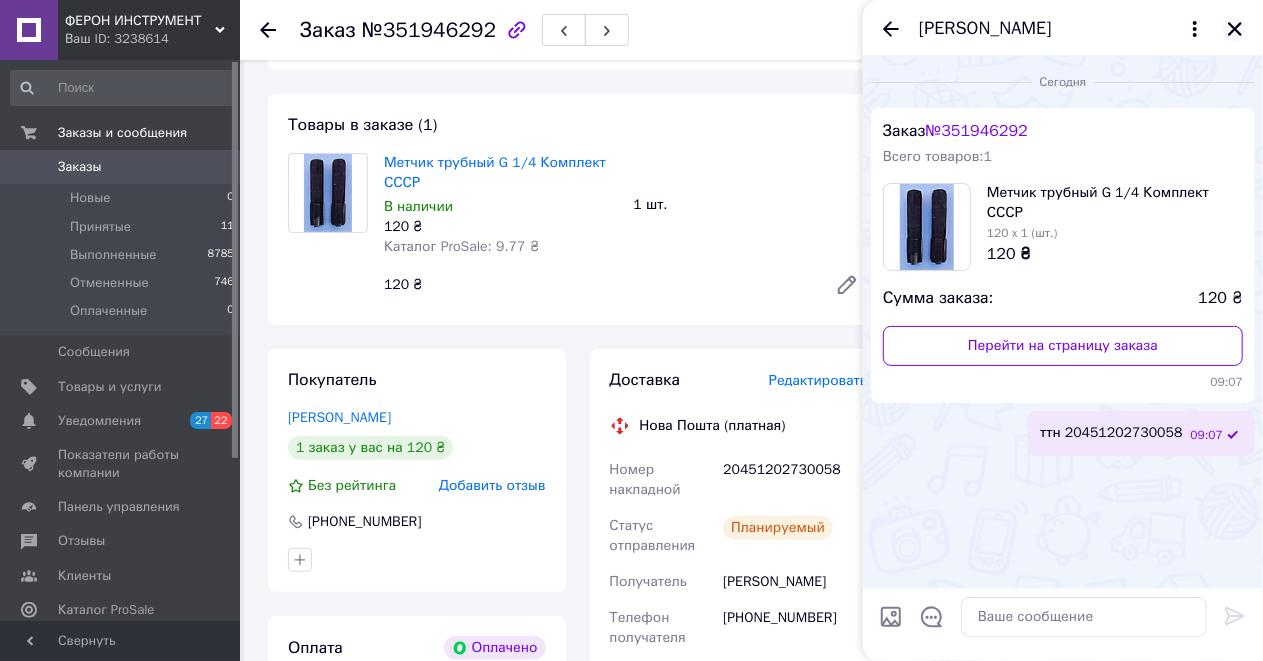 click 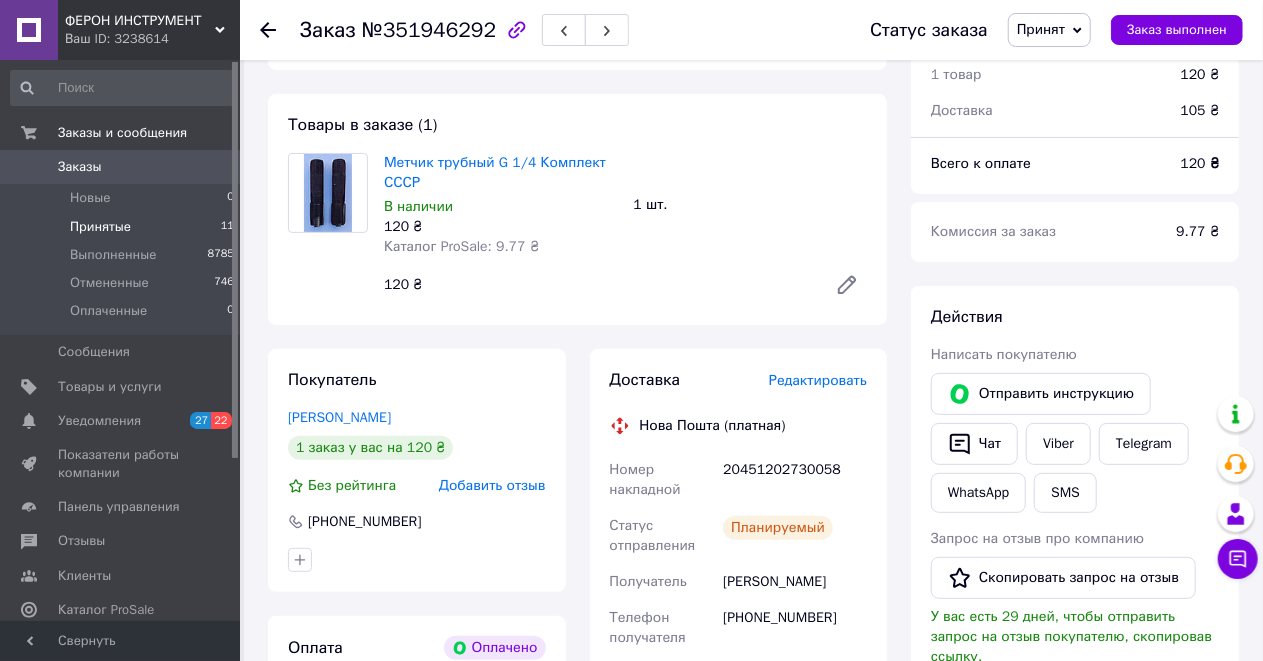 click on "Принятые" at bounding box center [100, 227] 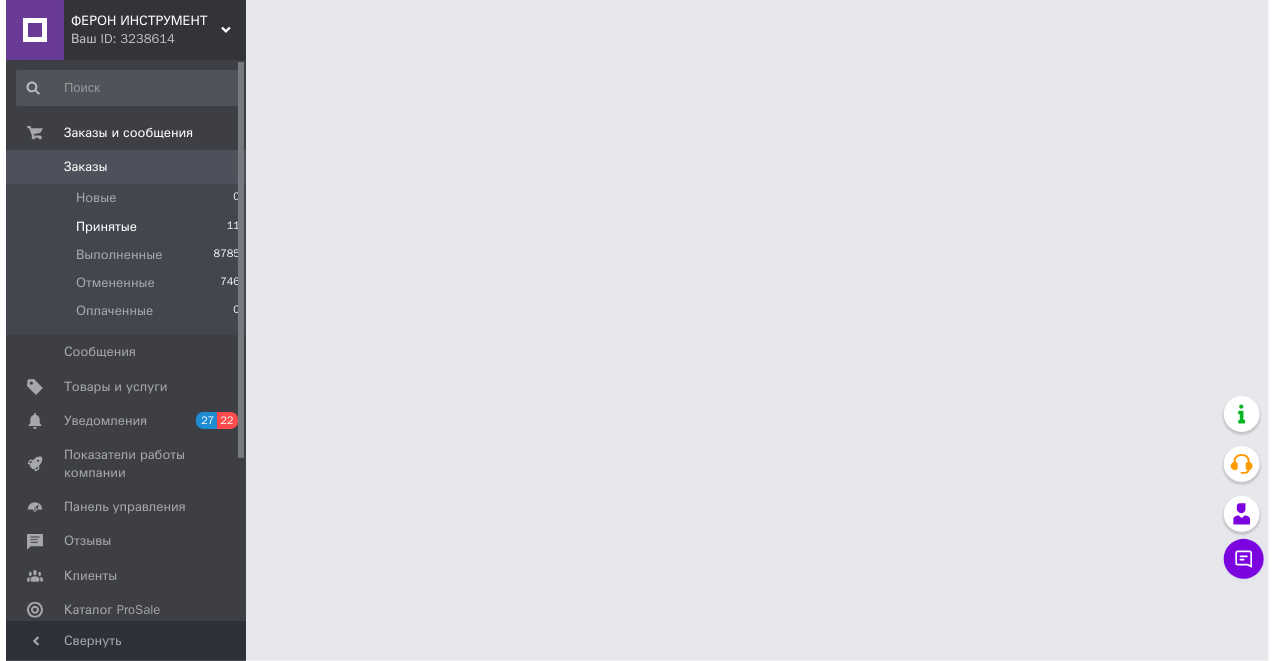 scroll, scrollTop: 0, scrollLeft: 0, axis: both 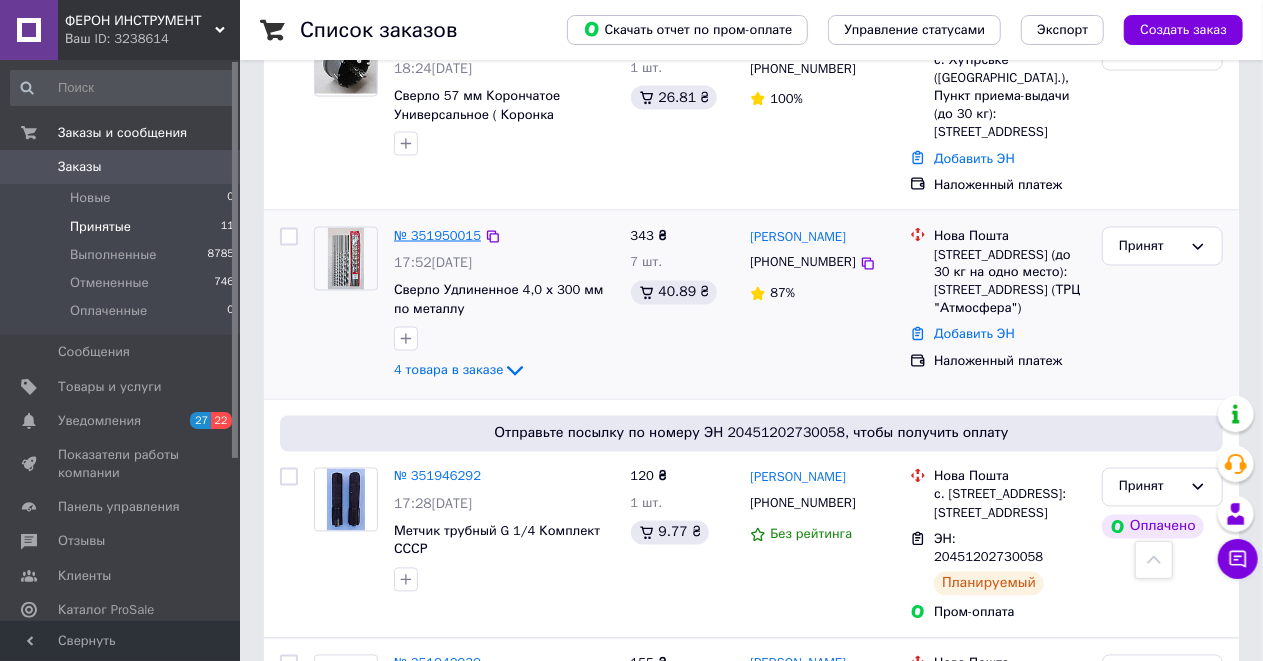 click on "№ 351950015" at bounding box center [437, 235] 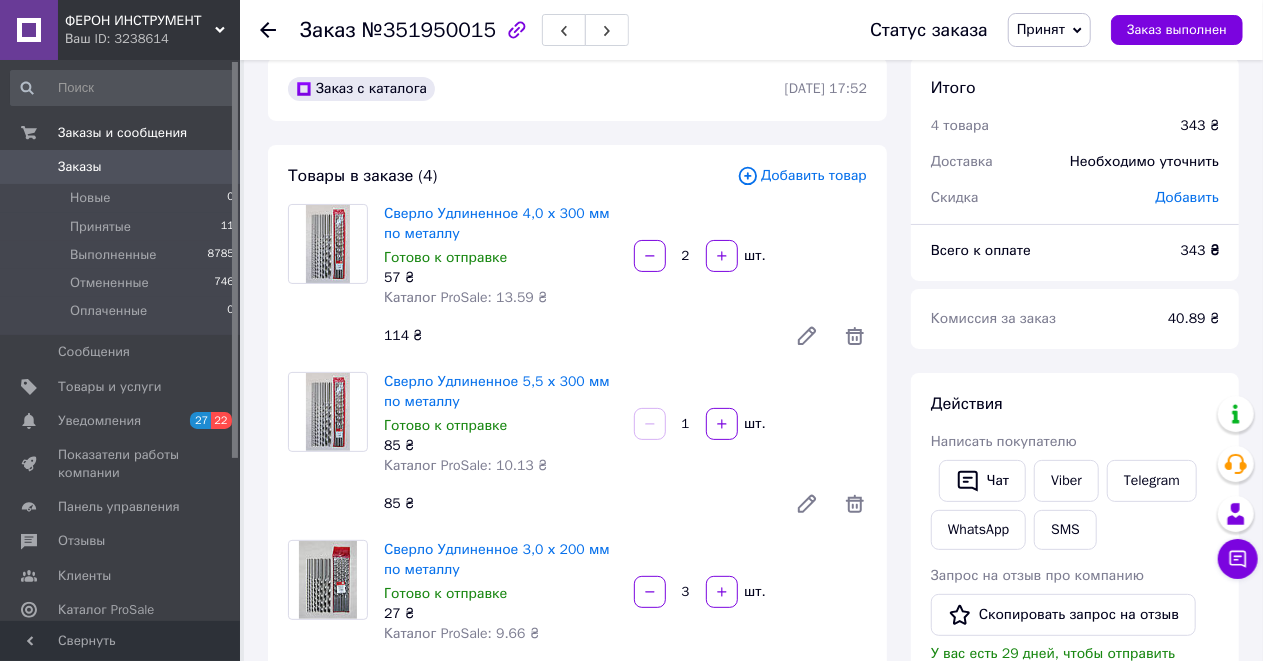 scroll, scrollTop: 1, scrollLeft: 0, axis: vertical 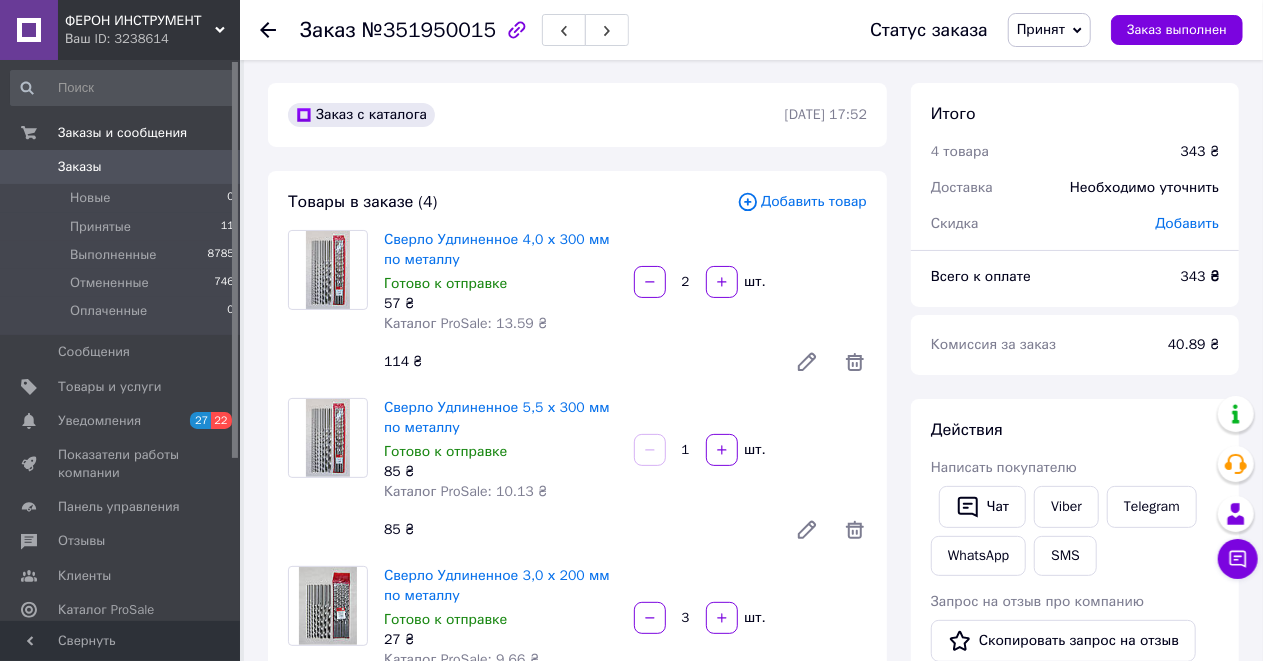 click on "Итого 4 товара 343 ₴ Доставка Необходимо уточнить Скидка Добавить Всего к оплате 343 ₴ Комиссия за заказ 40.89 ₴ Действия Написать покупателю   Чат Viber Telegram WhatsApp SMS Запрос на отзыв про компанию   Скопировать запрос на отзыв У вас есть 29 дней, чтобы отправить запрос на отзыв покупателю, скопировав ссылку.   Выдать чек   Скачать PDF   Печать PDF   Дублировать заказ Метки Личные заметки, которые видите только вы. По ним можно фильтровать заказы Примечания Осталось 300 символов Очистить Сохранить" at bounding box center [1075, 1070] 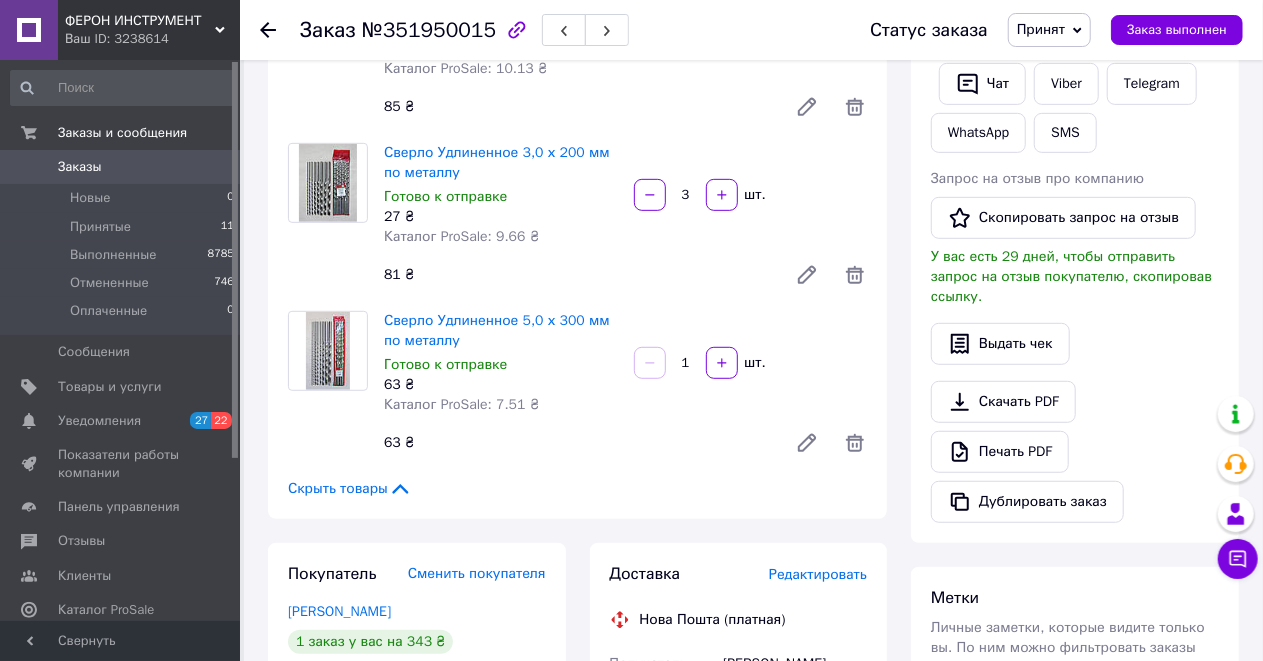 scroll, scrollTop: 401, scrollLeft: 0, axis: vertical 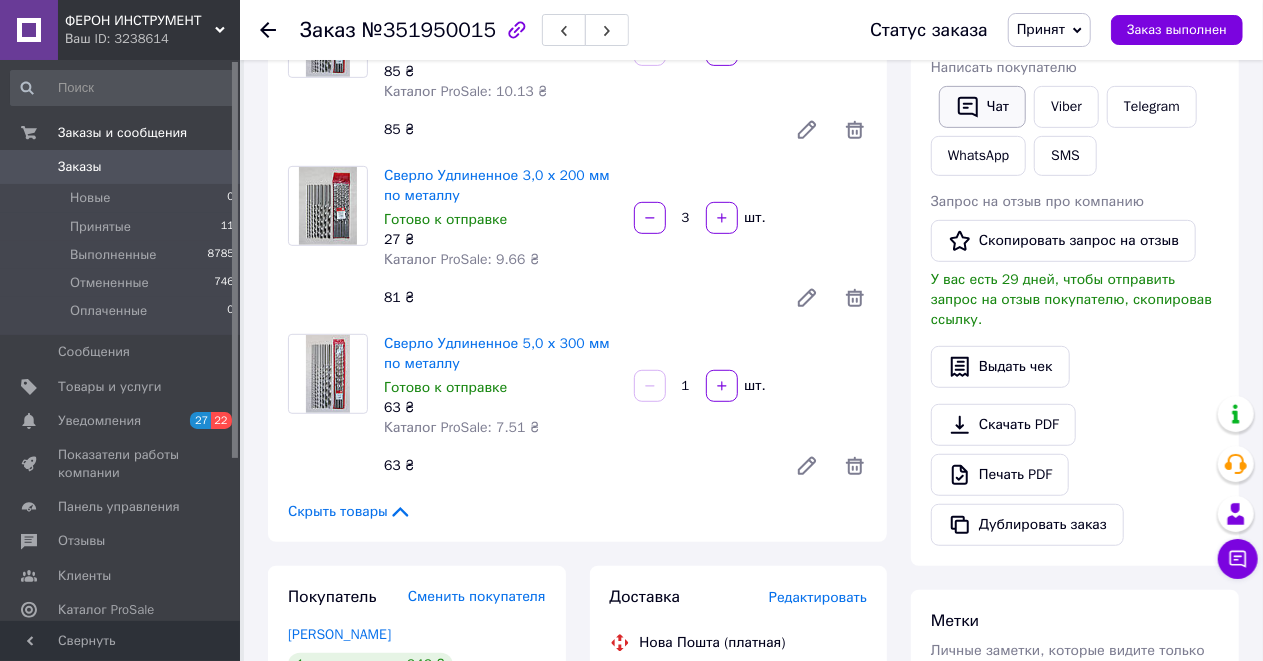 click on "Чат" at bounding box center (982, 107) 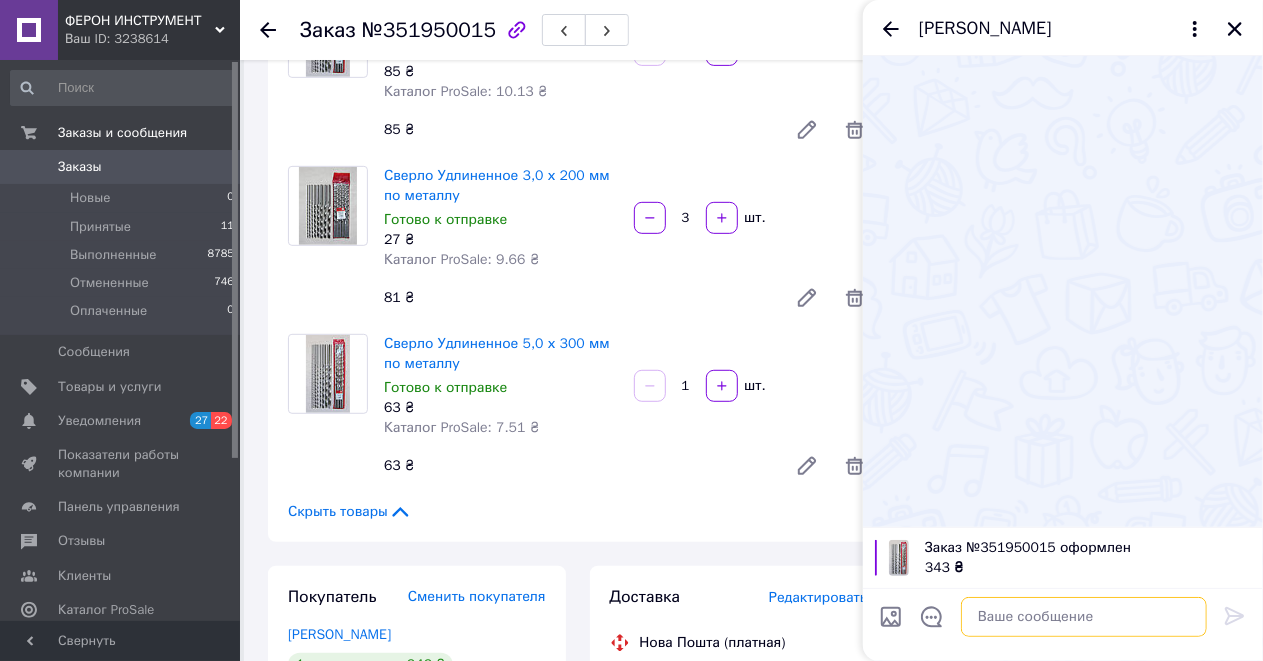 click at bounding box center (1084, 617) 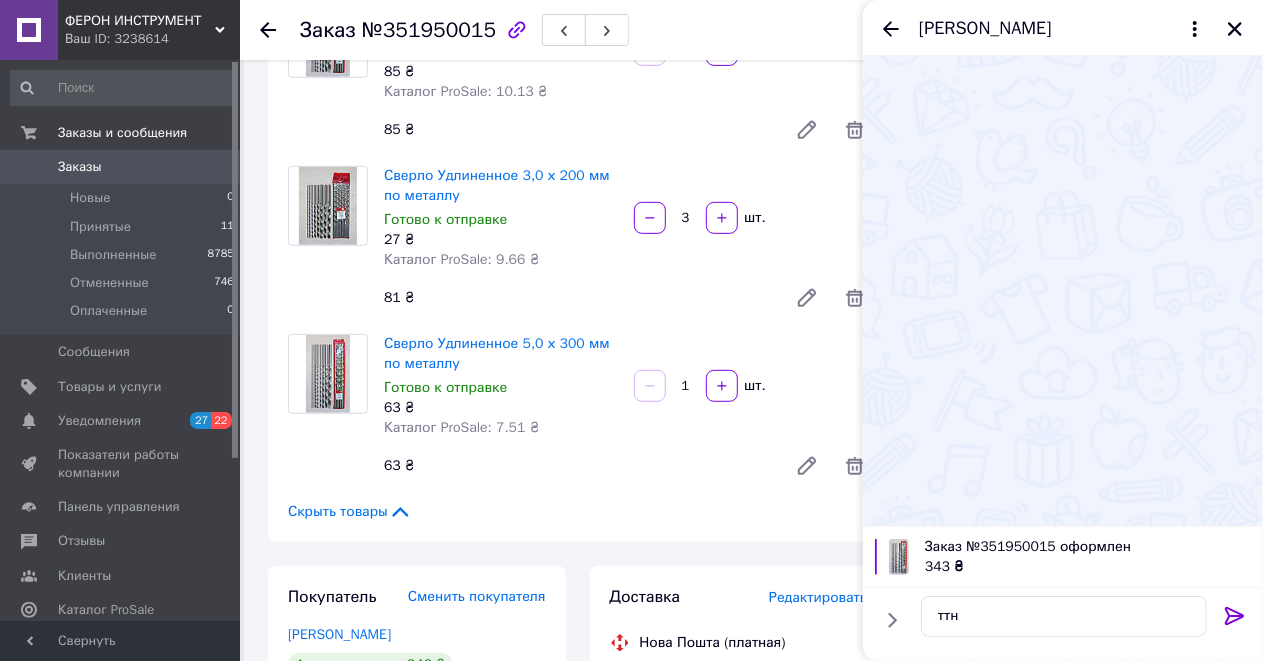 click on "Скрыть товары" at bounding box center (577, 512) 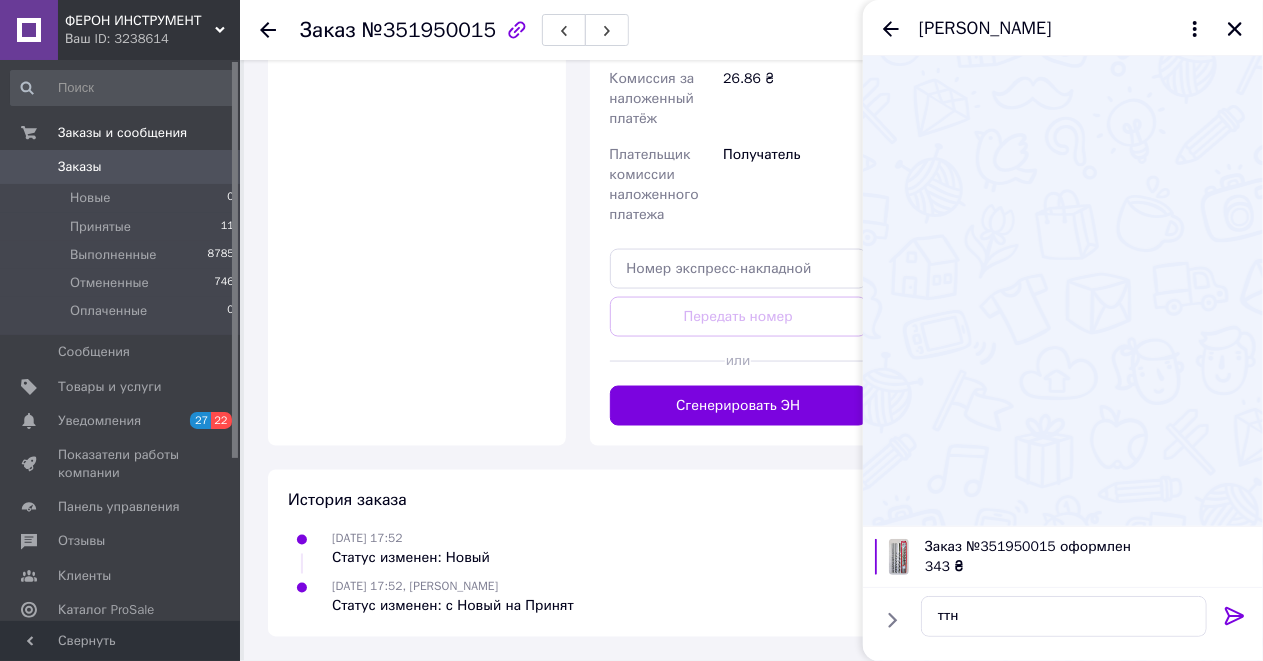 scroll, scrollTop: 1534, scrollLeft: 0, axis: vertical 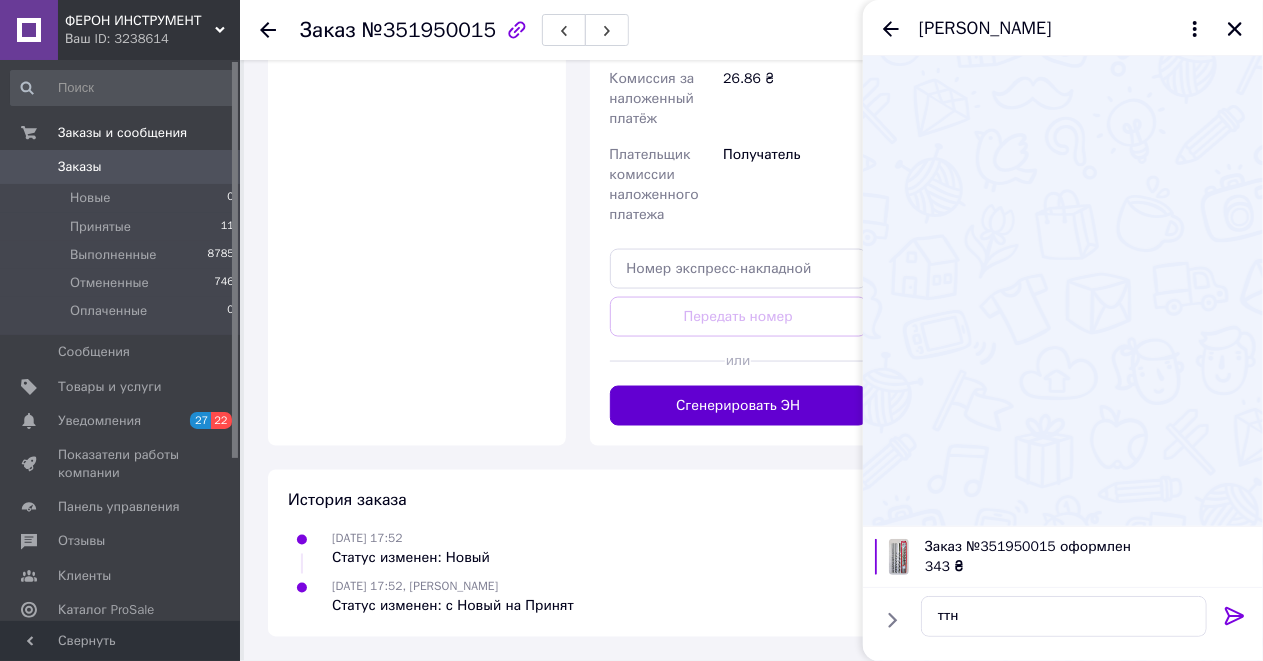 click on "Сгенерировать ЭН" at bounding box center (739, 406) 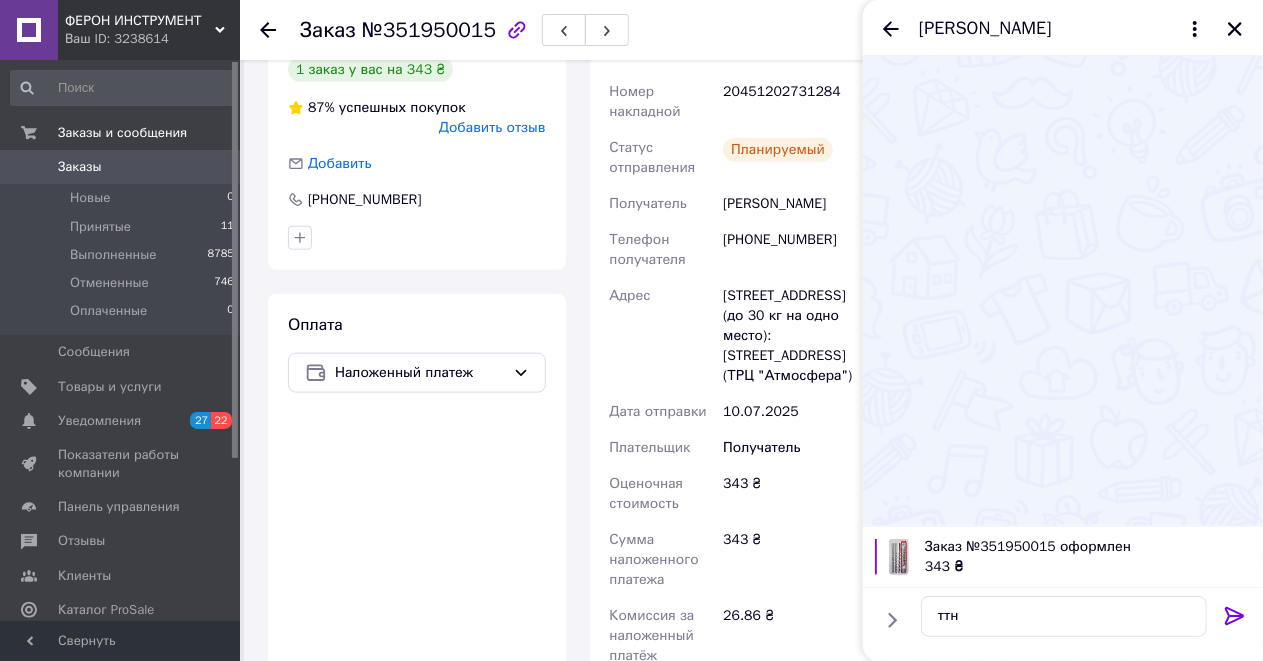 scroll, scrollTop: 934, scrollLeft: 0, axis: vertical 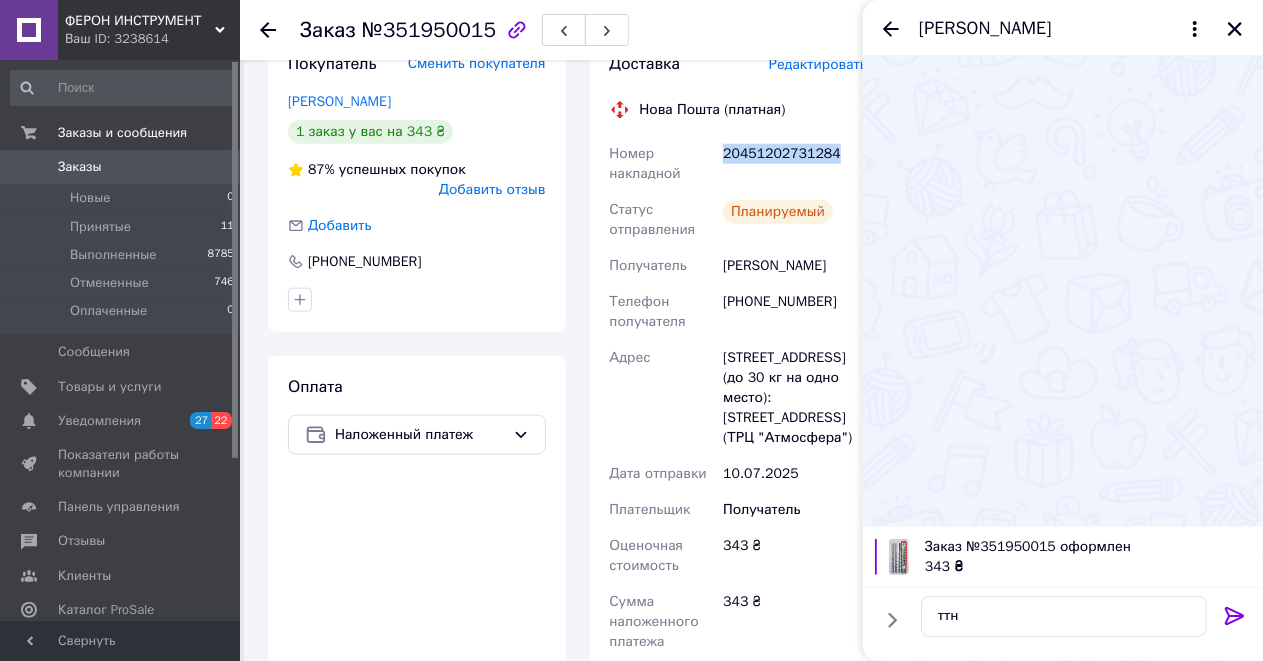 drag, startPoint x: 846, startPoint y: 212, endPoint x: 723, endPoint y: 215, distance: 123.03658 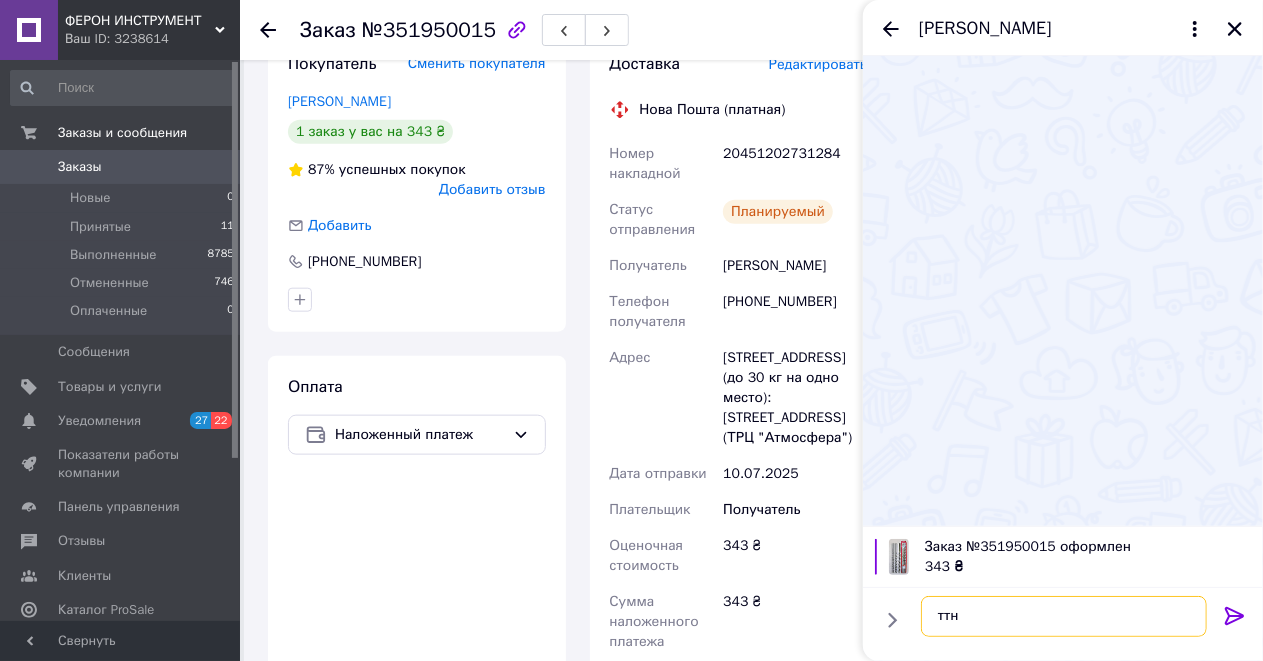 click on "ттн" at bounding box center (1064, 616) 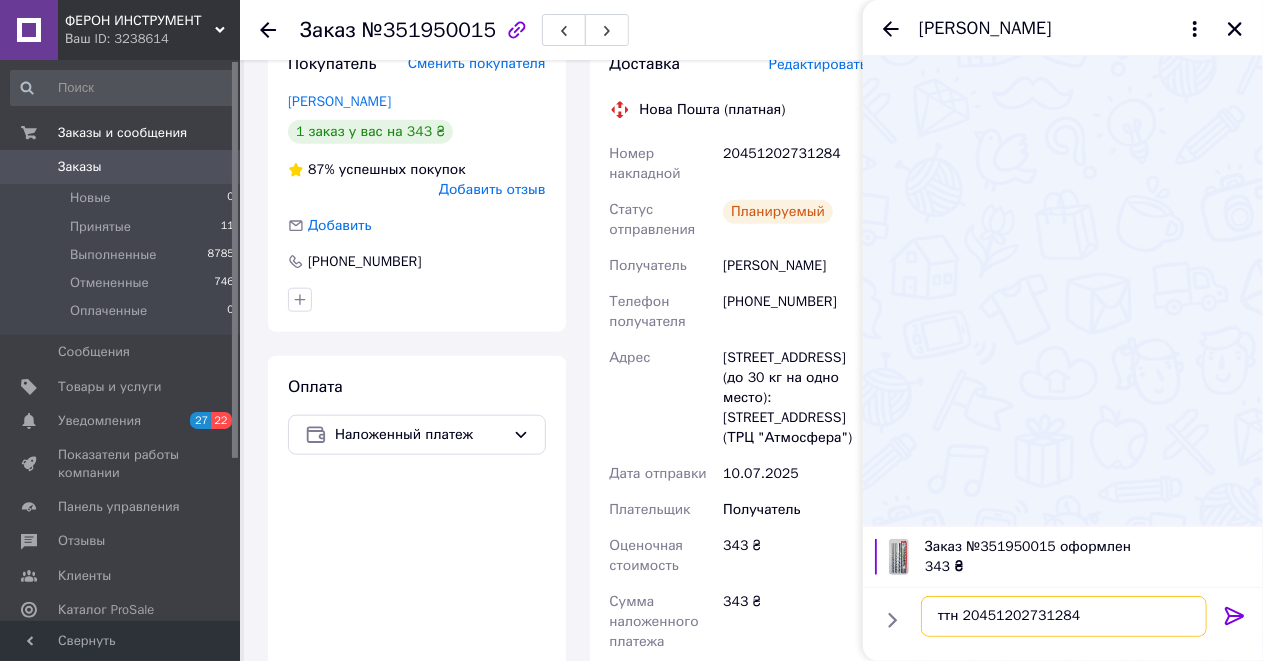 type on "ттн 20451202731284" 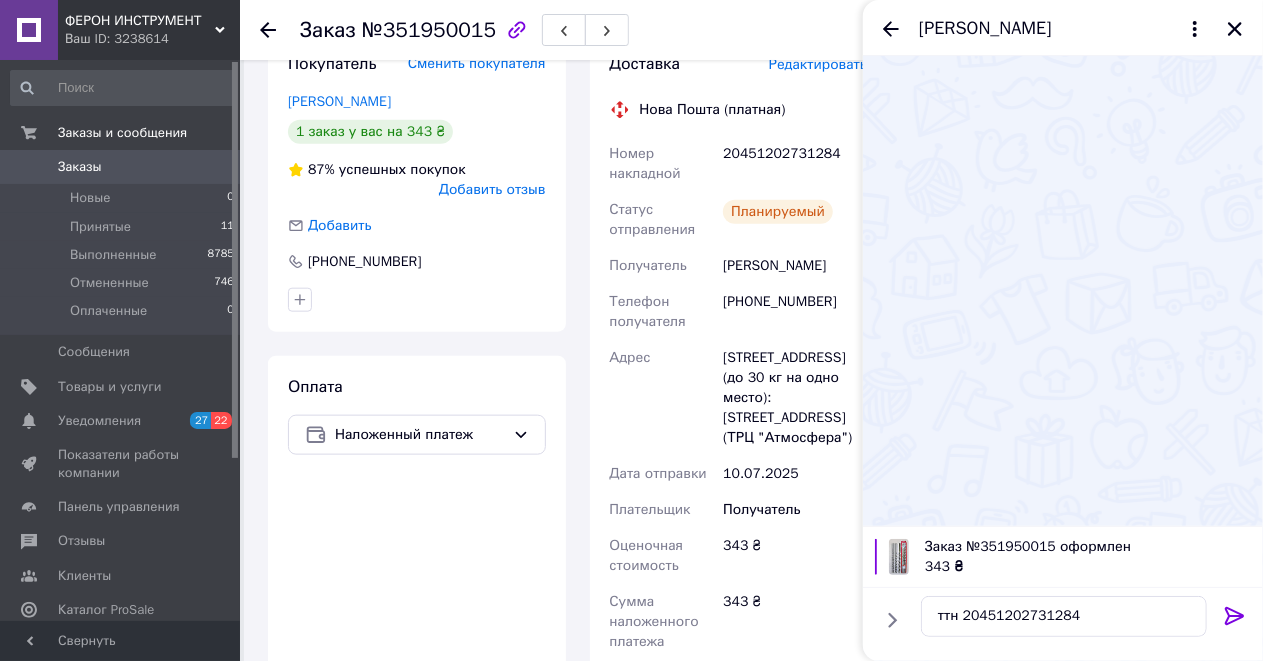 click 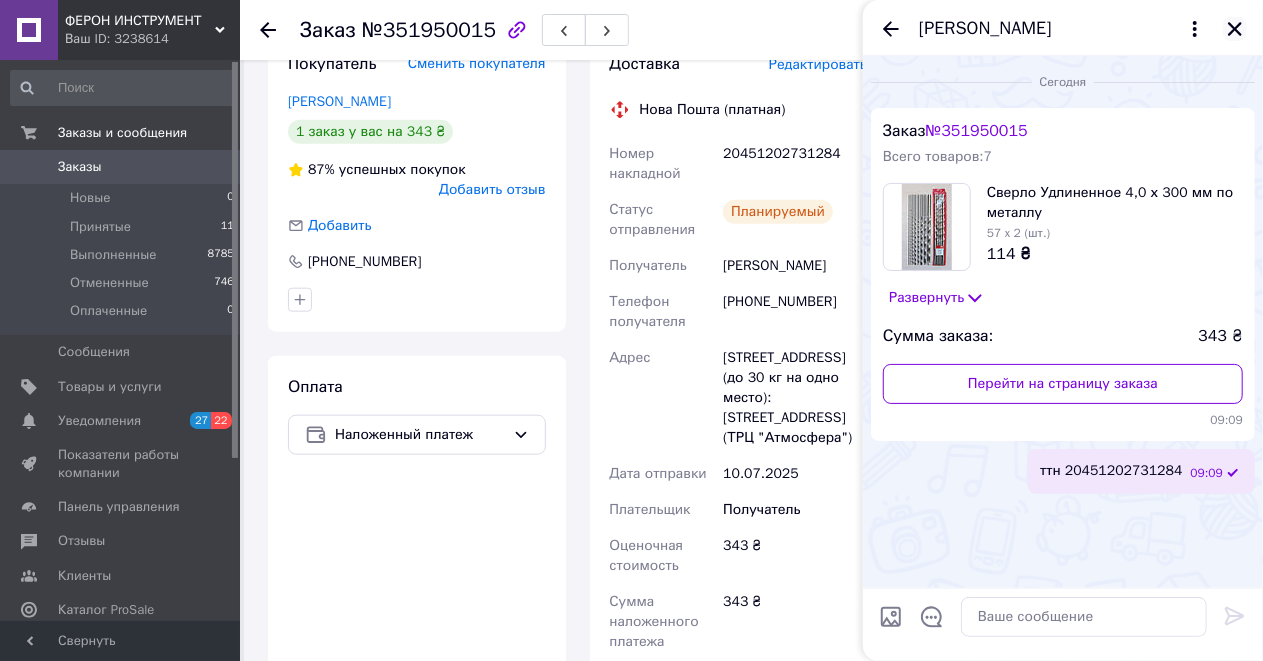 click 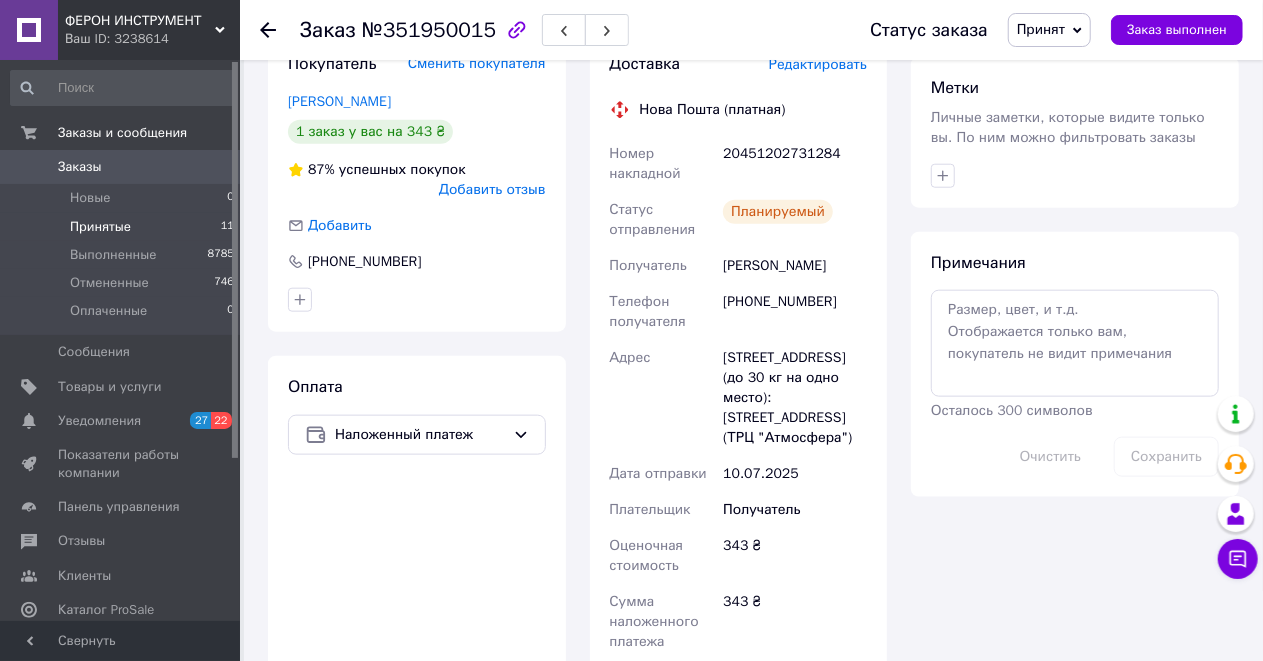 click on "Принятые" at bounding box center [100, 227] 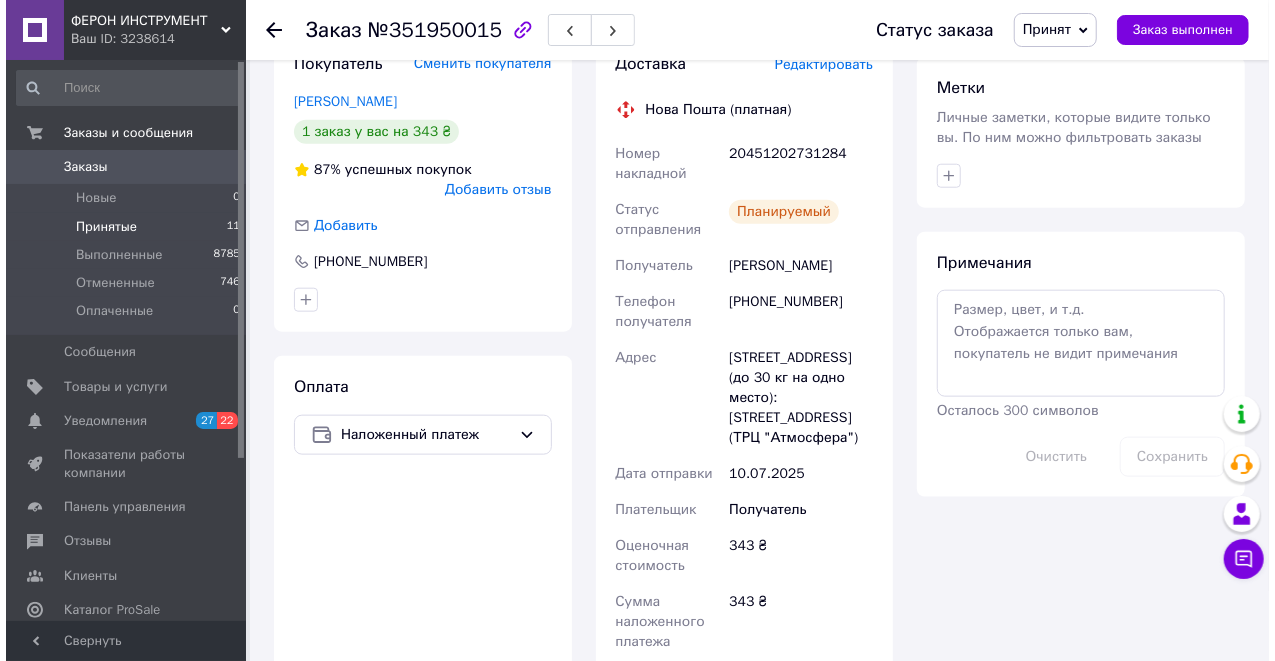 scroll, scrollTop: 0, scrollLeft: 0, axis: both 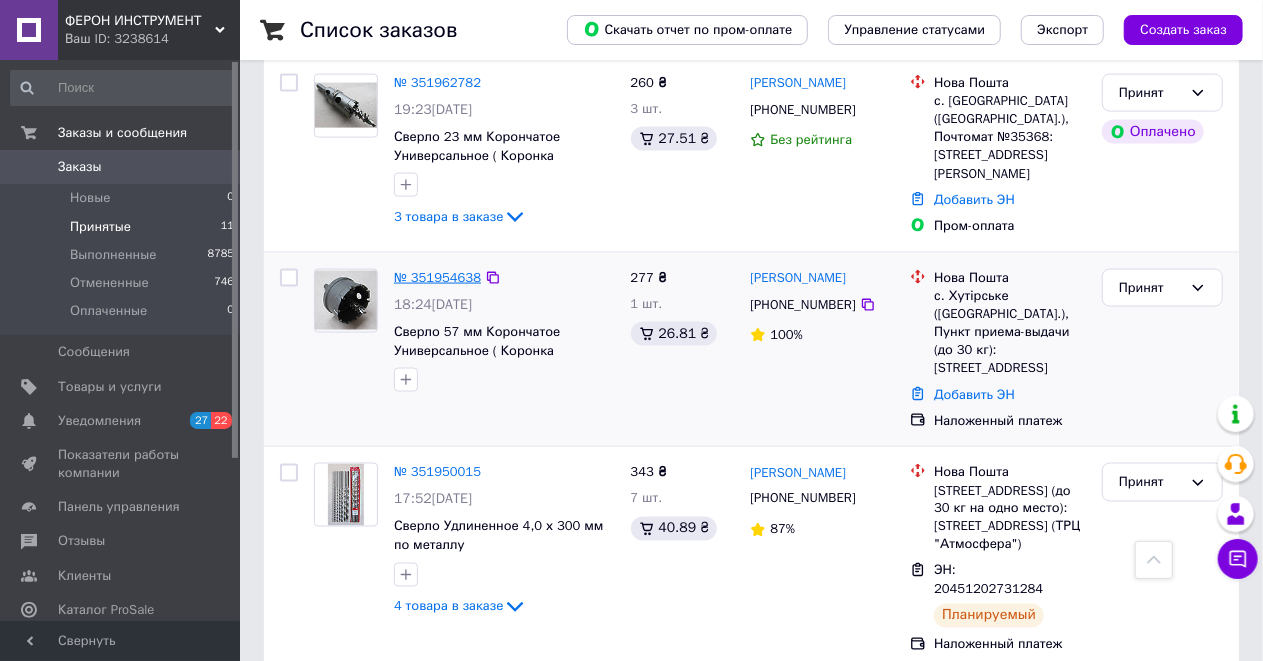 click on "№ 351954638" at bounding box center (437, 277) 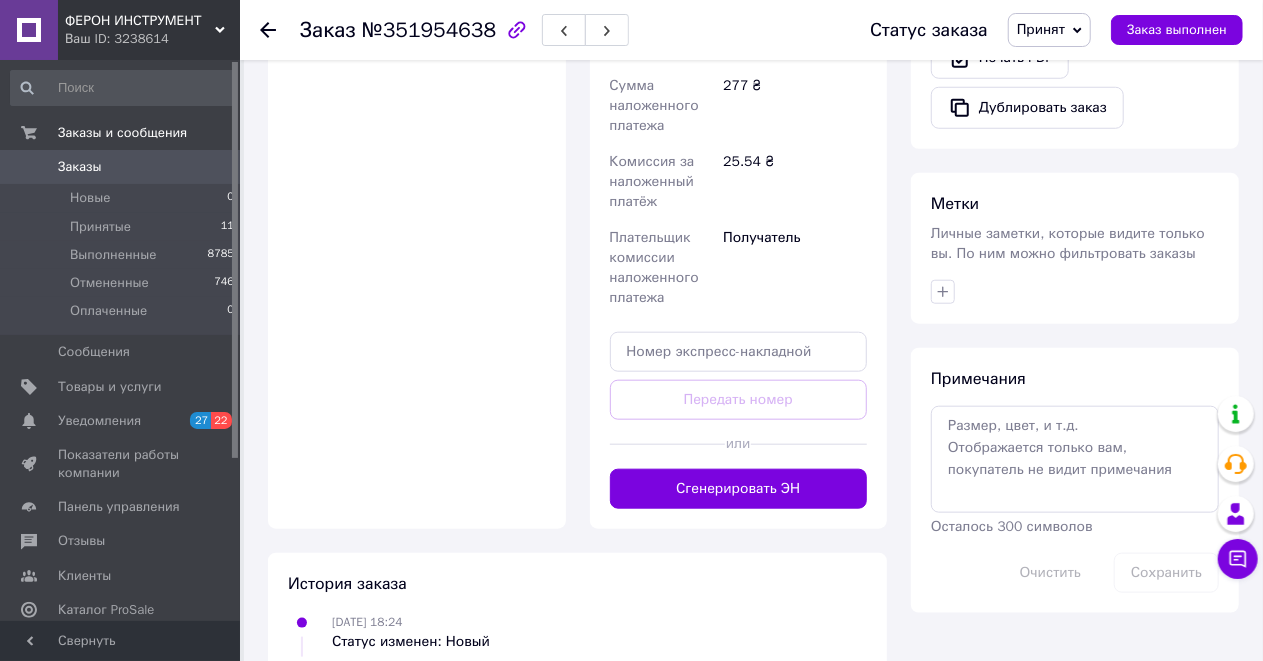 scroll, scrollTop: 1021, scrollLeft: 0, axis: vertical 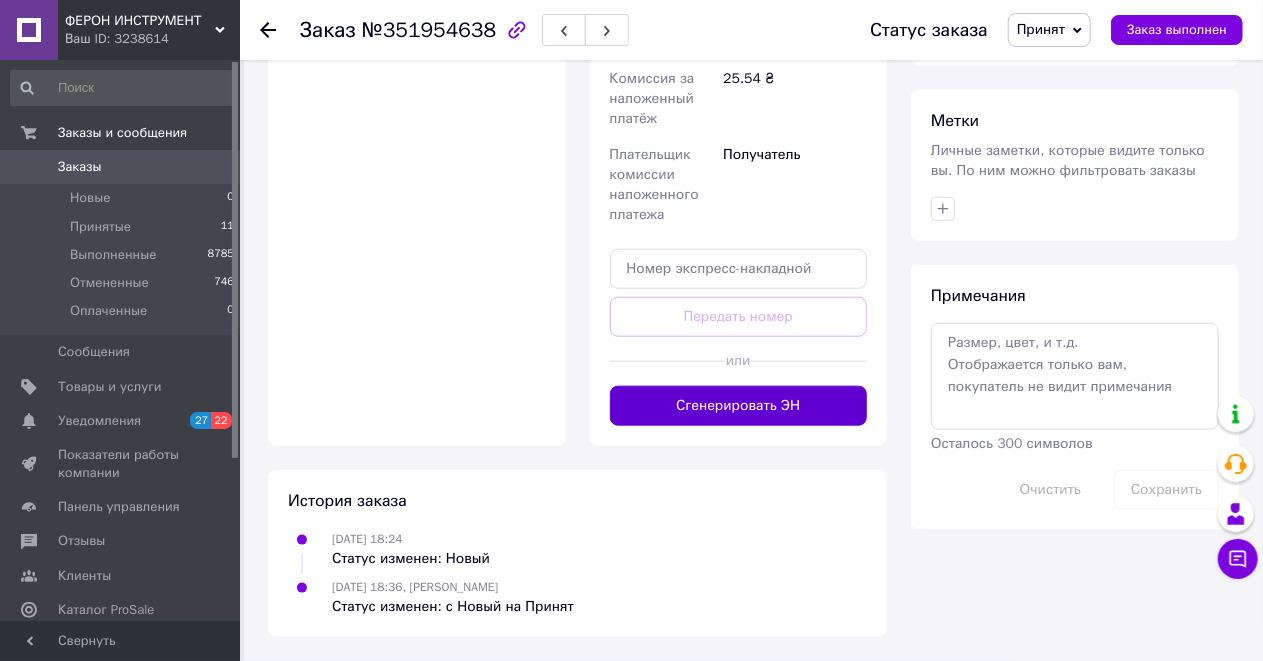 click on "Сгенерировать ЭН" at bounding box center [739, 406] 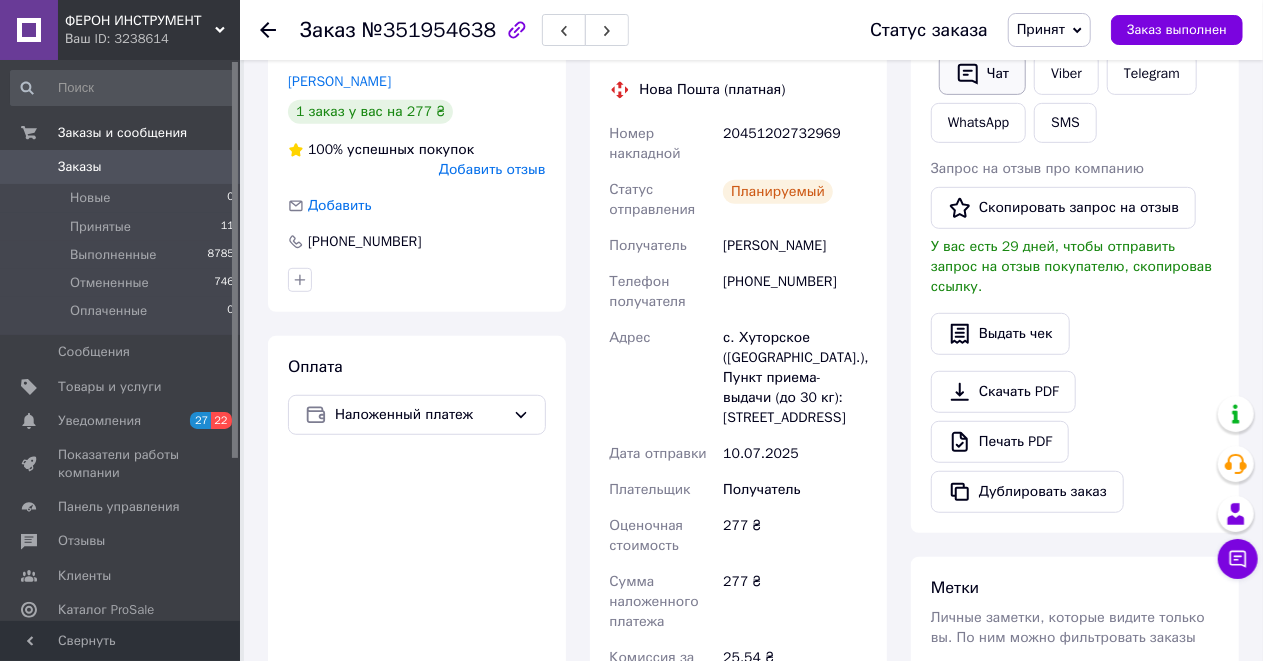scroll, scrollTop: 421, scrollLeft: 0, axis: vertical 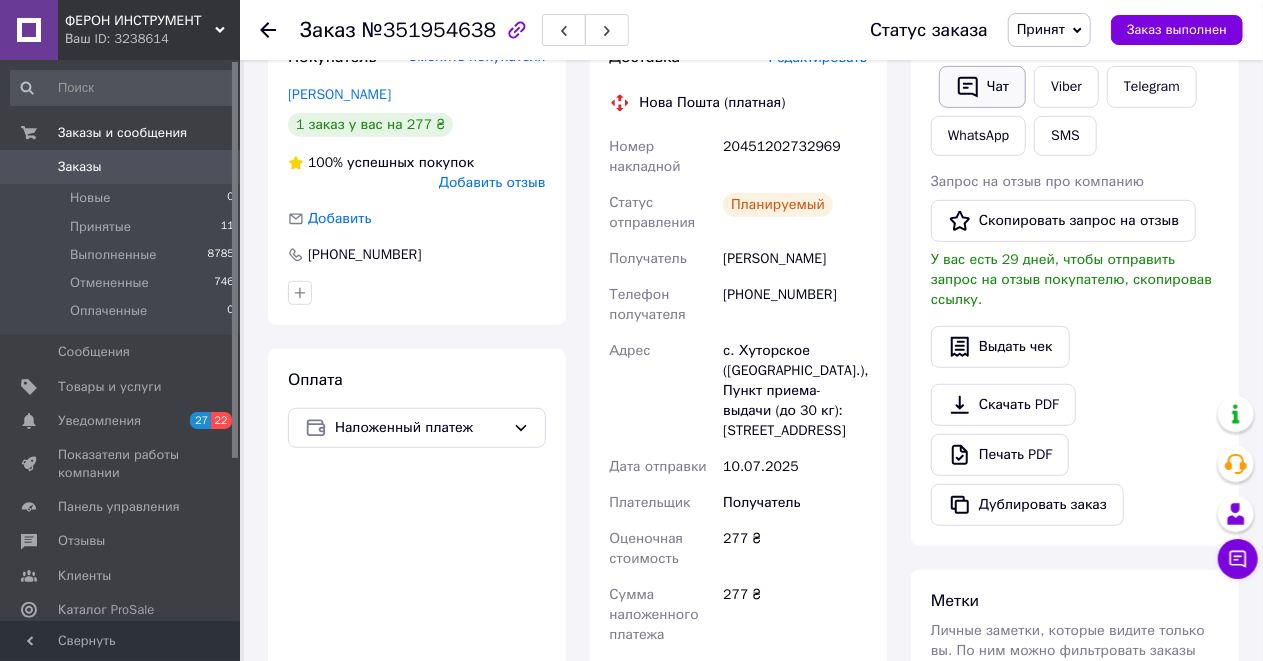 click on "Чат" at bounding box center (982, 87) 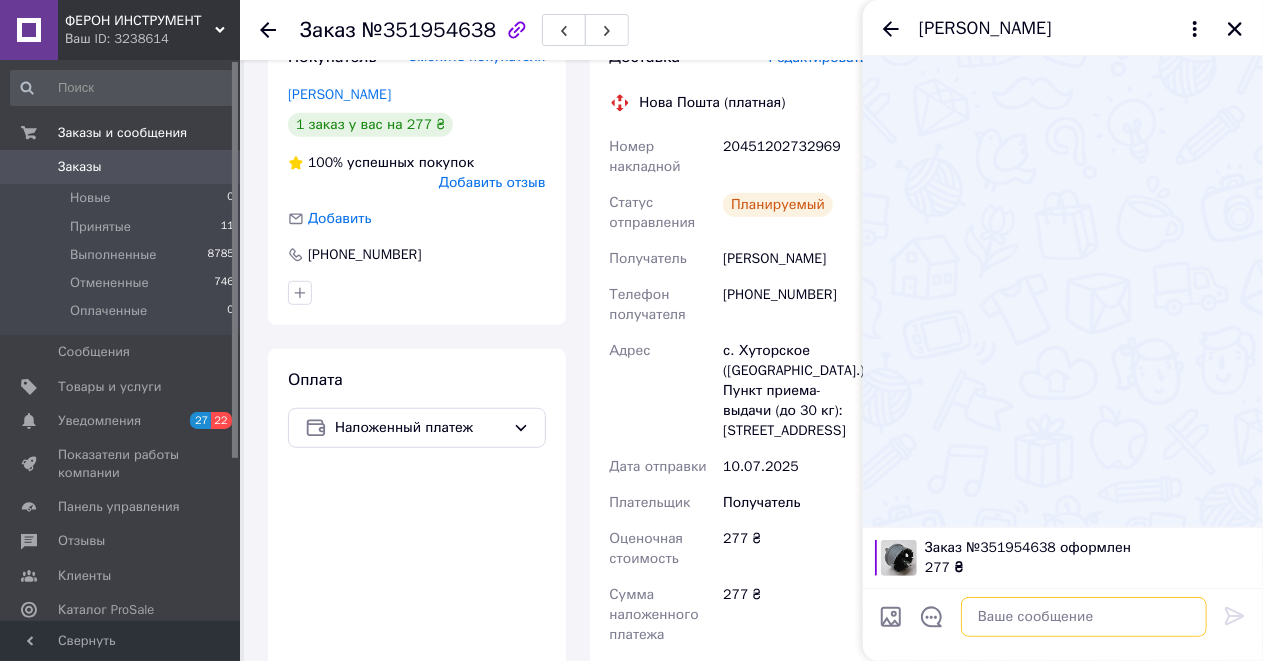 click at bounding box center (1084, 617) 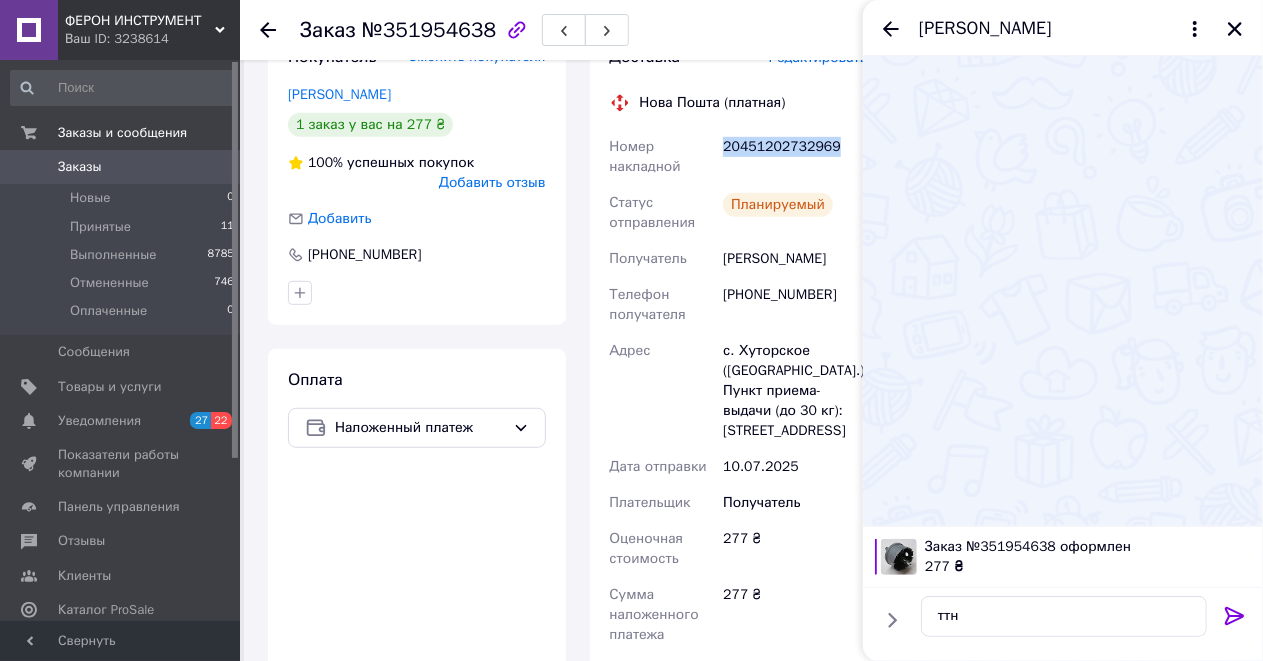 drag, startPoint x: 843, startPoint y: 176, endPoint x: 724, endPoint y: 172, distance: 119.06721 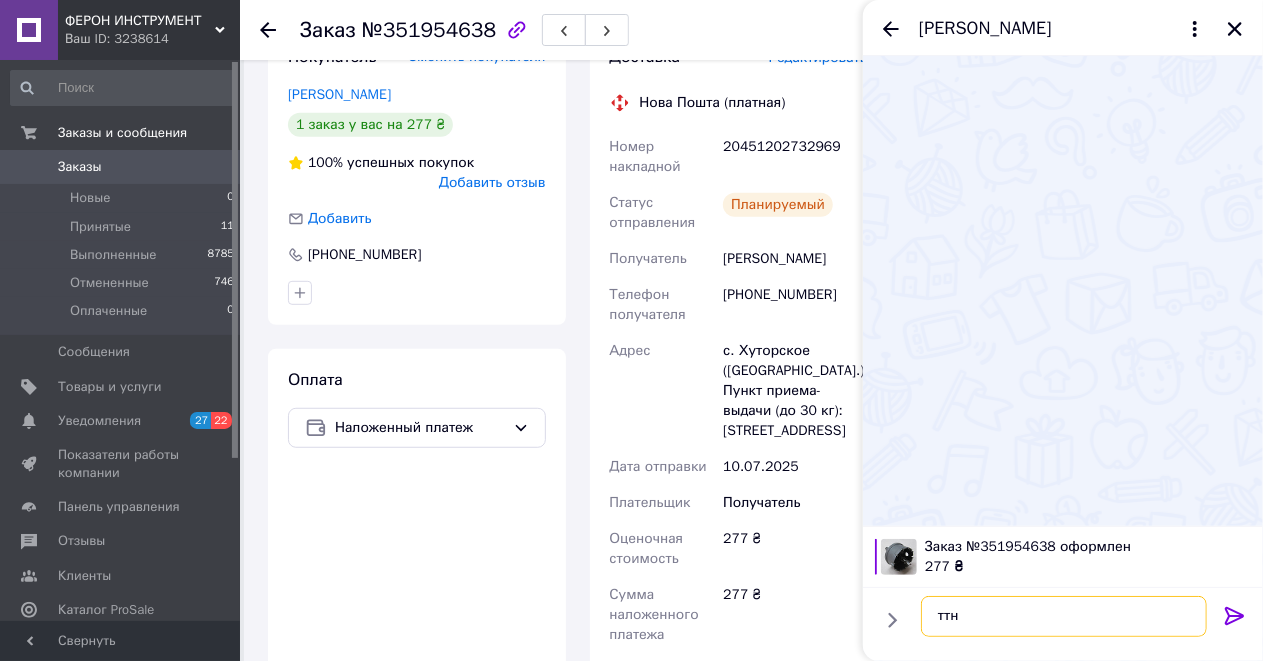 click on "ттн" at bounding box center [1064, 616] 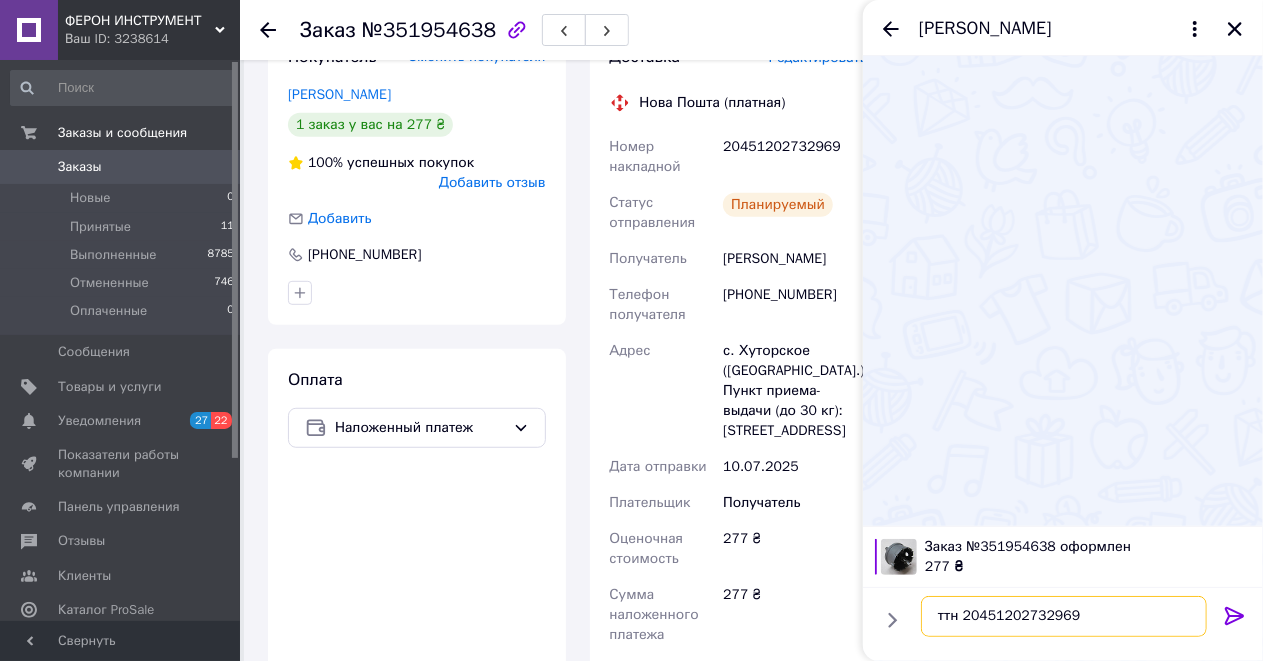 type on "ттн 20451202732969" 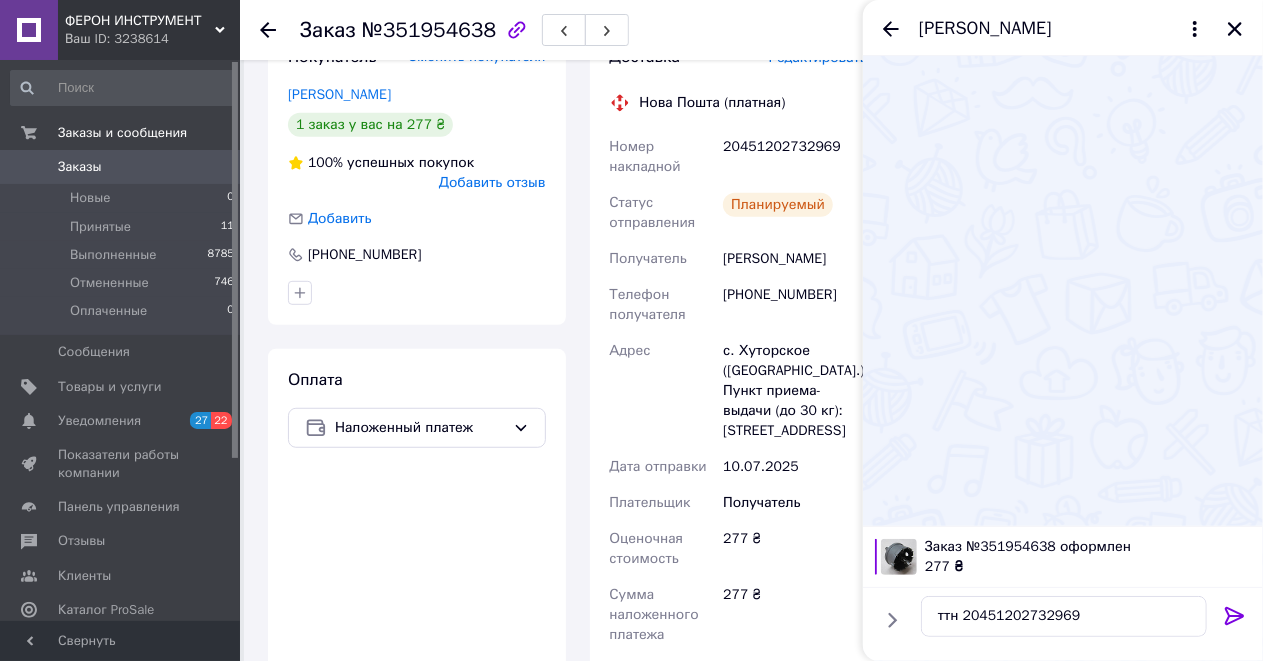 drag, startPoint x: 1234, startPoint y: 618, endPoint x: 1246, endPoint y: 536, distance: 82.8734 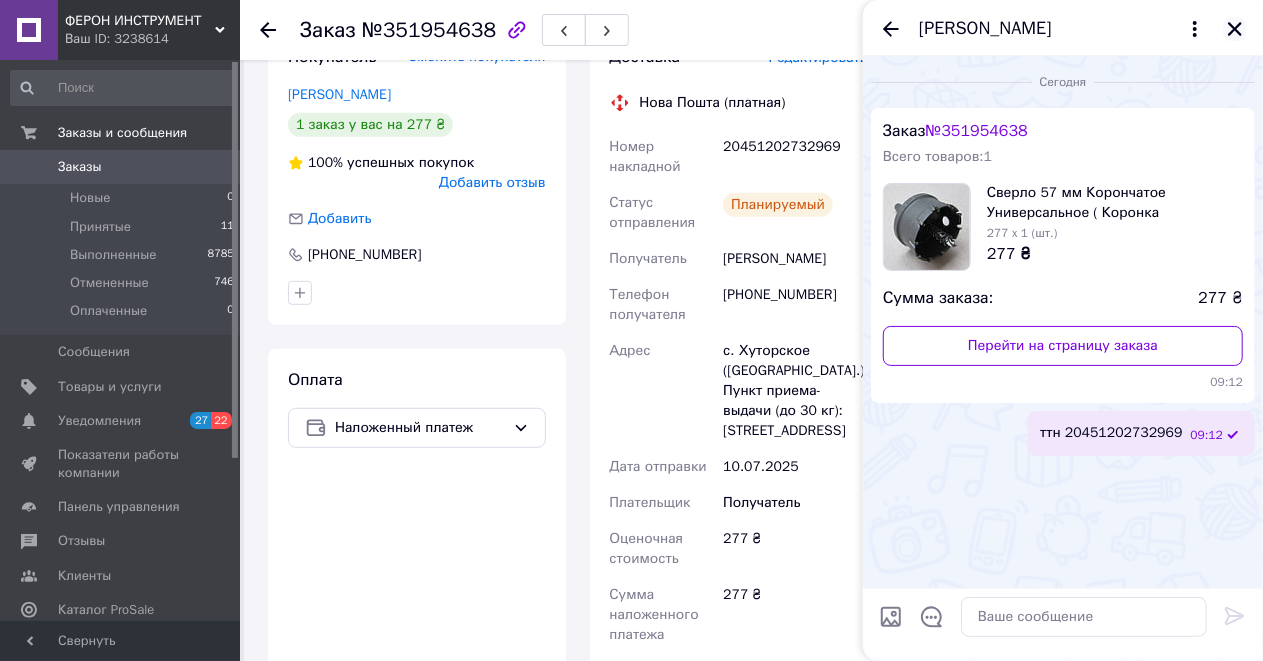 click 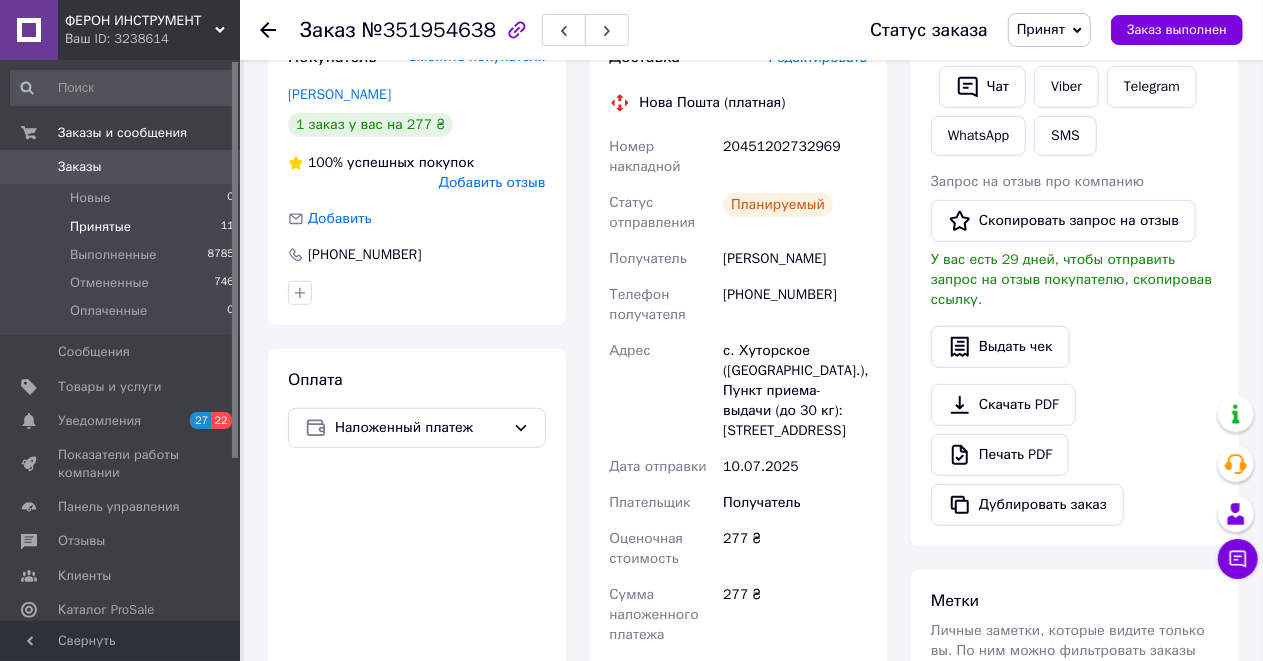 click on "Принятые" at bounding box center [100, 227] 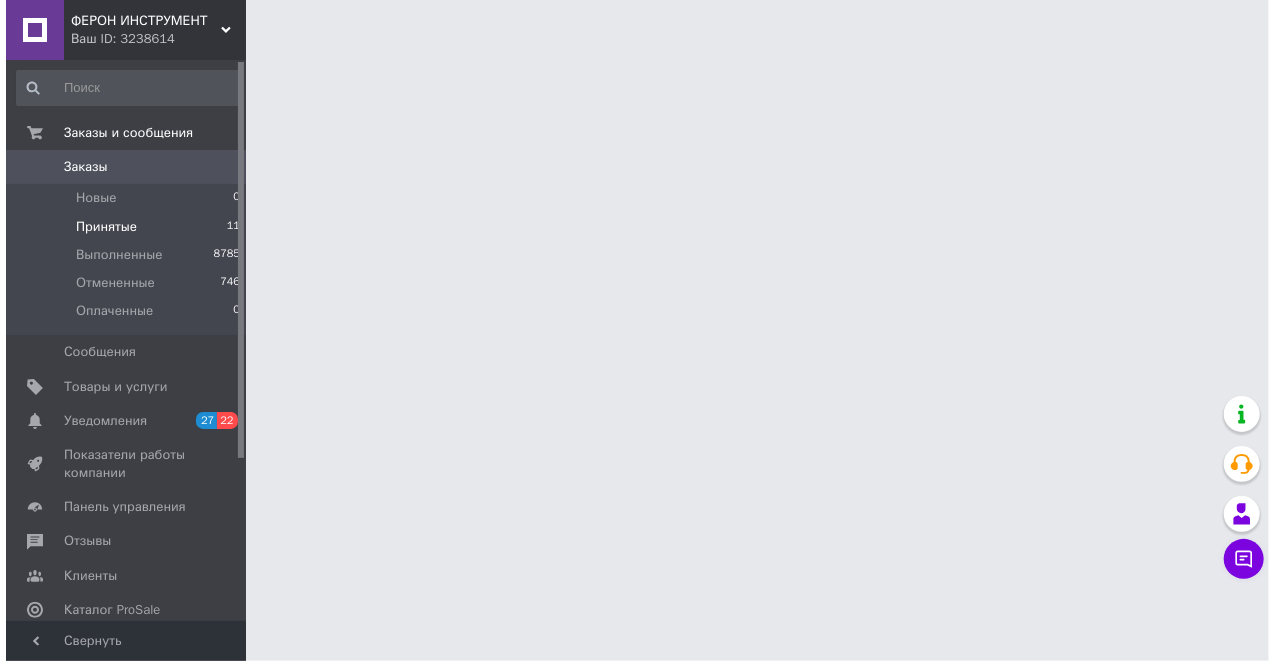 scroll, scrollTop: 0, scrollLeft: 0, axis: both 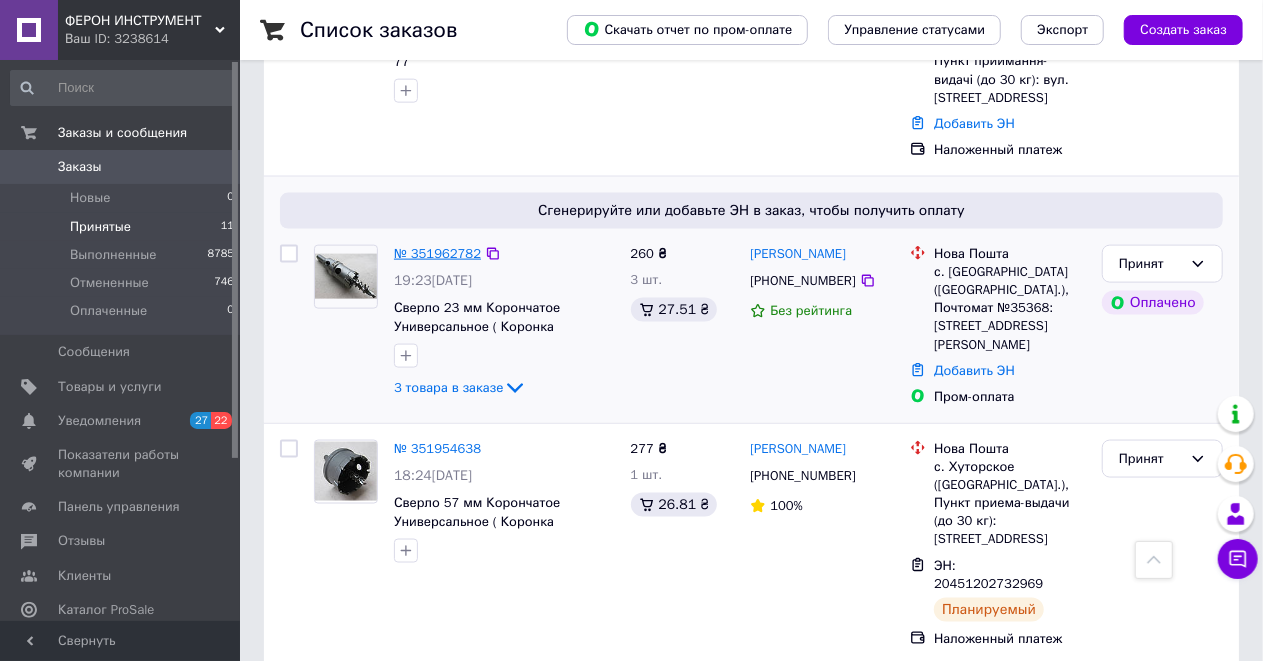 click on "№ 351962782" at bounding box center (437, 253) 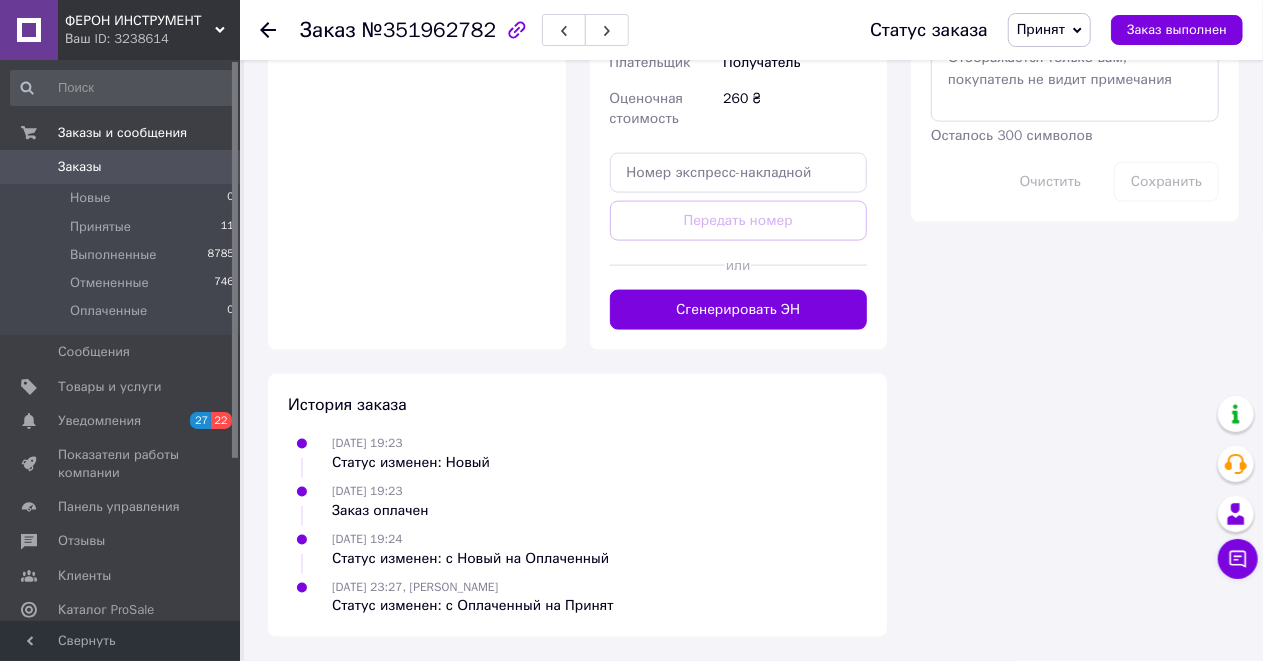 scroll, scrollTop: 1458, scrollLeft: 0, axis: vertical 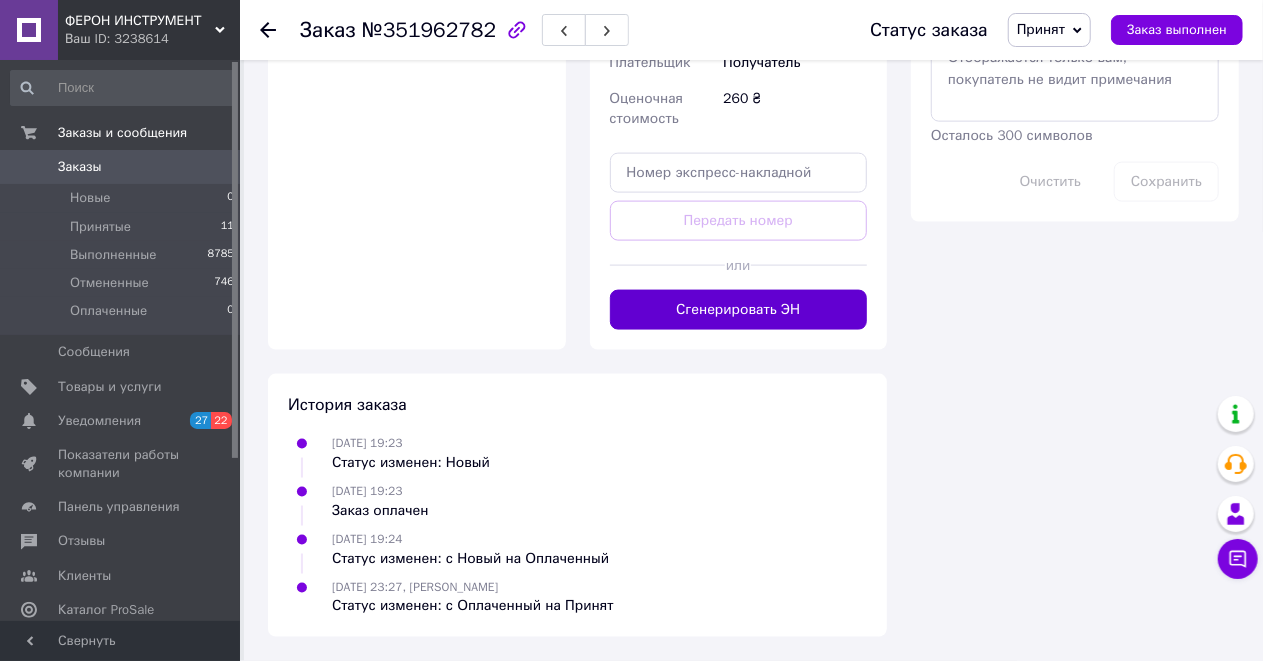 click on "Сгенерировать ЭН" at bounding box center (739, 310) 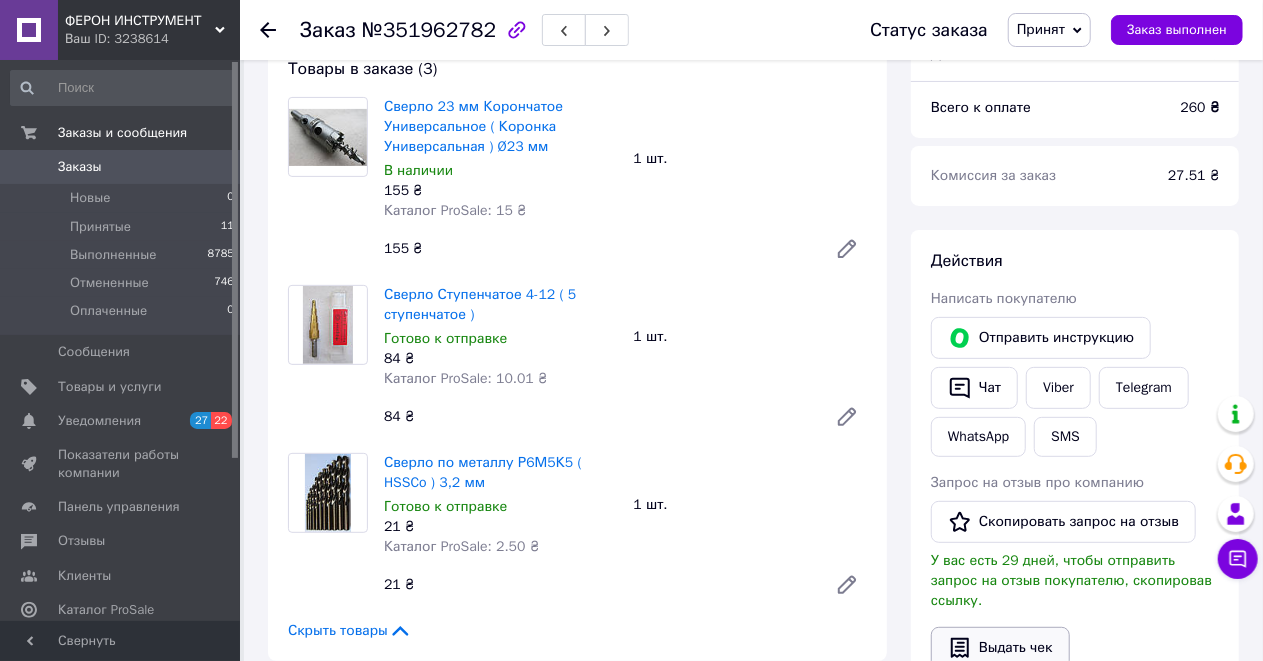 scroll, scrollTop: 124, scrollLeft: 0, axis: vertical 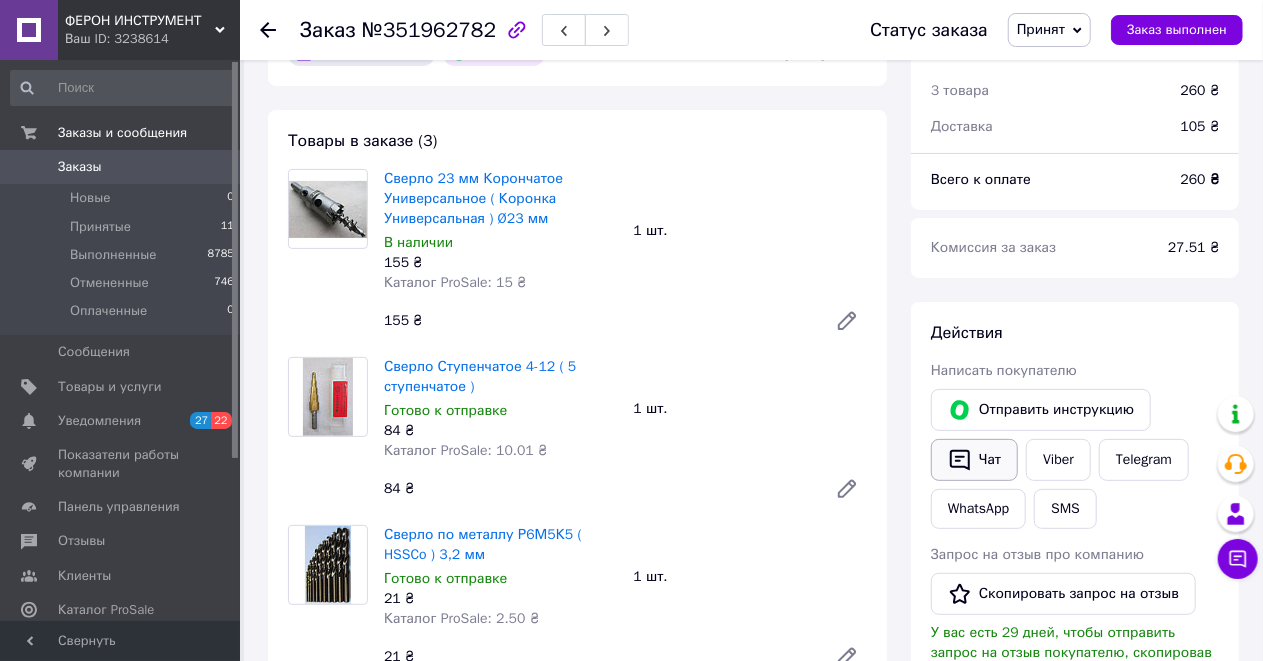 click on "Чат" at bounding box center (974, 460) 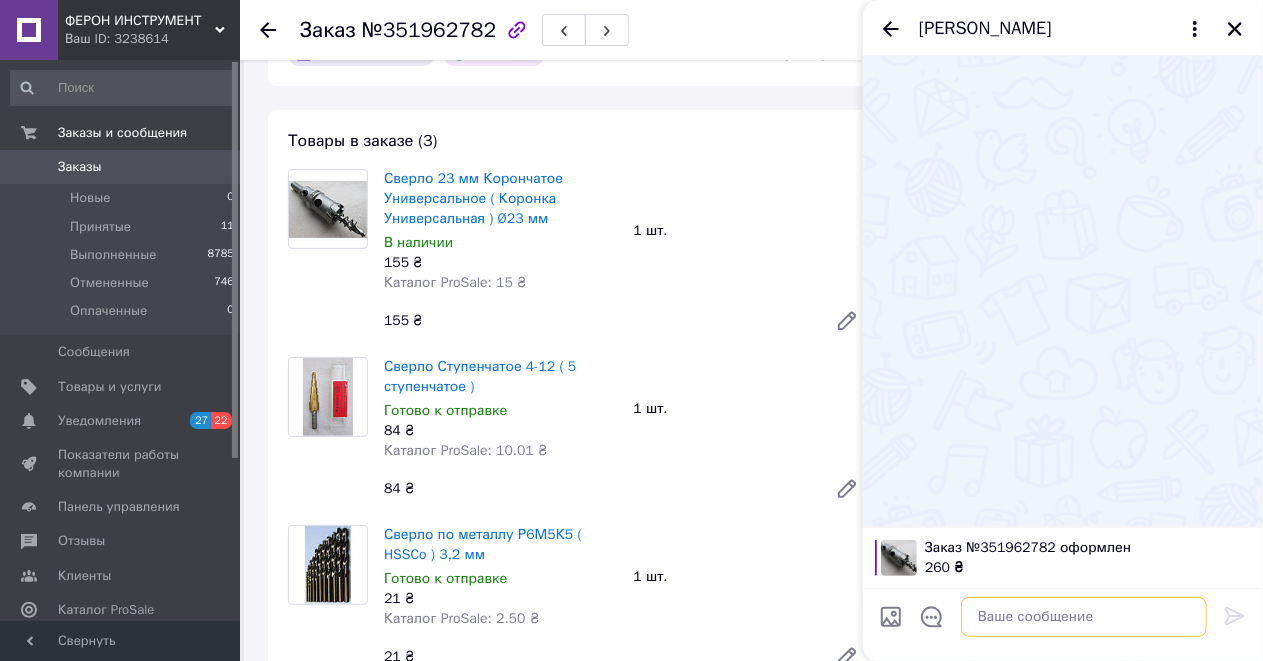 click at bounding box center [1084, 617] 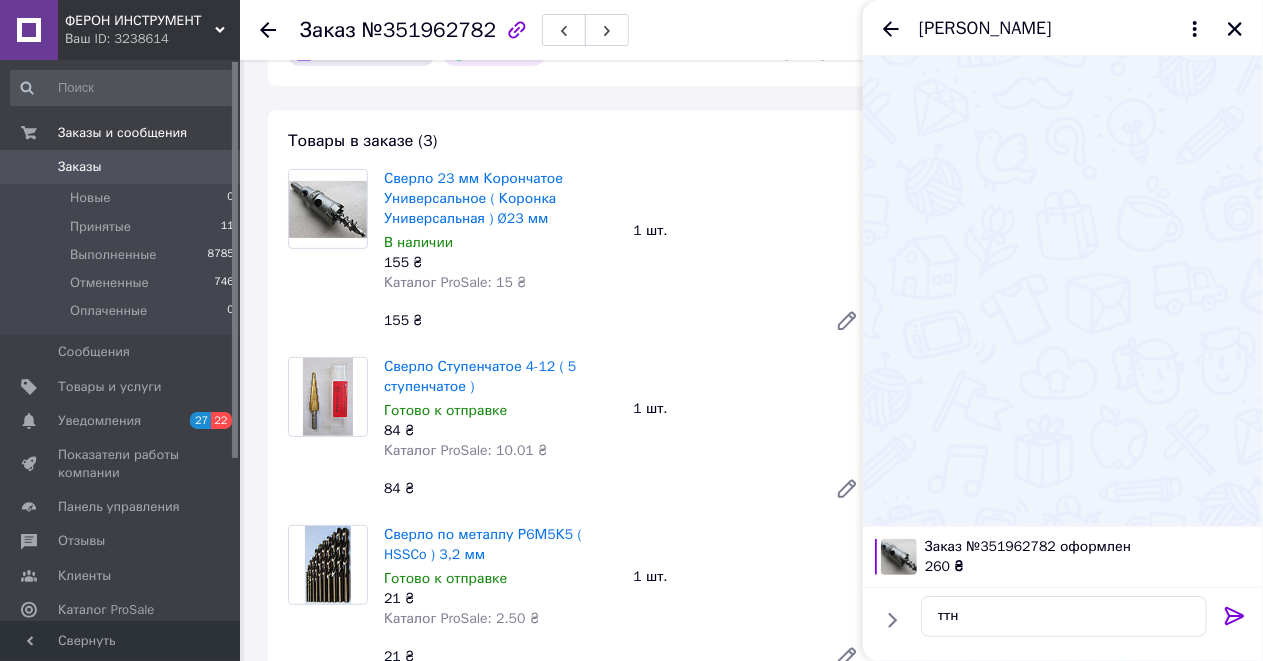 click on "Сверло по металлу Р6М5К5 ( HSSCo ) 3,2 мм Готово к отправке 21 ₴ Каталог ProSale: 2.50 ₴  1 шт. 21 ₴" at bounding box center (625, 601) 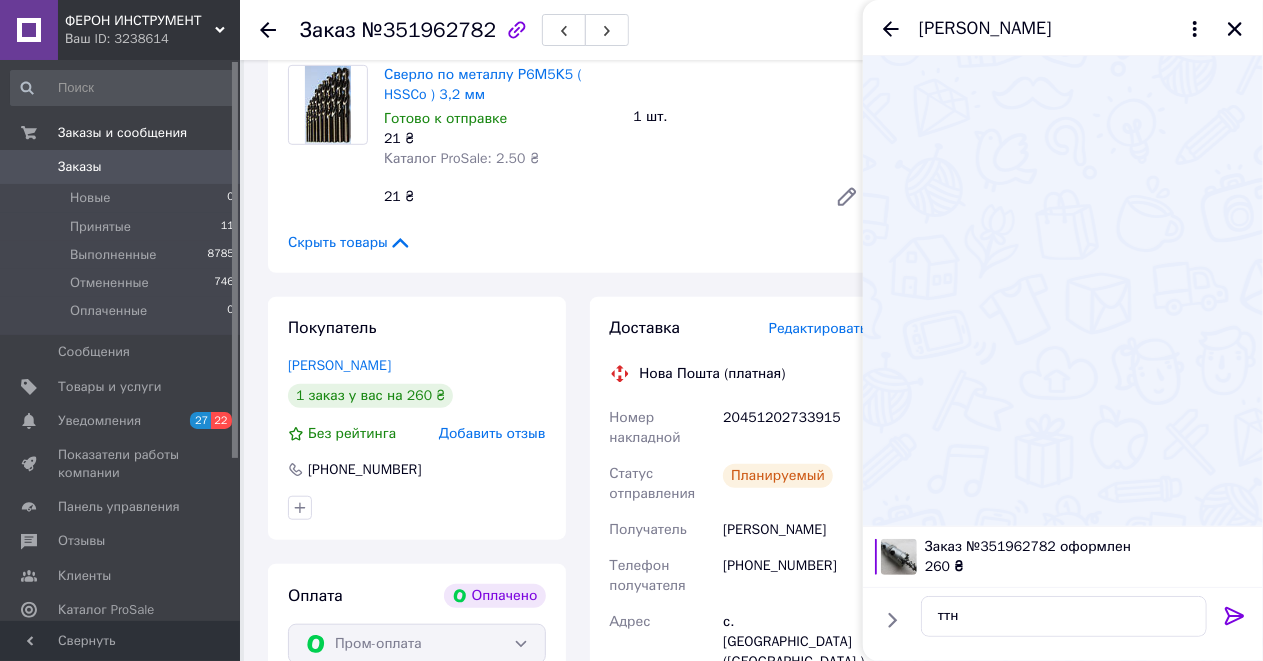 scroll, scrollTop: 591, scrollLeft: 0, axis: vertical 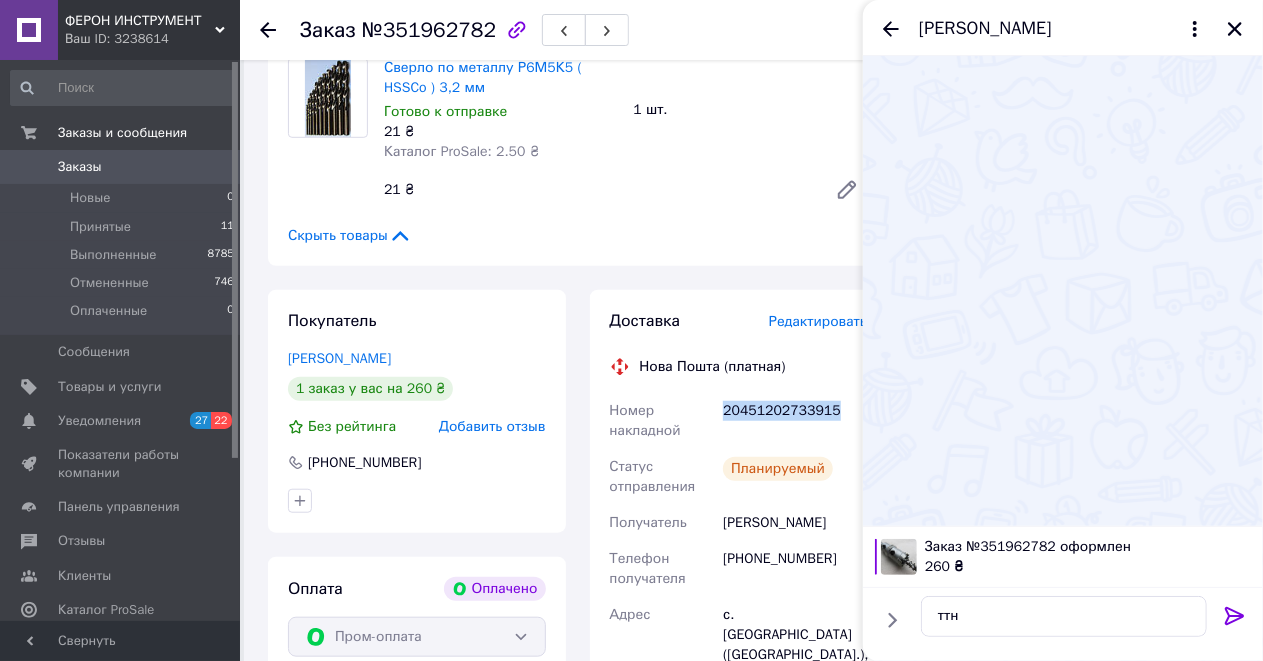 drag, startPoint x: 835, startPoint y: 465, endPoint x: 727, endPoint y: 463, distance: 108.01852 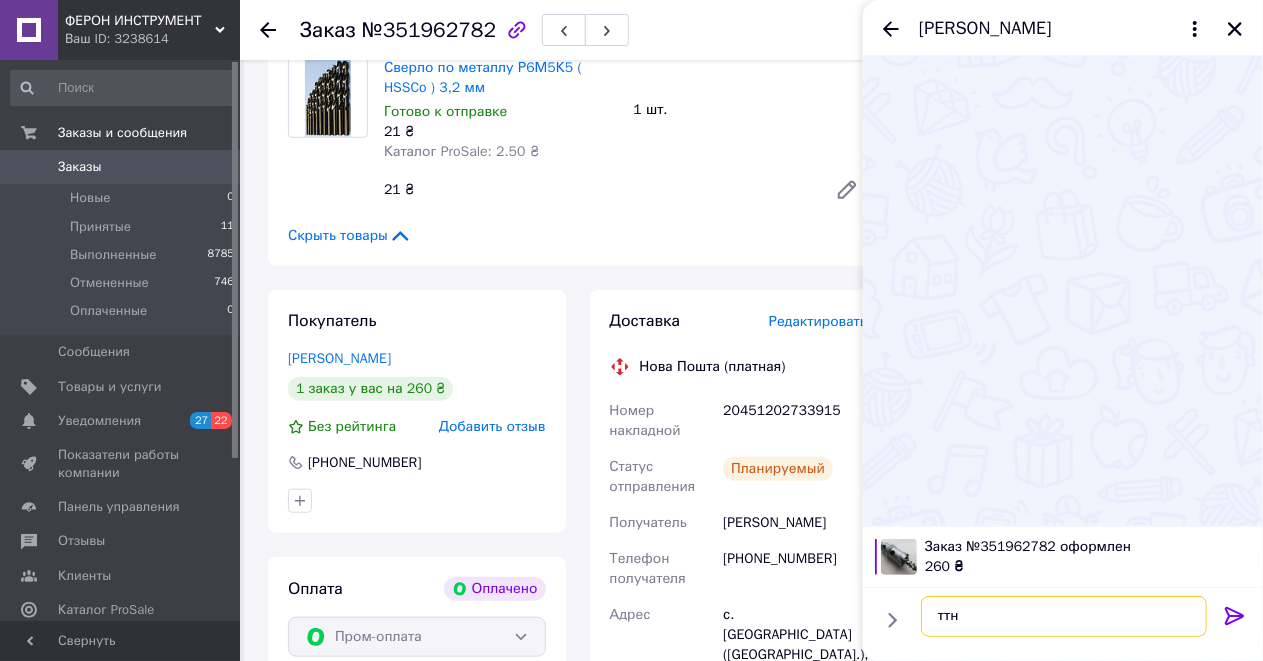 click on "ттн" at bounding box center [1064, 616] 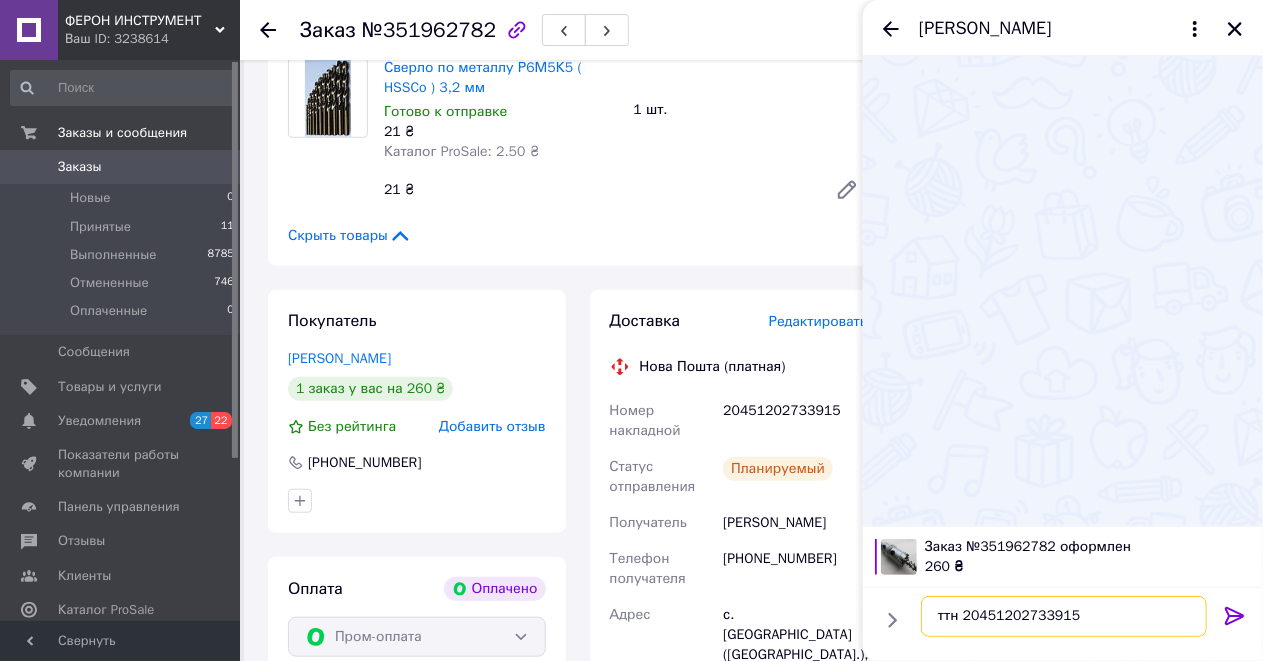 type on "ттн 20451202733915" 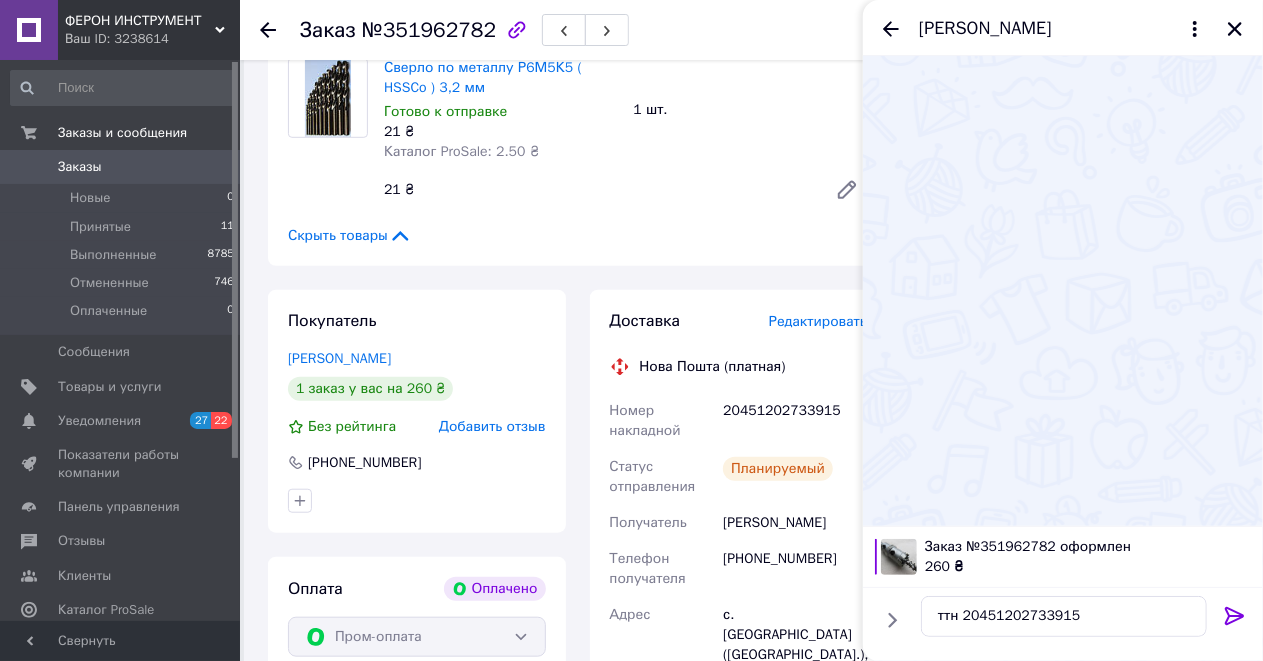 click 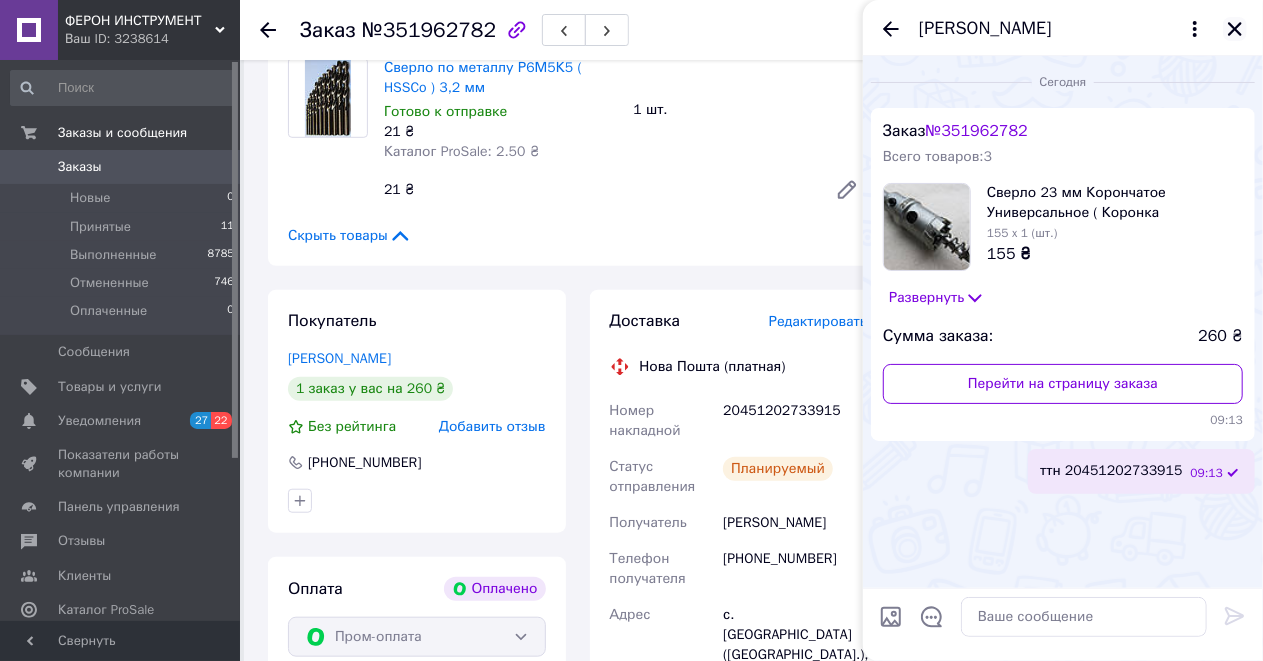click 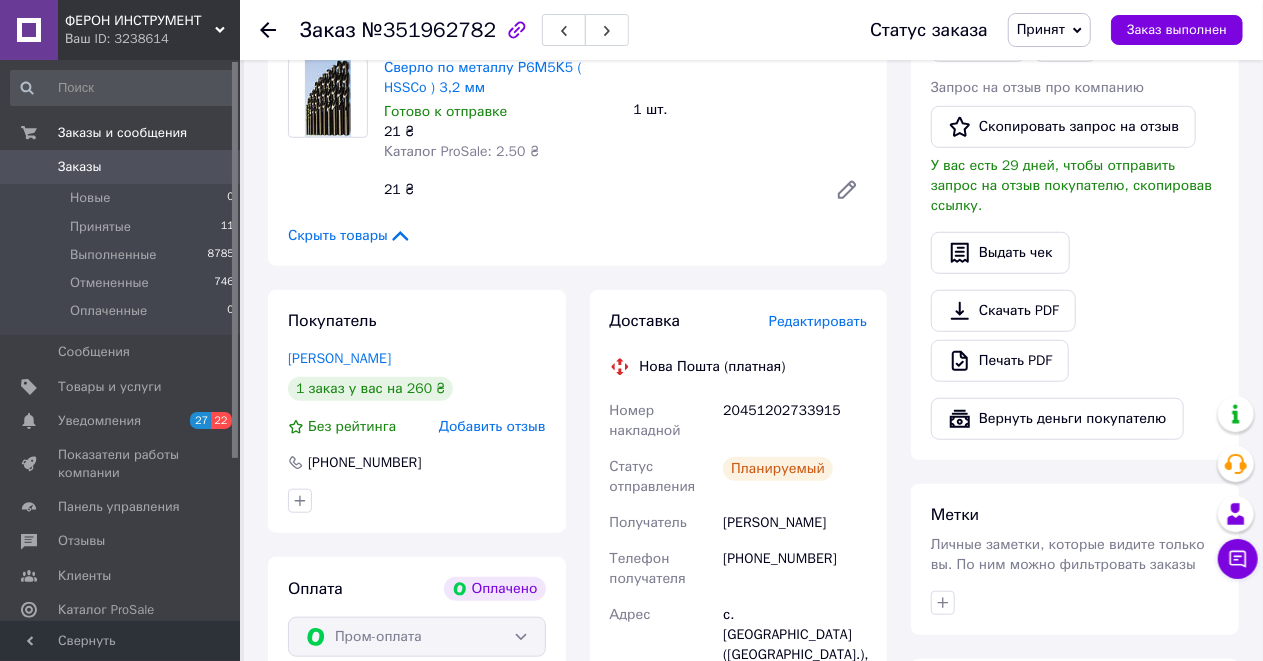click on "Итого 3 товара 260 ₴ Доставка 105 ₴ Всего к оплате 260 ₴ Комиссия за заказ 27.51 ₴ Действия Написать покупателю   Отправить инструкцию   Чат Viber Telegram WhatsApp SMS Запрос на отзыв про компанию   Скопировать запрос на отзыв У вас есть 29 дней, чтобы отправить запрос на отзыв покупателю, скопировав ссылку.   Выдать чек   Скачать PDF   Печать PDF   Вернуть деньги покупателю Метки Личные заметки, которые видите только вы. По ним можно фильтровать заказы Примечания Осталось 300 символов Очистить Сохранить" at bounding box center (1075, 441) 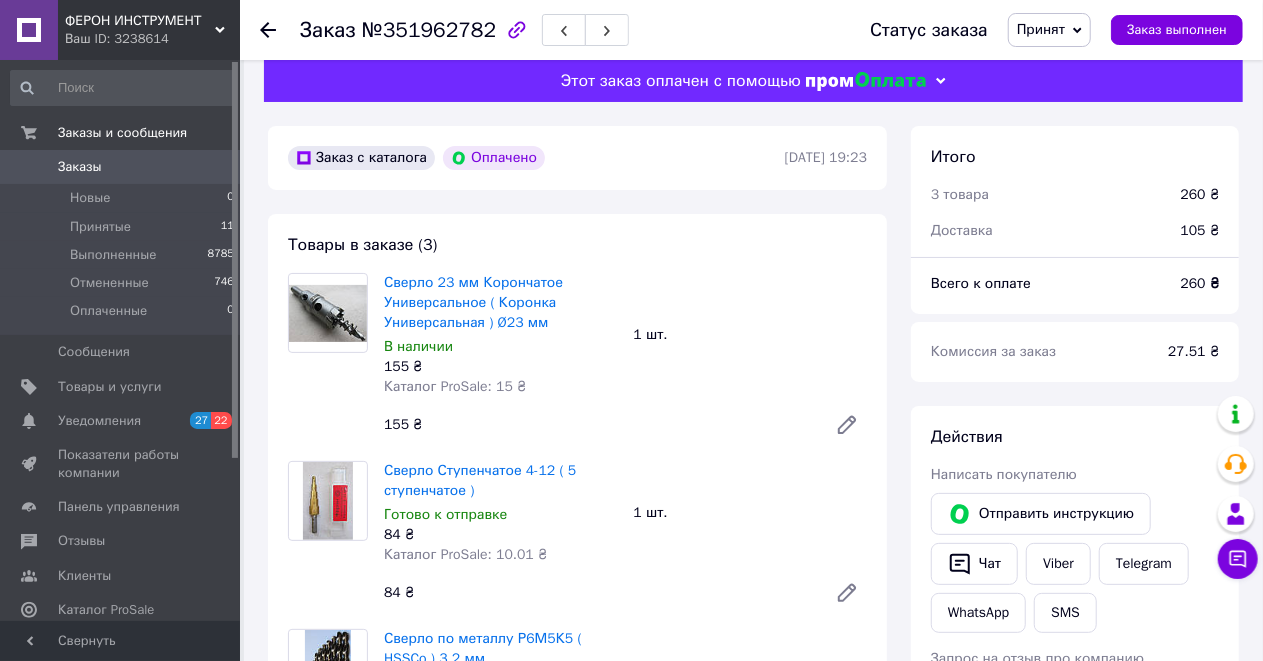 scroll, scrollTop: 0, scrollLeft: 0, axis: both 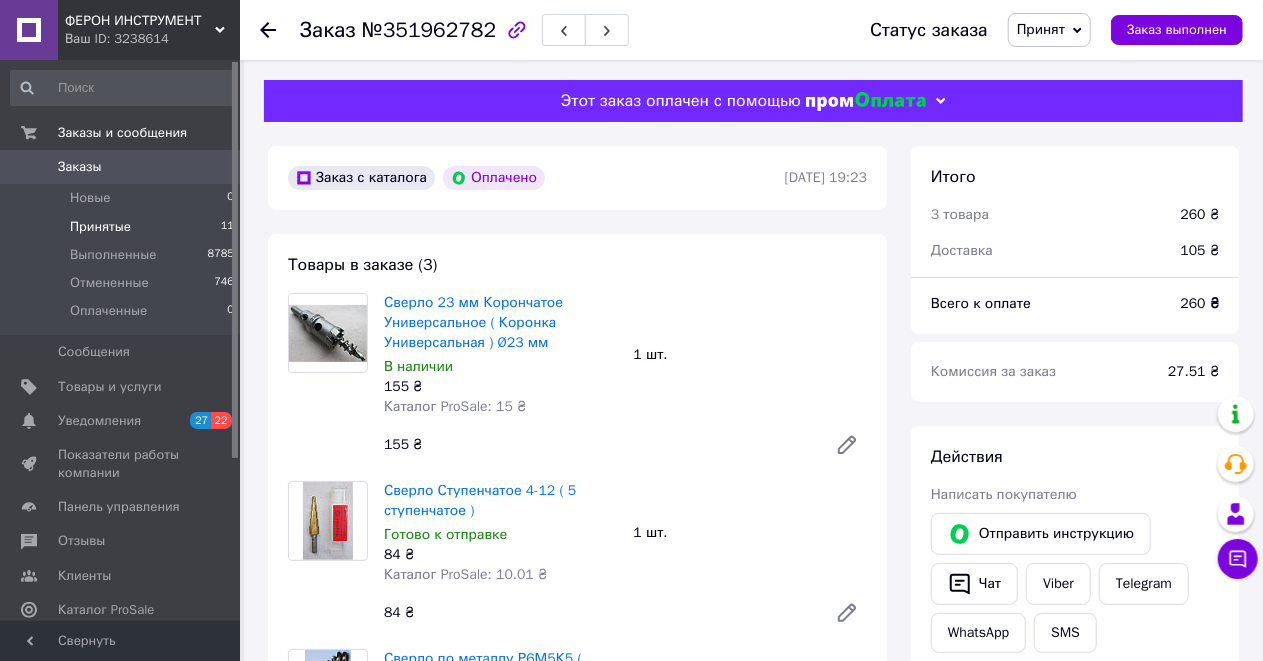 click on "Принятые" at bounding box center (100, 227) 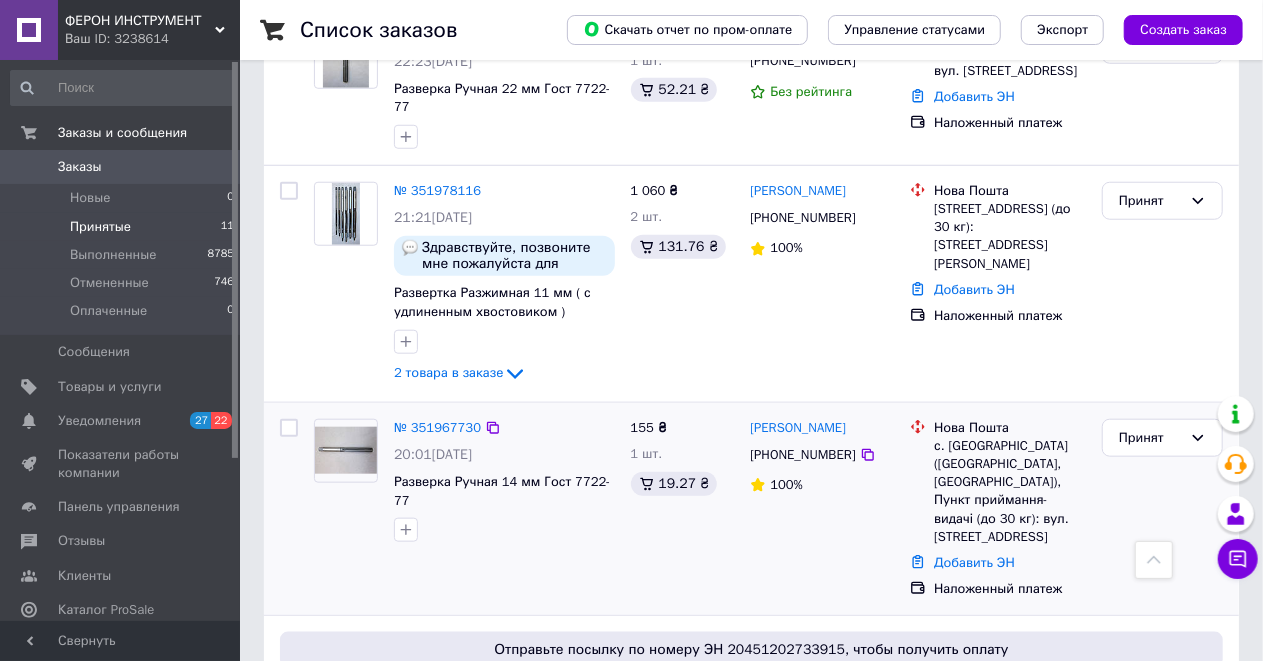 scroll, scrollTop: 866, scrollLeft: 0, axis: vertical 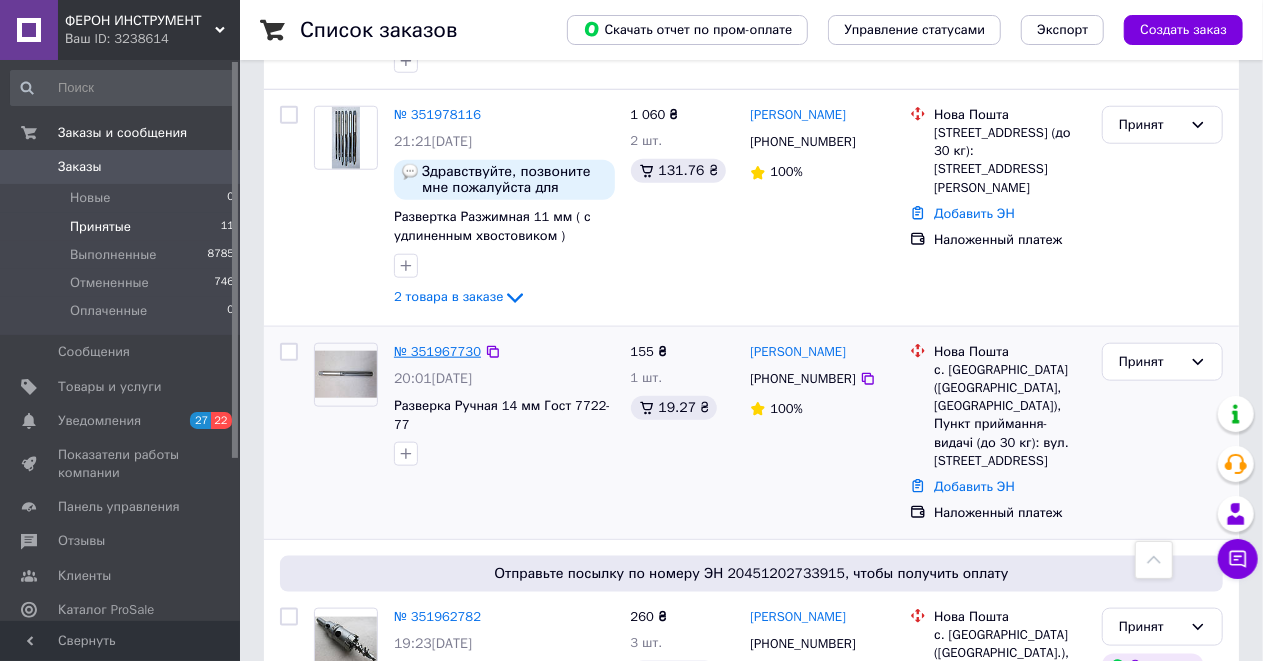 click on "№ 351967730" at bounding box center [437, 351] 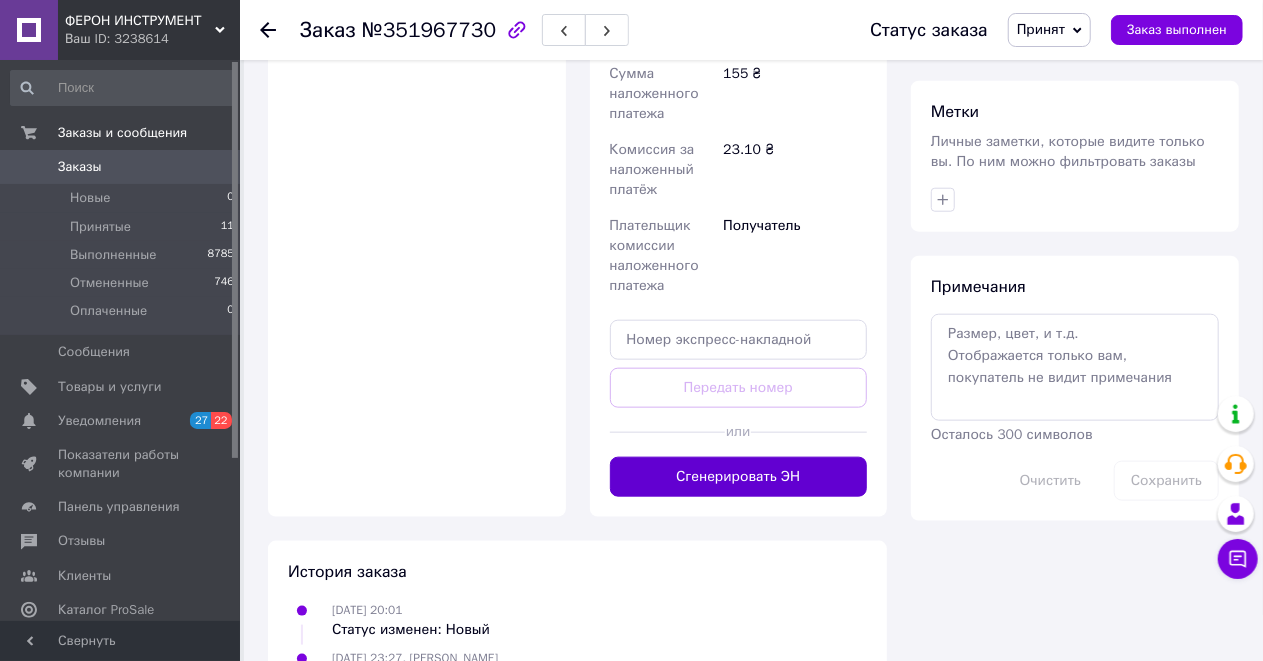 scroll, scrollTop: 933, scrollLeft: 0, axis: vertical 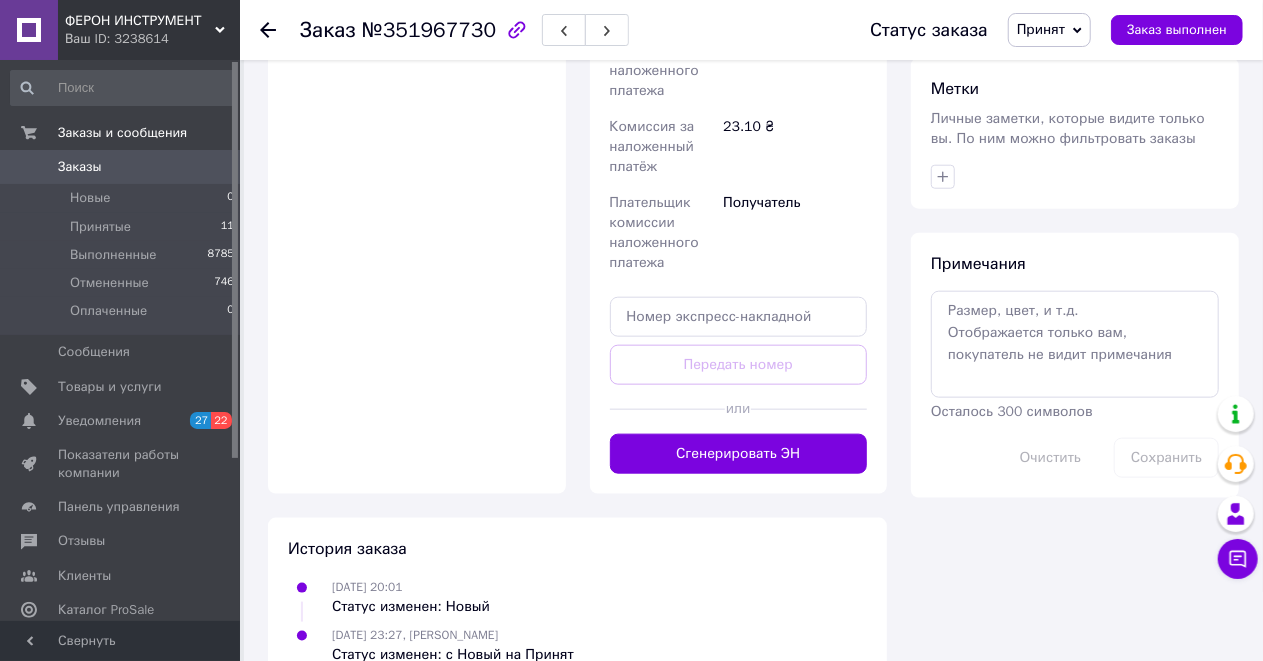 click on "Сгенерировать ЭН" at bounding box center [739, 454] 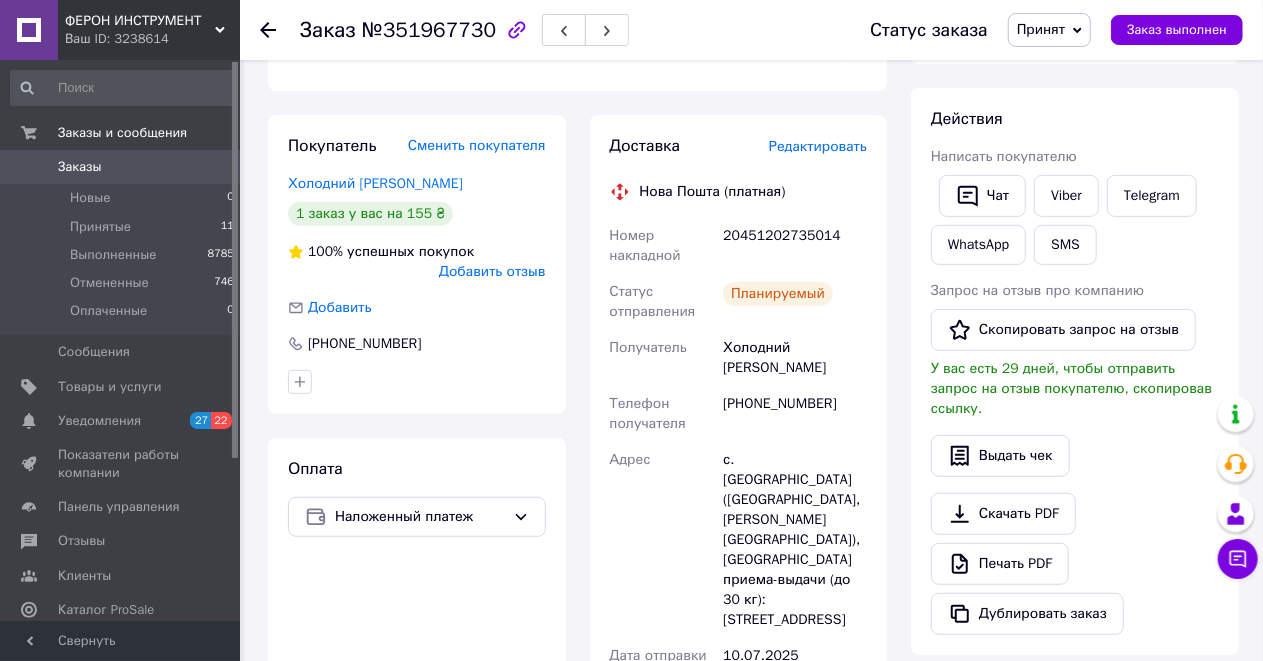 scroll, scrollTop: 266, scrollLeft: 0, axis: vertical 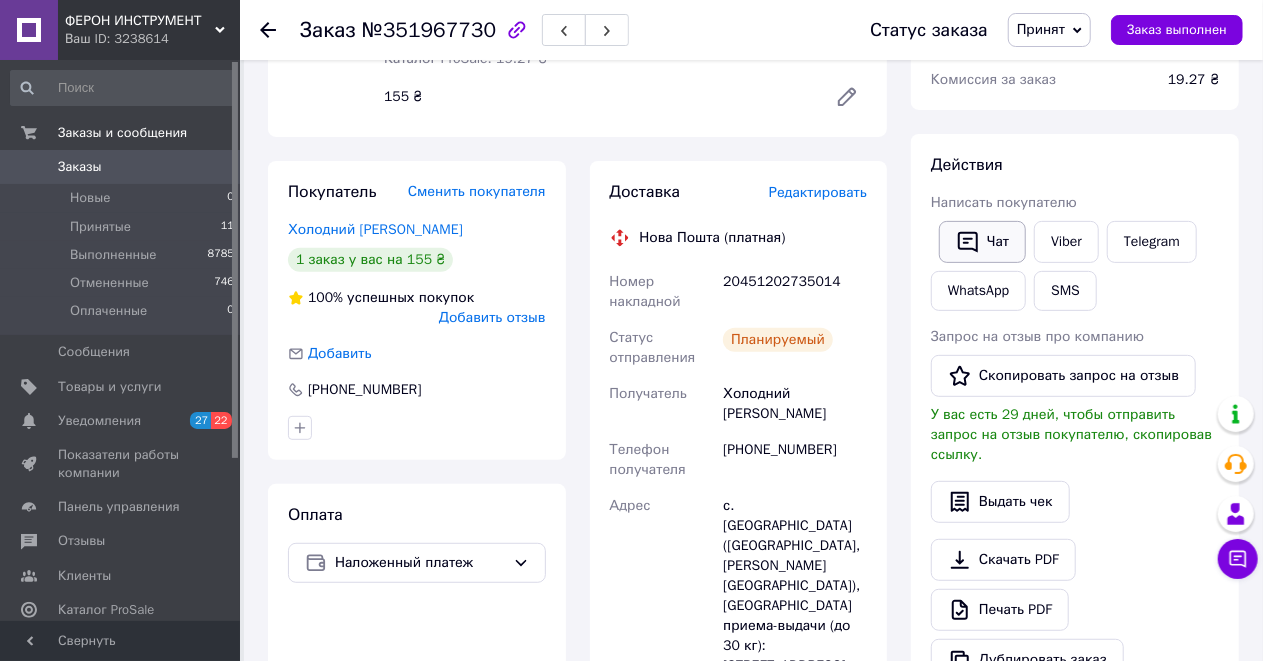 click on "Чат" at bounding box center [982, 242] 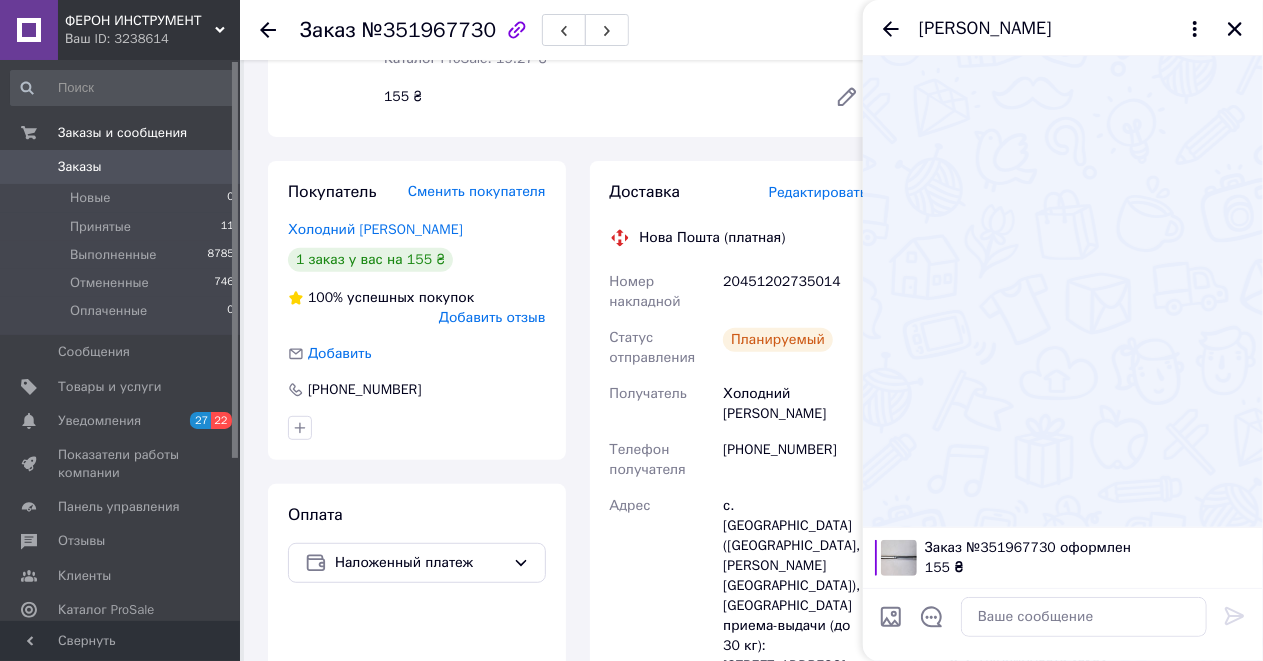 click at bounding box center (1084, 617) 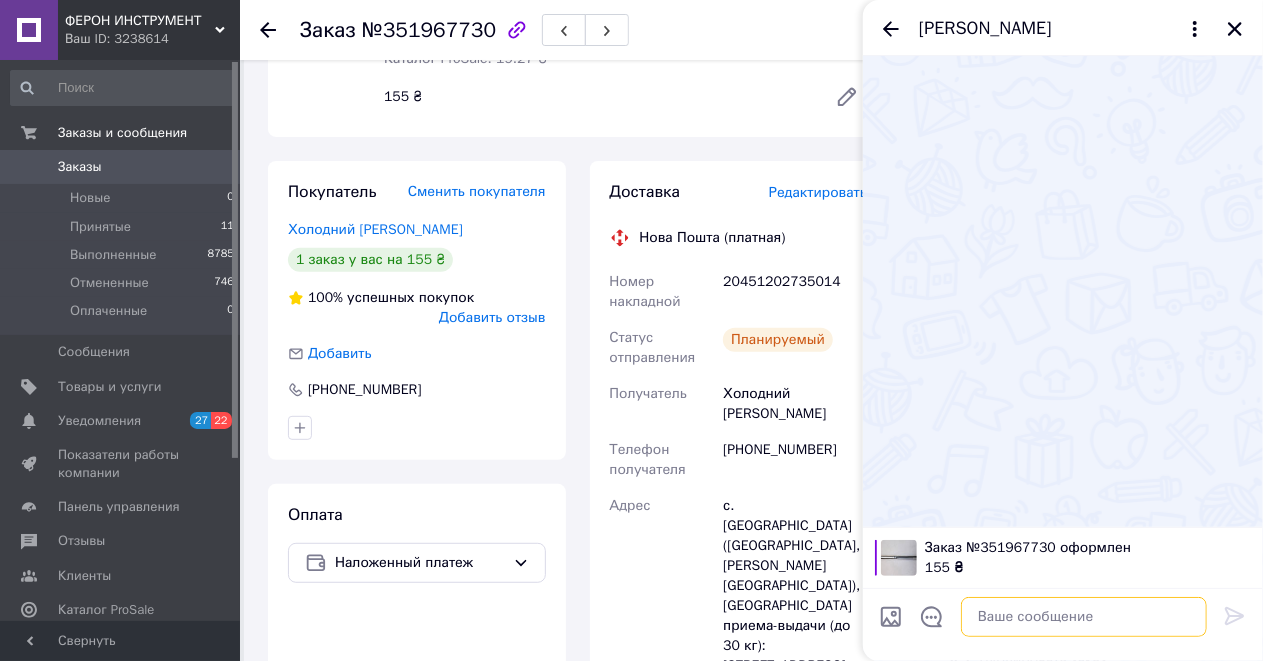 click at bounding box center (1084, 617) 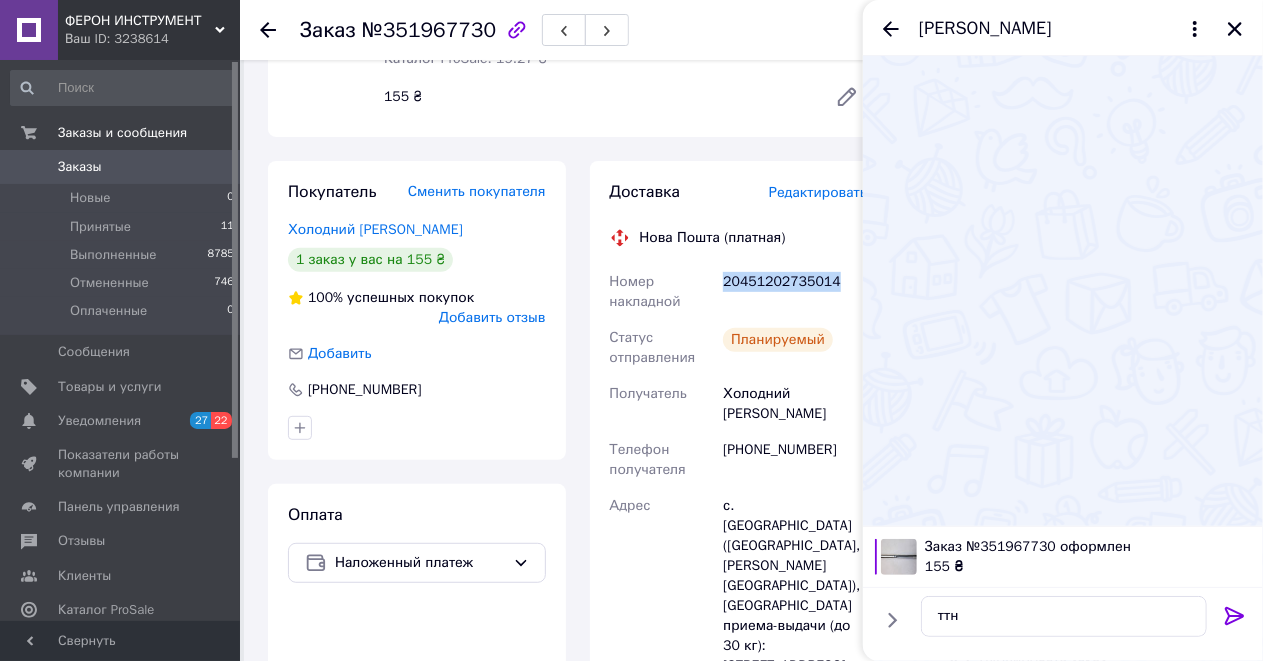 drag, startPoint x: 845, startPoint y: 305, endPoint x: 726, endPoint y: 306, distance: 119.0042 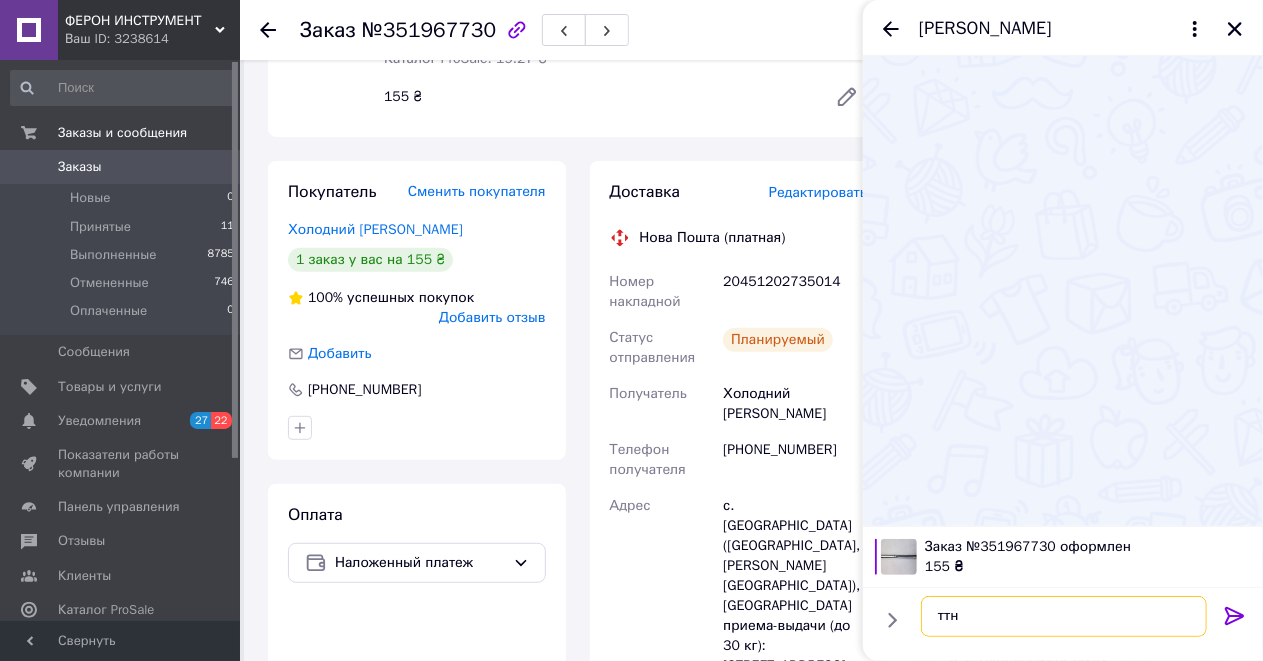 click on "ттн" at bounding box center [1064, 616] 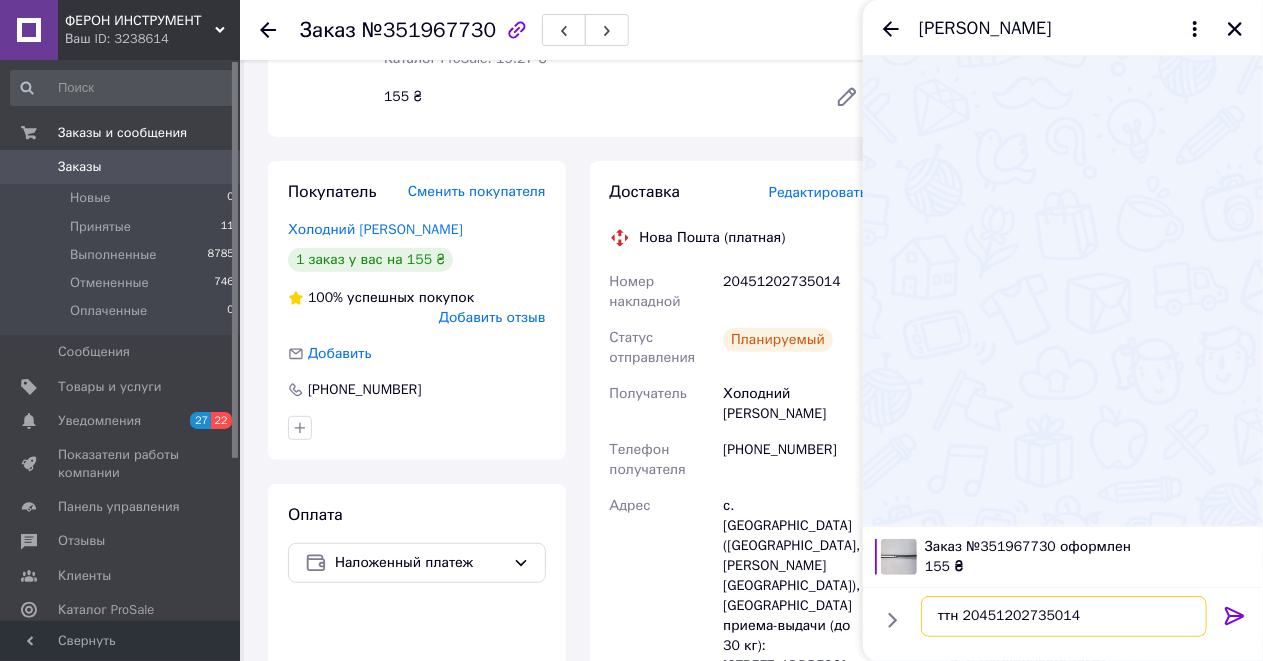 type on "ттн 20451202735014" 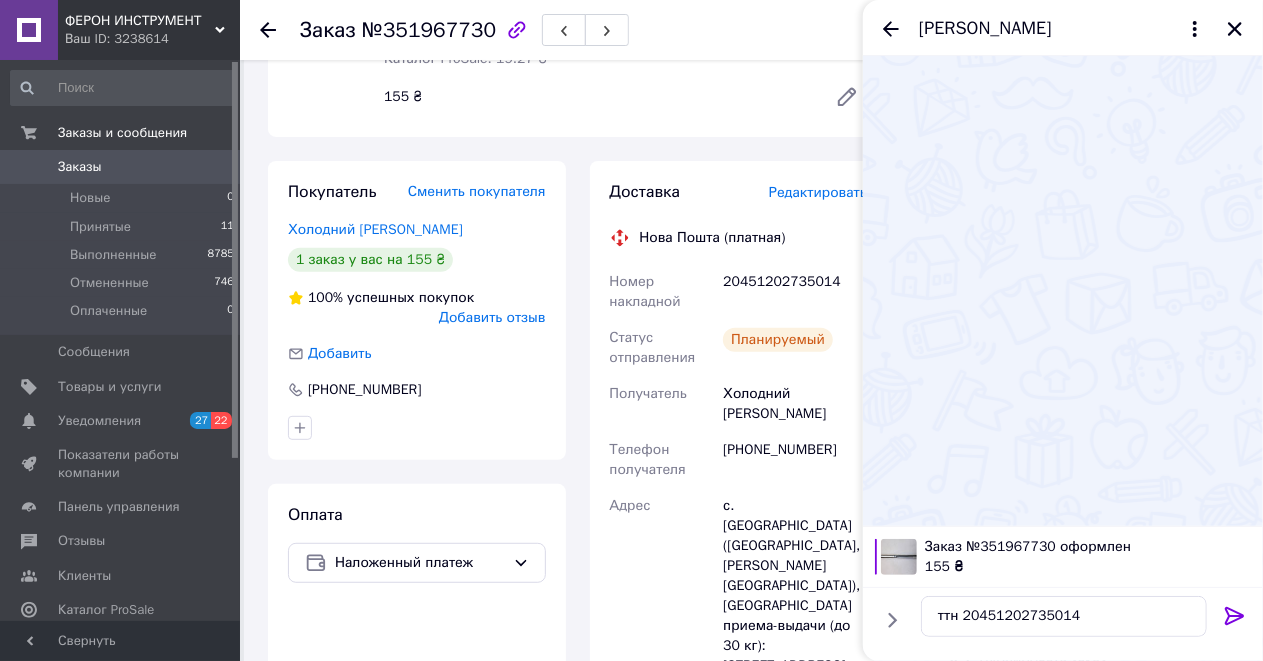 click 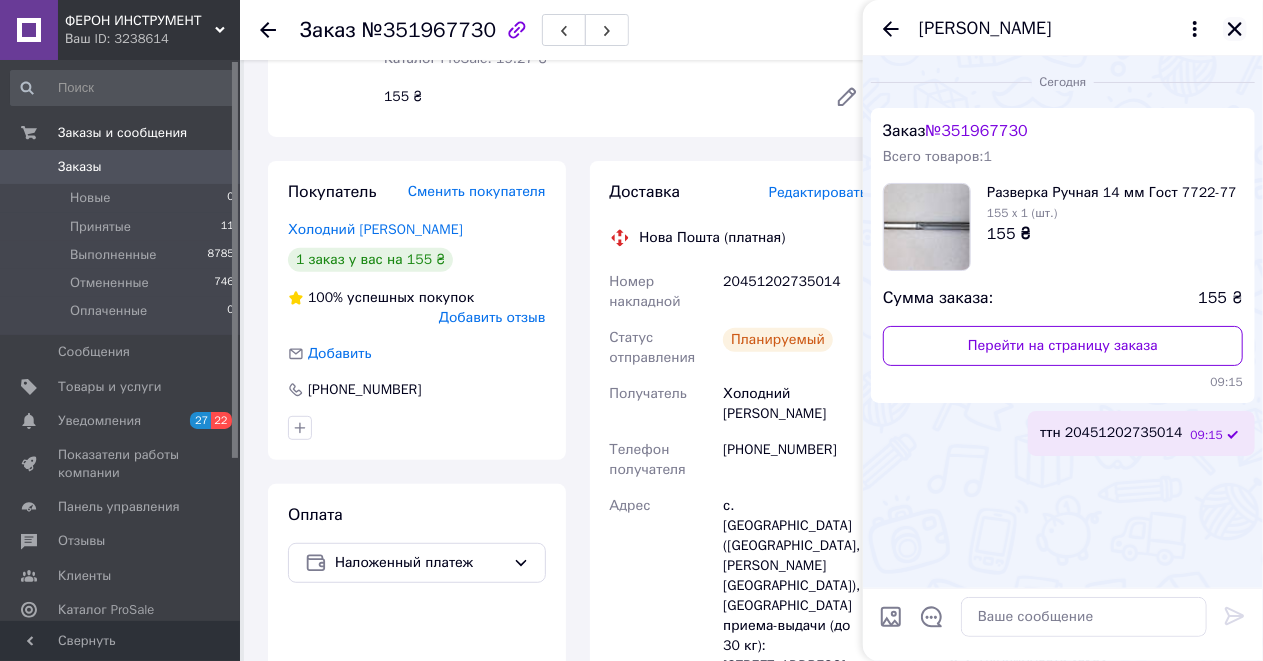 click 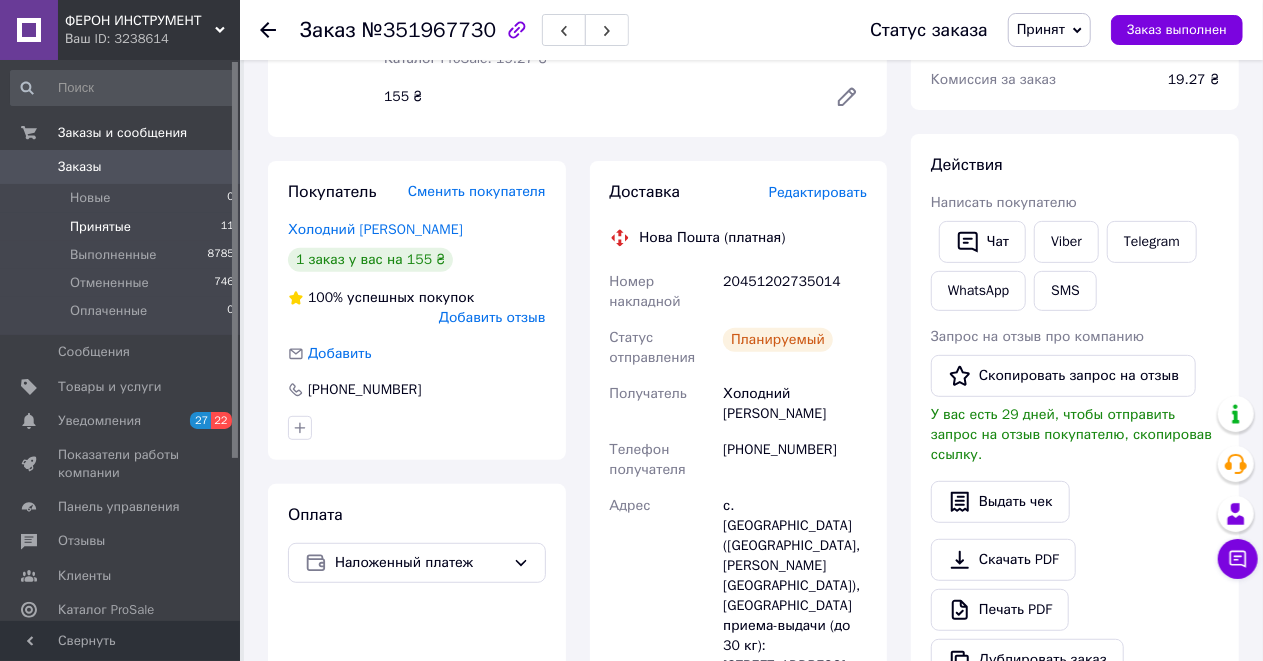 click on "Принятые" at bounding box center (100, 227) 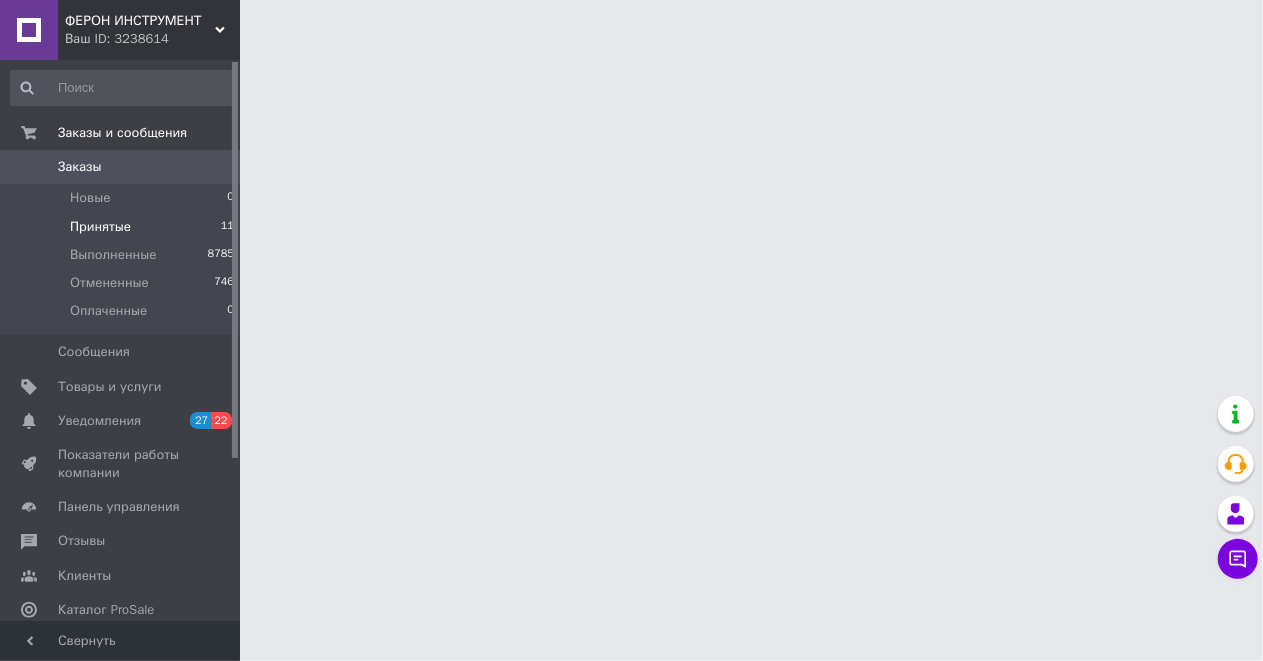 scroll, scrollTop: 0, scrollLeft: 0, axis: both 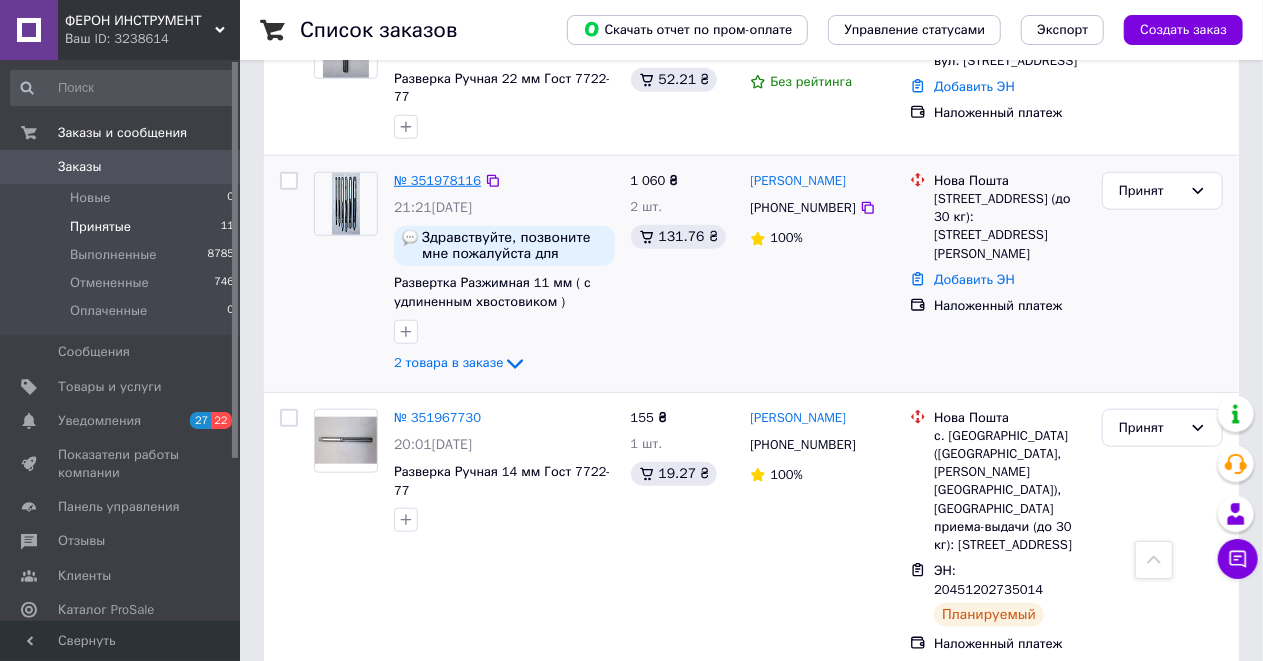 click on "№ 351978116" at bounding box center [437, 180] 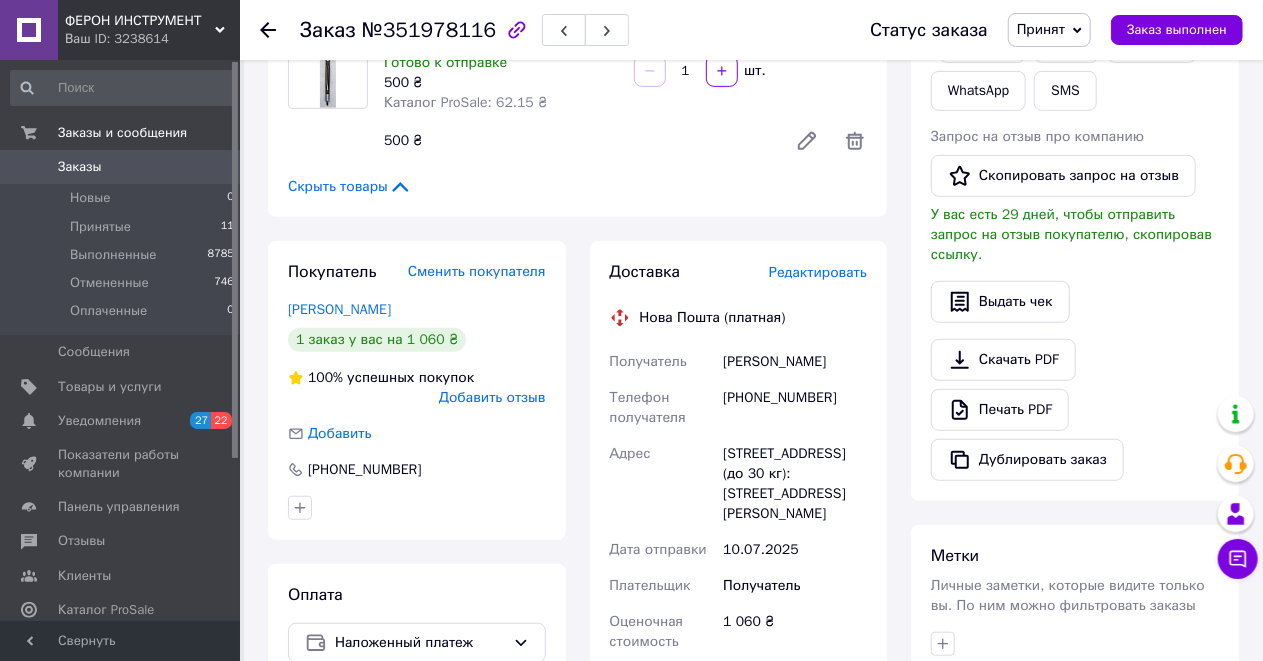 scroll, scrollTop: 400, scrollLeft: 0, axis: vertical 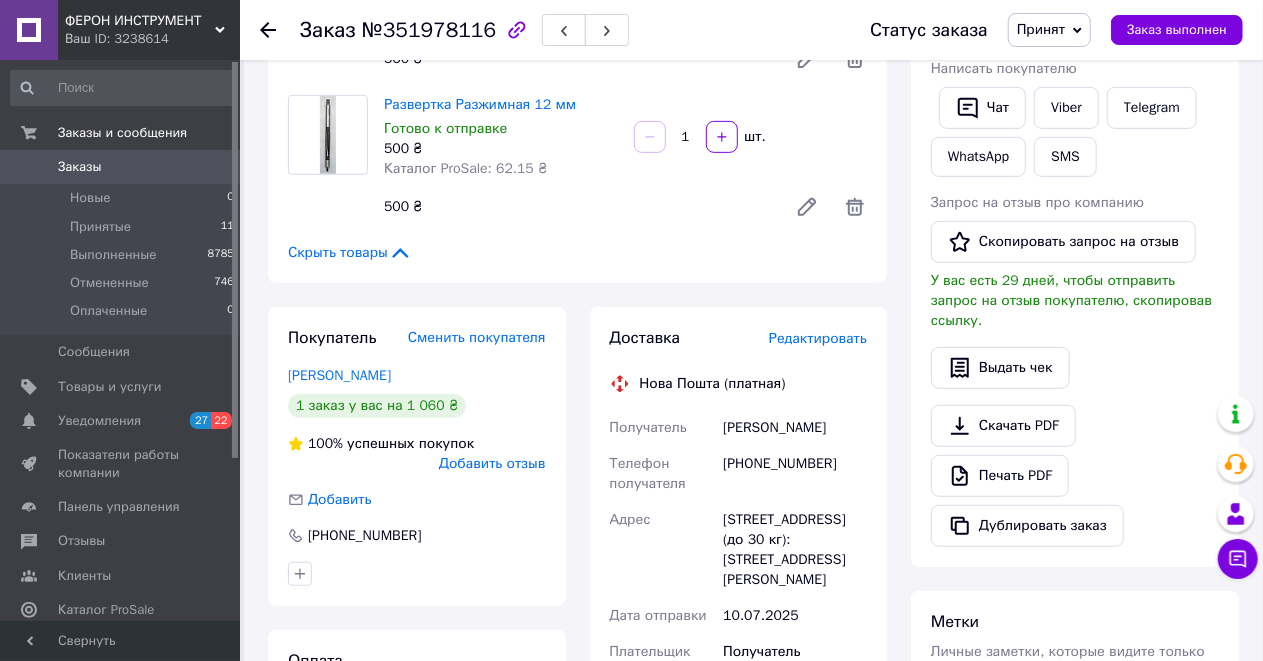 click on "Заказ с каталога Здравствуйте, позвоните мне пожалуйста для консультации. Мне нужны 2 регулируемые развертки для направляющих с удлинненным хвостовиком. Из-за дефекта точный размер я не знаю, поэтому нужно покрыть размеры от 11-12.5мм, покроют ли его эти 2 развертки? 09.07.2025 | 21:21 Товары в заказе (2) Добавить товар Развертка Разжимная 11 мм ( с удлиненным хвостовиком ) Готово к отправке 560 ₴ Каталог ProSale: 69.61 ₴  1   шт. 560 ₴ Развертка Разжимная 12 мм Готово к отправке 500 ₴ Каталог ProSale: 62.15 ₴  1   шт. 500 ₴ Скрыть товары Покупатель Сменить покупателя Ільченко Владислав 100% <" at bounding box center [577, 531] 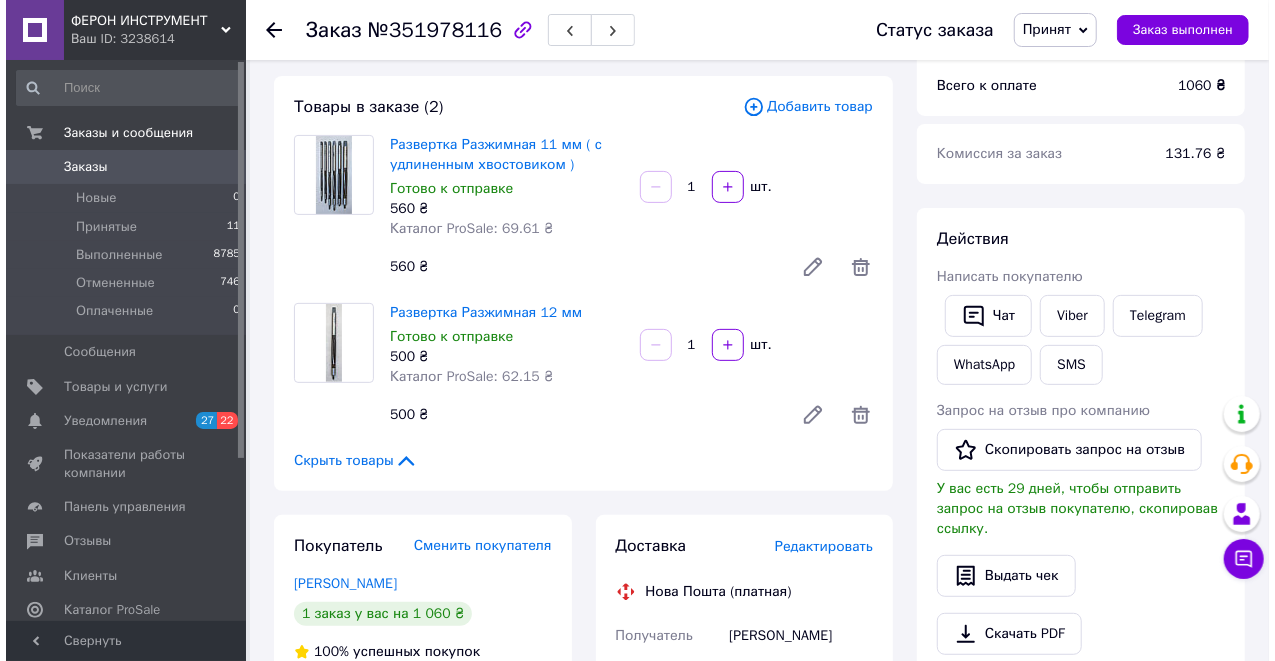 scroll, scrollTop: 200, scrollLeft: 0, axis: vertical 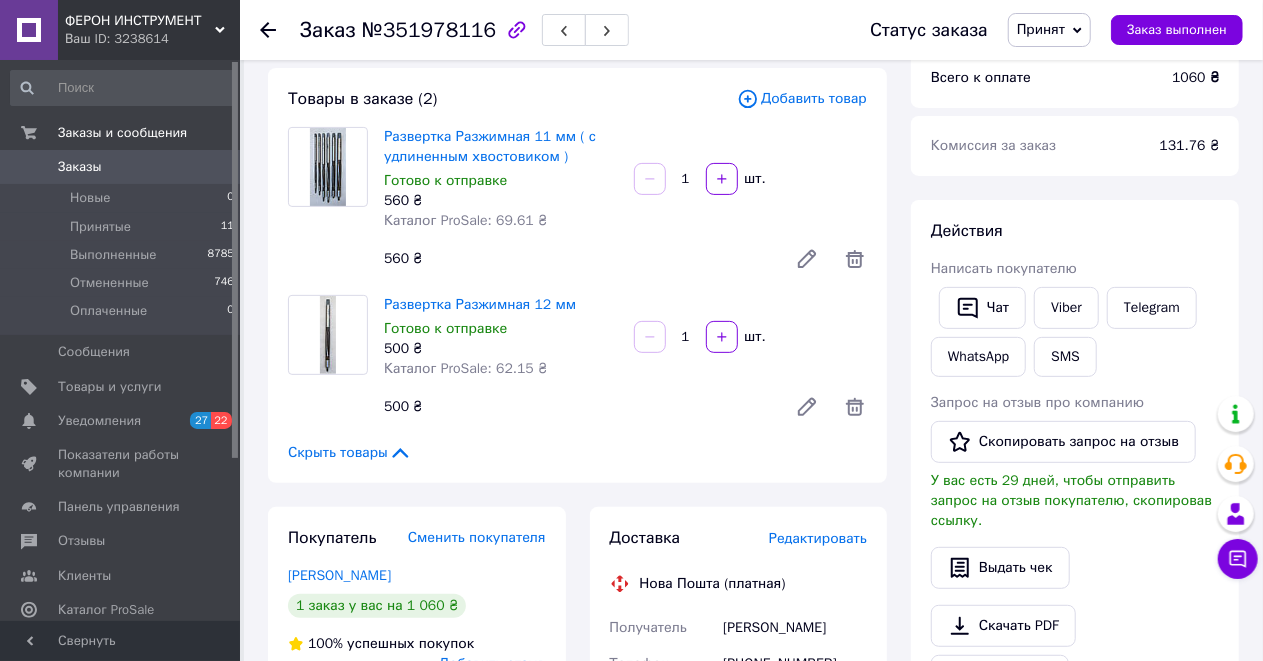 click on "Добавить товар" at bounding box center [802, 99] 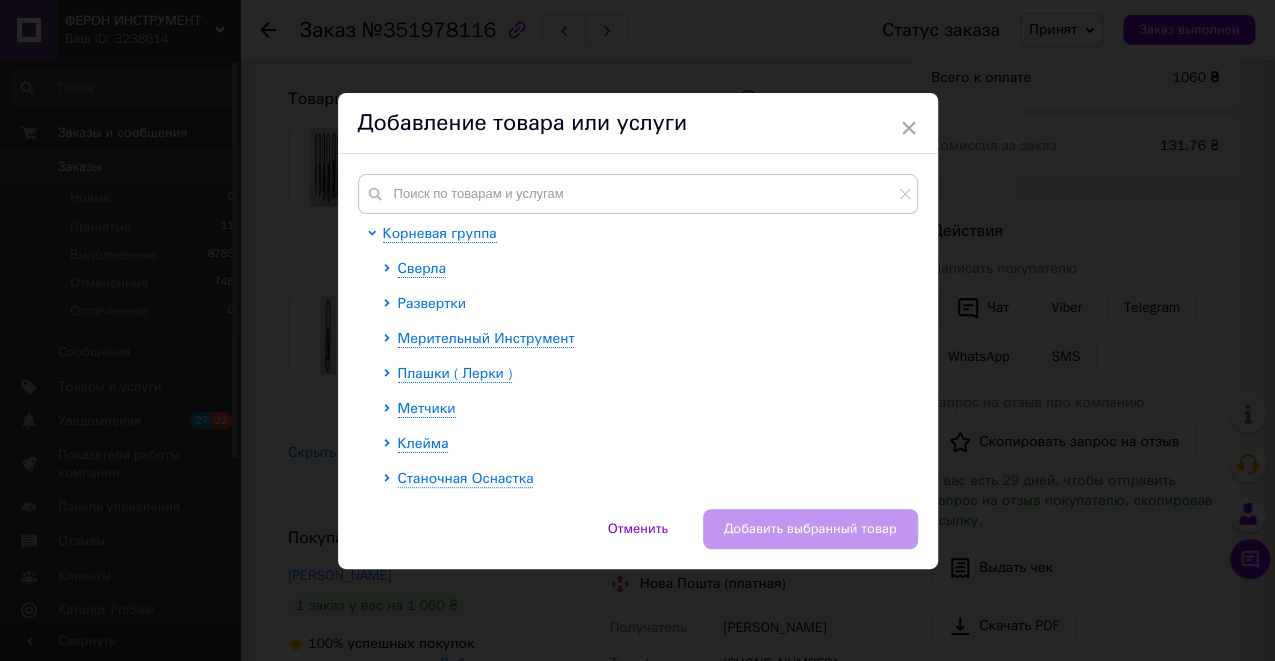 click on "Развертки" at bounding box center [432, 303] 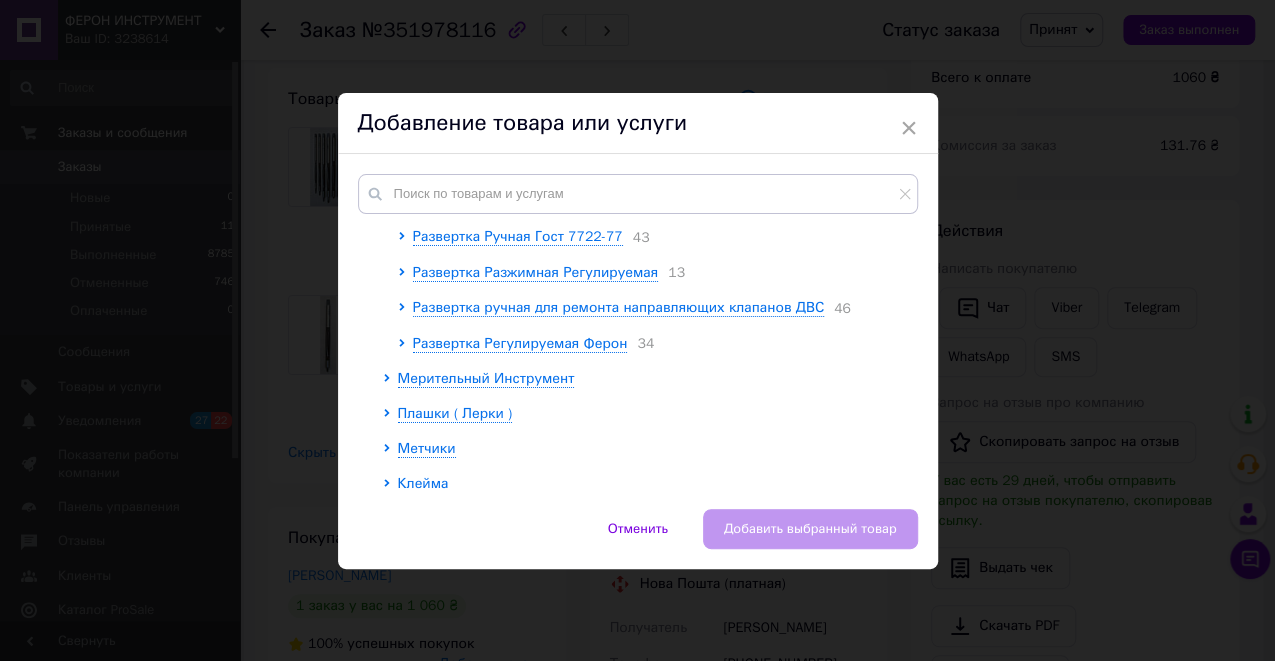 scroll, scrollTop: 266, scrollLeft: 0, axis: vertical 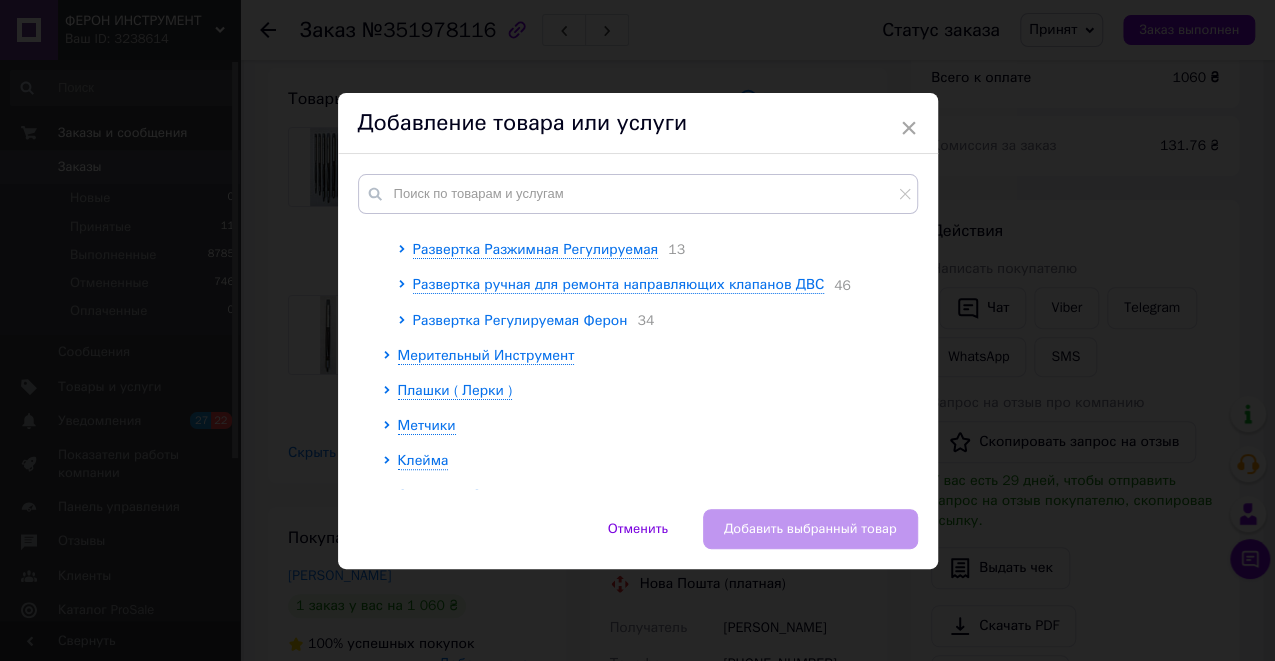 click on "Развертка Регулируемая Ферон" at bounding box center (520, 320) 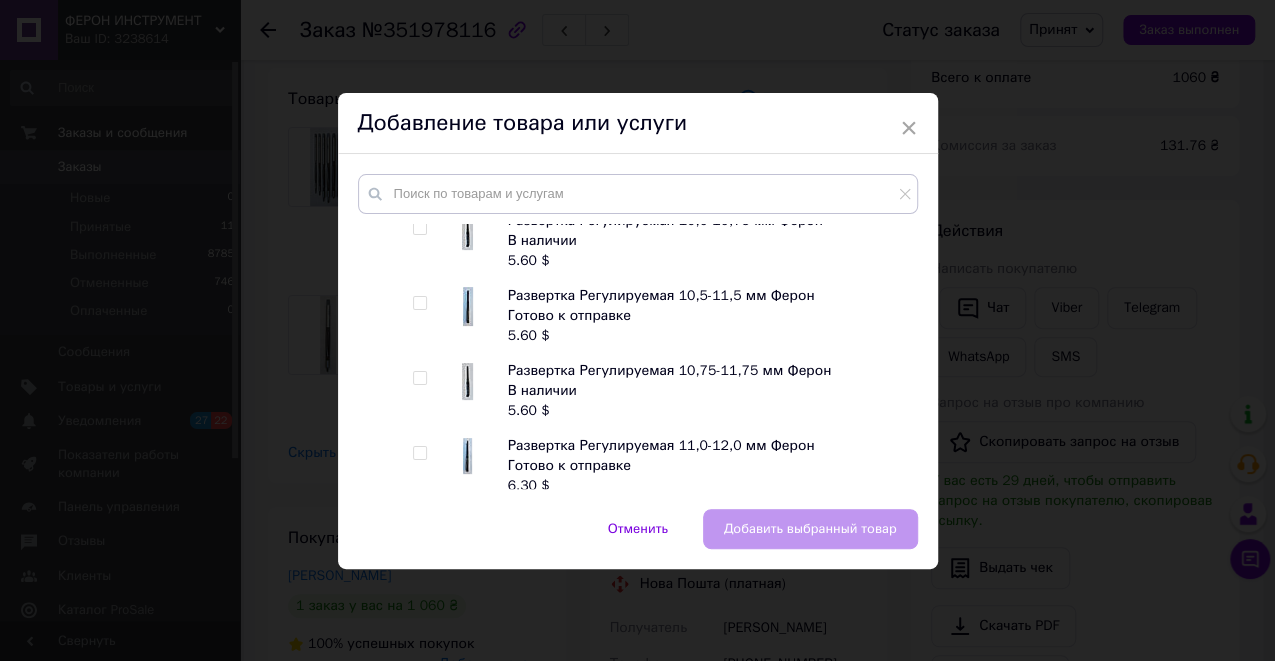 scroll, scrollTop: 400, scrollLeft: 0, axis: vertical 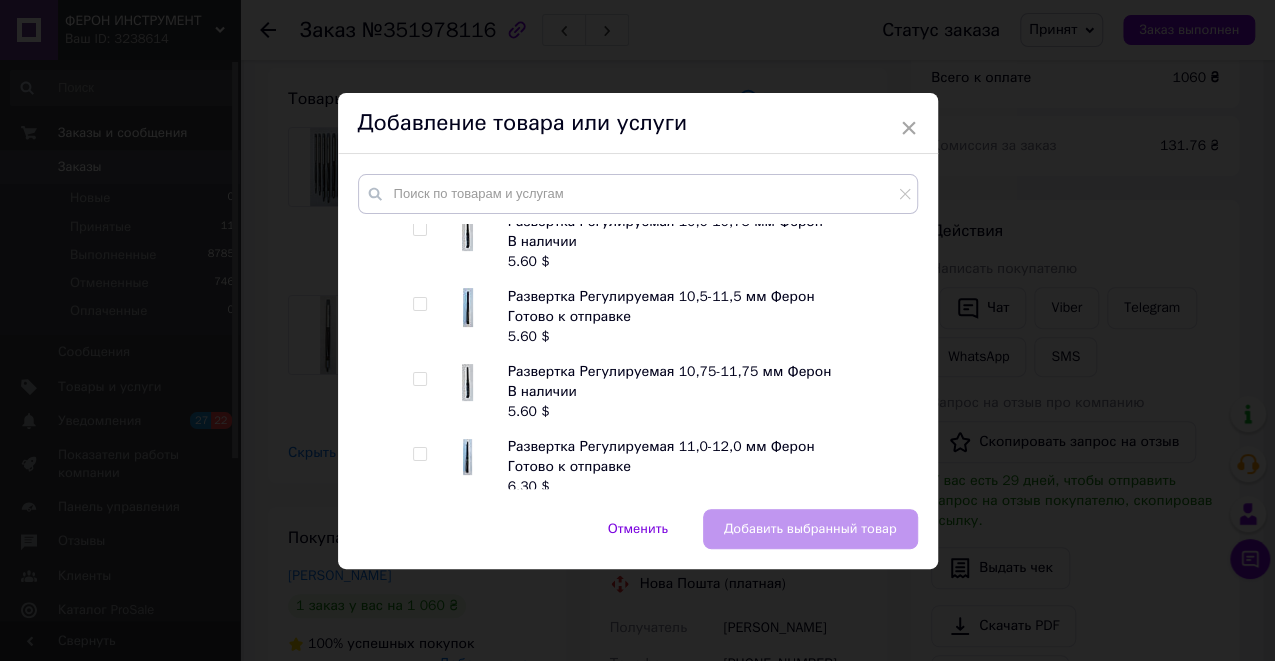 click at bounding box center (419, 304) 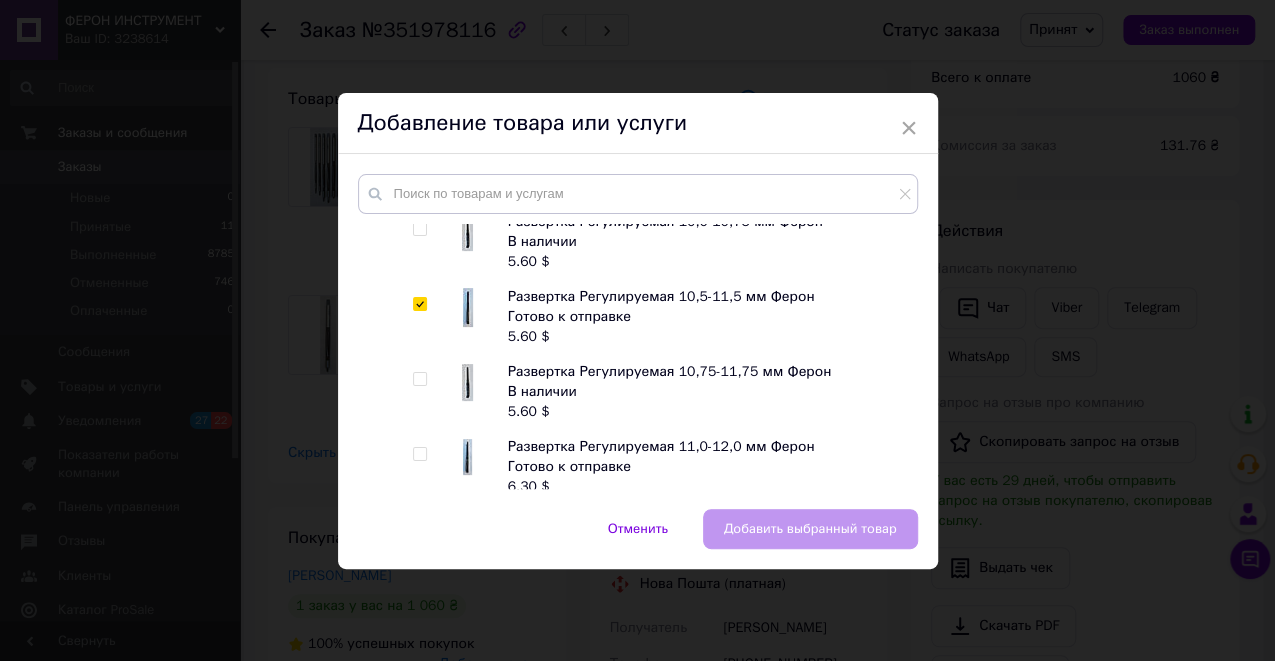 checkbox on "true" 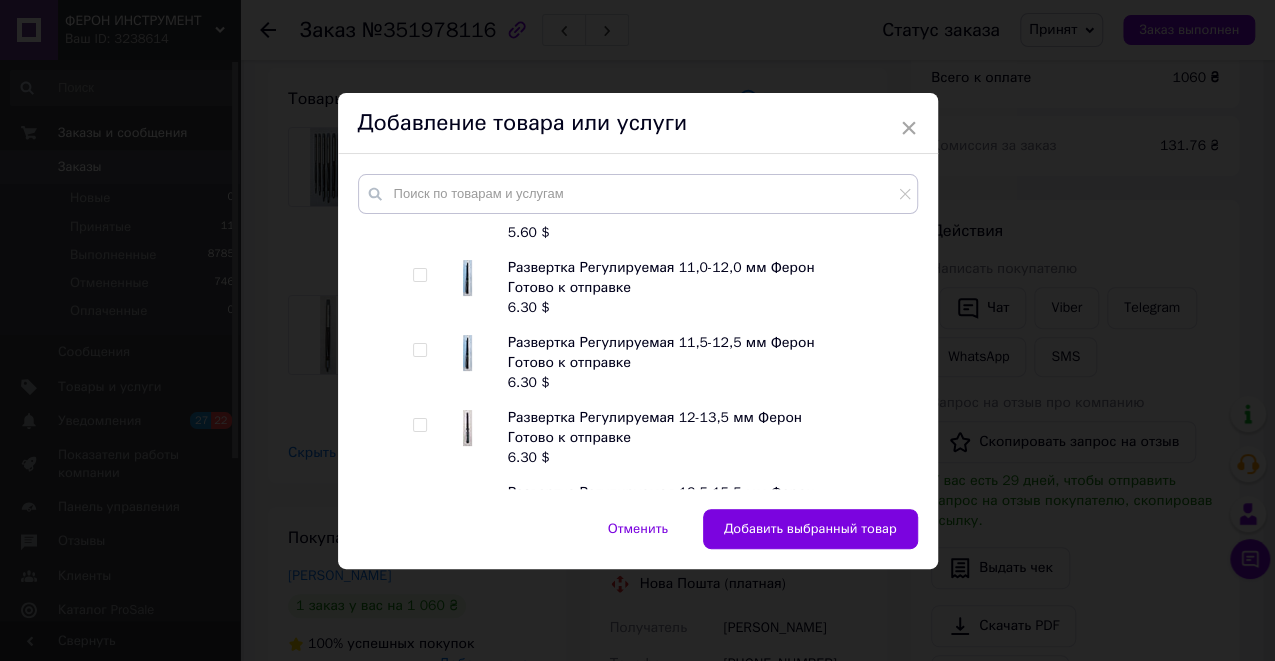scroll, scrollTop: 600, scrollLeft: 0, axis: vertical 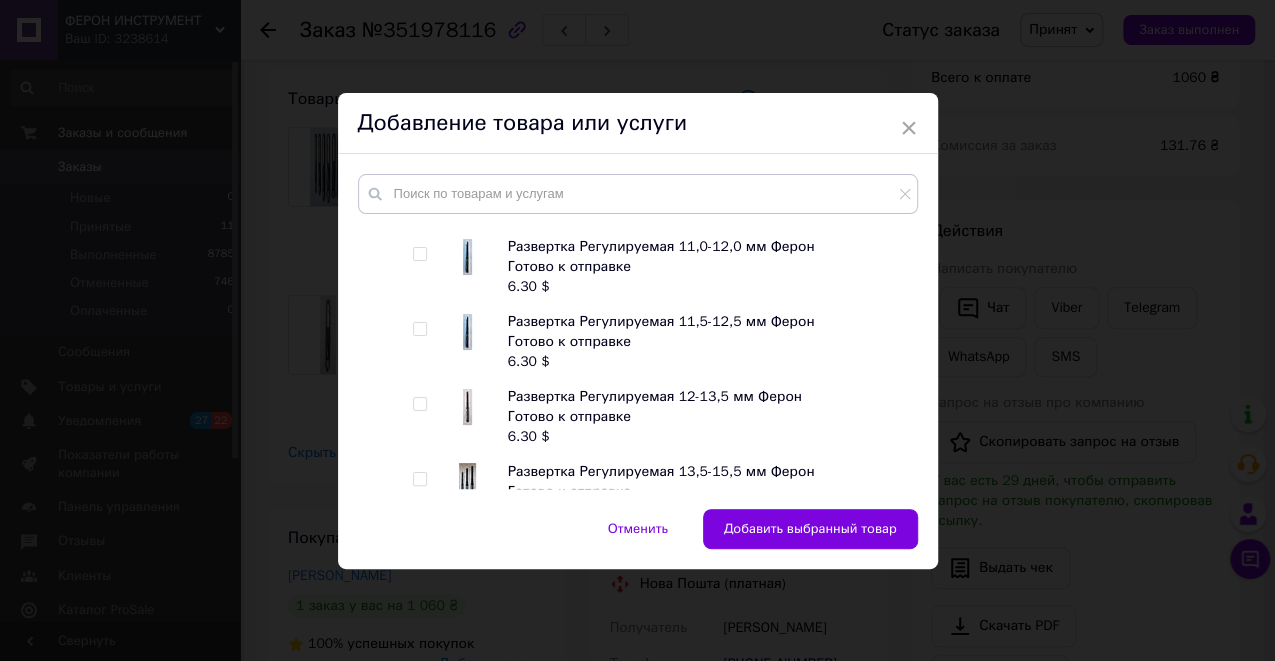 click at bounding box center [419, 329] 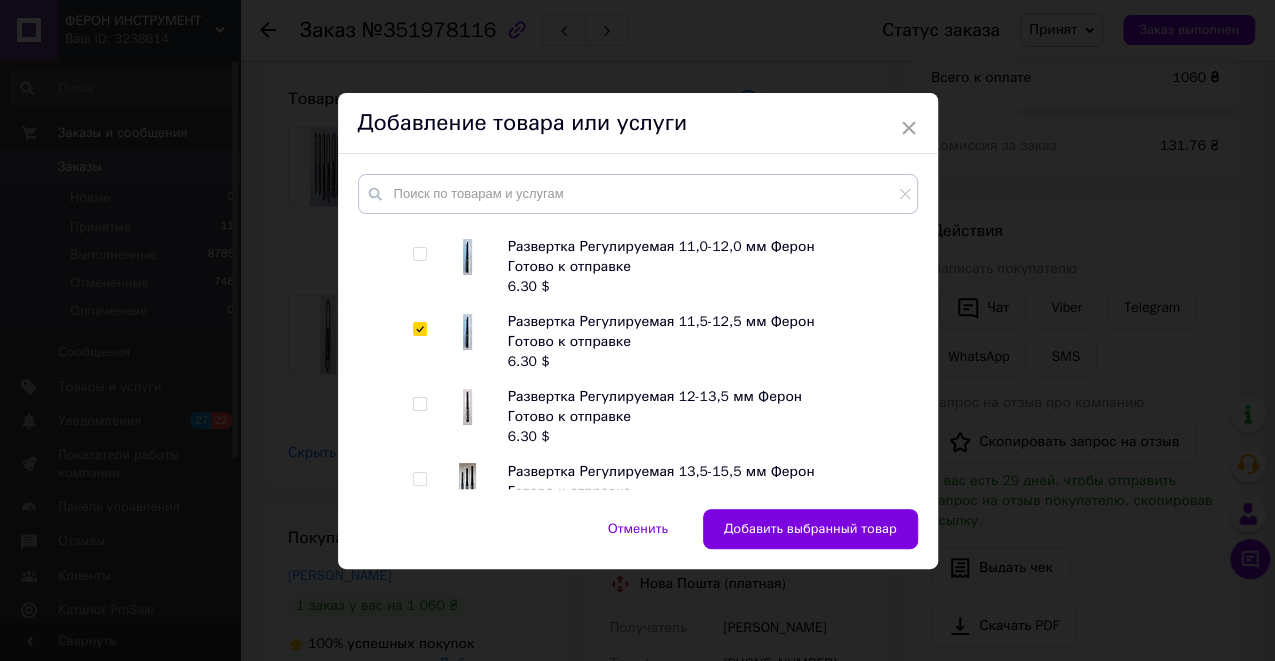 checkbox on "true" 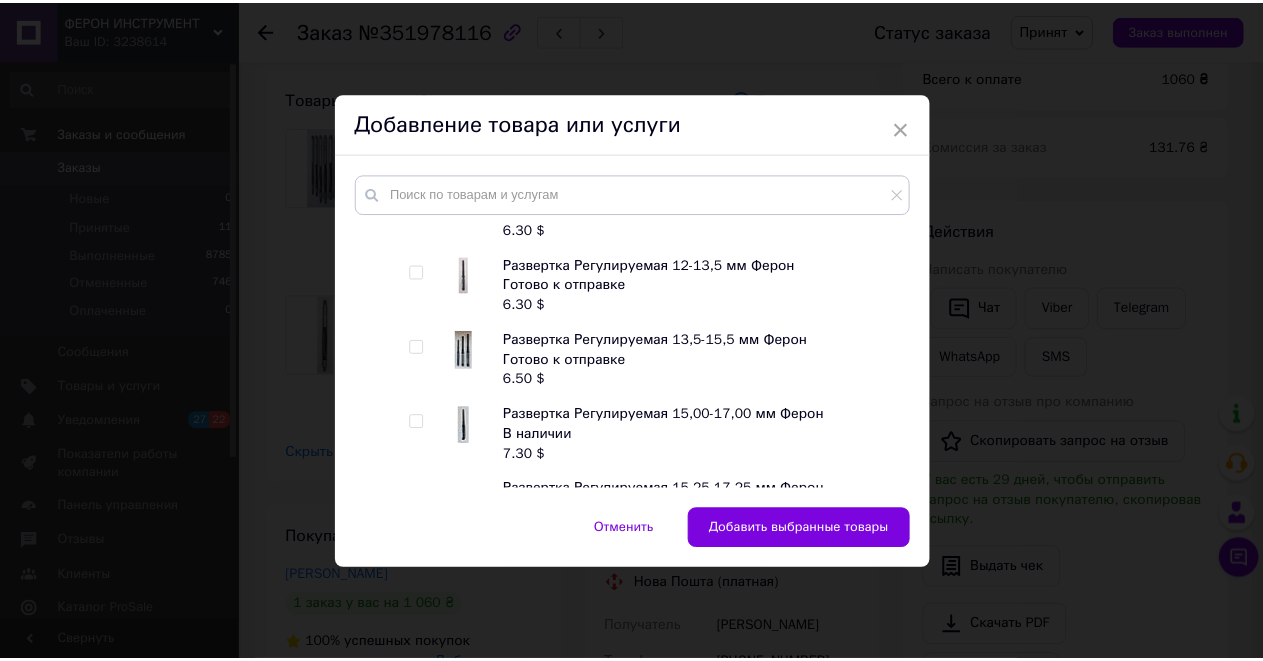 scroll, scrollTop: 733, scrollLeft: 0, axis: vertical 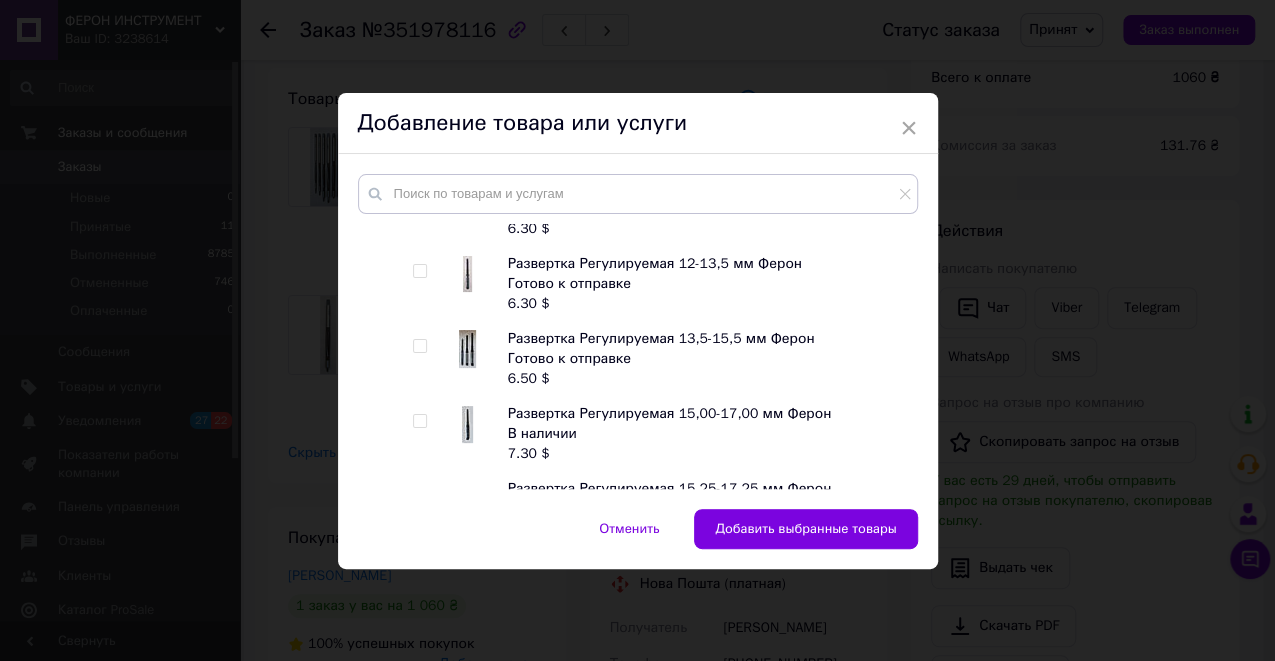 click at bounding box center (419, 271) 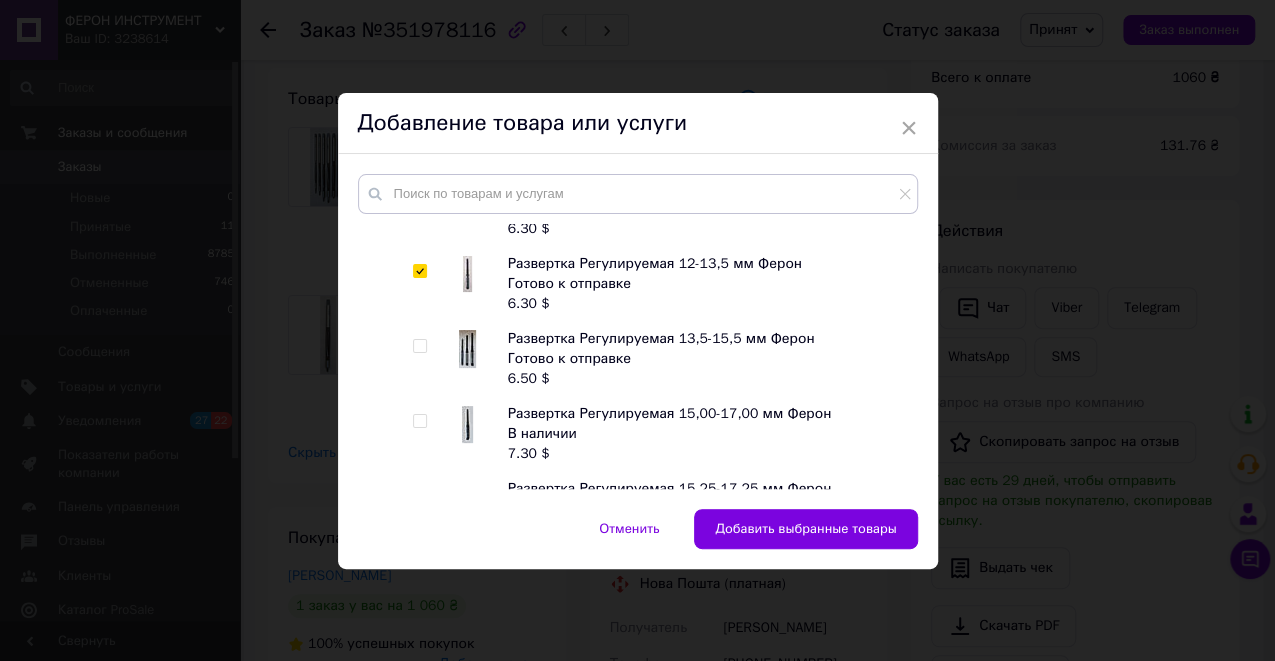 checkbox on "true" 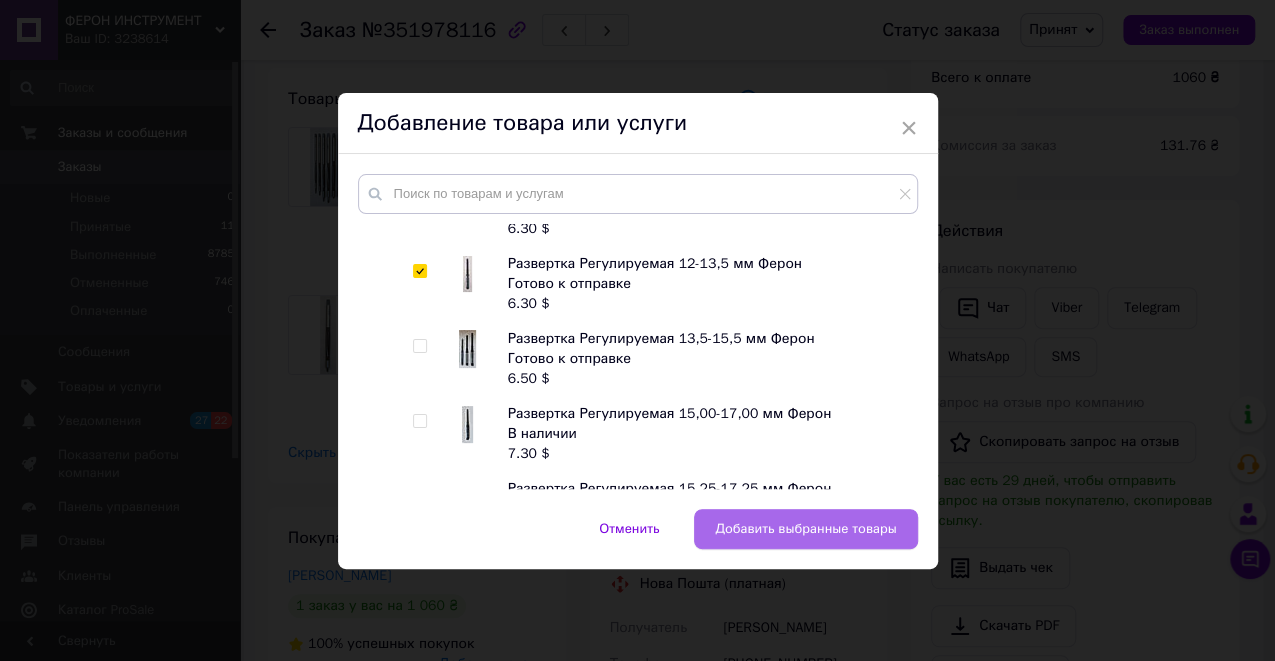 click on "Добавить выбранные товары" at bounding box center [805, 529] 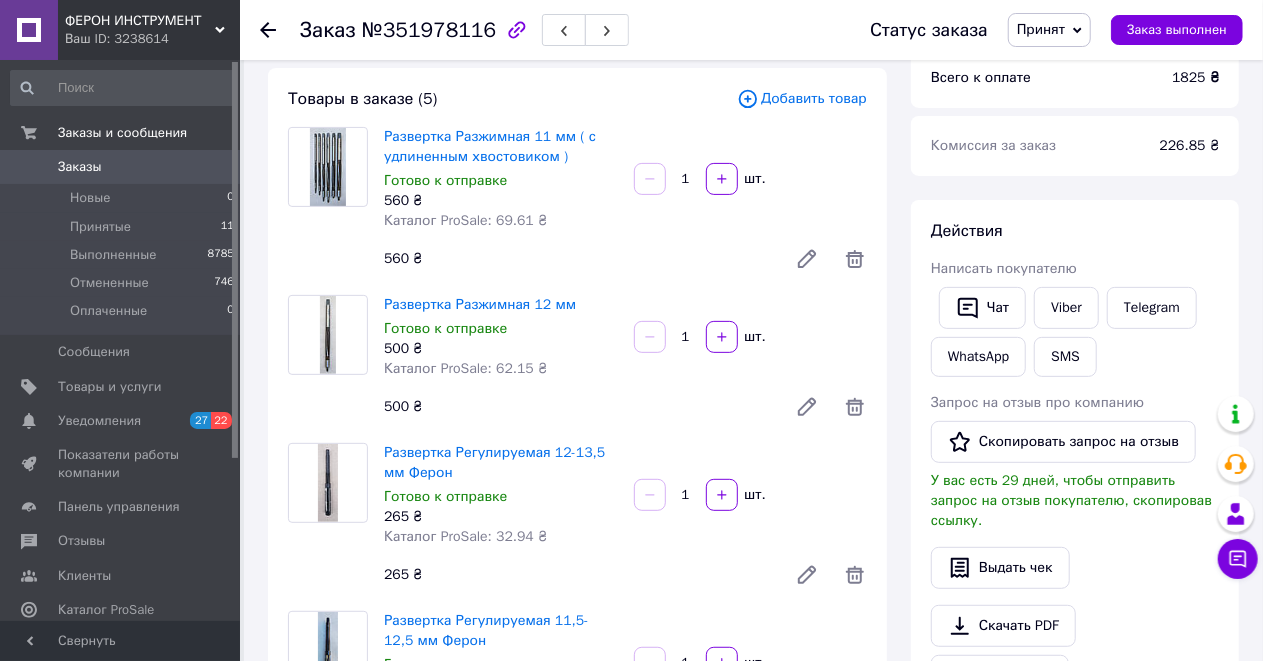 scroll, scrollTop: 66, scrollLeft: 0, axis: vertical 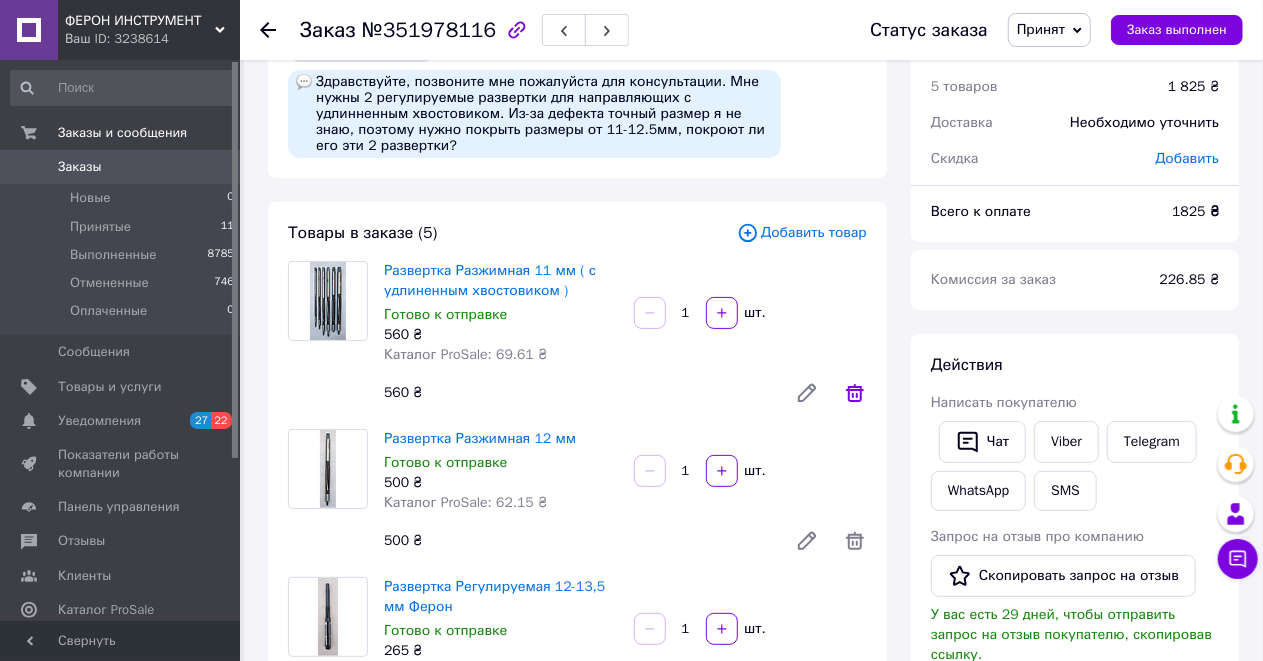 click 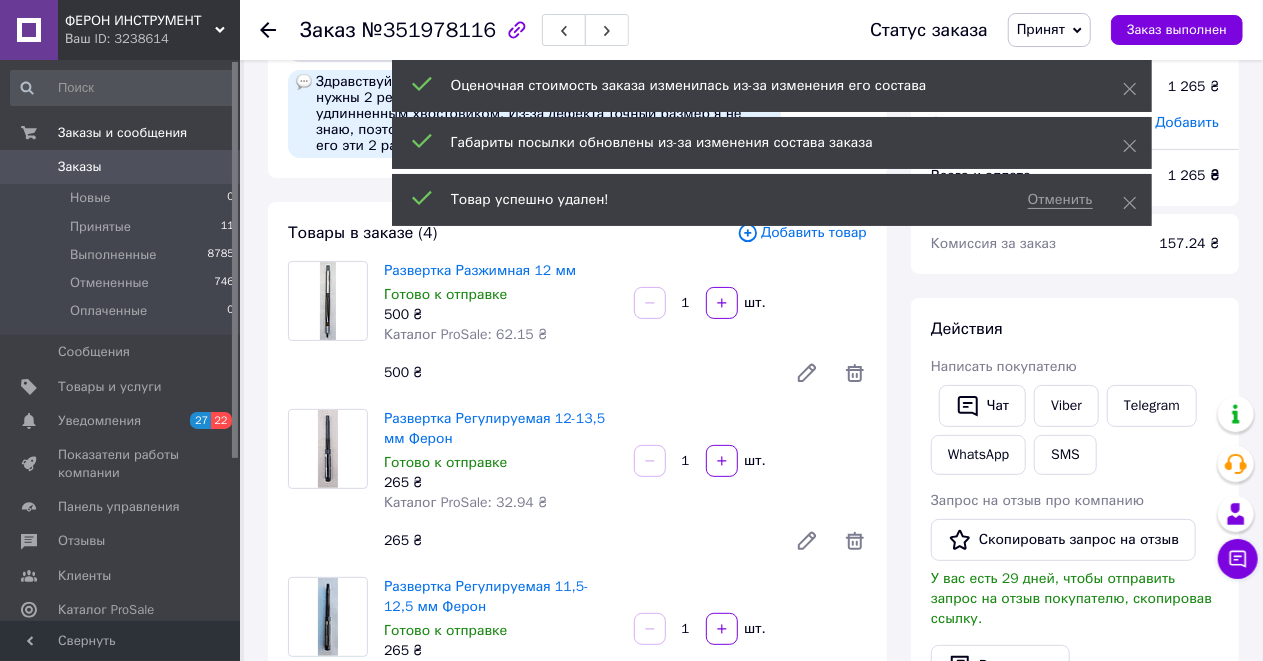 scroll, scrollTop: 133, scrollLeft: 0, axis: vertical 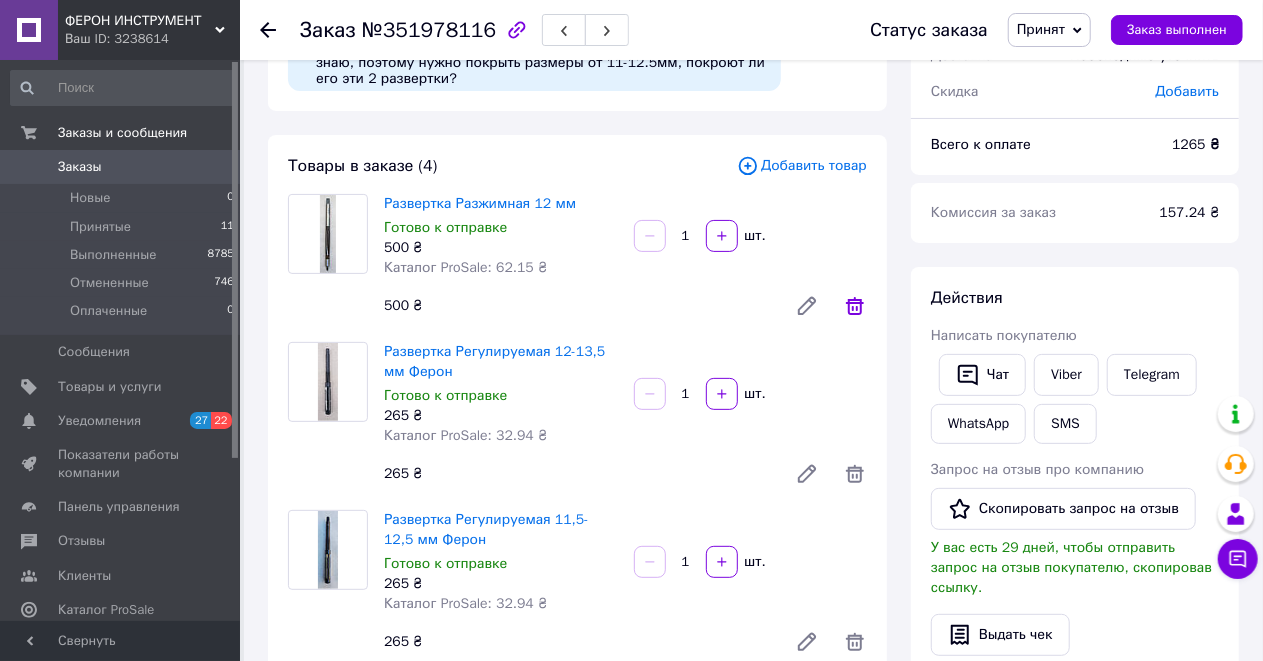 click 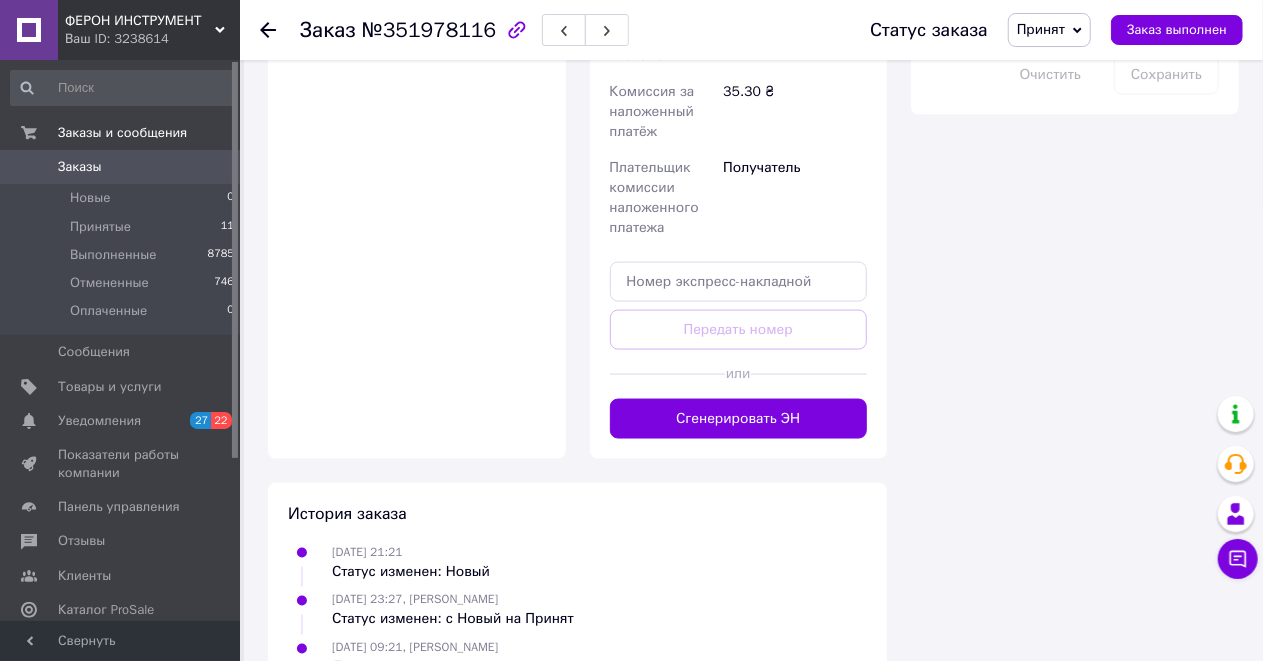 scroll, scrollTop: 1333, scrollLeft: 0, axis: vertical 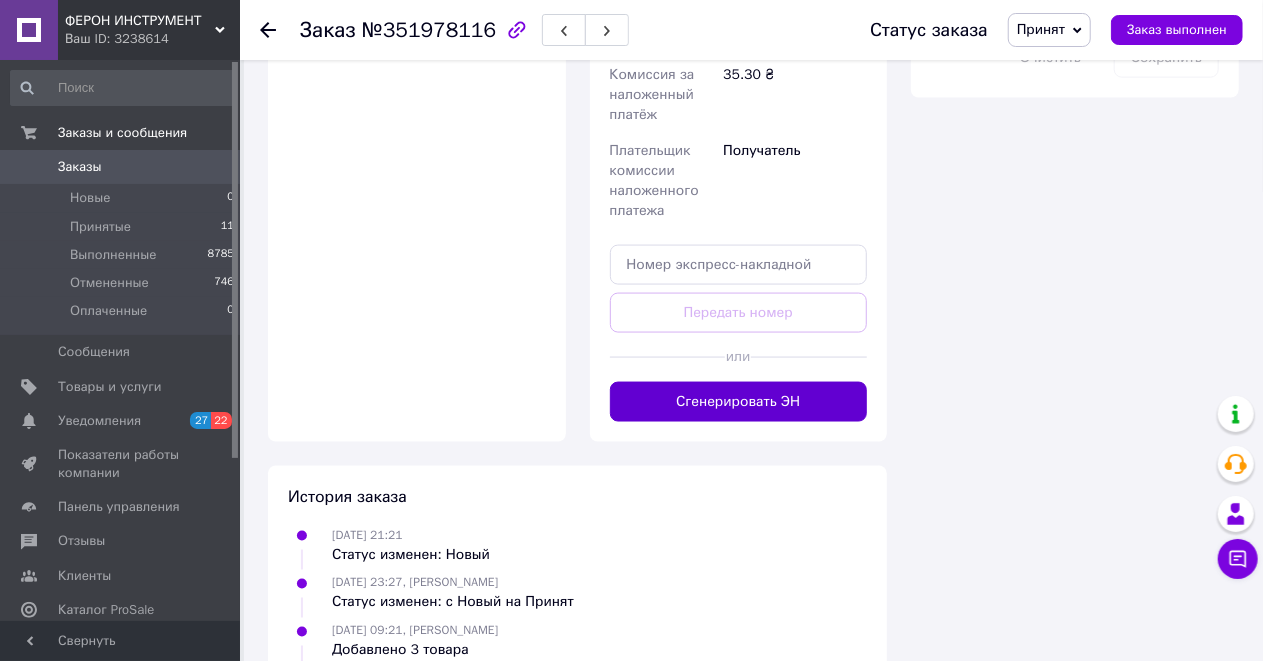 click on "Сгенерировать ЭН" at bounding box center [739, 402] 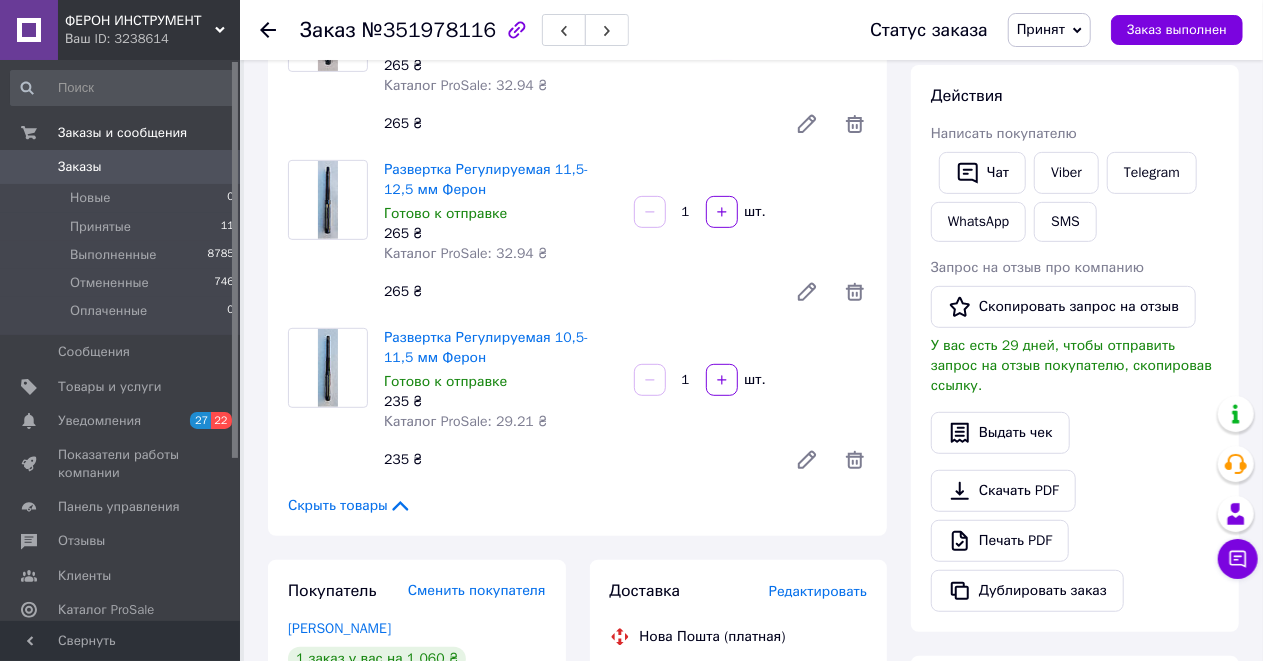 scroll, scrollTop: 333, scrollLeft: 0, axis: vertical 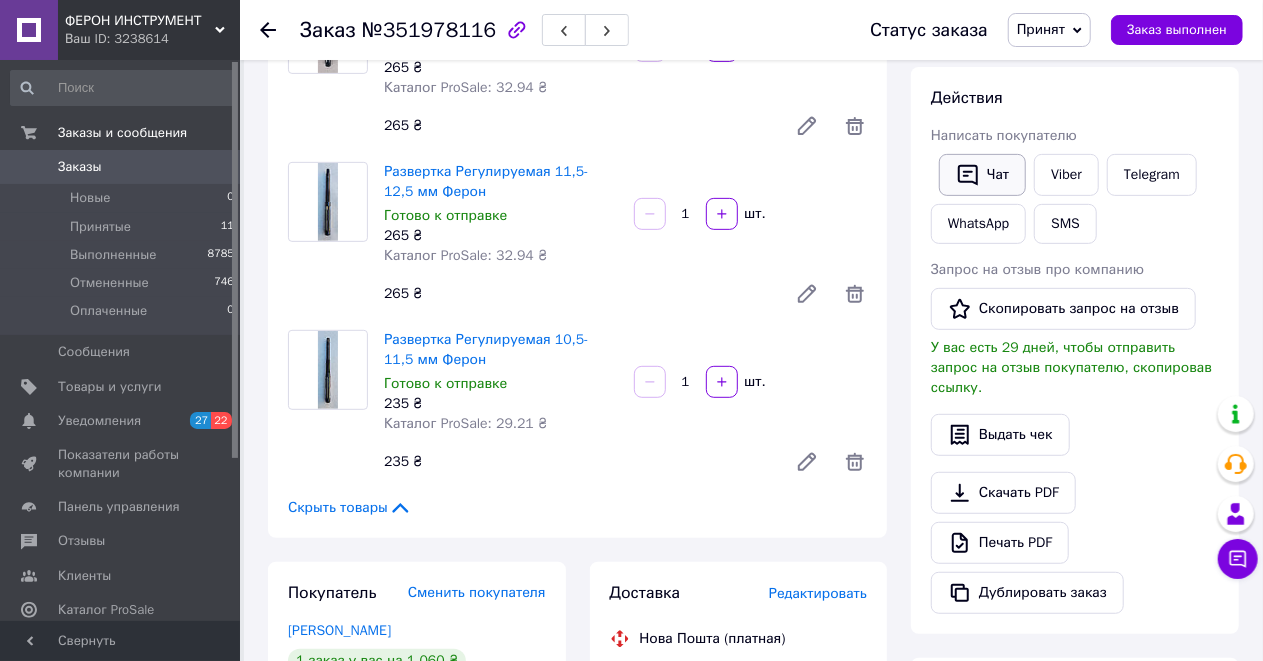click on "Чат" at bounding box center [982, 175] 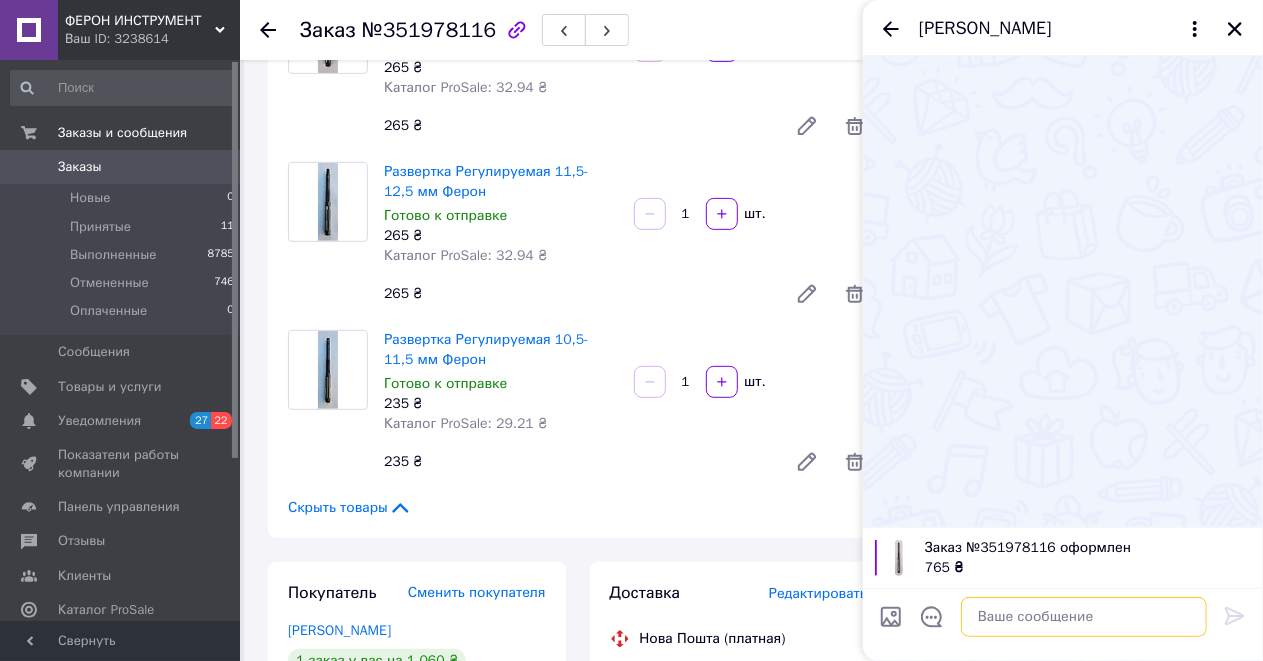 click at bounding box center (1084, 617) 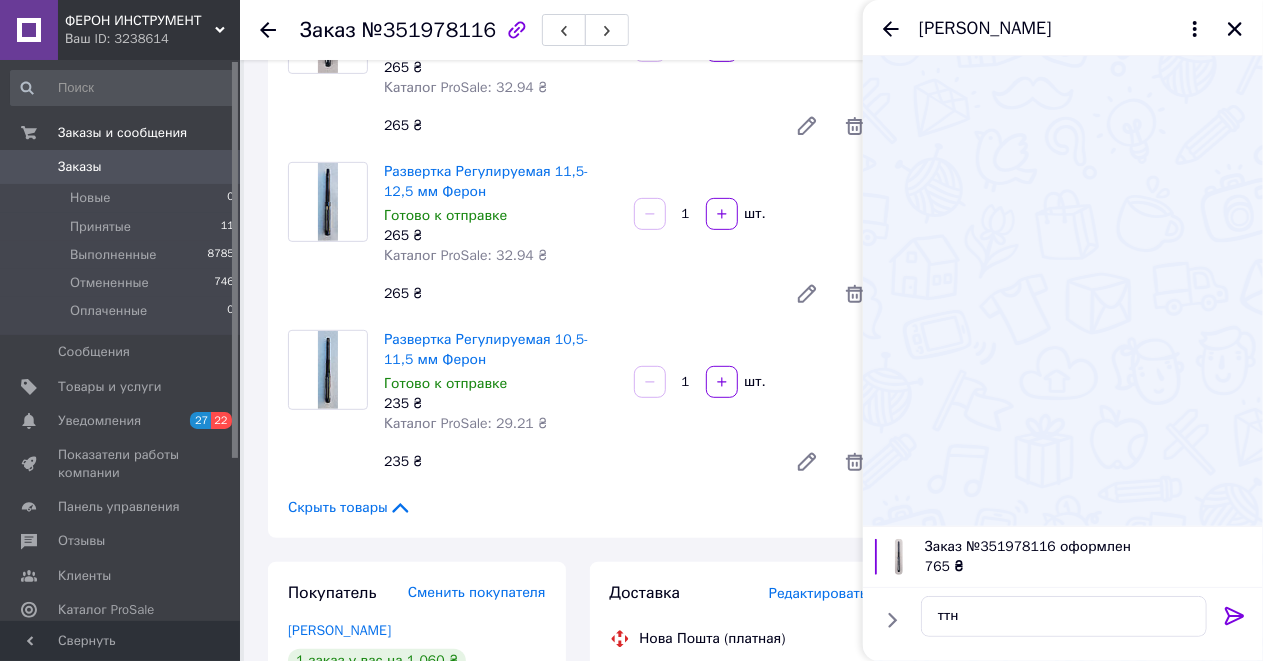 click on "Скрыть товары" at bounding box center [577, 508] 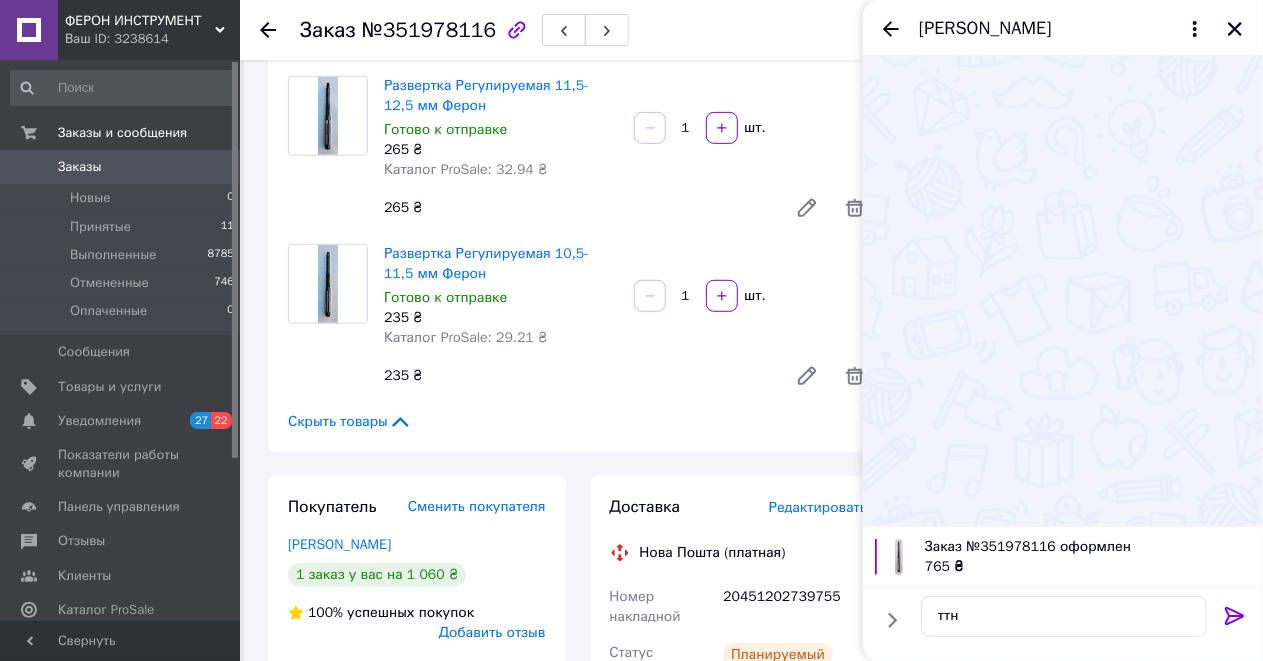 scroll, scrollTop: 666, scrollLeft: 0, axis: vertical 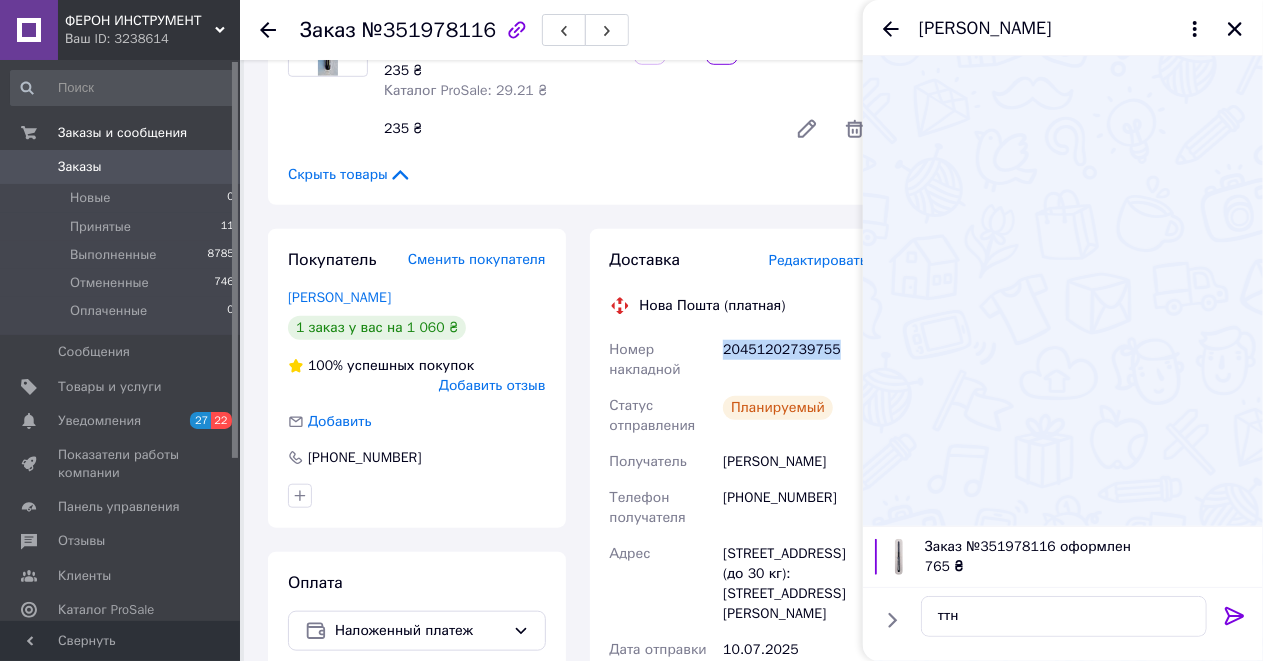 drag, startPoint x: 841, startPoint y: 424, endPoint x: 725, endPoint y: 424, distance: 116 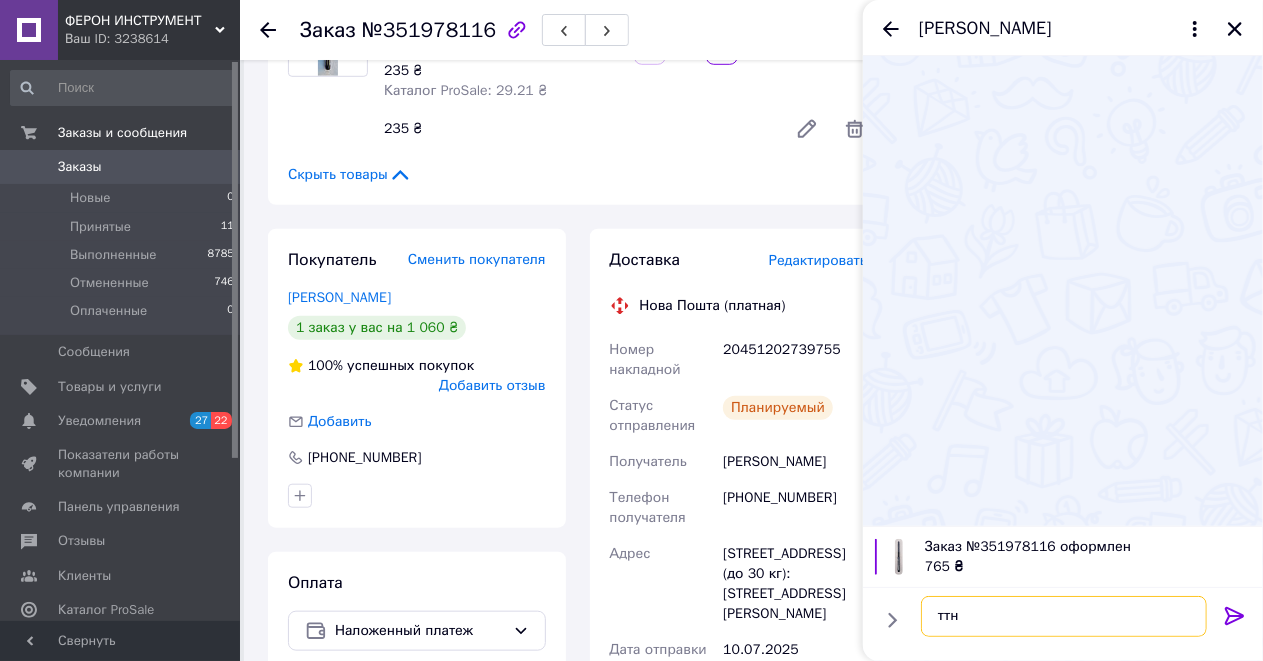 click on "ттн" at bounding box center [1064, 616] 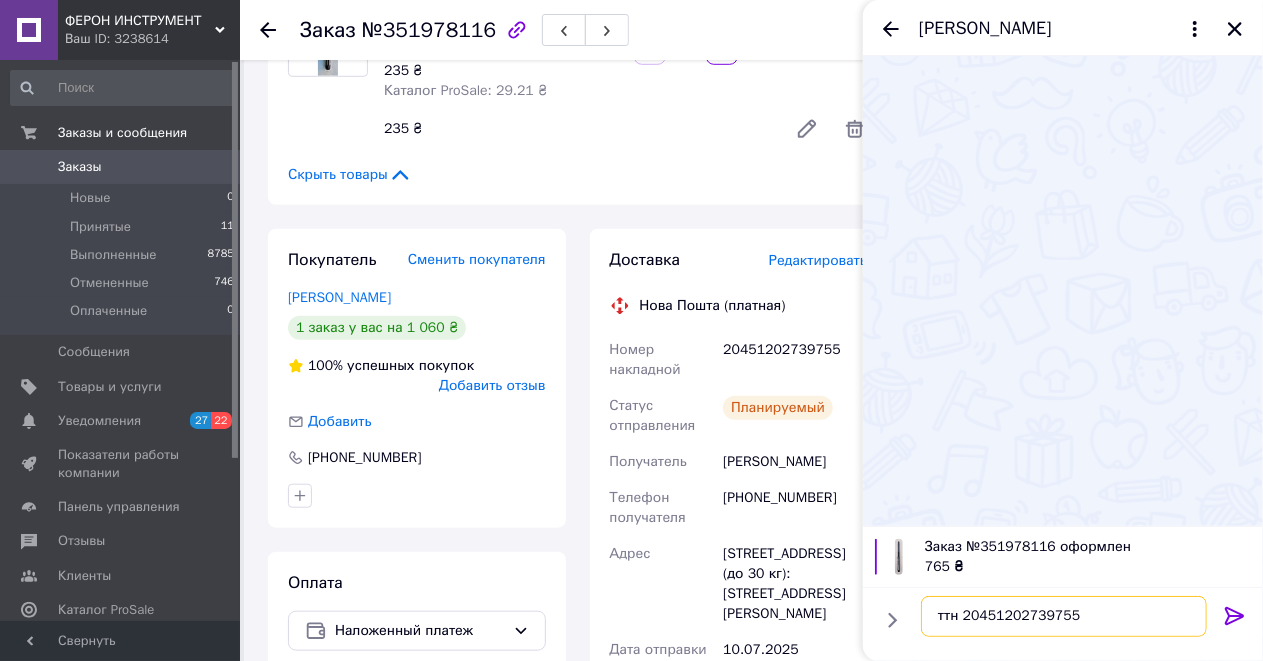 type on "ттн 20451202739755" 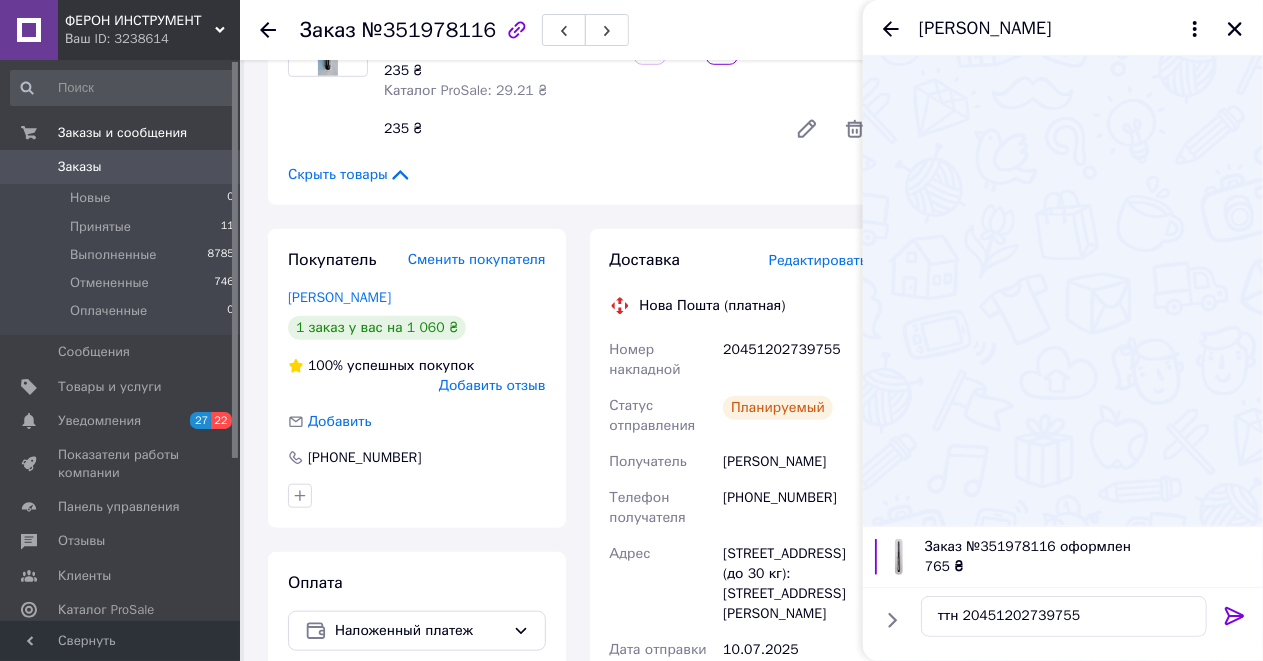 click 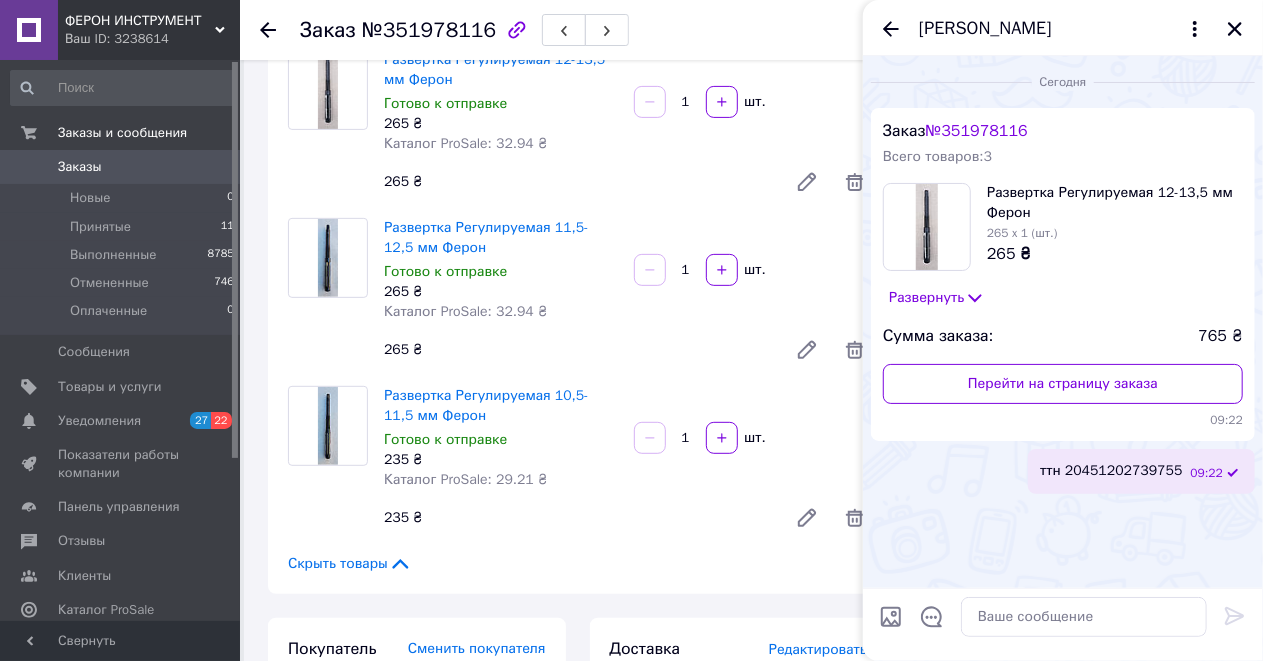 scroll, scrollTop: 266, scrollLeft: 0, axis: vertical 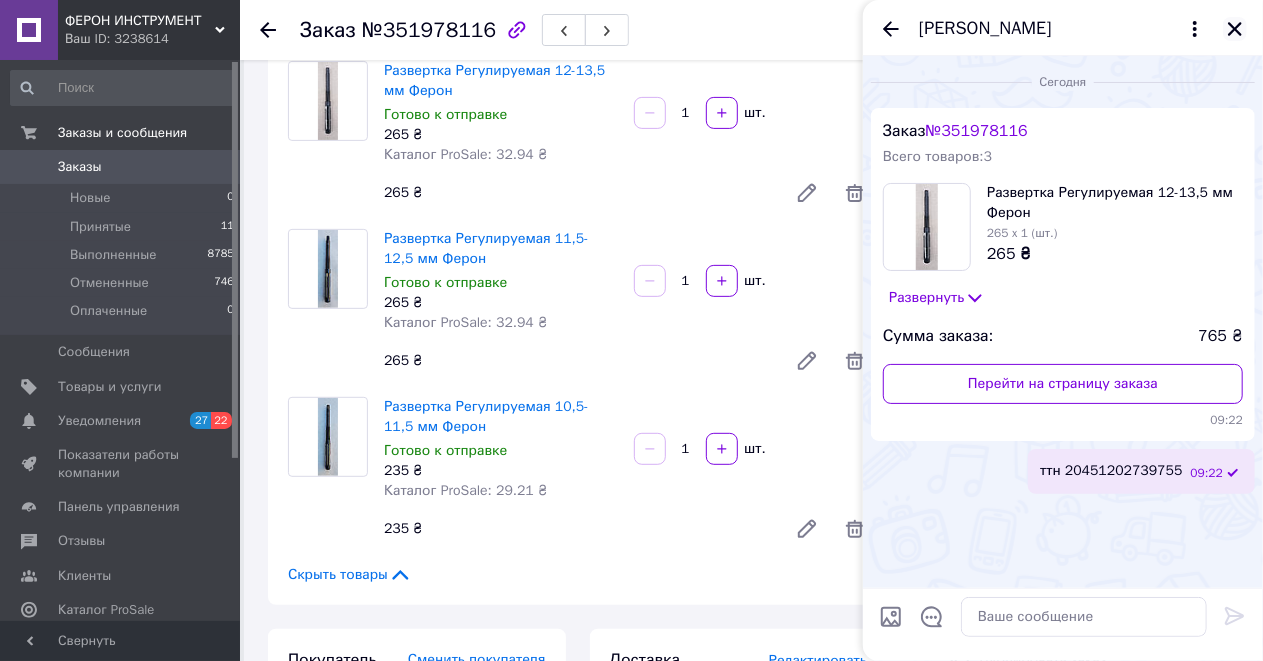 click 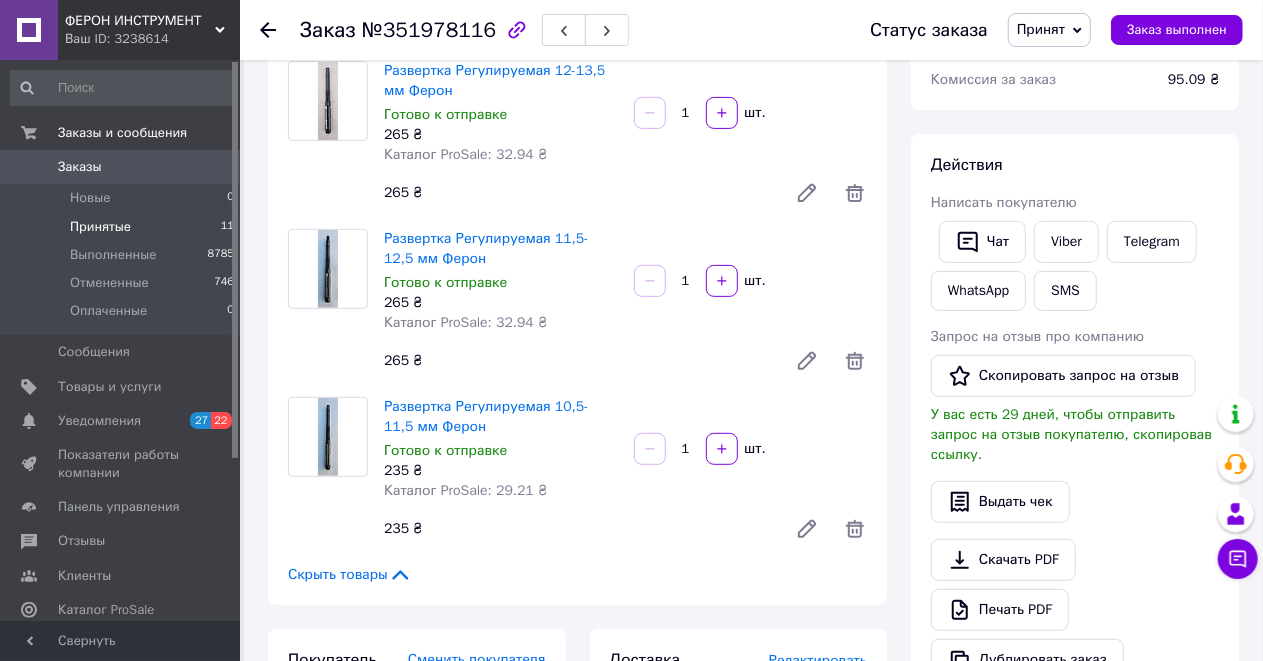 click on "Принятые" at bounding box center (100, 227) 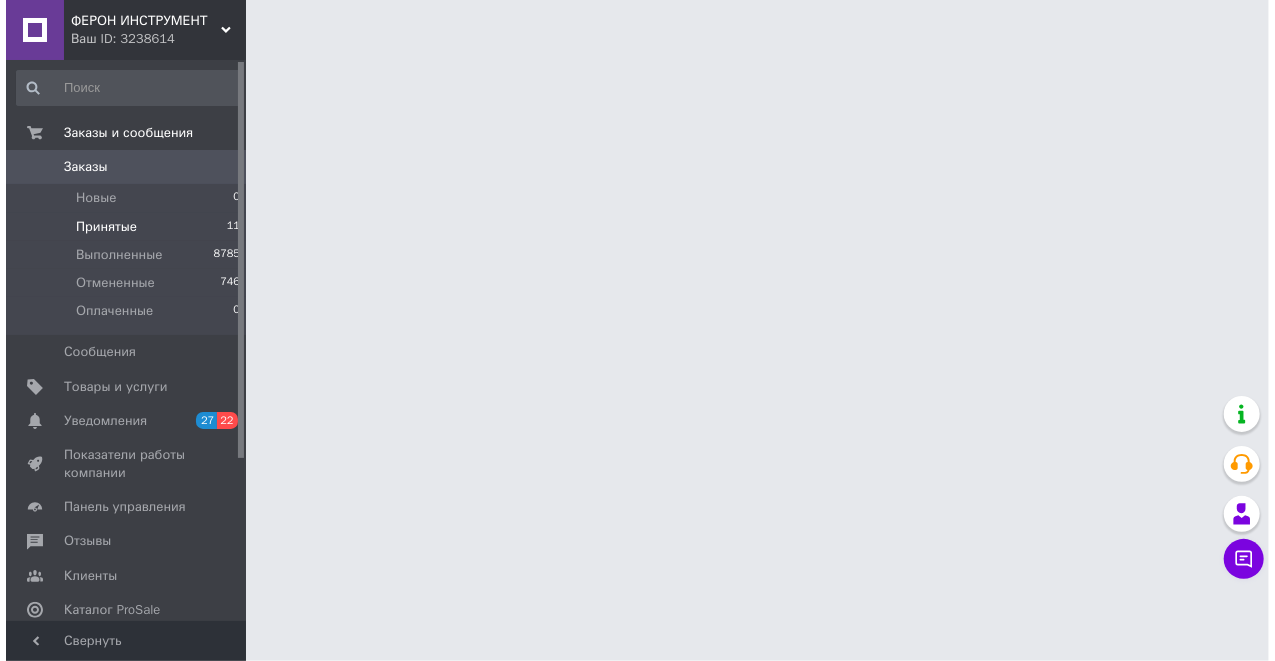 scroll, scrollTop: 0, scrollLeft: 0, axis: both 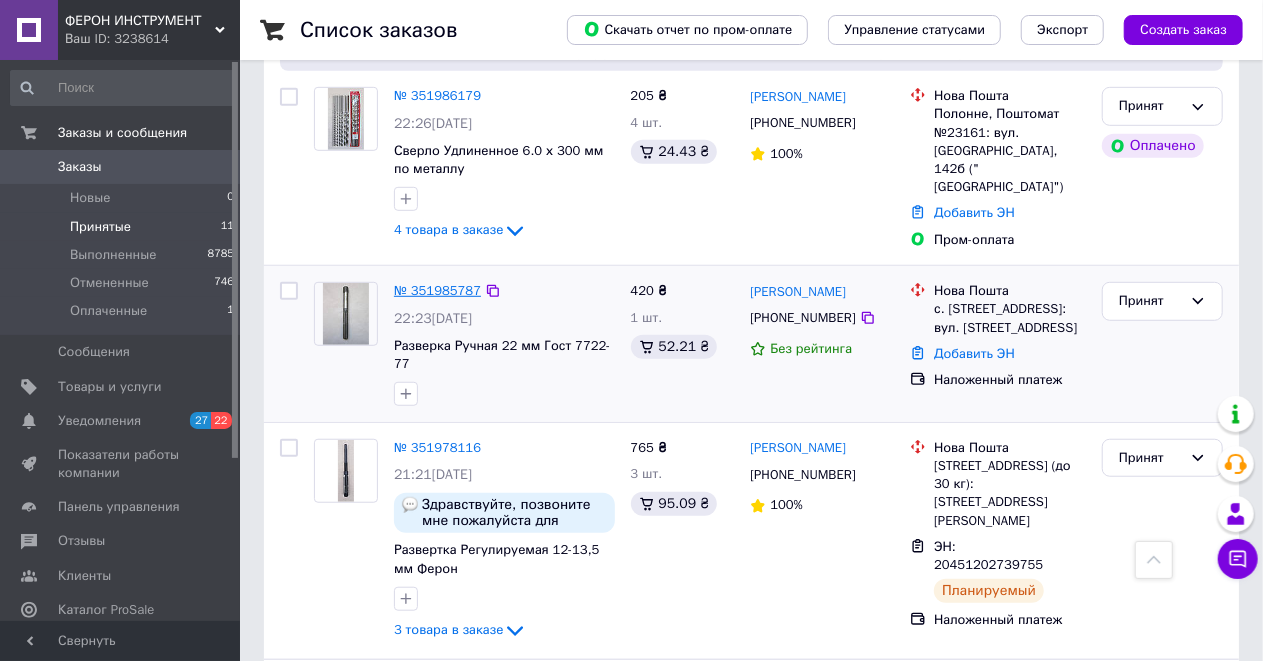click on "№ 351985787" at bounding box center [437, 290] 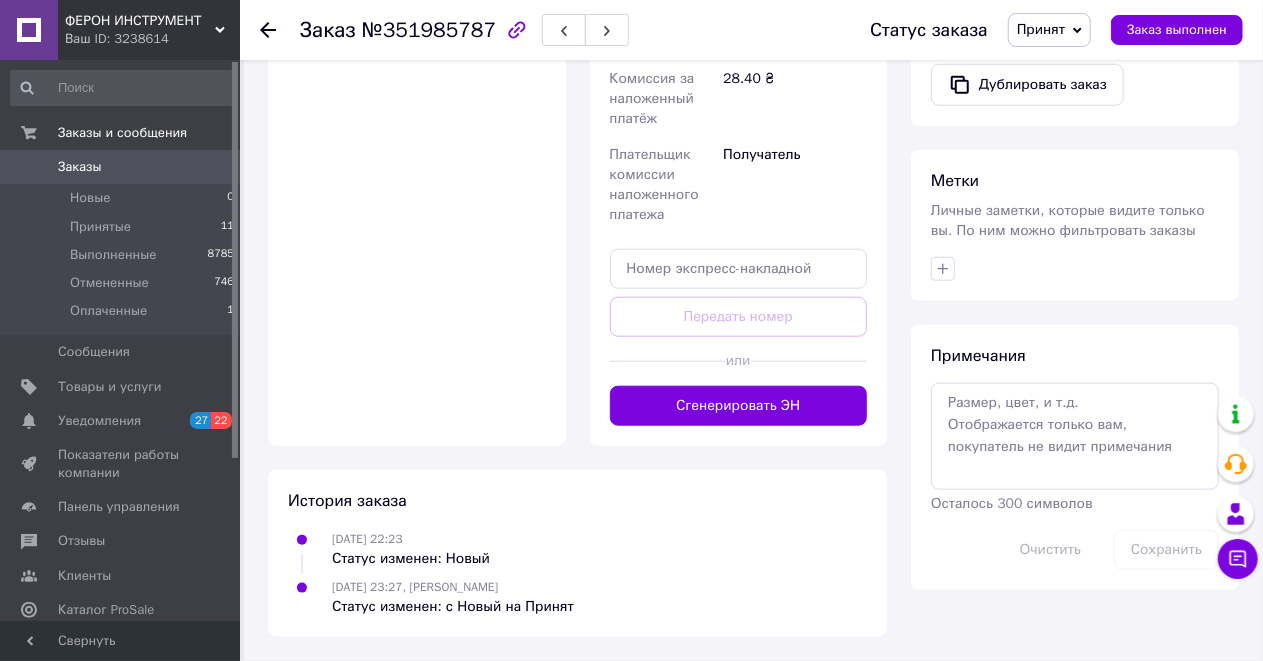 scroll, scrollTop: 866, scrollLeft: 0, axis: vertical 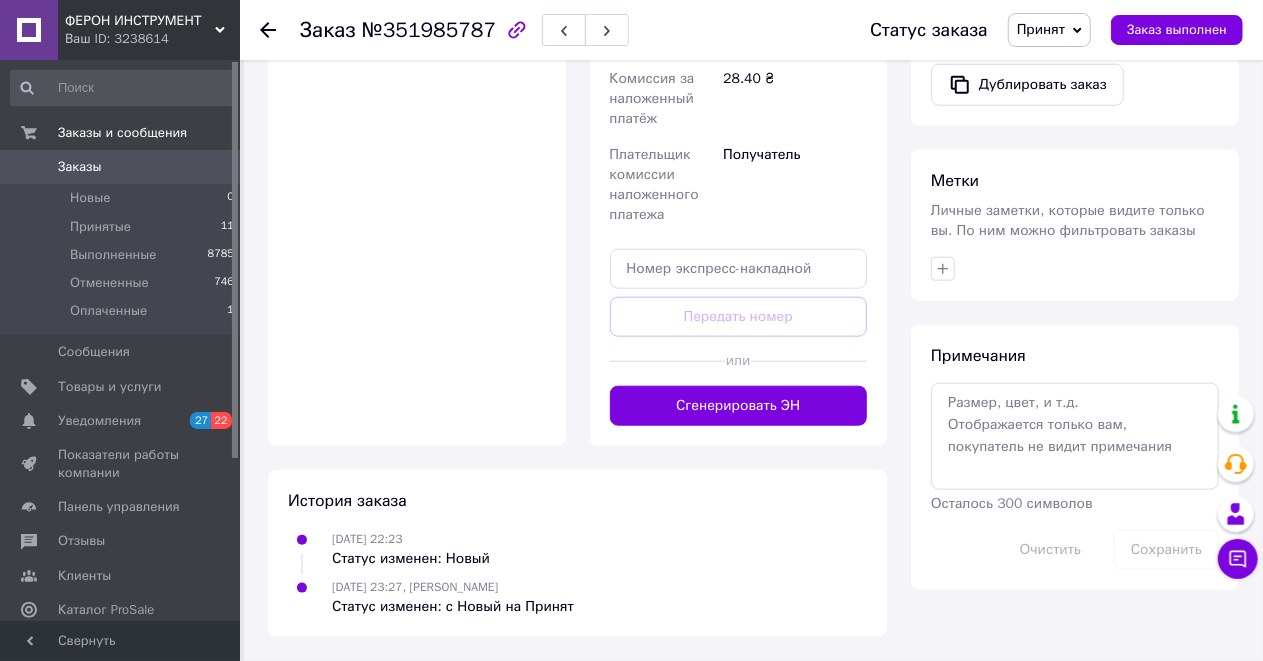 click on "Сгенерировать ЭН" at bounding box center [739, 406] 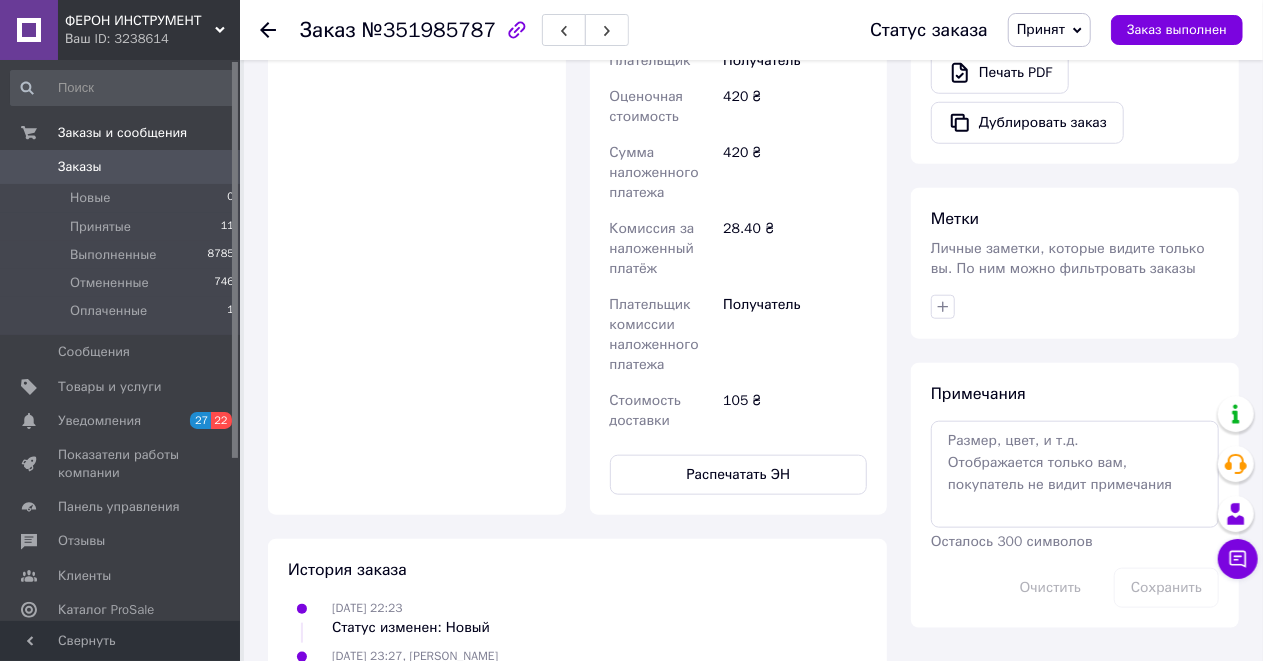 scroll, scrollTop: 266, scrollLeft: 0, axis: vertical 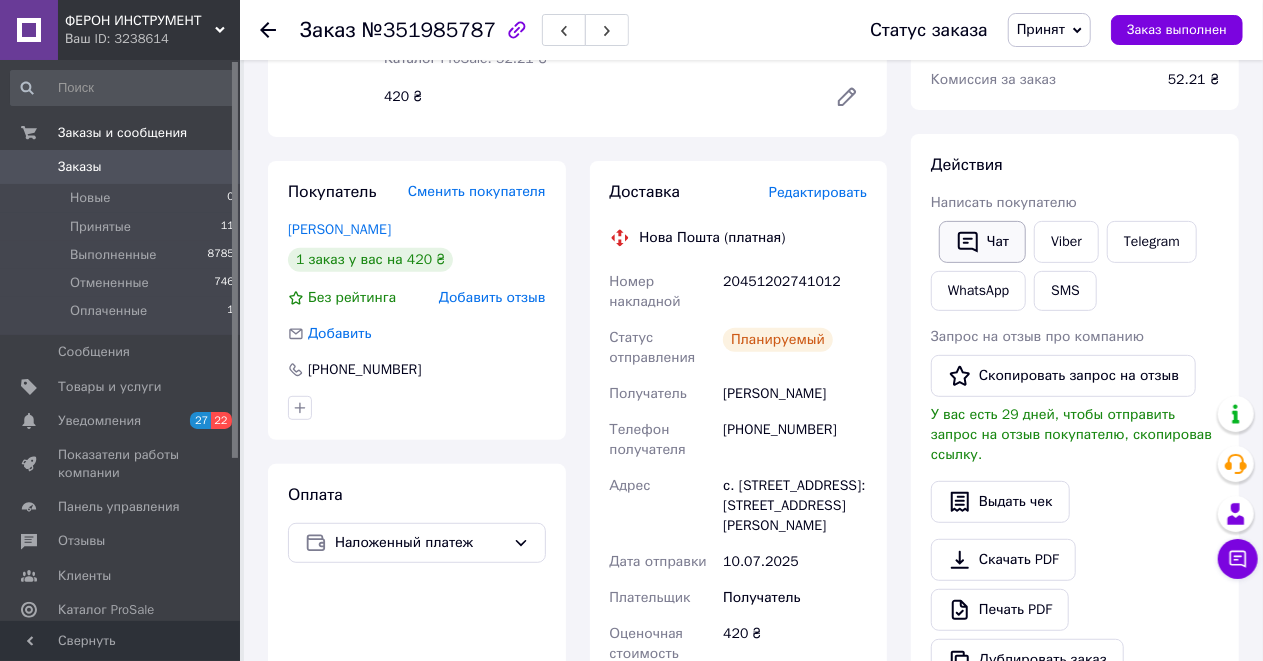 click on "Чат" at bounding box center [982, 242] 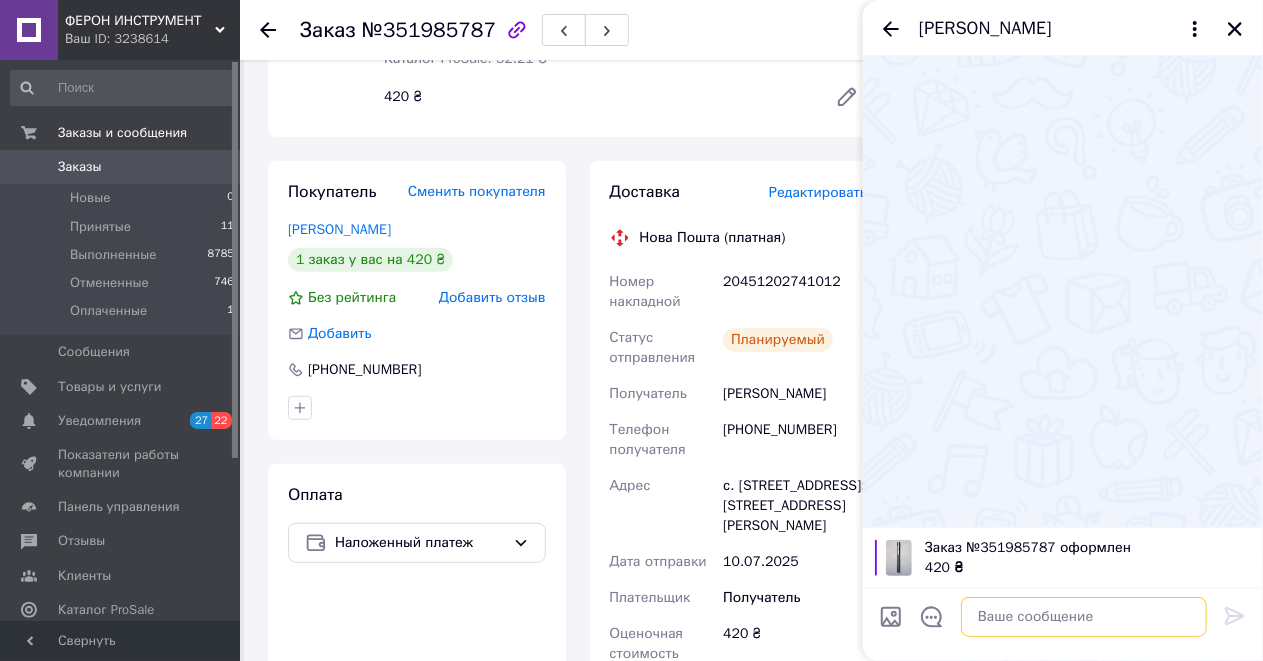 click at bounding box center [1084, 617] 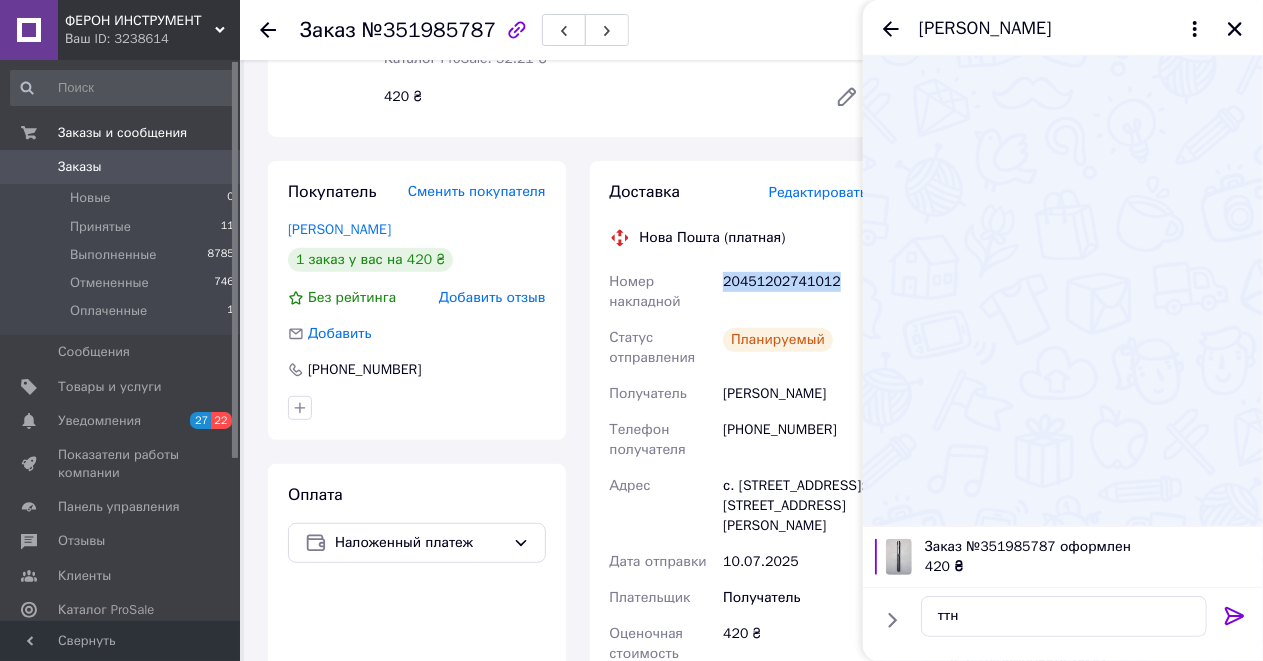 drag, startPoint x: 842, startPoint y: 304, endPoint x: 723, endPoint y: 304, distance: 119 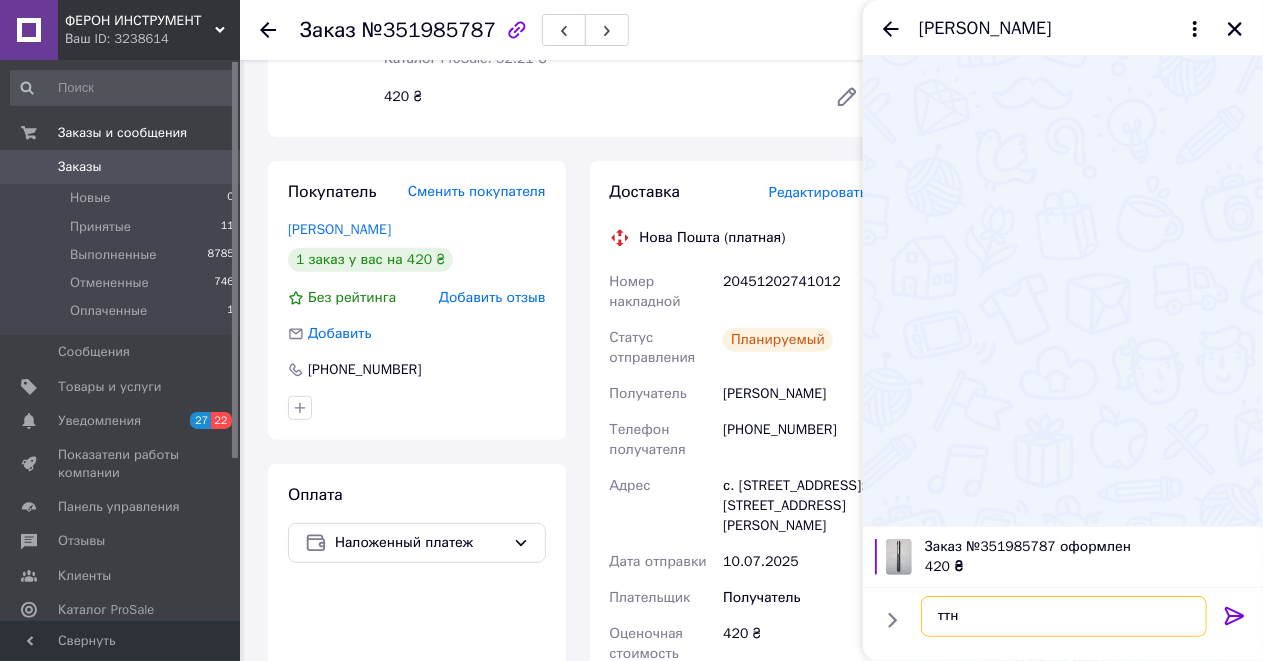 click on "ттн" at bounding box center [1064, 616] 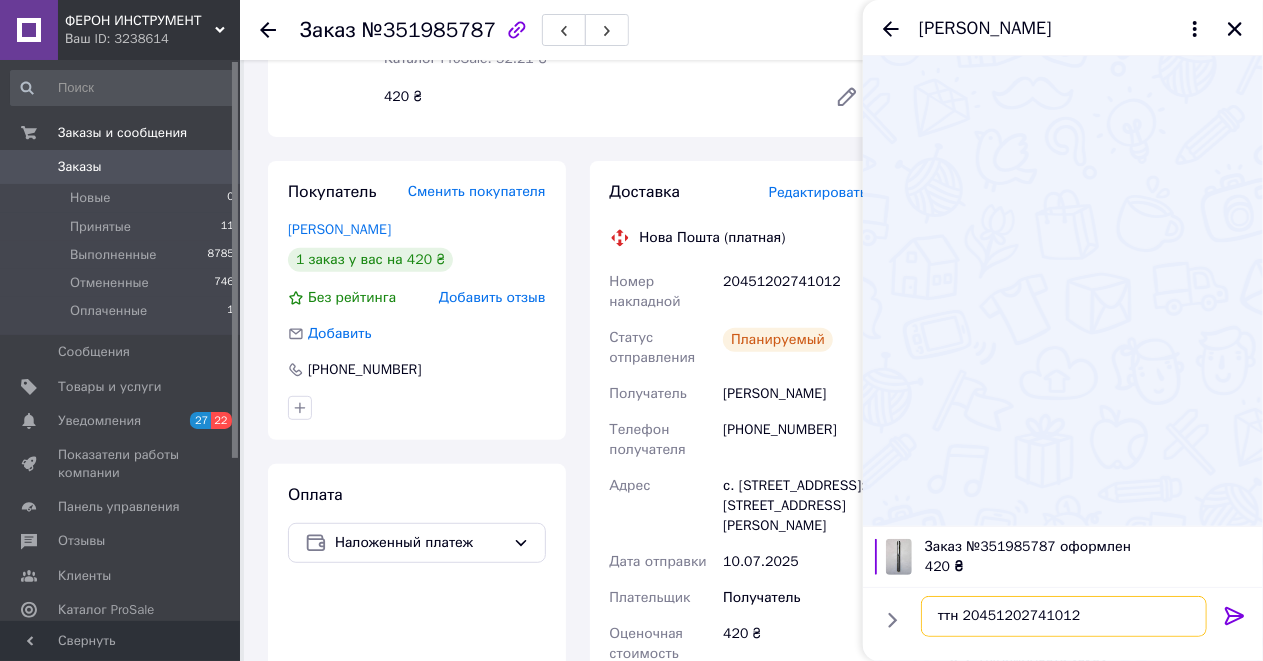 type on "ттн 20451202741012" 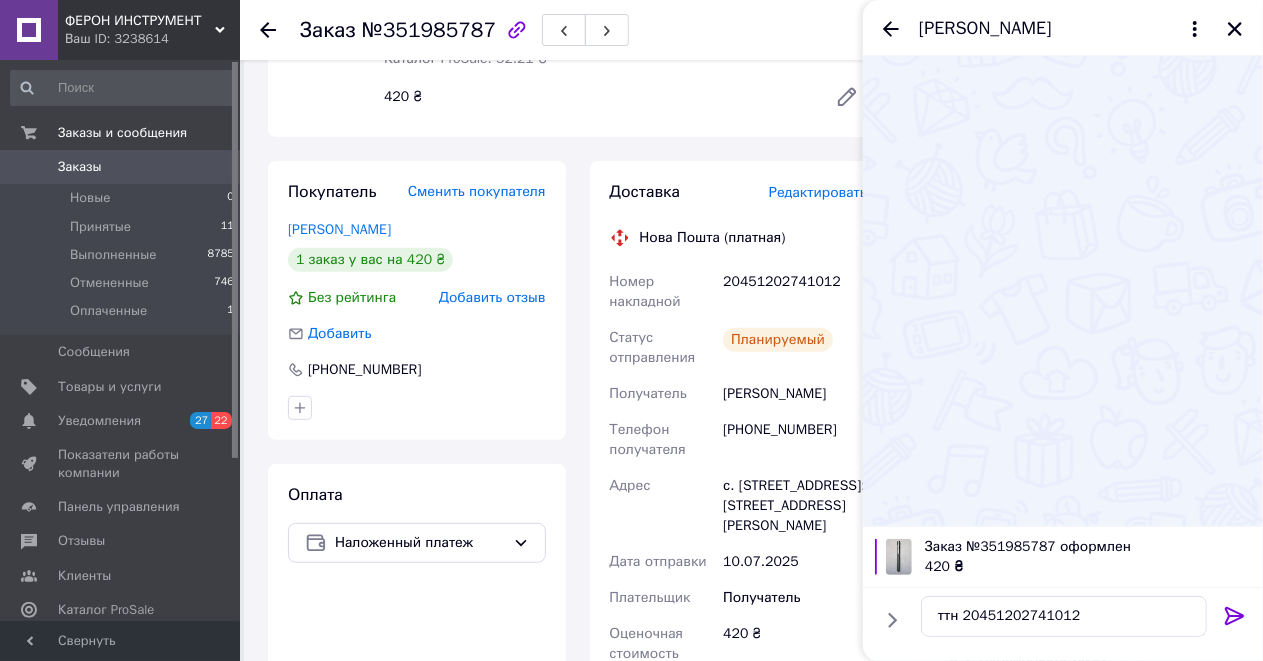 click 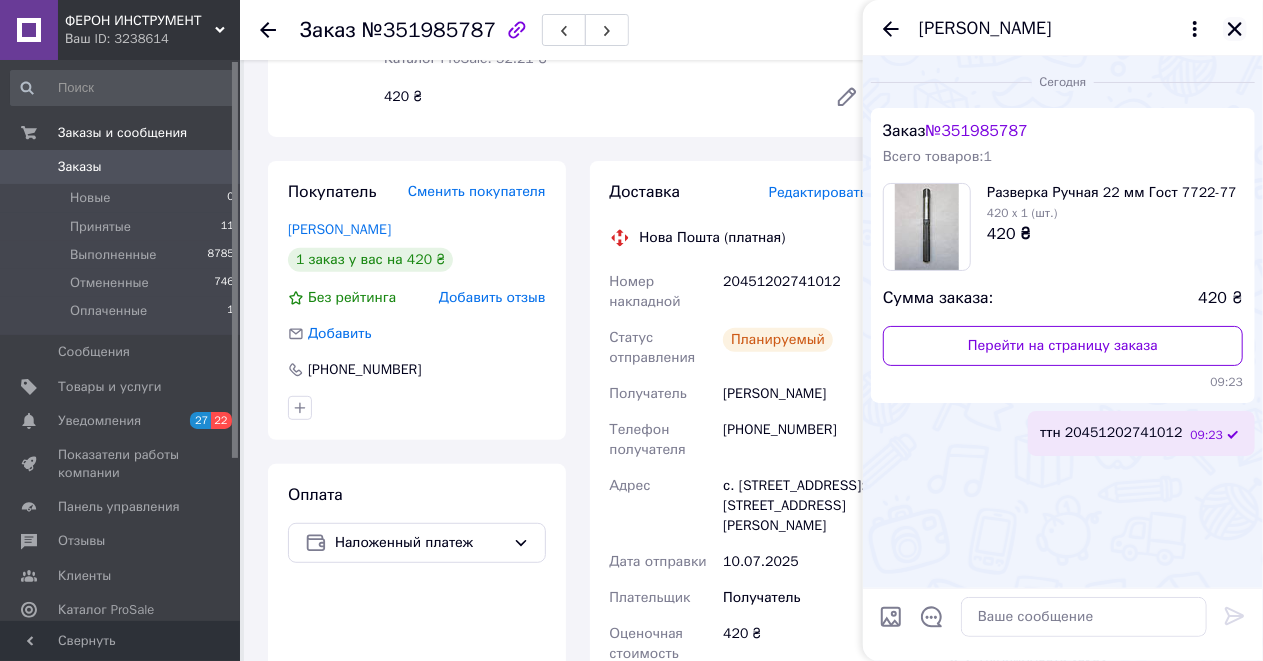 click 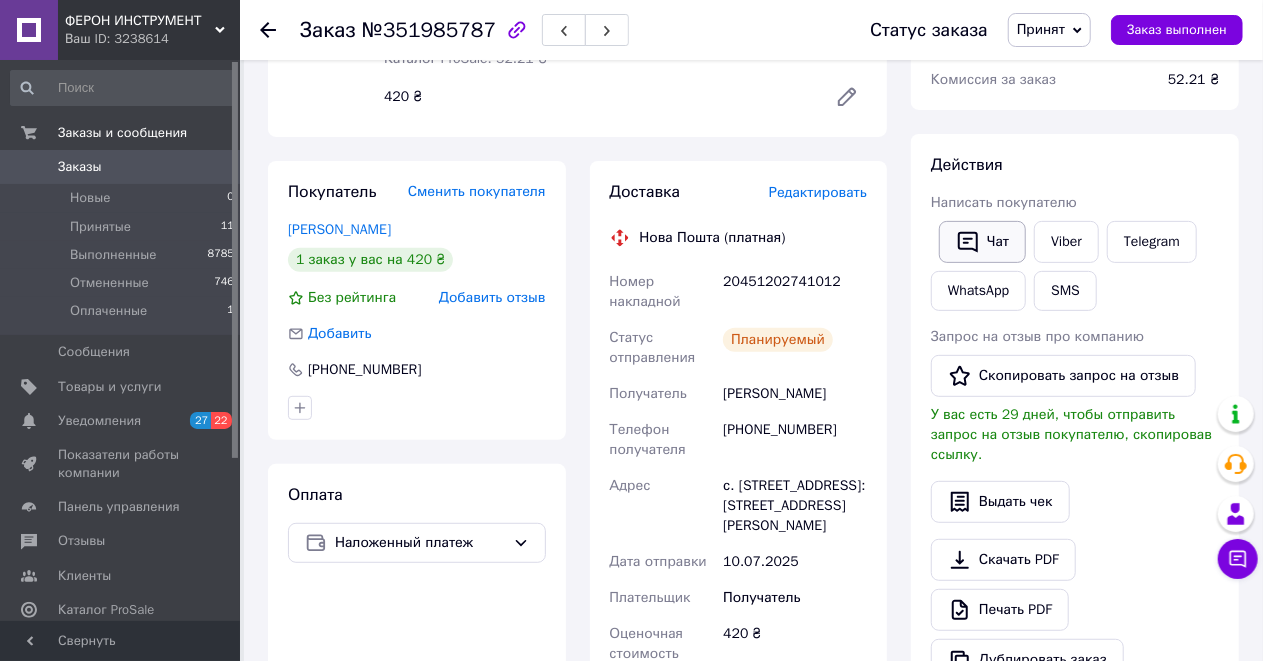 click on "Чат" at bounding box center (982, 242) 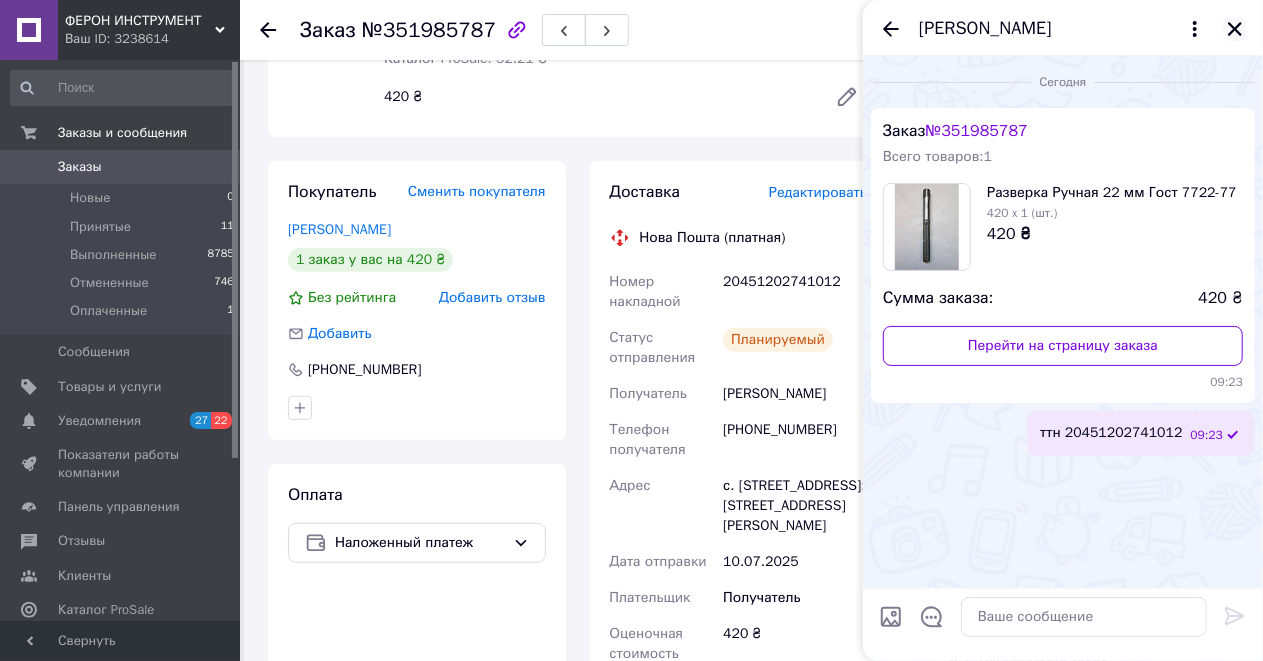 click 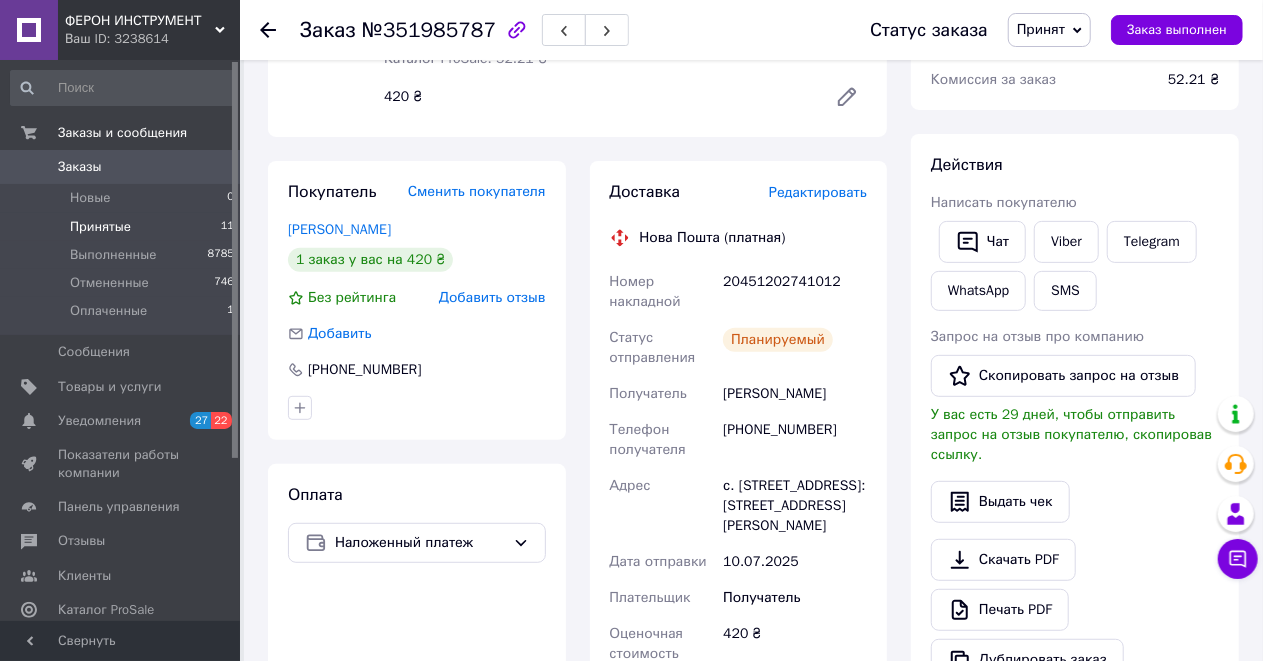click on "Принятые" at bounding box center (100, 227) 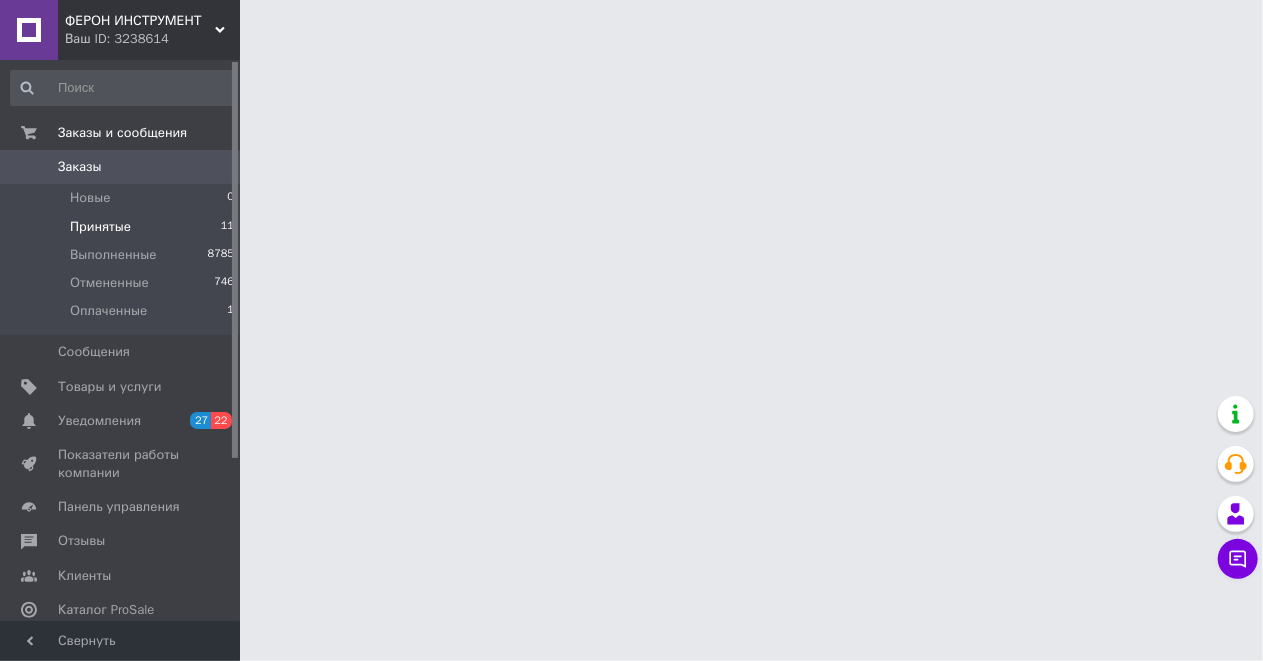 scroll, scrollTop: 0, scrollLeft: 0, axis: both 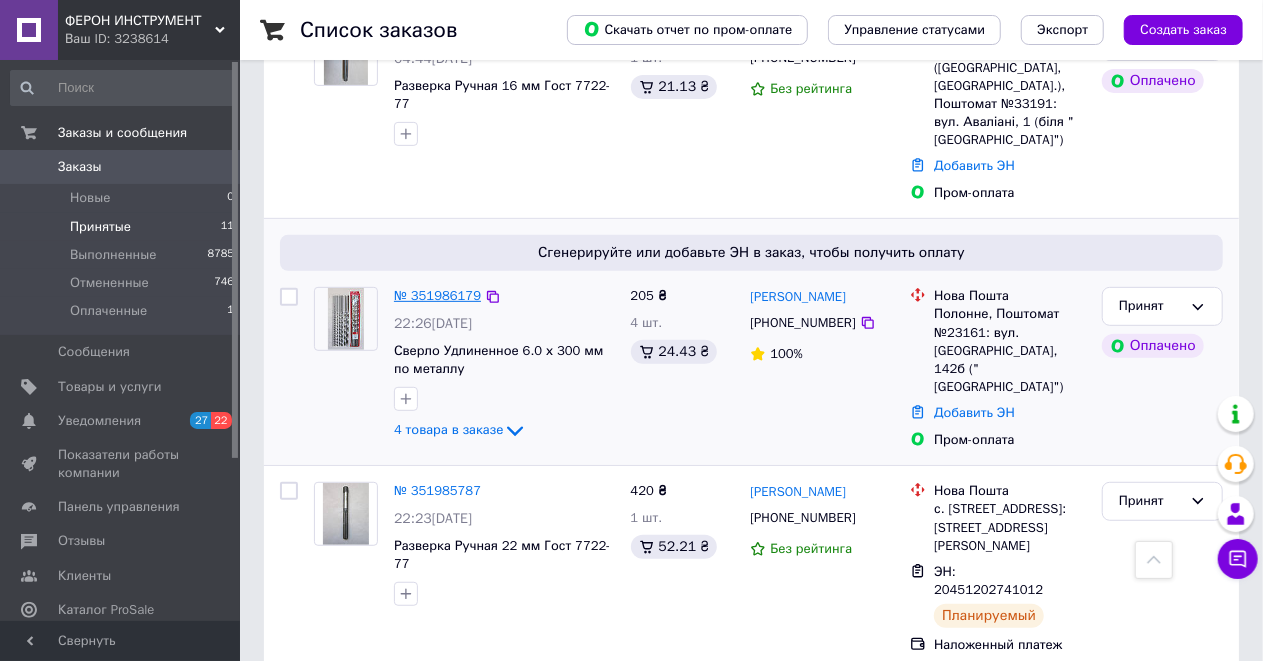click on "№ 351986179" at bounding box center [437, 295] 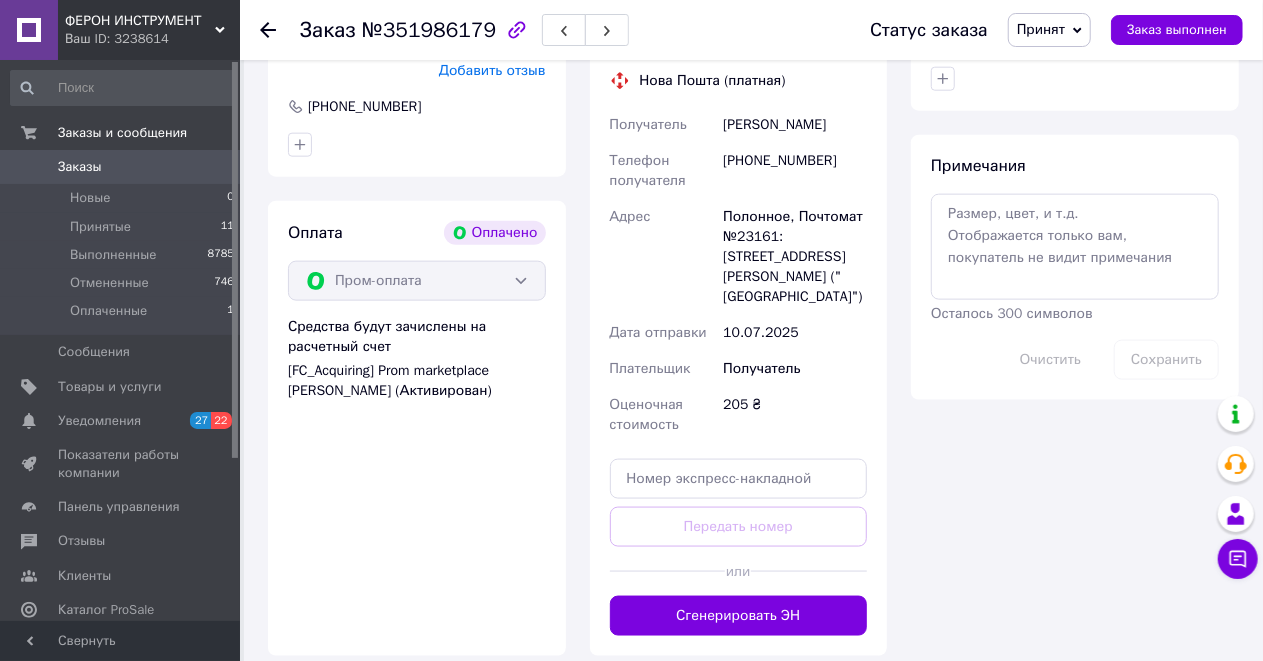 scroll, scrollTop: 1200, scrollLeft: 0, axis: vertical 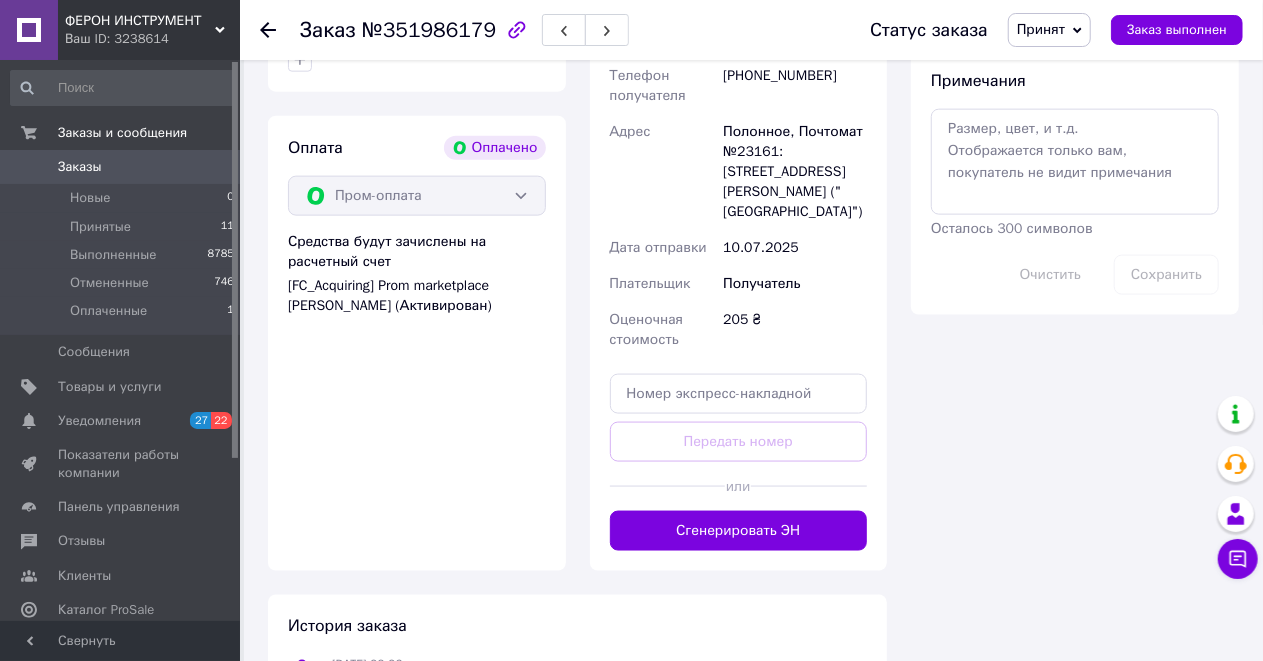 click on "Сгенерировать ЭН" at bounding box center (739, 531) 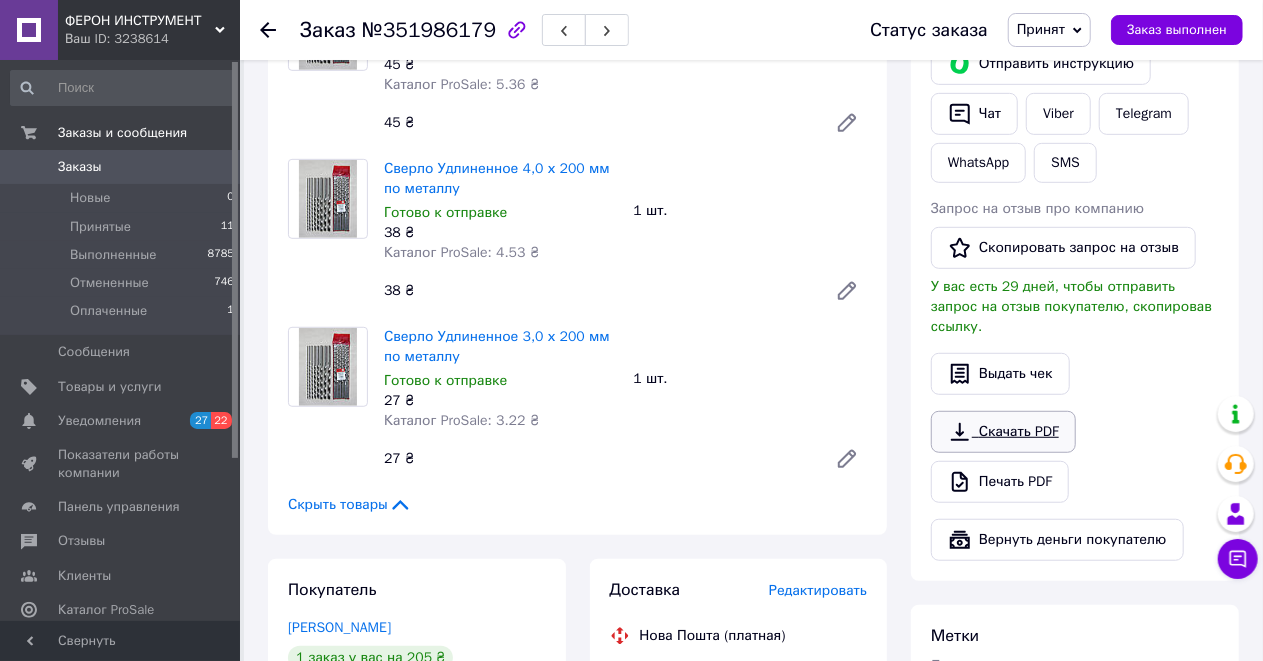 scroll, scrollTop: 466, scrollLeft: 0, axis: vertical 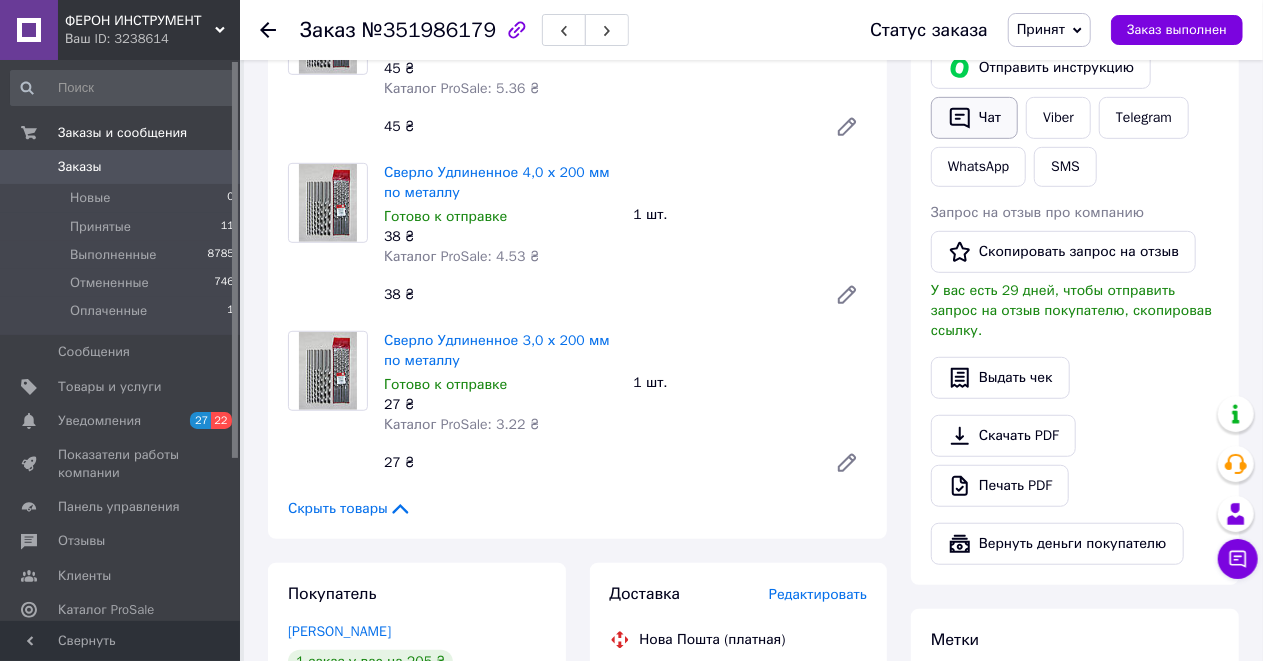 click on "Чат" at bounding box center (974, 118) 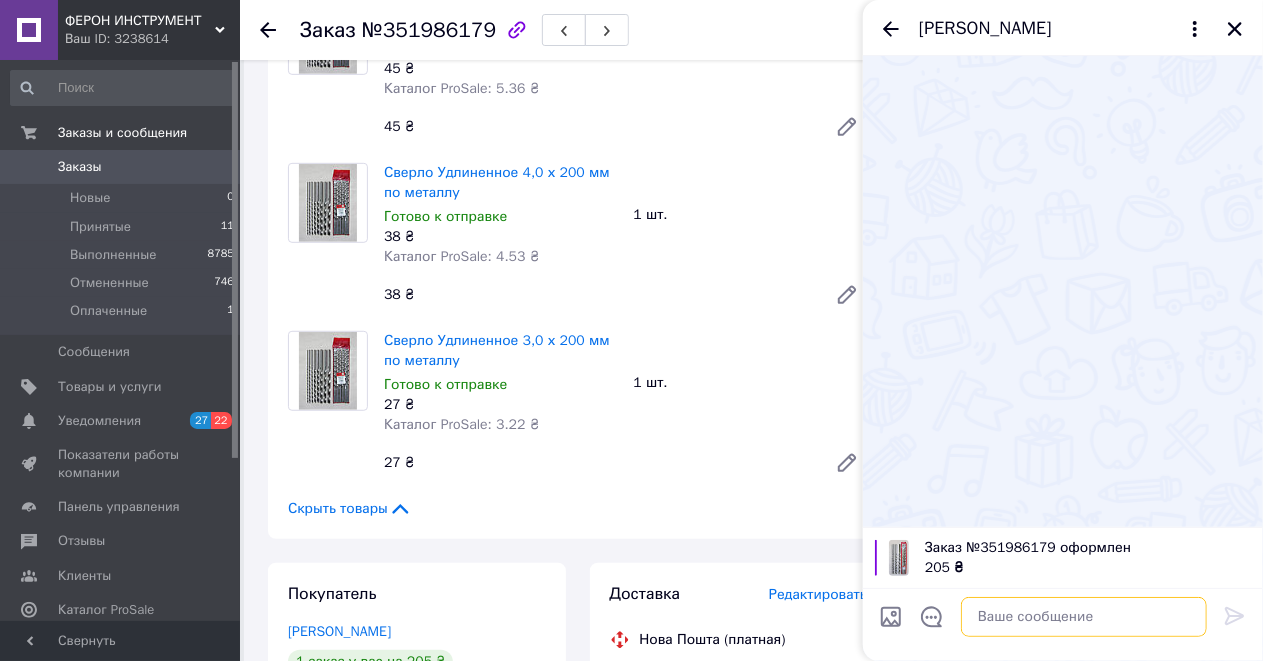 click at bounding box center (1084, 617) 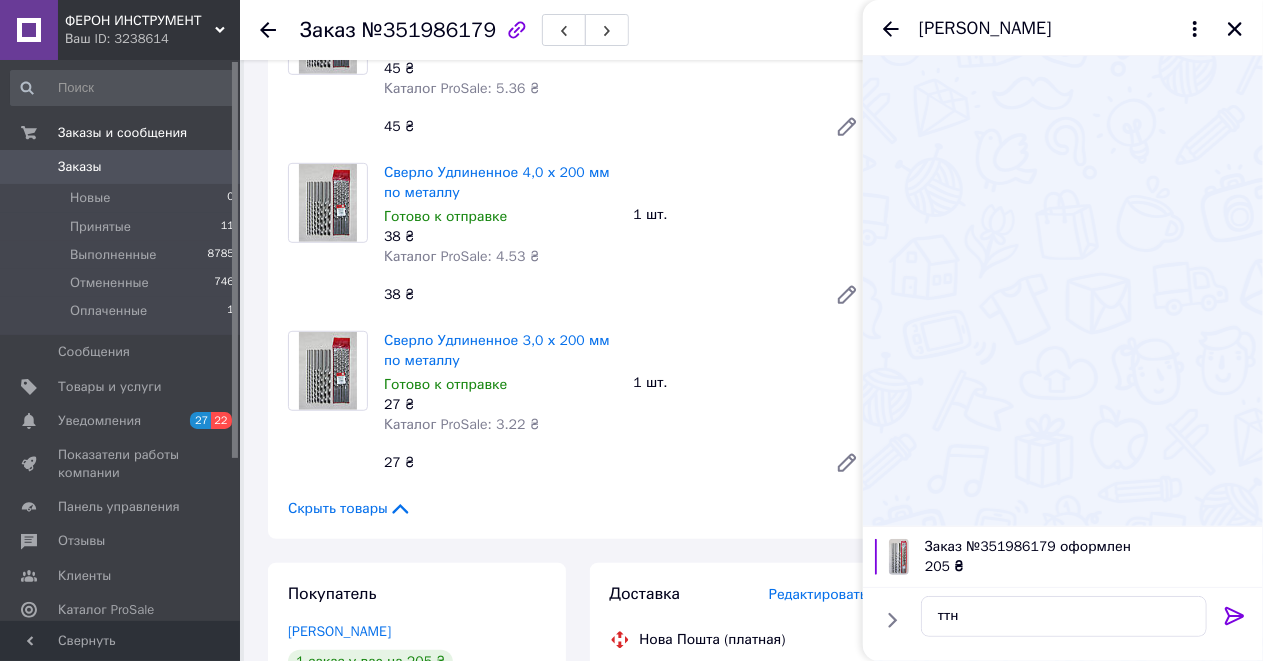 click on "Товары в заказе (4) Сверло Удлиненное 6.0 х 300 мм по металлу Готово к отправке 95 ₴ Каталог ProSale: 11.32 ₴  1 шт. 95 ₴ Сверло Удлиненное 5,0 х 200 мм по металлу Готово к отправке 45 ₴ Каталог ProSale: 5.36 ₴  1 шт. 45 ₴ Сверло Удлиненное 4,0 х 200 мм по металлу Готово к отправке 38 ₴ Каталог ProSale: 4.53 ₴  1 шт. 38 ₴ Сверло Удлиненное 3,0 х 200 мм по металлу Готово к отправке 27 ₴ Каталог ProSale: 3.22 ₴  1 шт. 27 ₴ Скрыть товары" at bounding box center (577, 153) 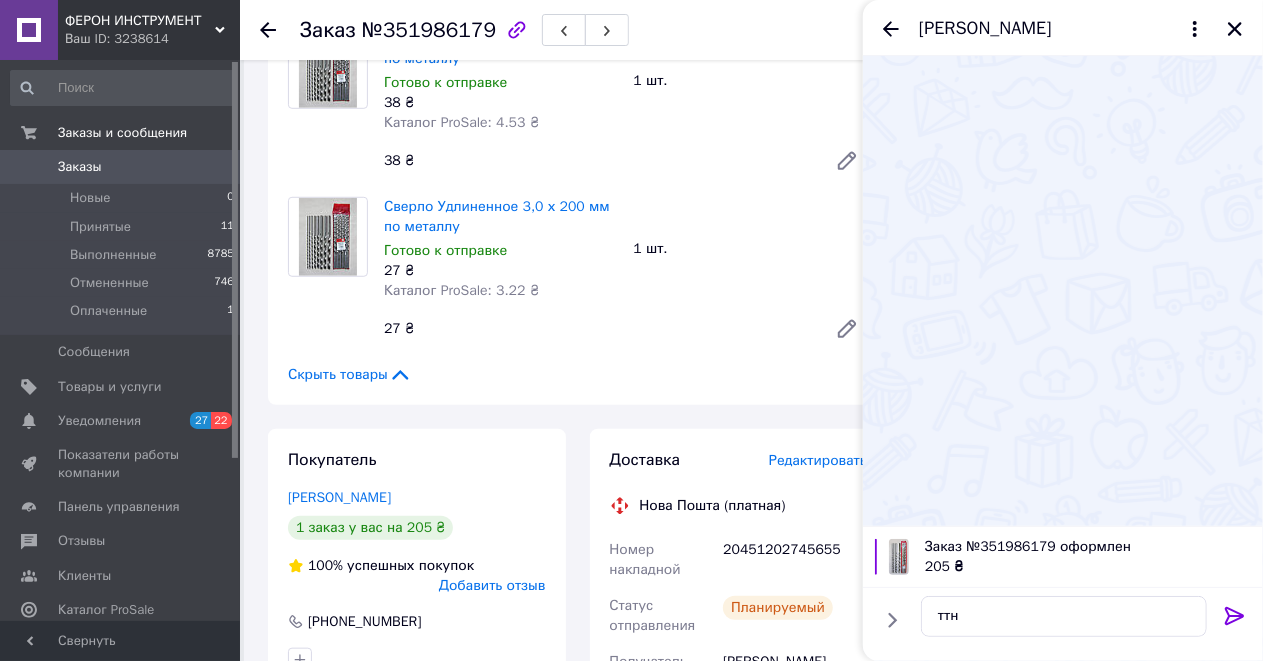 scroll, scrollTop: 933, scrollLeft: 0, axis: vertical 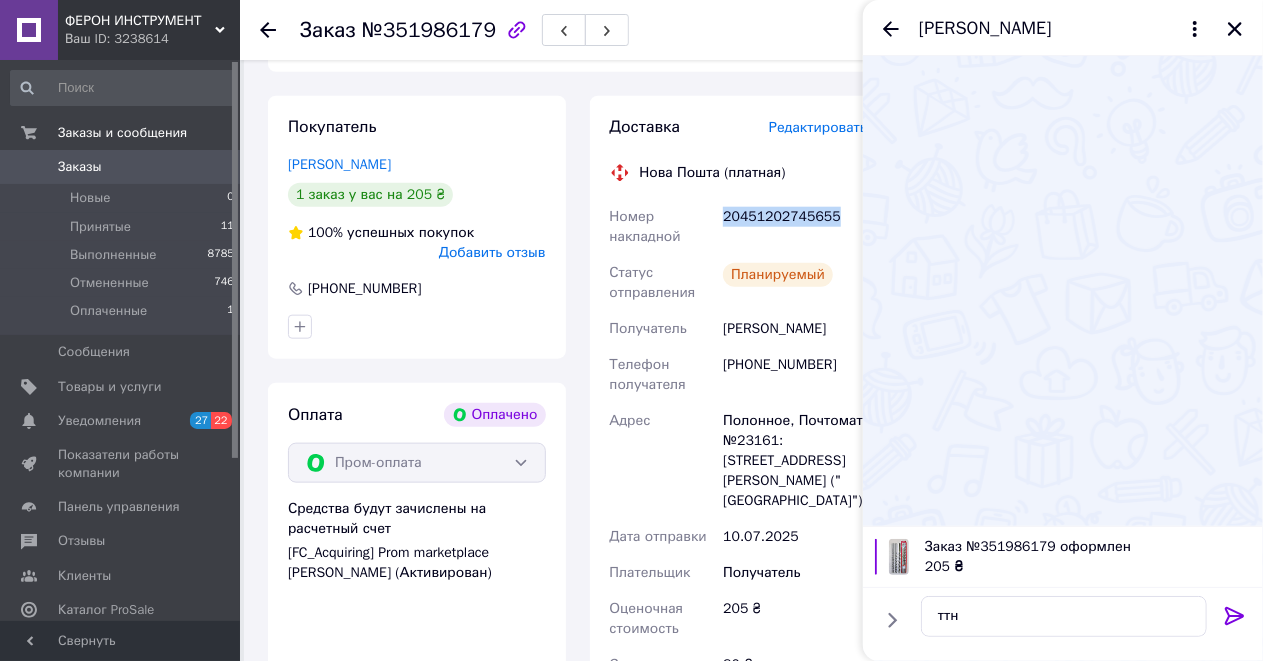 drag, startPoint x: 845, startPoint y: 270, endPoint x: 728, endPoint y: 284, distance: 117.83463 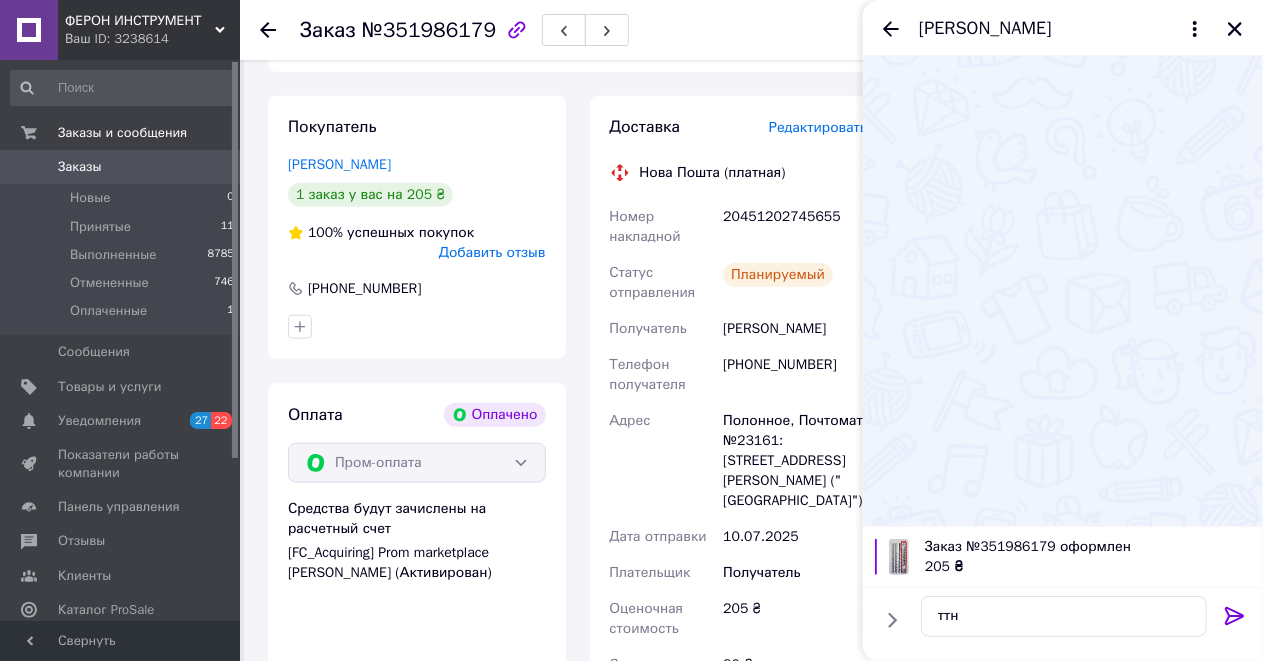drag, startPoint x: 728, startPoint y: 284, endPoint x: 722, endPoint y: 308, distance: 24.738634 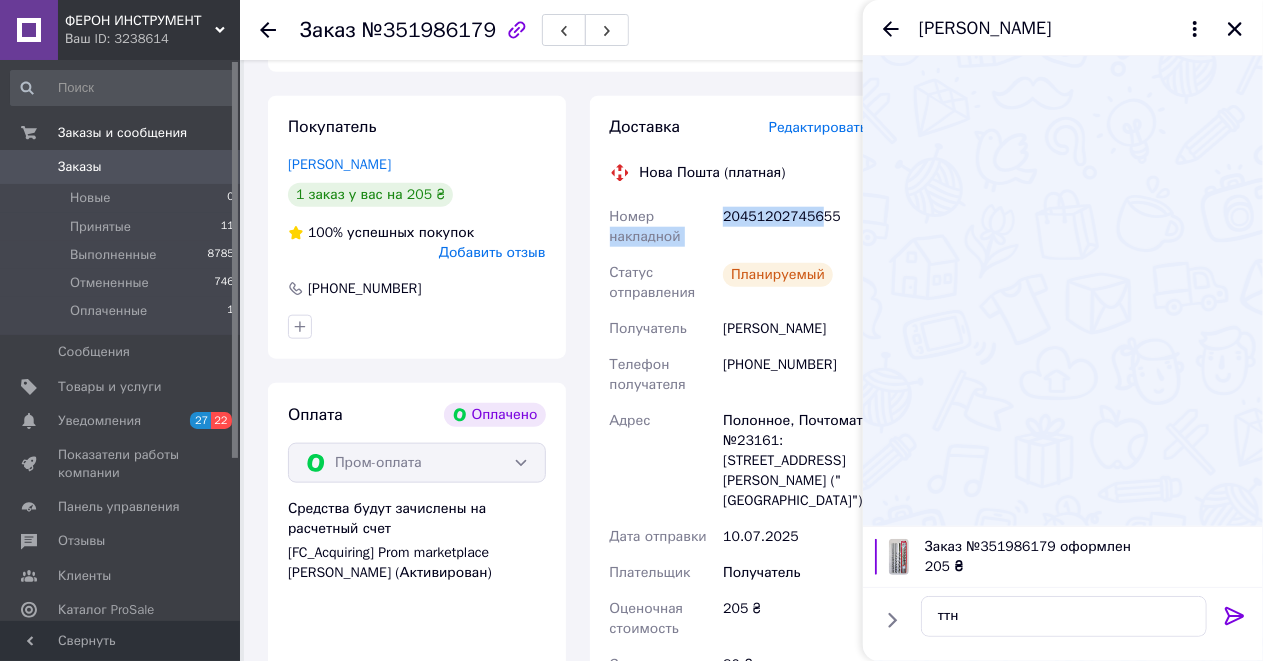 drag, startPoint x: 720, startPoint y: 284, endPoint x: 822, endPoint y: 292, distance: 102.31325 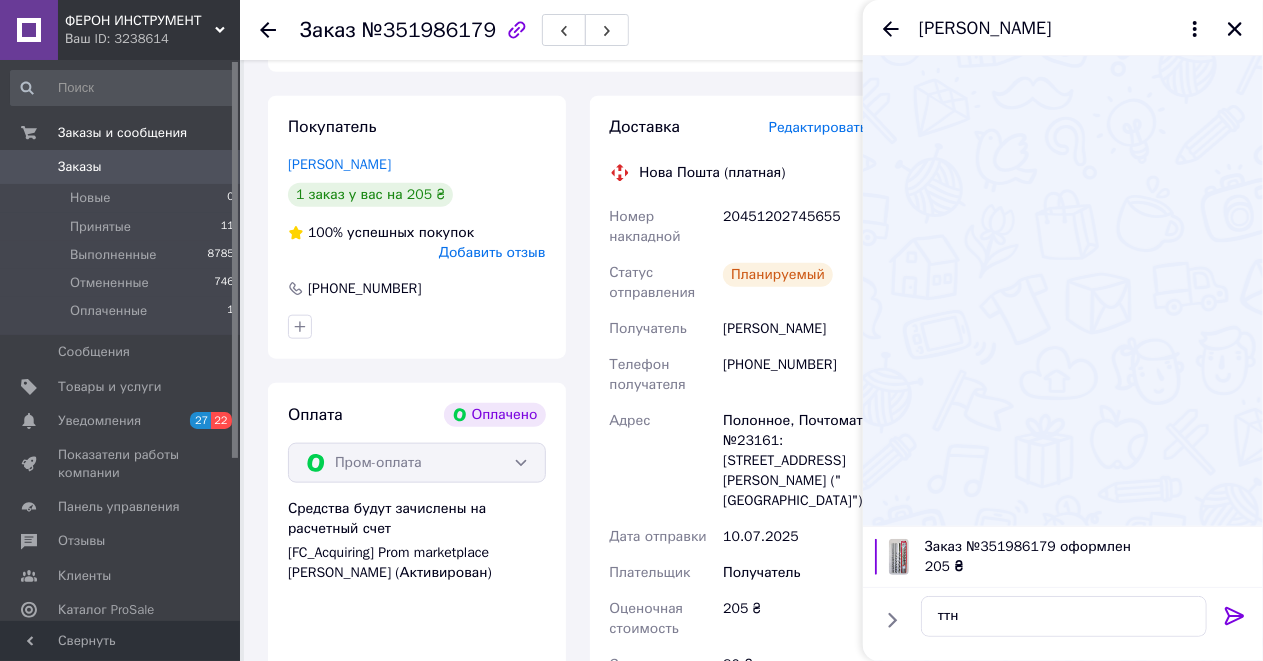 click on "Нова Пошта (платная)" at bounding box center (739, 173) 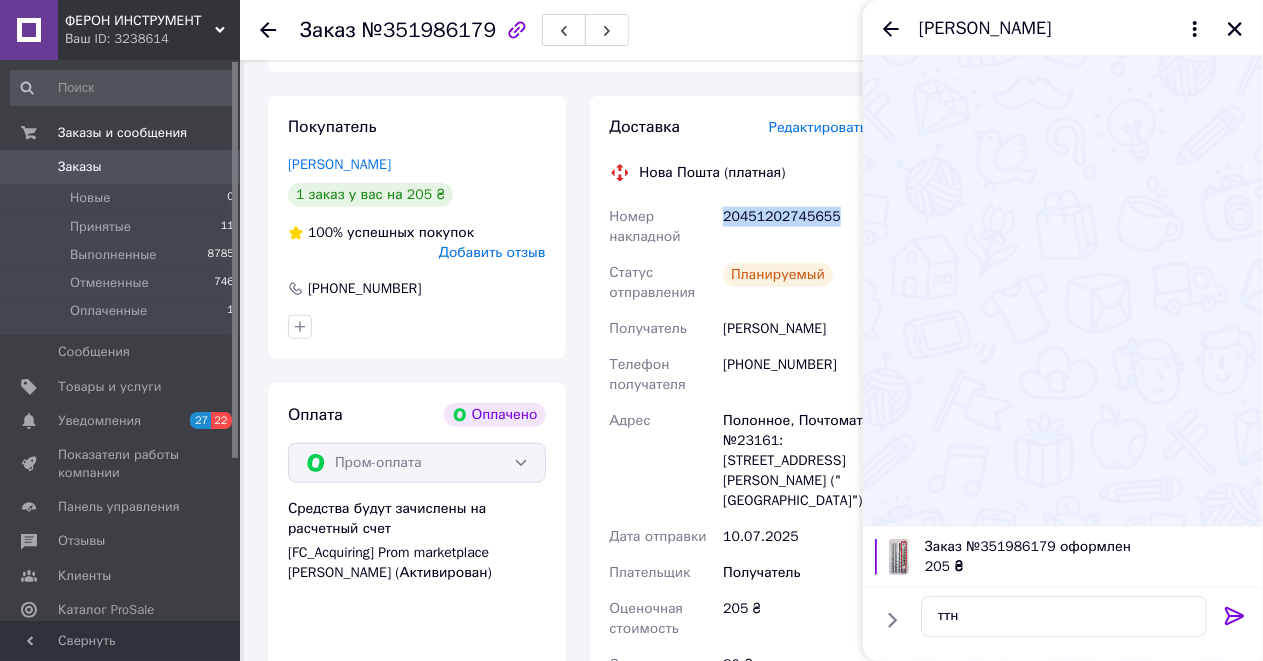 drag, startPoint x: 845, startPoint y: 286, endPoint x: 720, endPoint y: 284, distance: 125.016 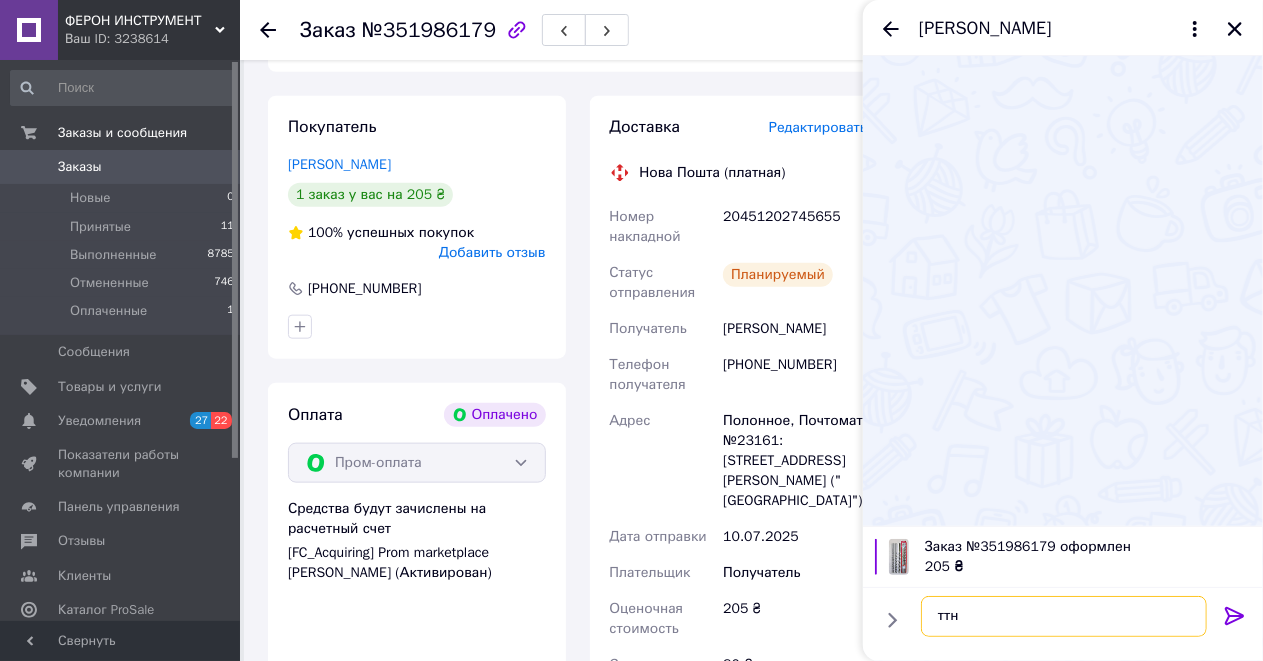 click on "ттн" at bounding box center [1064, 616] 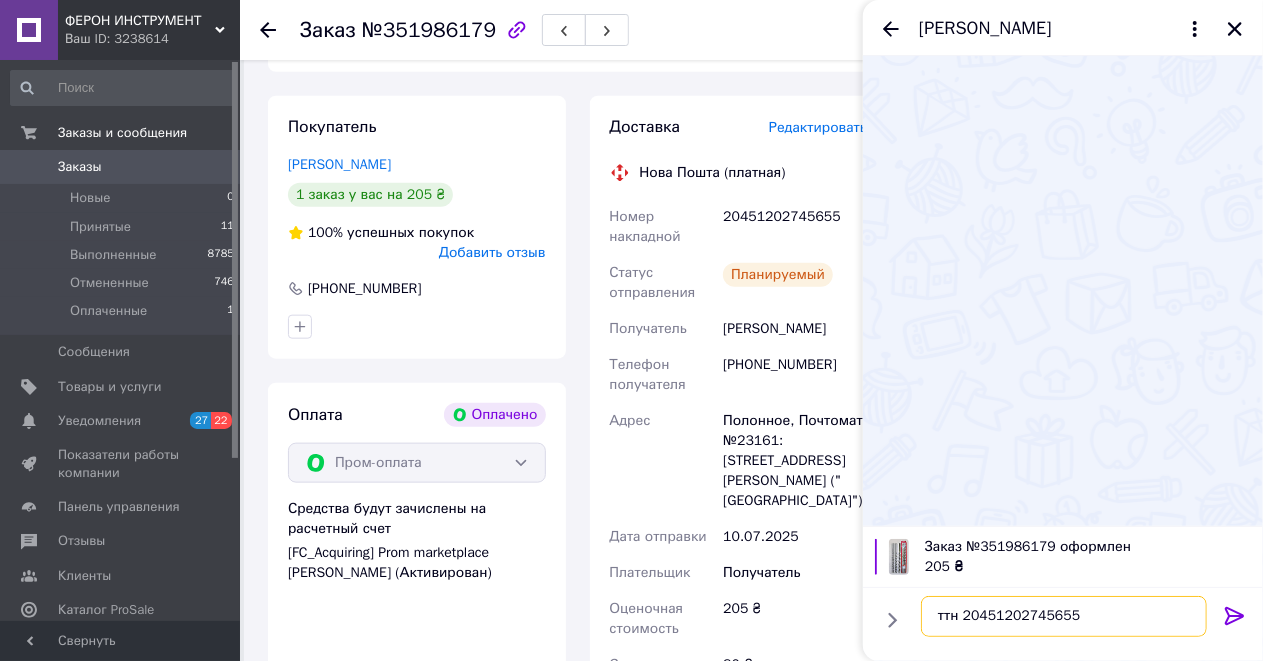 type on "ттн 20451202745655" 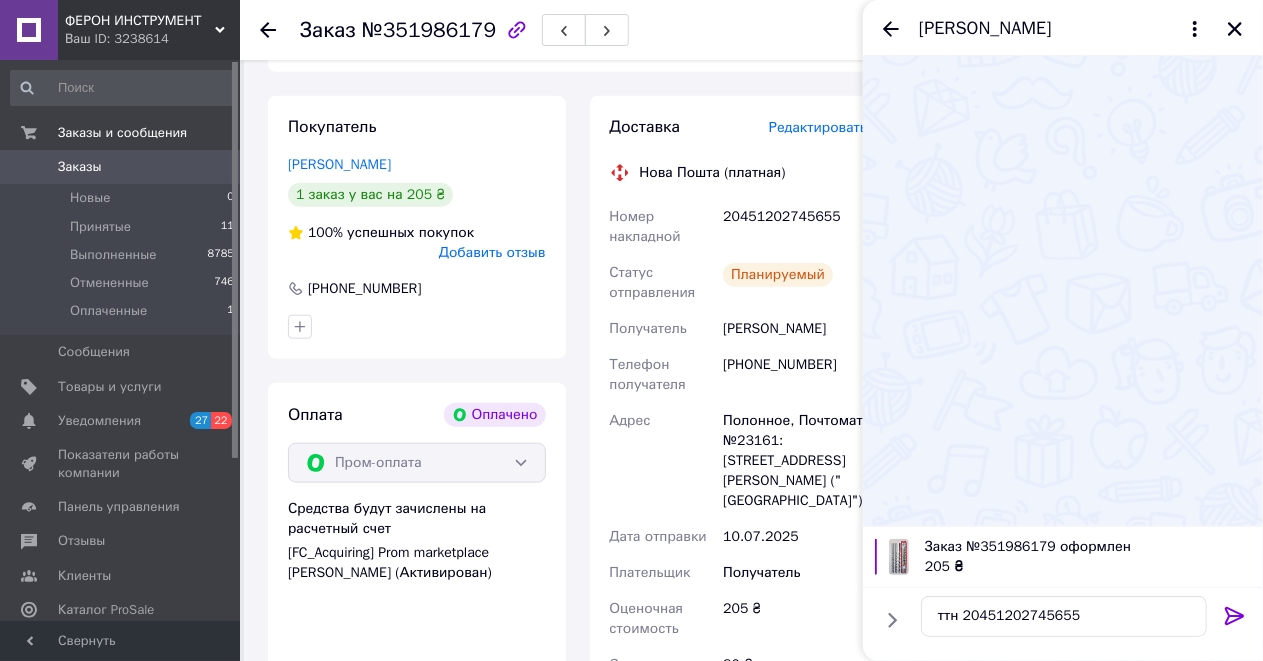 click 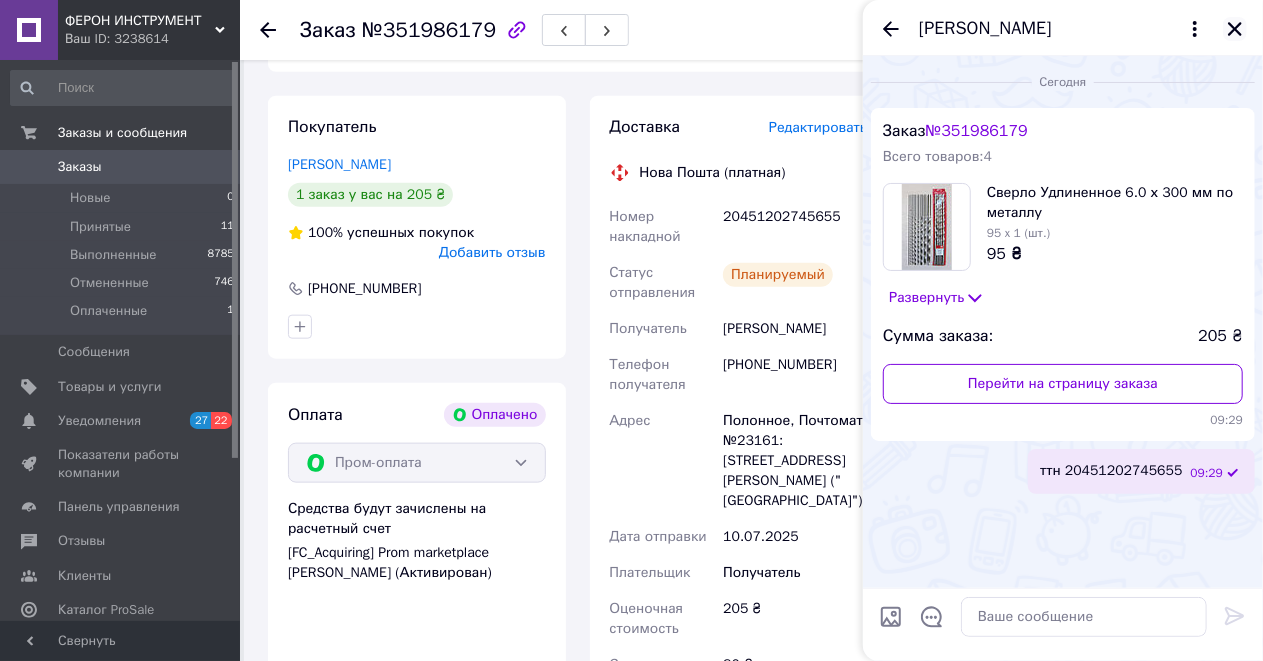 click 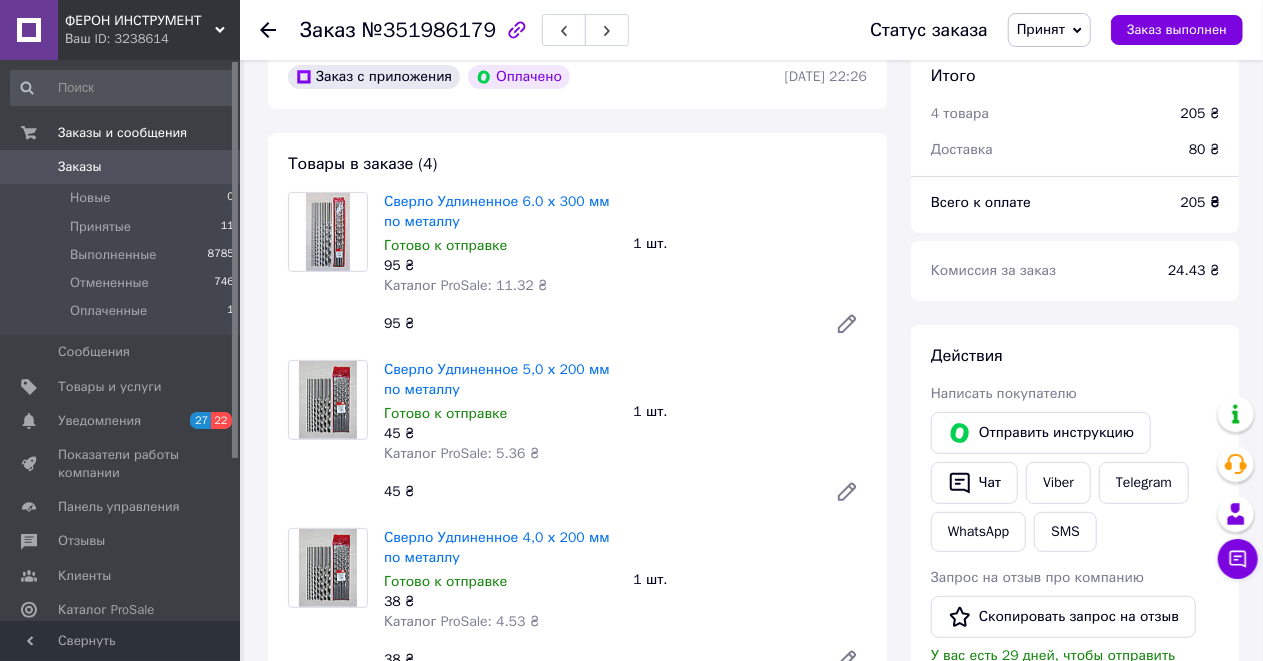 scroll, scrollTop: 66, scrollLeft: 0, axis: vertical 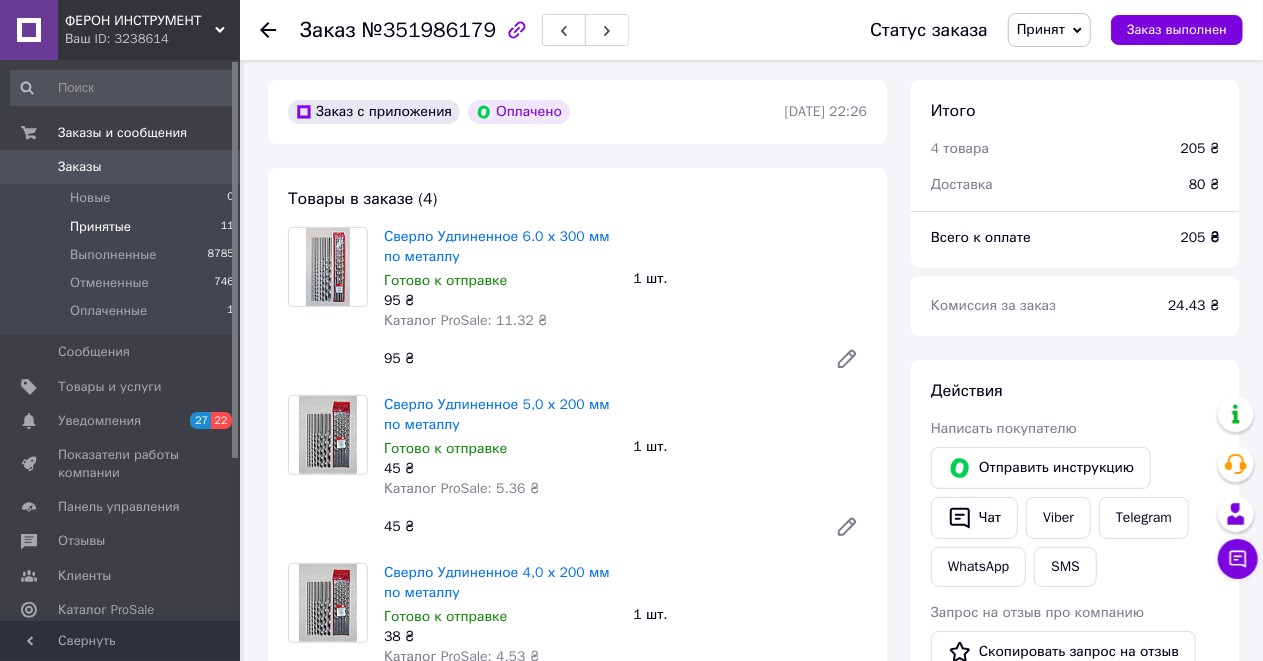 click on "Принятые" at bounding box center [100, 227] 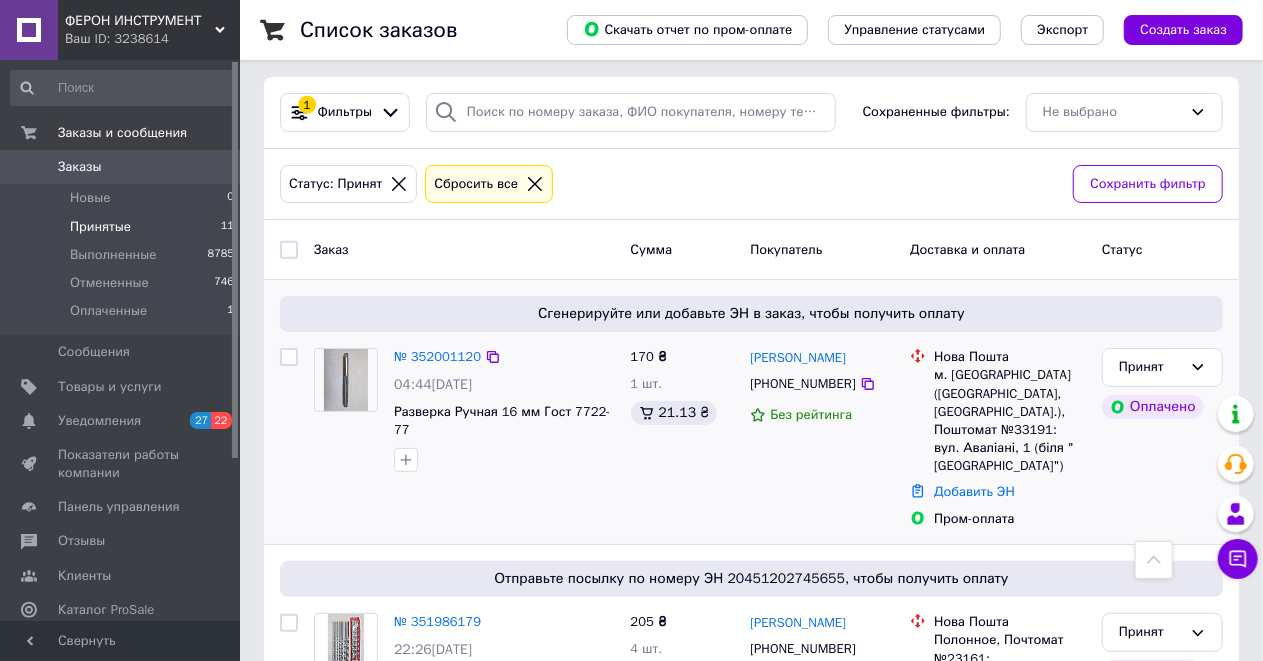 scroll, scrollTop: 0, scrollLeft: 0, axis: both 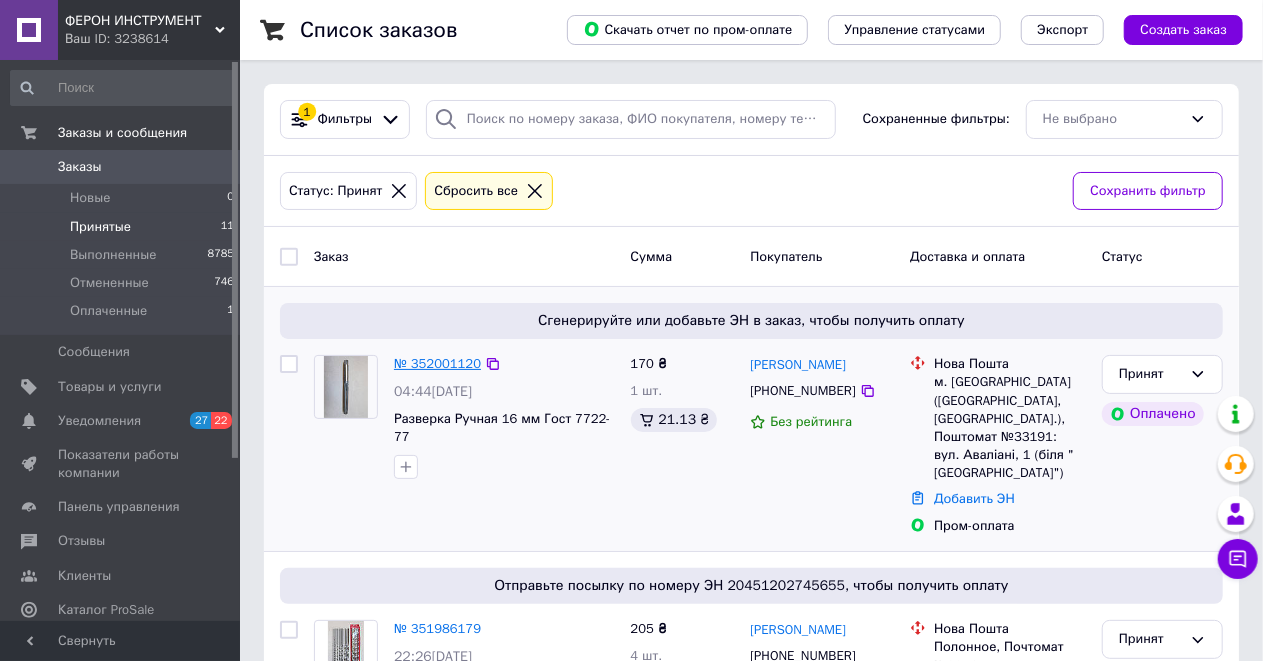 click on "№ 352001120" at bounding box center (437, 363) 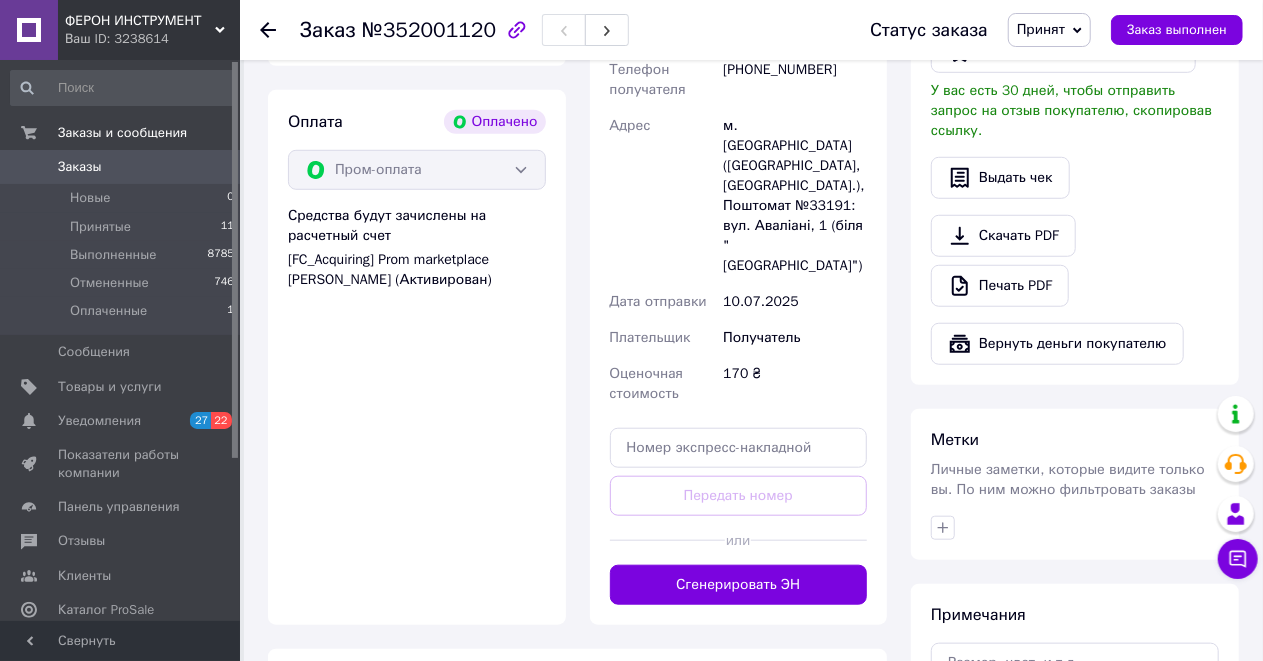 scroll, scrollTop: 733, scrollLeft: 0, axis: vertical 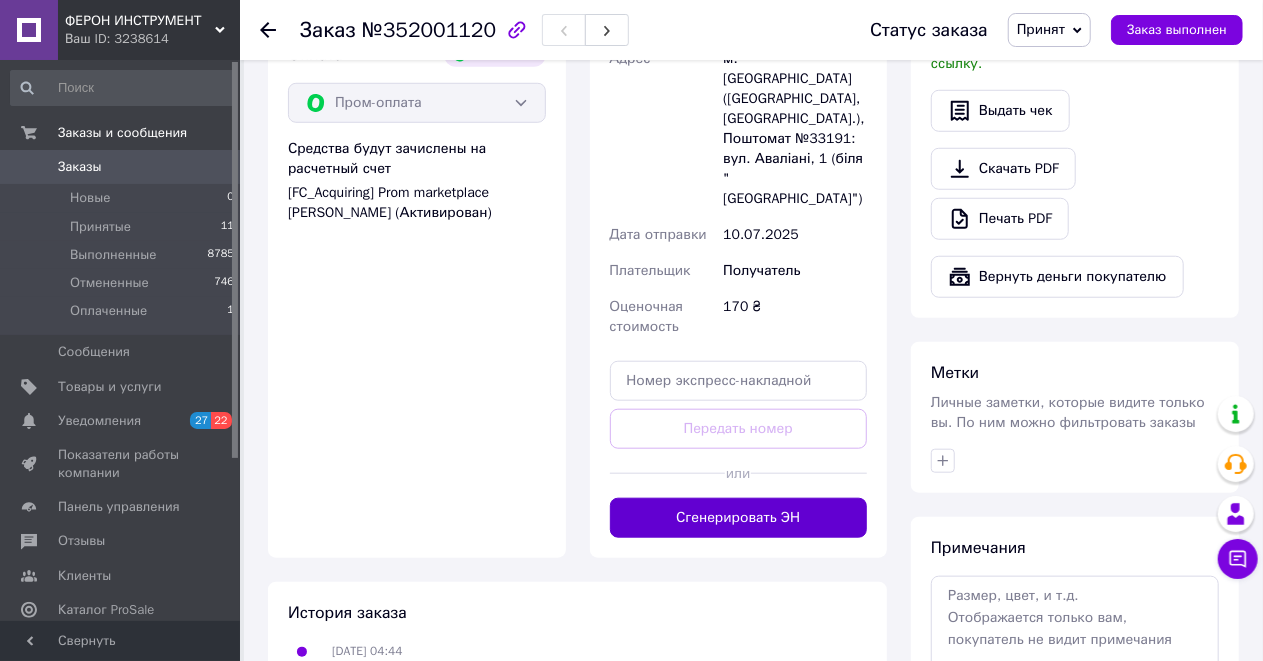 click on "Сгенерировать ЭН" at bounding box center [739, 518] 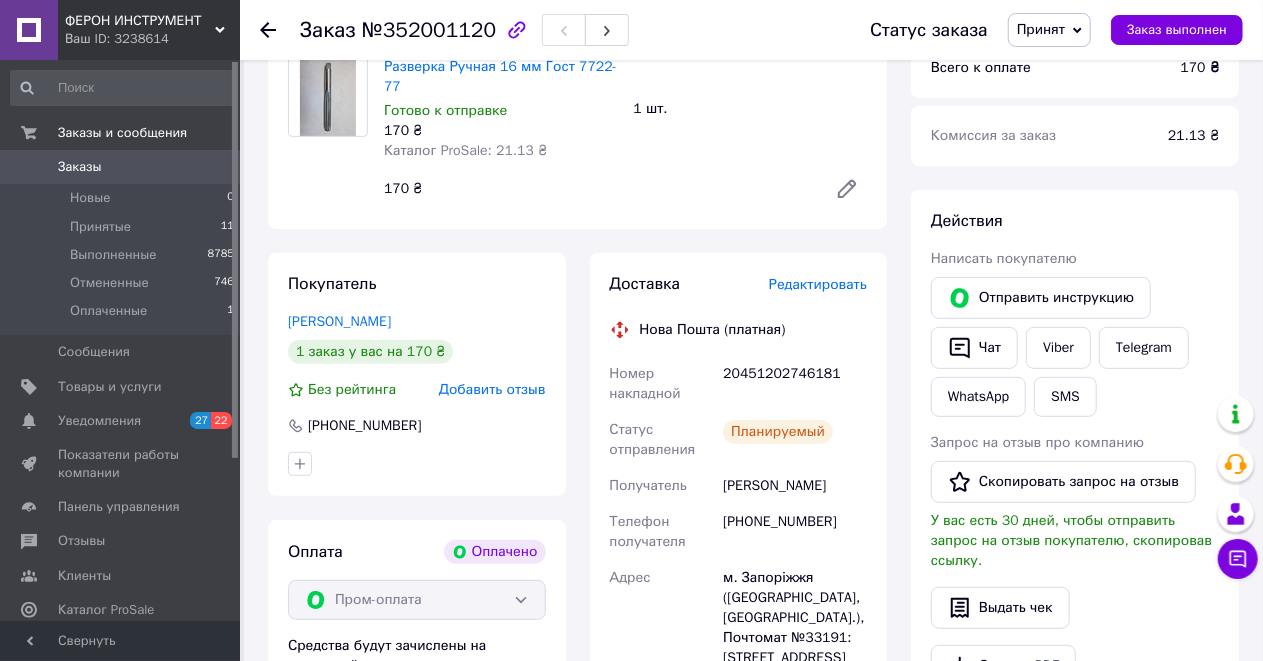 scroll, scrollTop: 200, scrollLeft: 0, axis: vertical 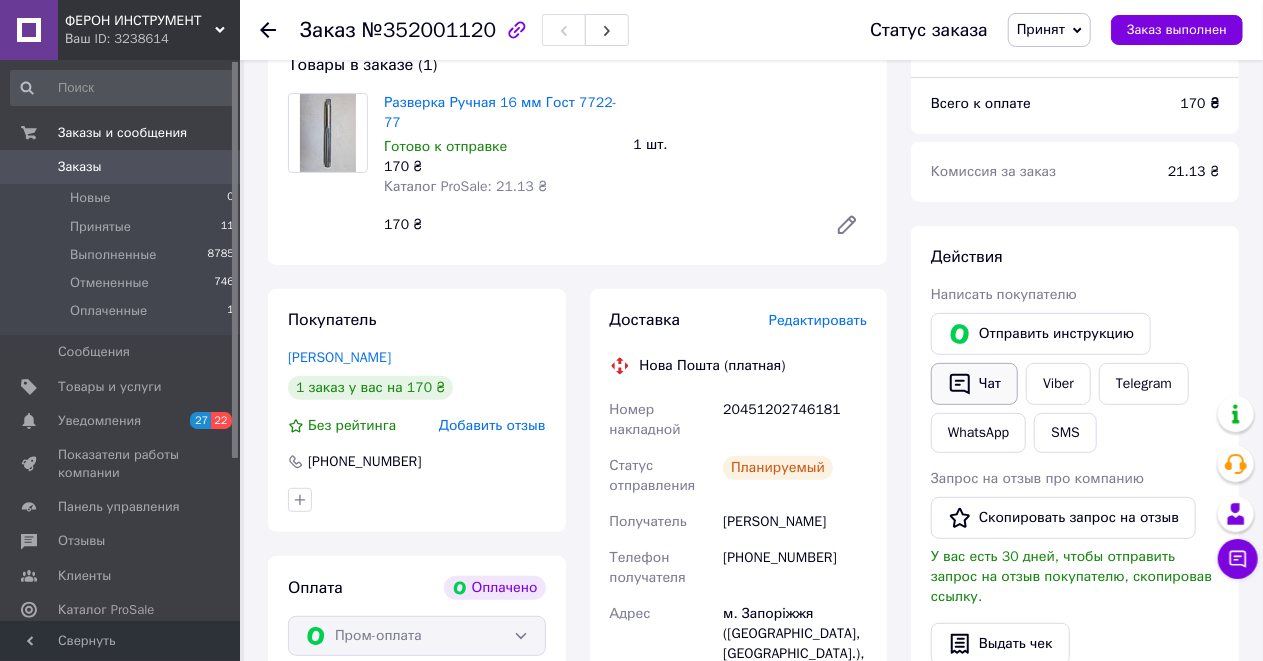 click on "Чат" at bounding box center (974, 384) 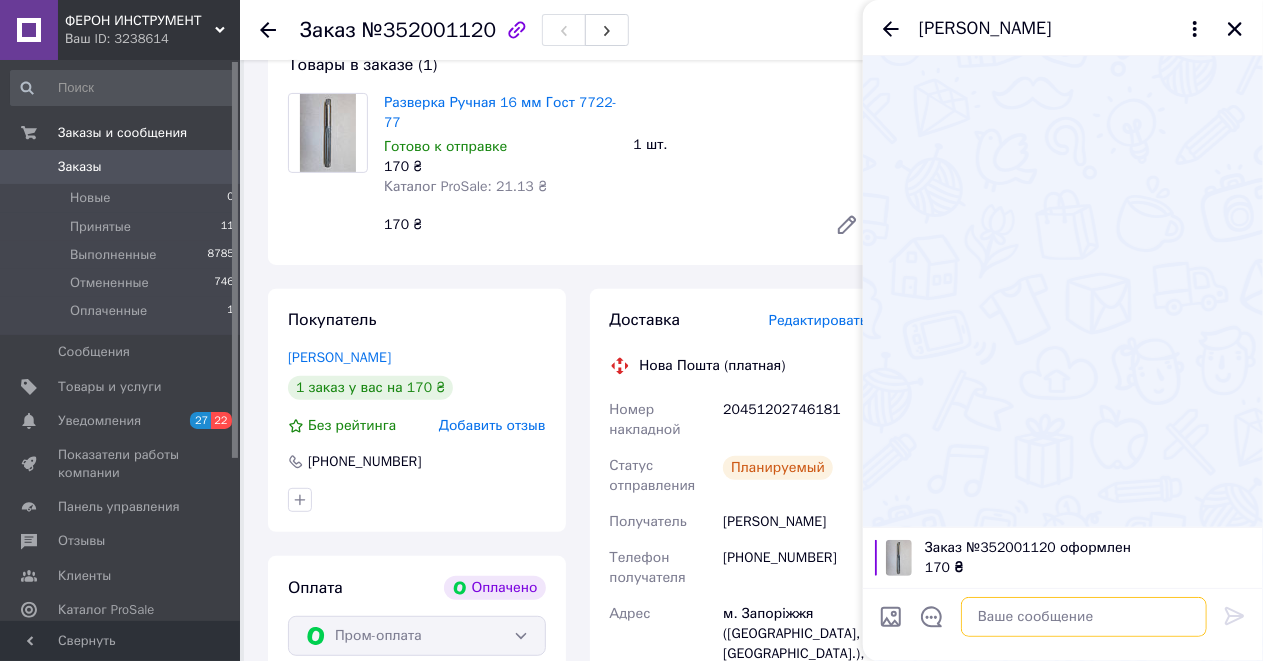 click at bounding box center (1084, 617) 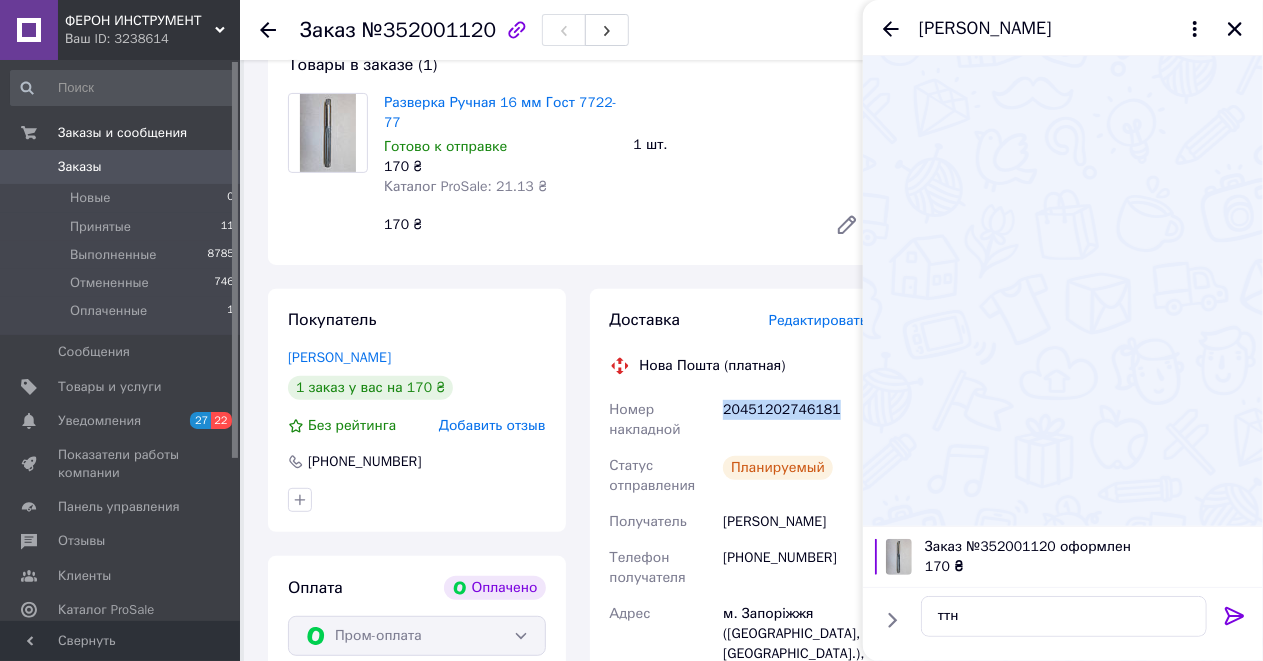 drag, startPoint x: 840, startPoint y: 436, endPoint x: 723, endPoint y: 432, distance: 117.06836 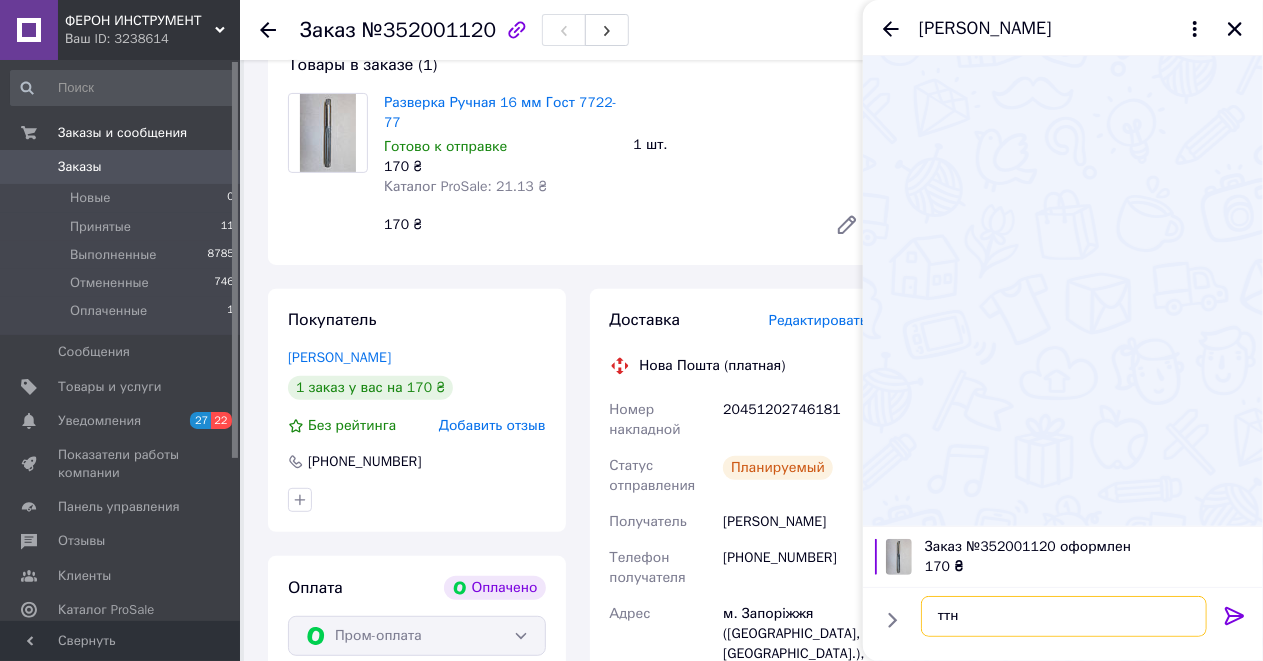 click on "ттн" at bounding box center [1064, 616] 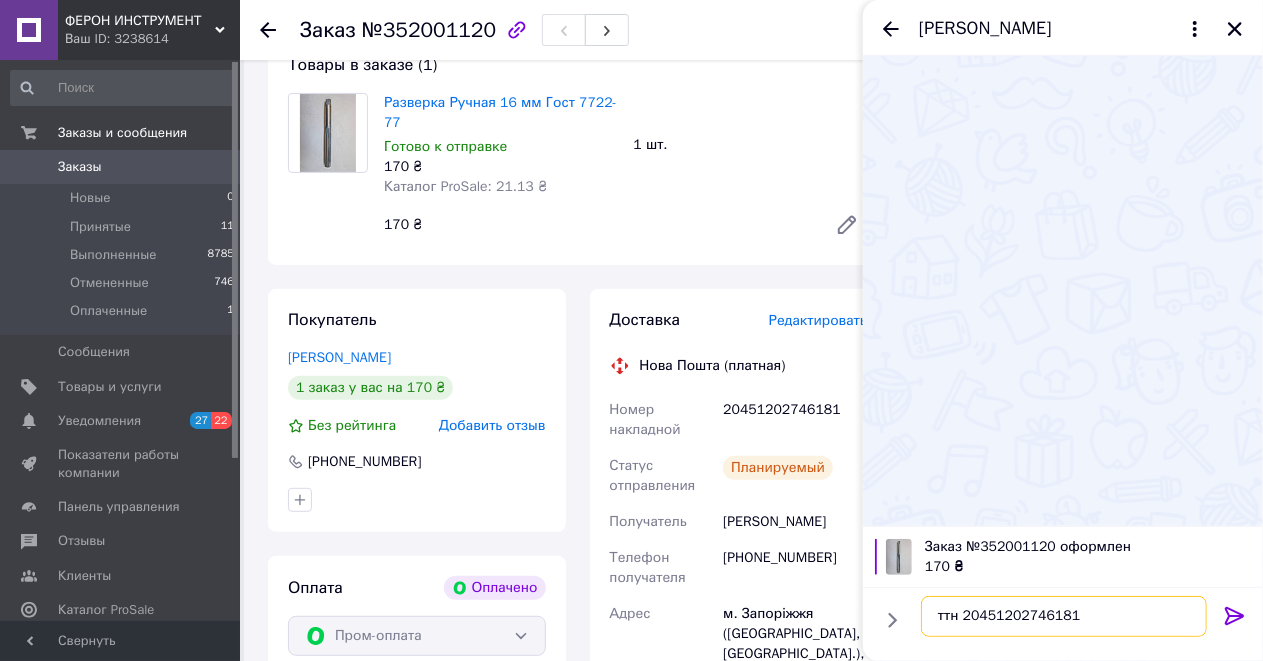 type on "ттн 20451202746181" 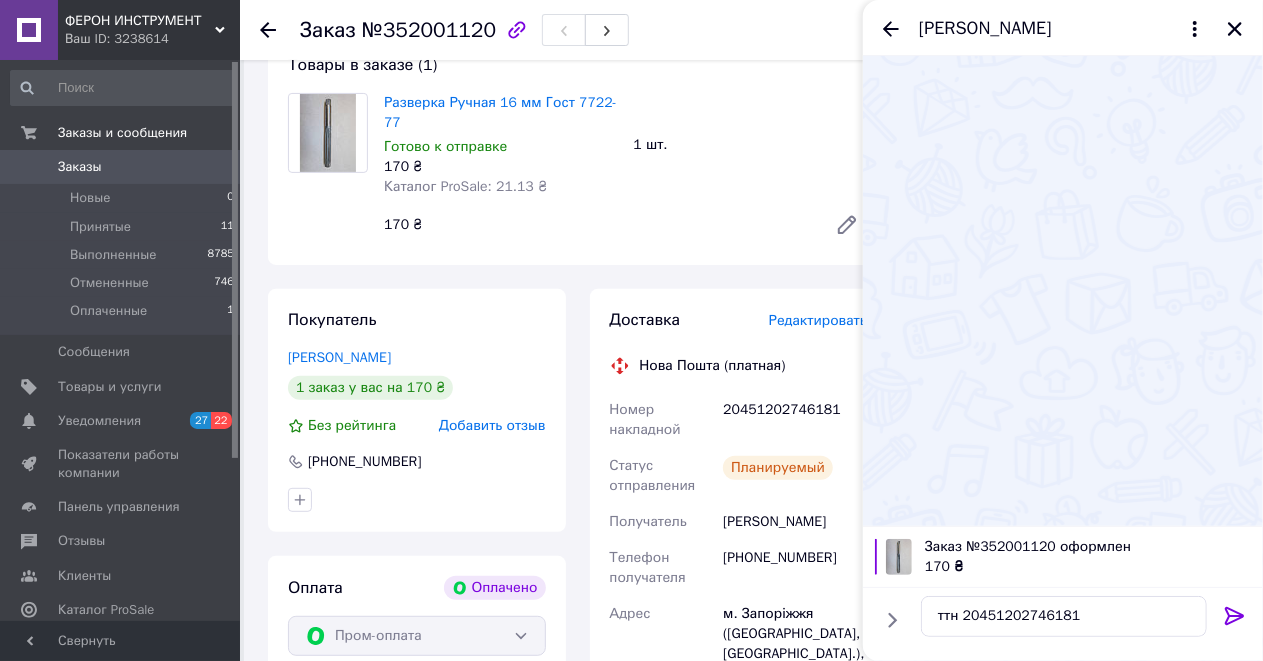 click 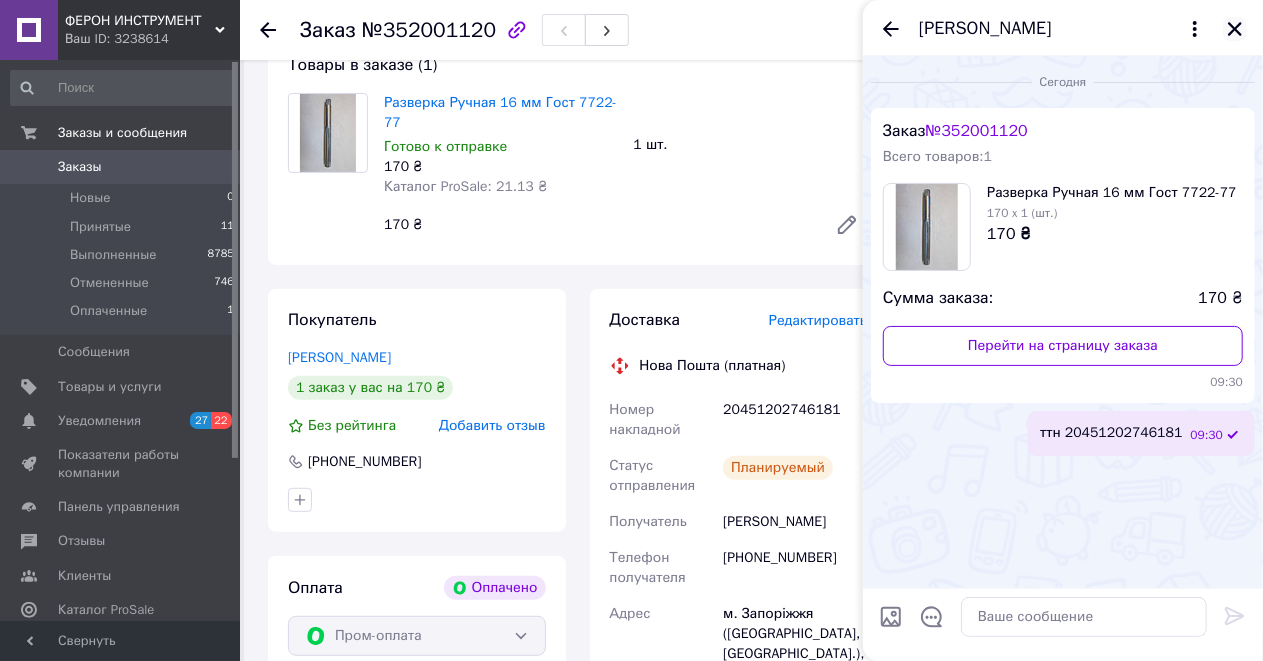 click 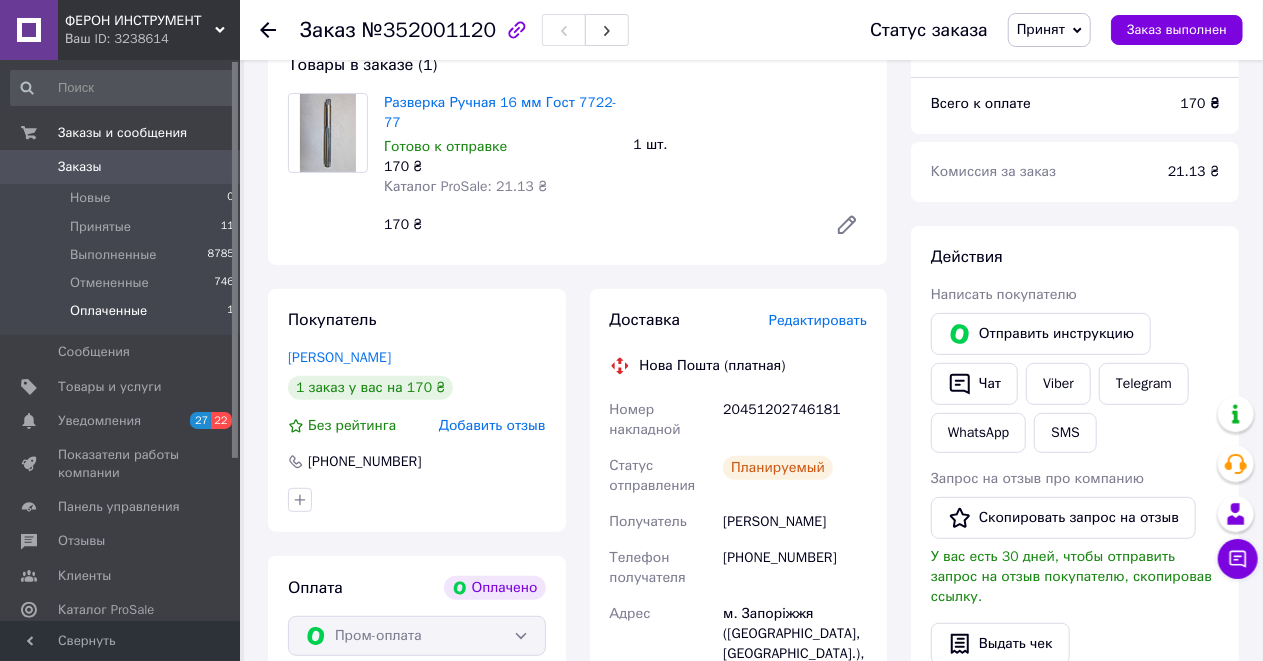 click on "Оплаченные" at bounding box center [108, 311] 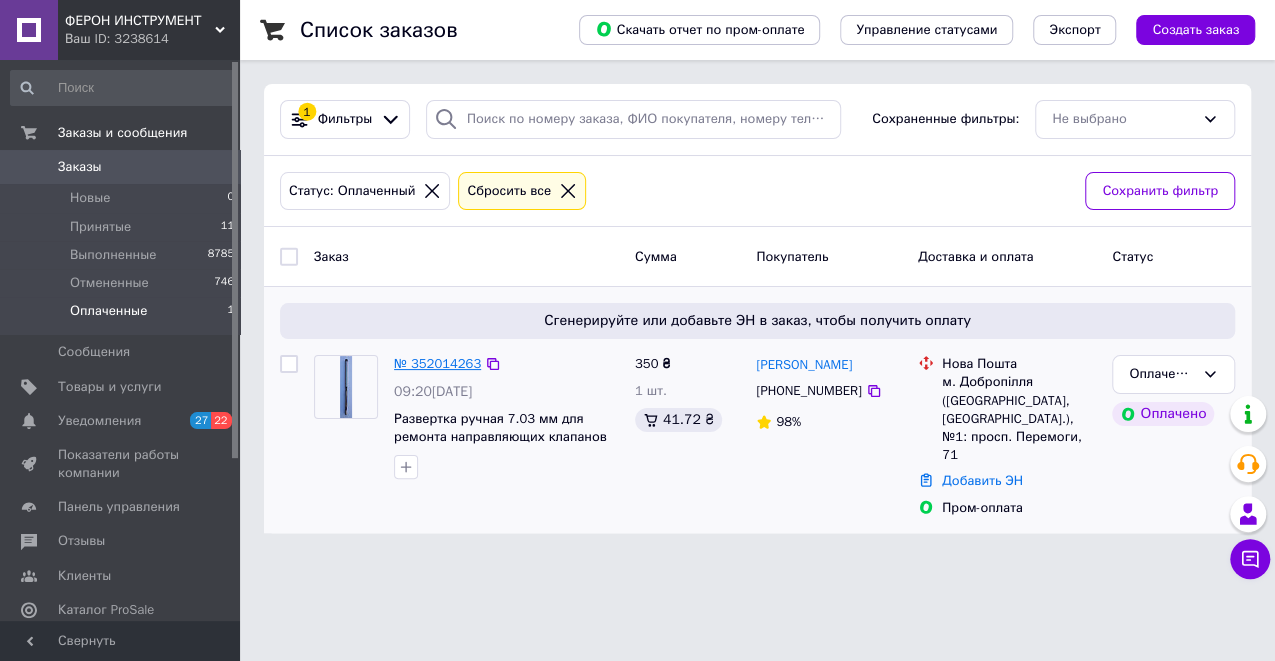 click on "№ 352014263" at bounding box center [437, 363] 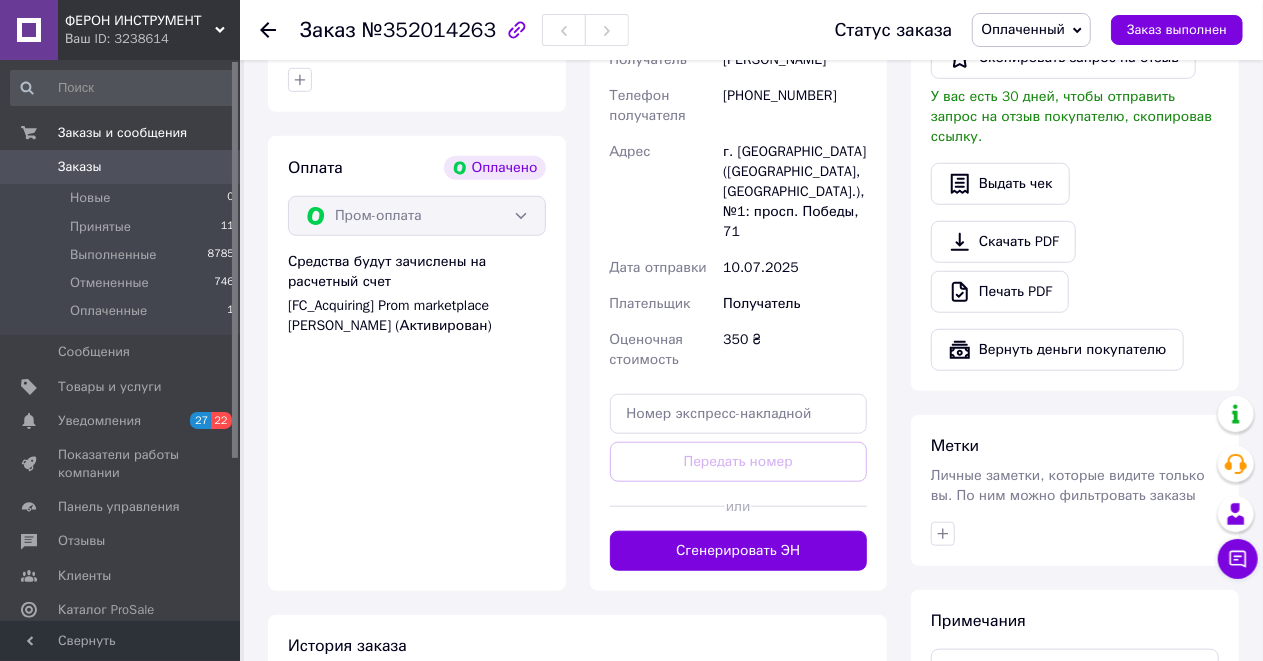 scroll, scrollTop: 666, scrollLeft: 0, axis: vertical 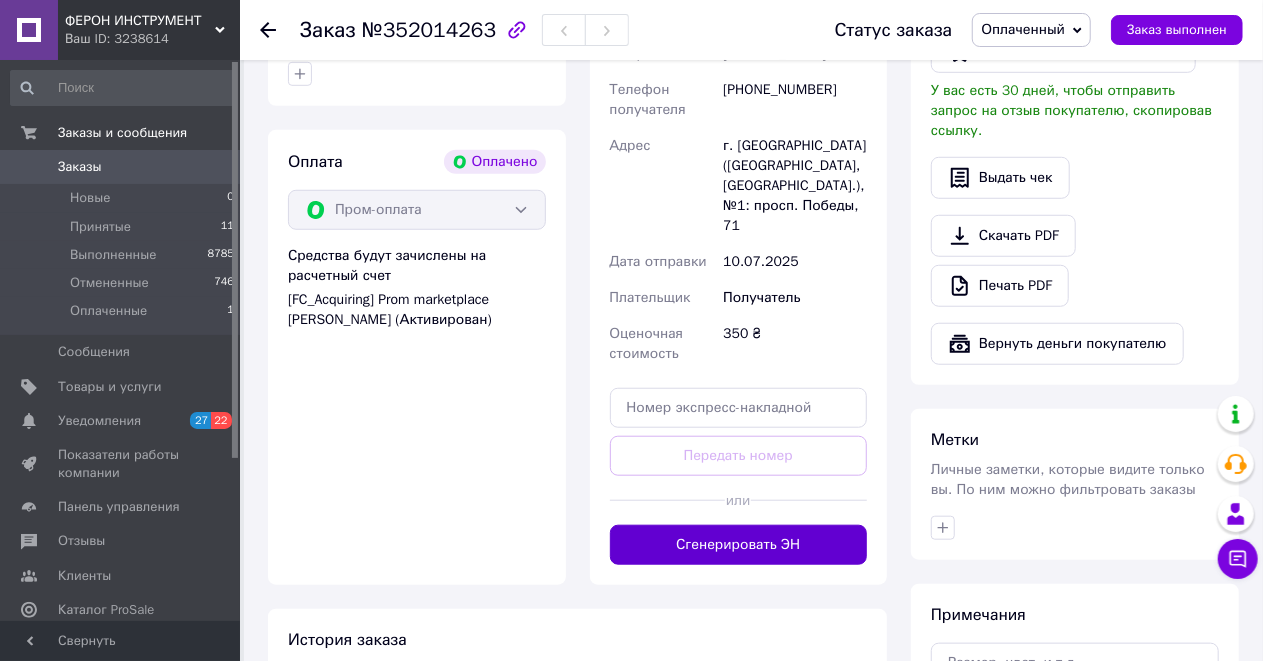 click on "Сгенерировать ЭН" at bounding box center (739, 545) 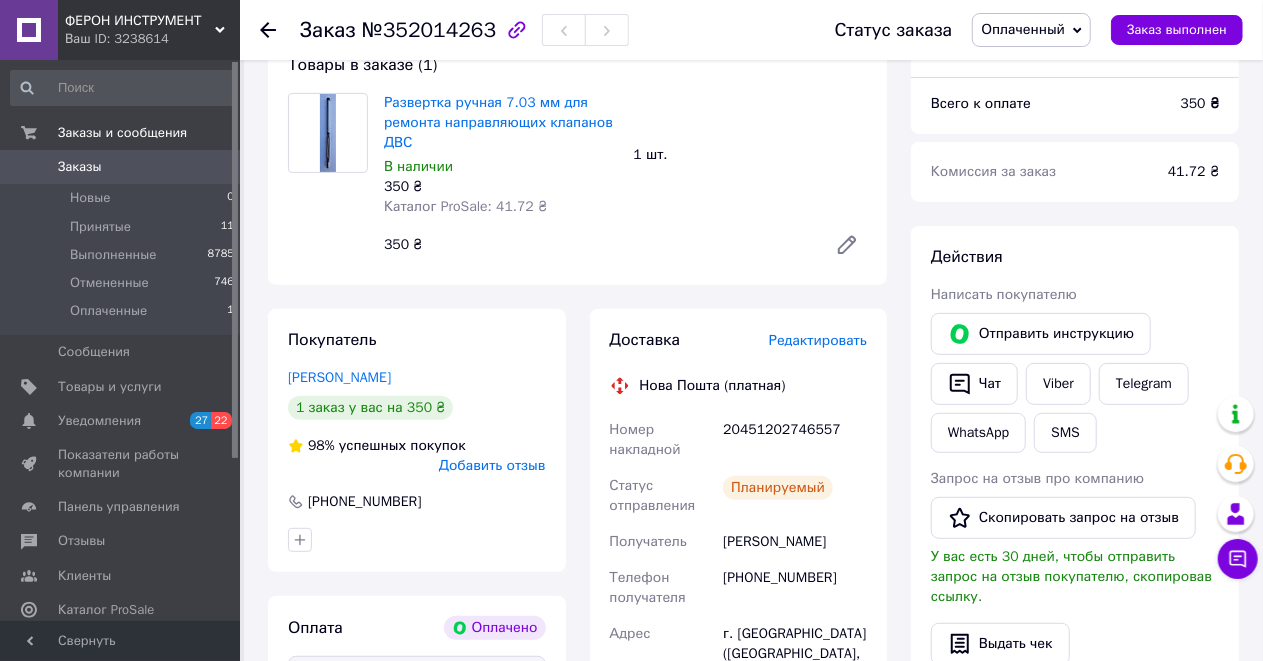 scroll, scrollTop: 200, scrollLeft: 0, axis: vertical 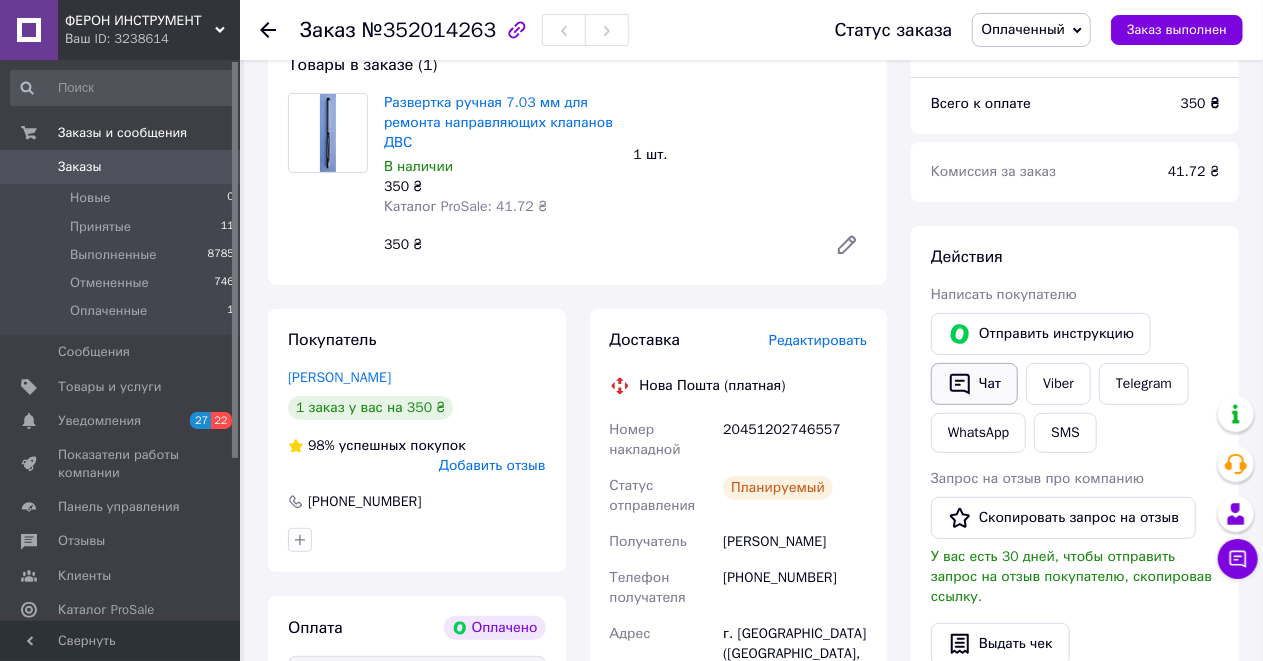 click on "Чат" at bounding box center [974, 384] 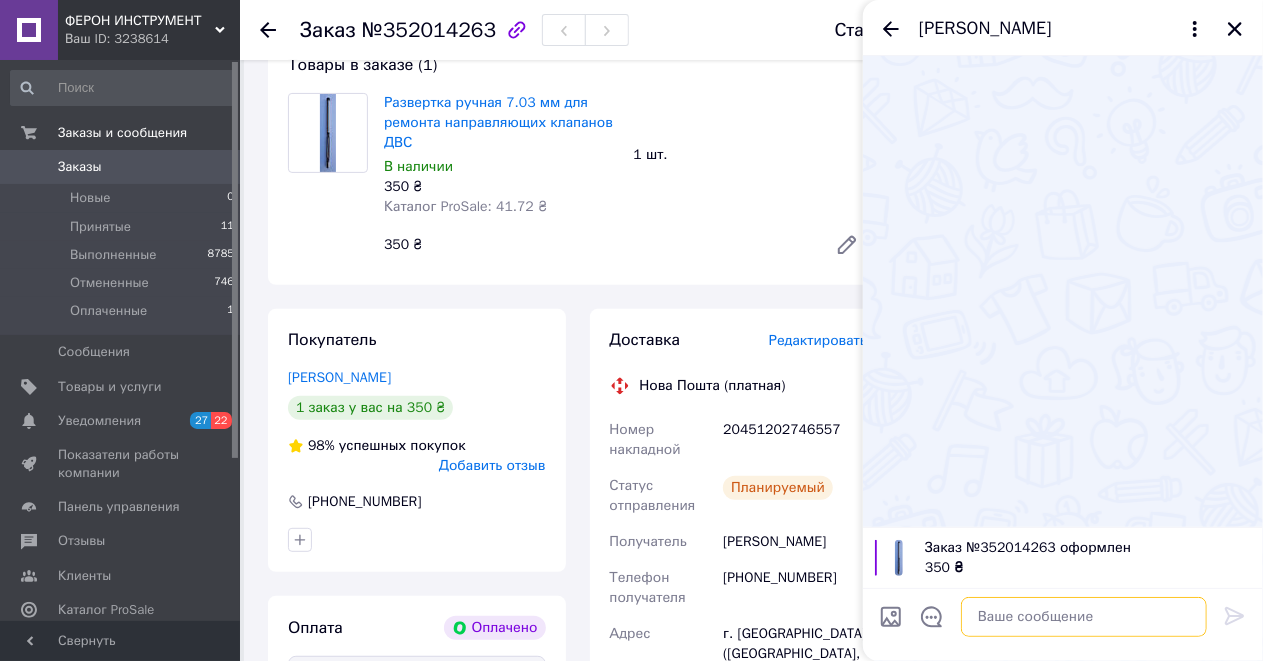 click at bounding box center (1084, 617) 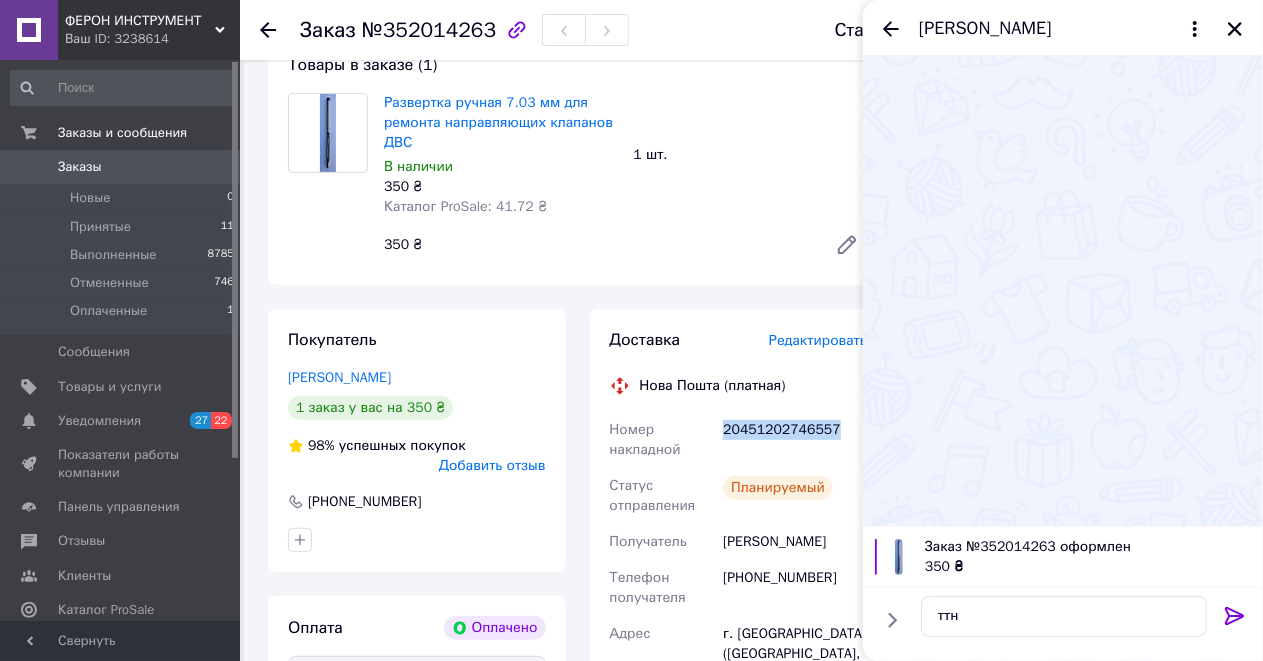 drag, startPoint x: 848, startPoint y: 460, endPoint x: 720, endPoint y: 459, distance: 128.0039 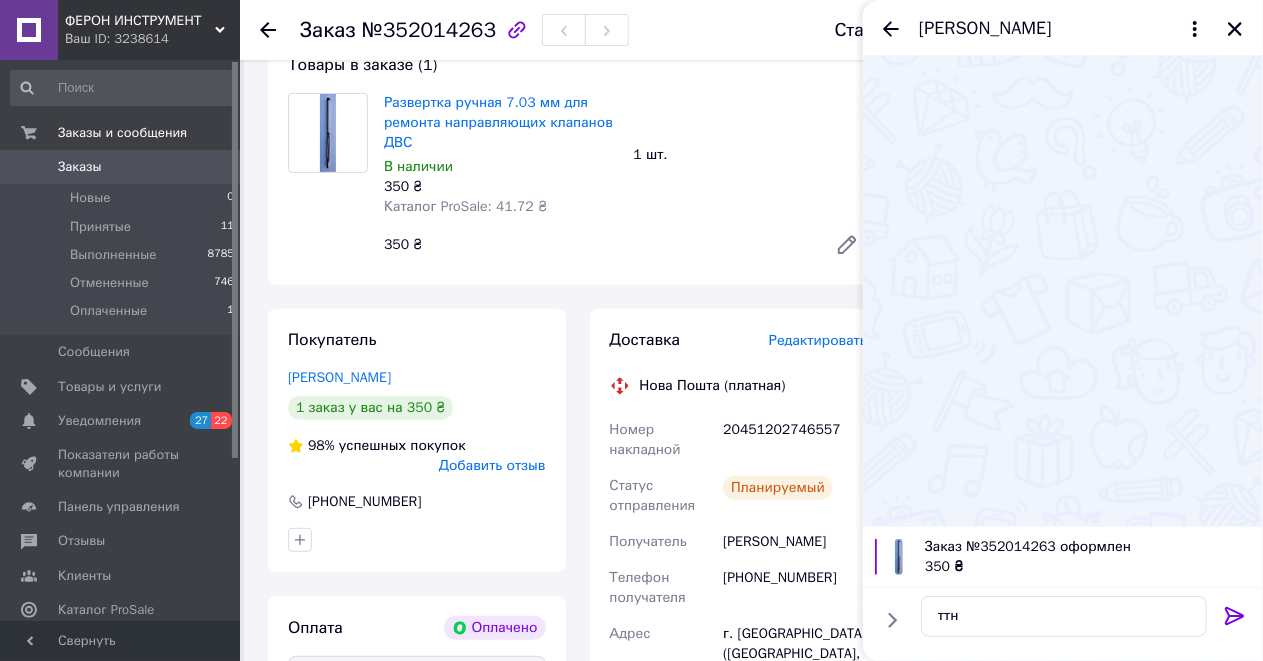 drag, startPoint x: 718, startPoint y: 459, endPoint x: 702, endPoint y: 450, distance: 18.35756 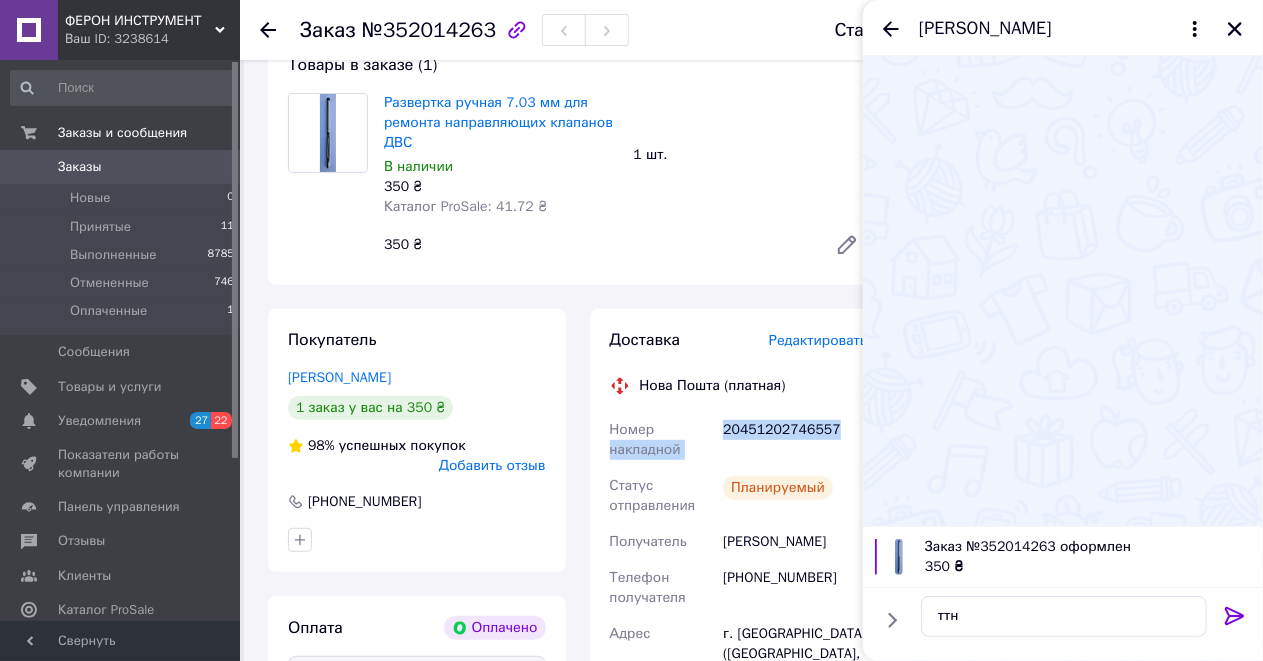 drag, startPoint x: 718, startPoint y: 453, endPoint x: 844, endPoint y: 457, distance: 126.06348 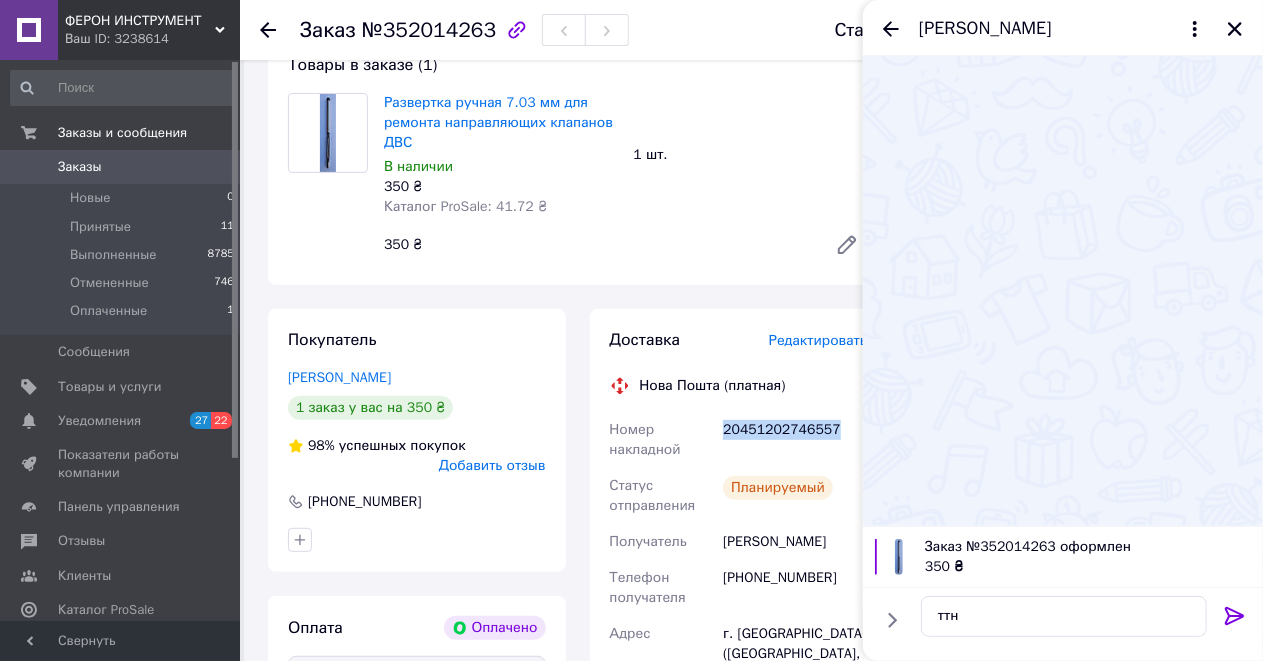 drag, startPoint x: 830, startPoint y: 458, endPoint x: 726, endPoint y: 455, distance: 104.04326 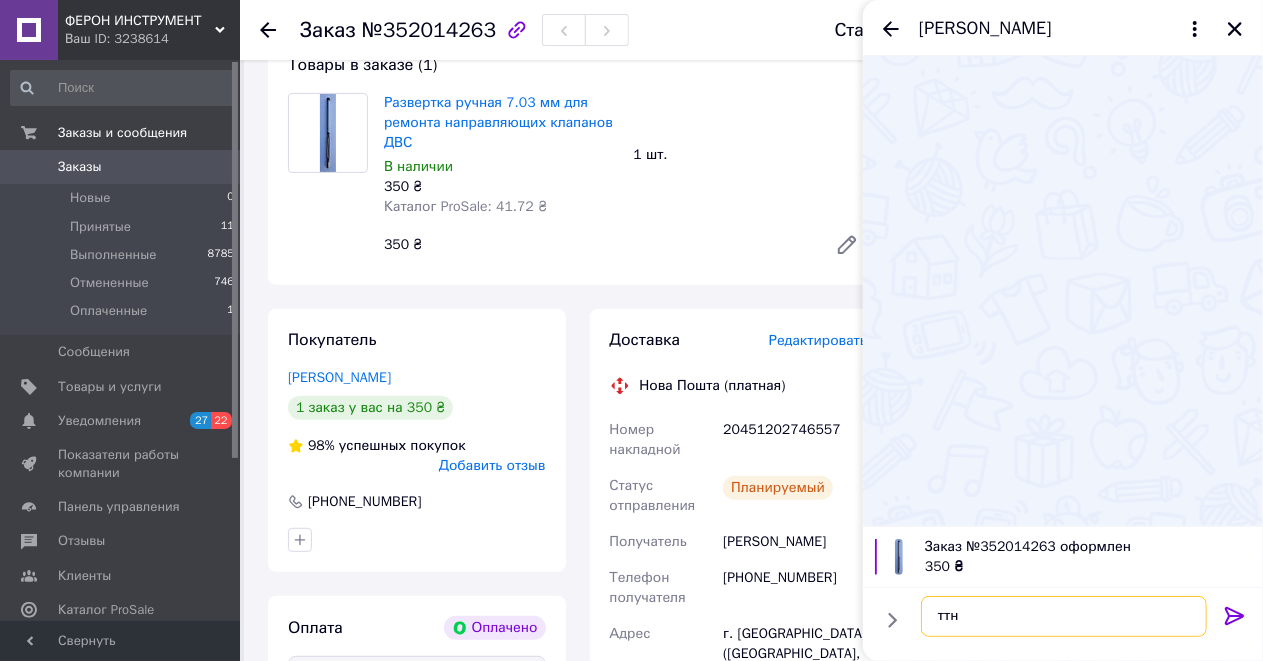 click on "ттн" at bounding box center (1064, 616) 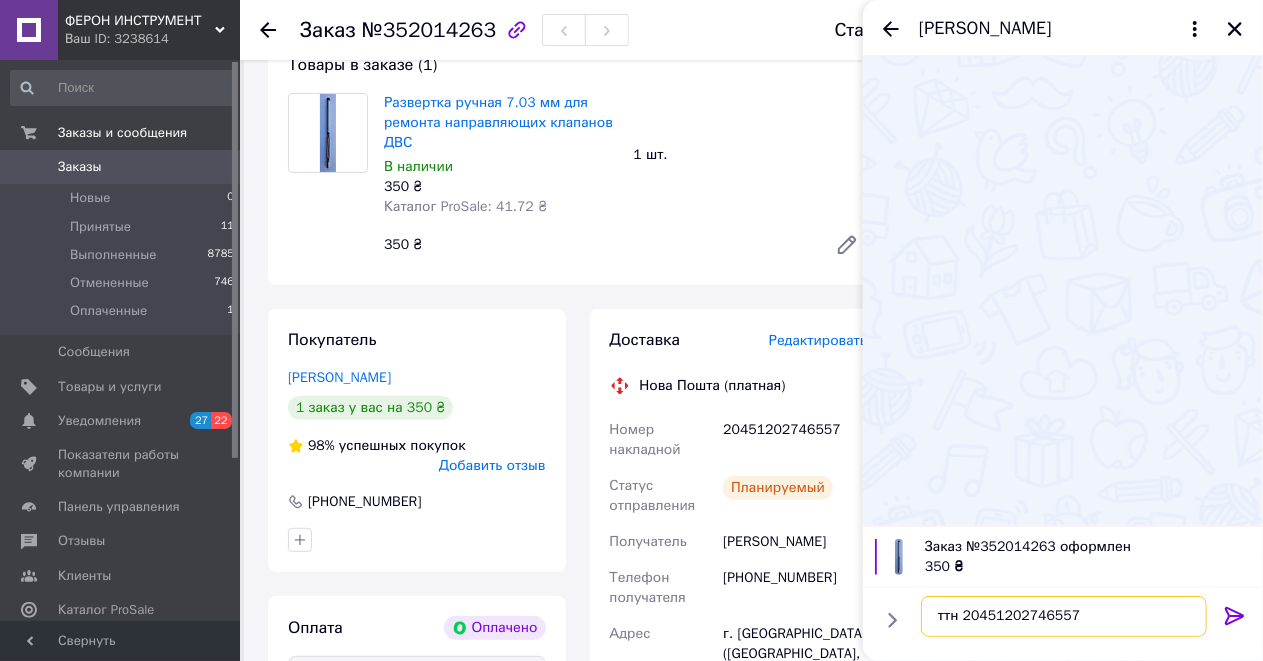 type on "ттн 20451202746557" 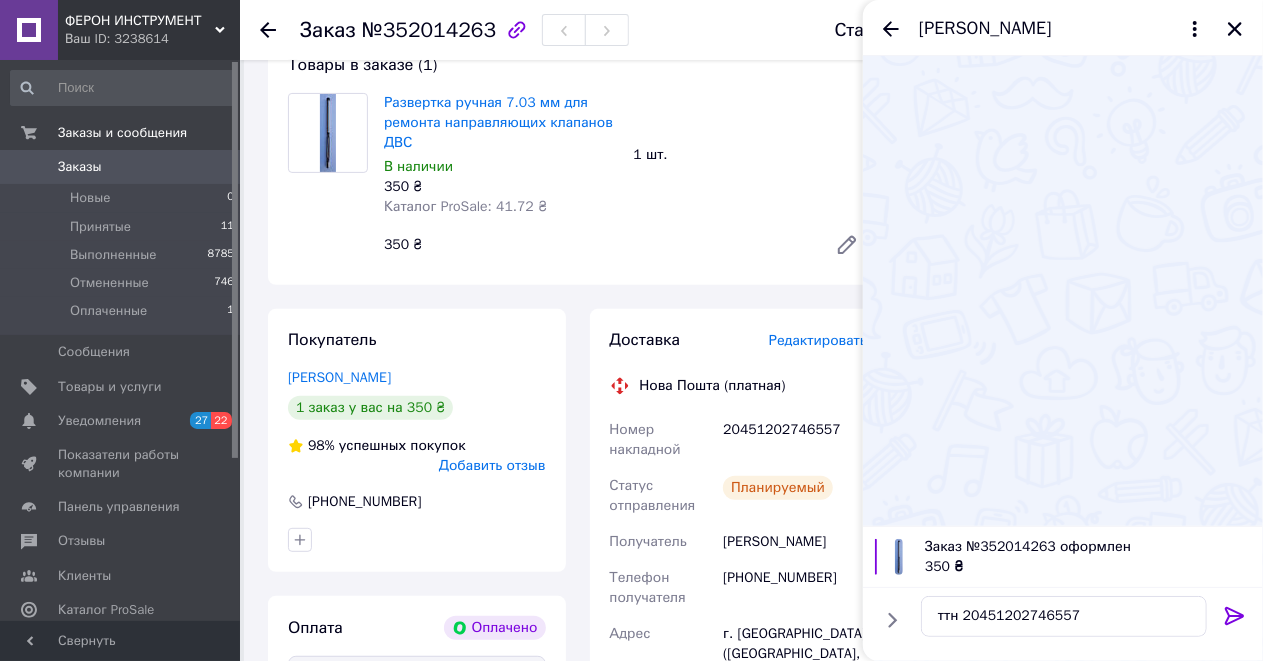 click 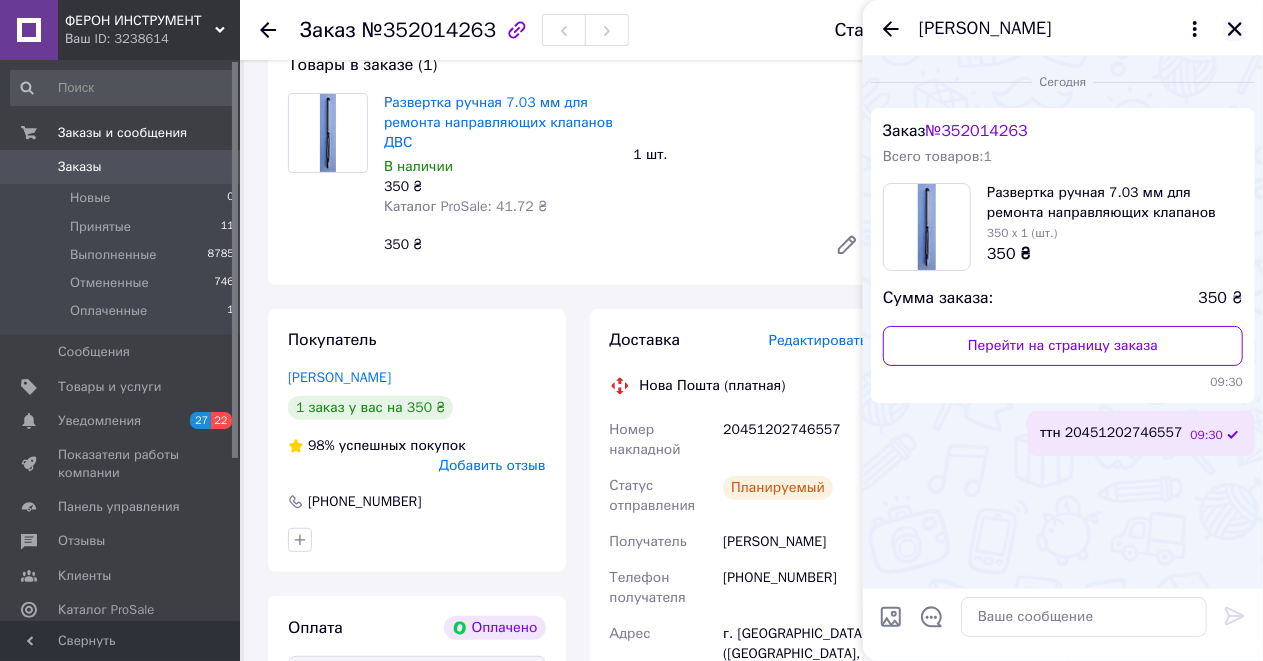 click 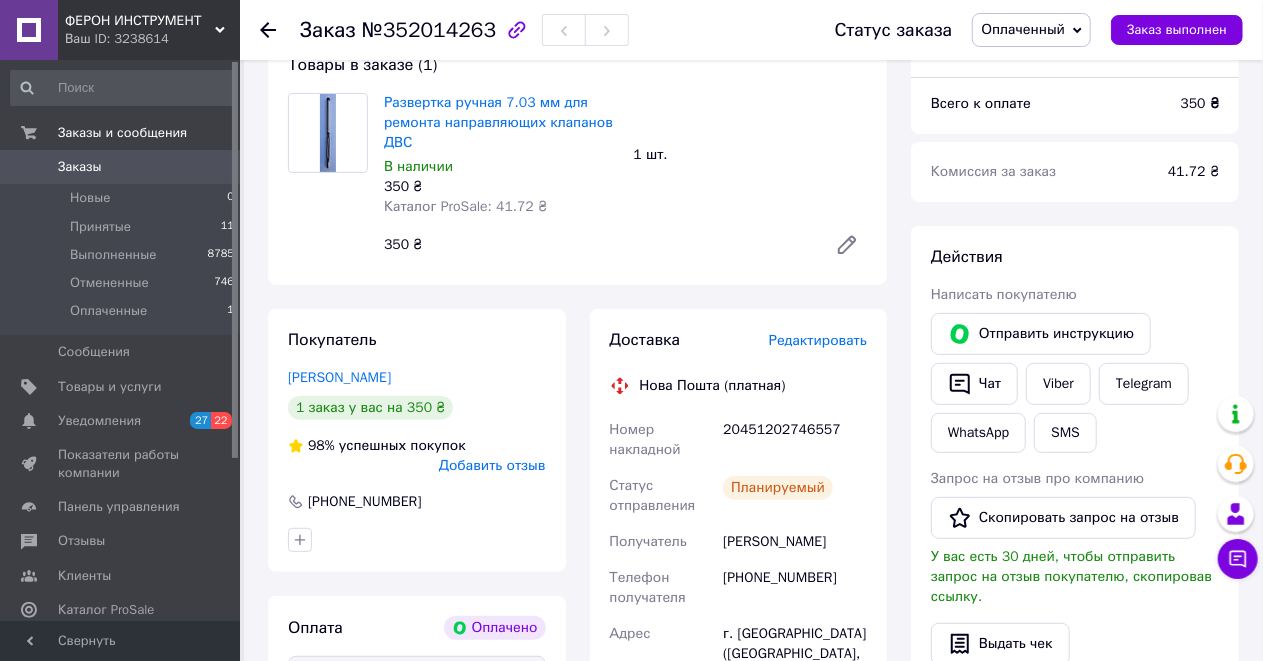 click on "Заказ с приложения Оплачено 10.07.2025 | 09:20 Товары в заказе (1) Развертка ручная 7.03 мм для ремонта направляющих клапанов ДВС В наличии 350 ₴ Каталог ProSale: 41.72 ₴  1 шт. 350 ₴ Покупатель Бас Александр 1 заказ у вас на 350 ₴ 98%   успешных покупок Добавить отзыв +380669423768 Оплата Оплачено Пром-оплата Средства будут зачислены на расчетный счет [FC_Acquiring] Prom marketplace Борисенко Валерій Анатолійович (Активирован) Доставка Редактировать Нова Пошта (платная) Номер накладной 20451202746557 Статус отправления Планируемый Получатель Бас Александр Телефон получателя +380669423768 Адрес 10.07.2025 350 ₴ 350" at bounding box center (577, 636) 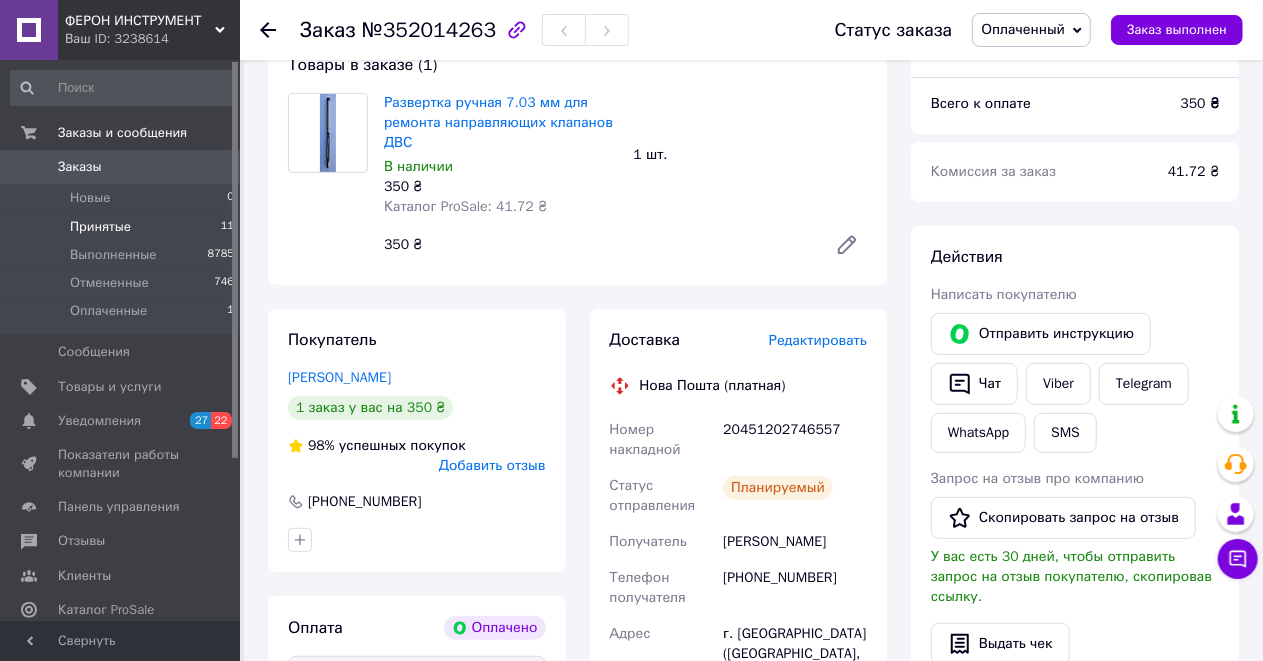 click on "Принятые" at bounding box center (100, 227) 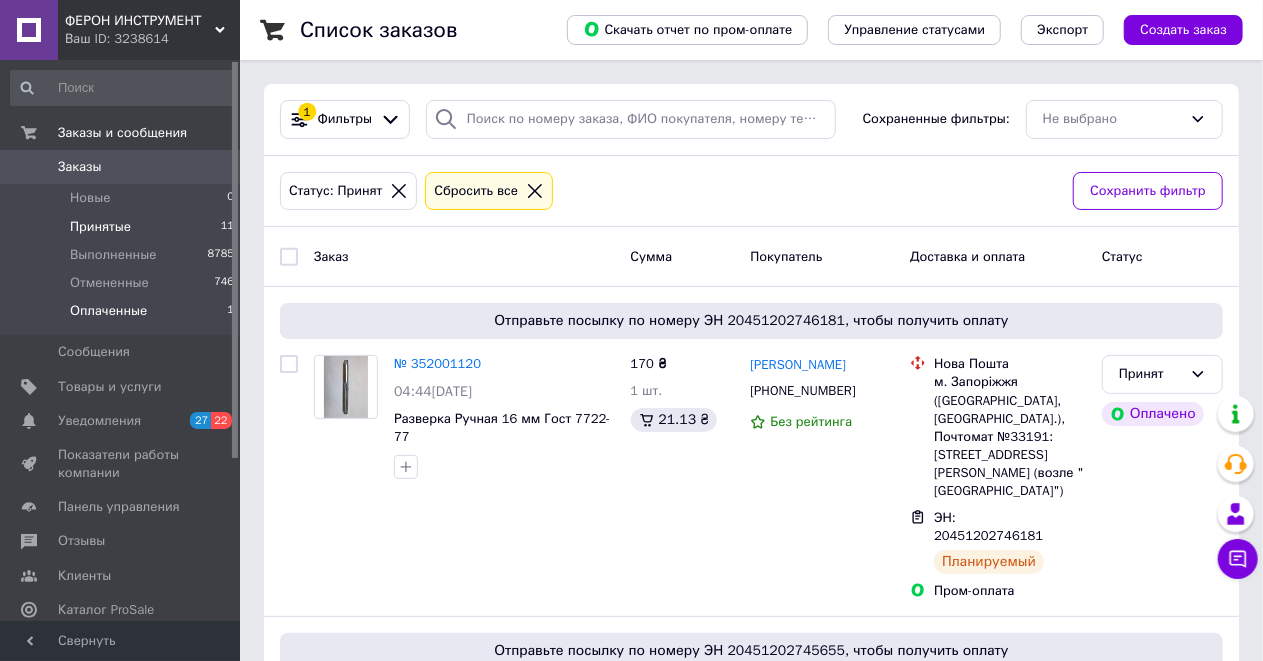 click on "Оплаченные" at bounding box center (108, 311) 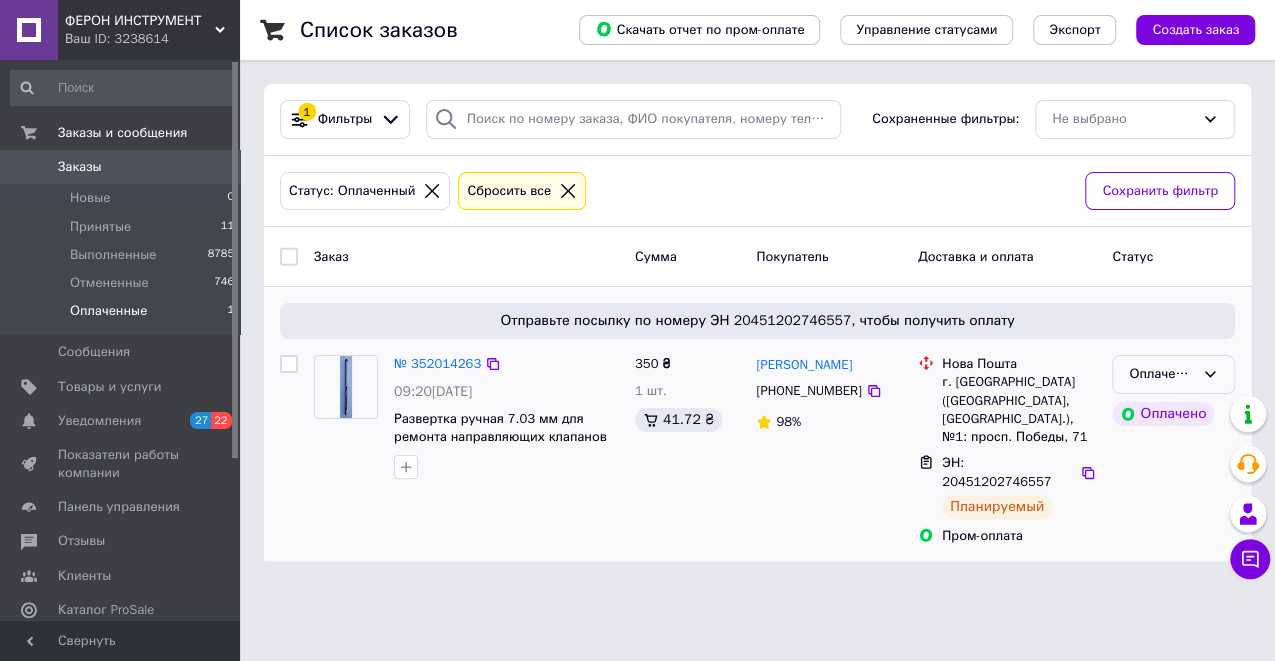 click 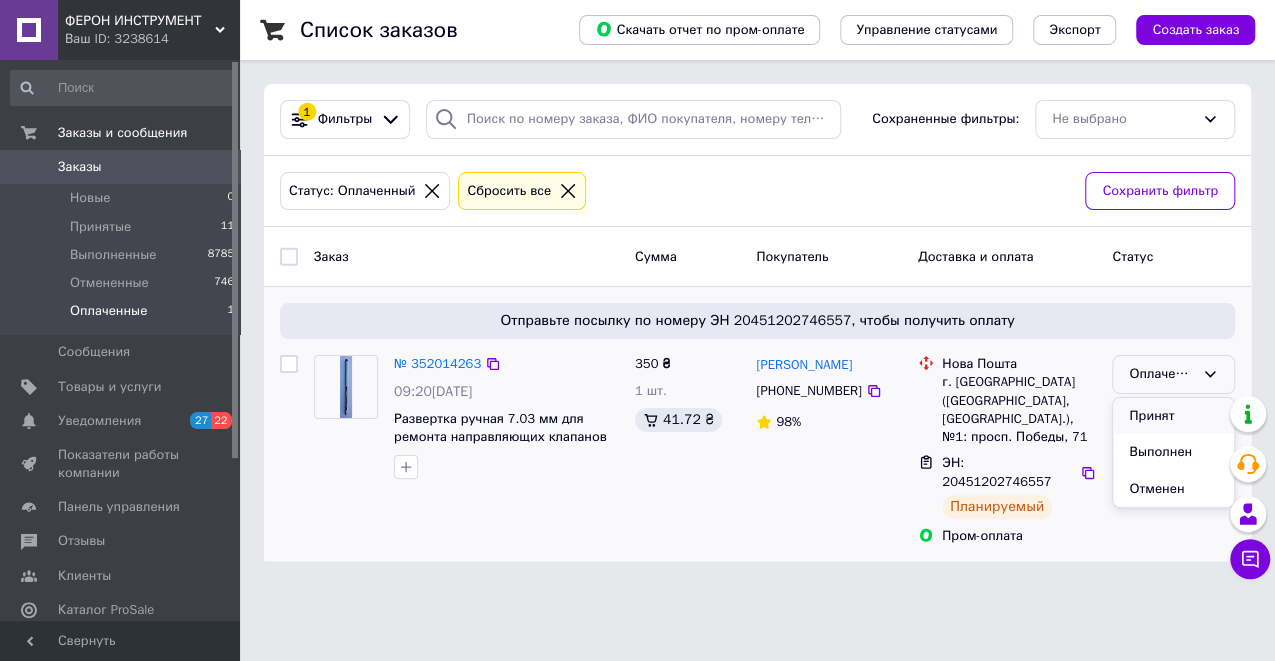 click on "Принят" at bounding box center (1173, 416) 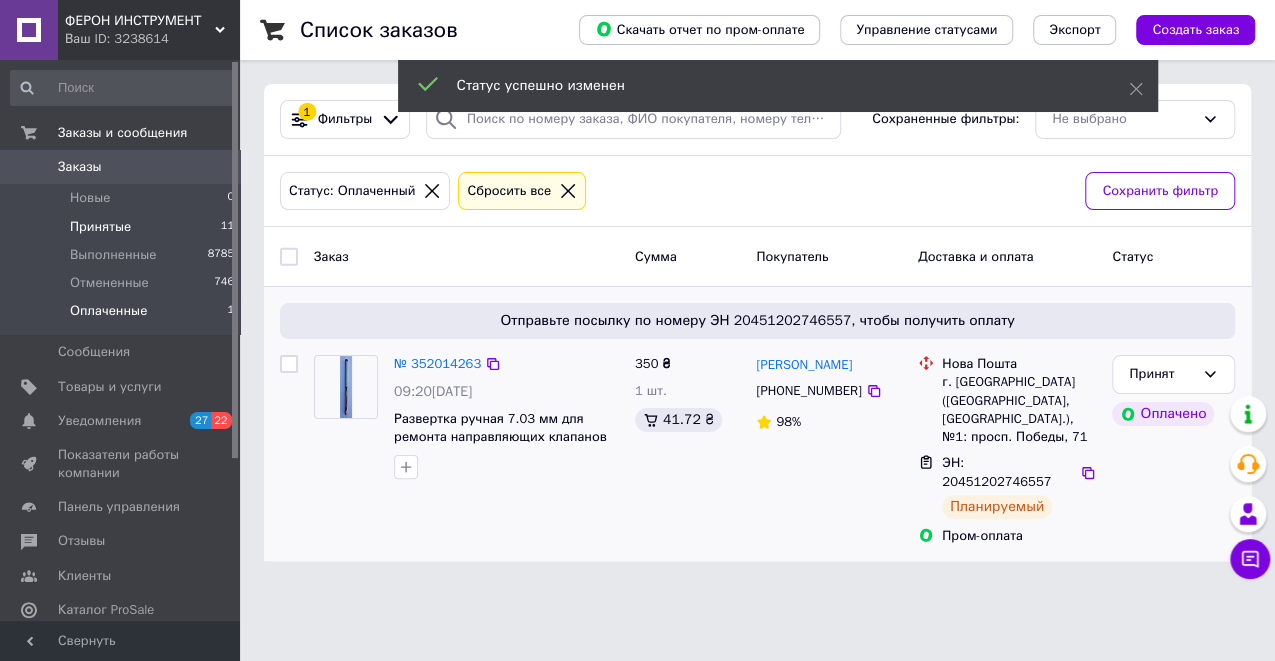click on "Принятые" at bounding box center (100, 227) 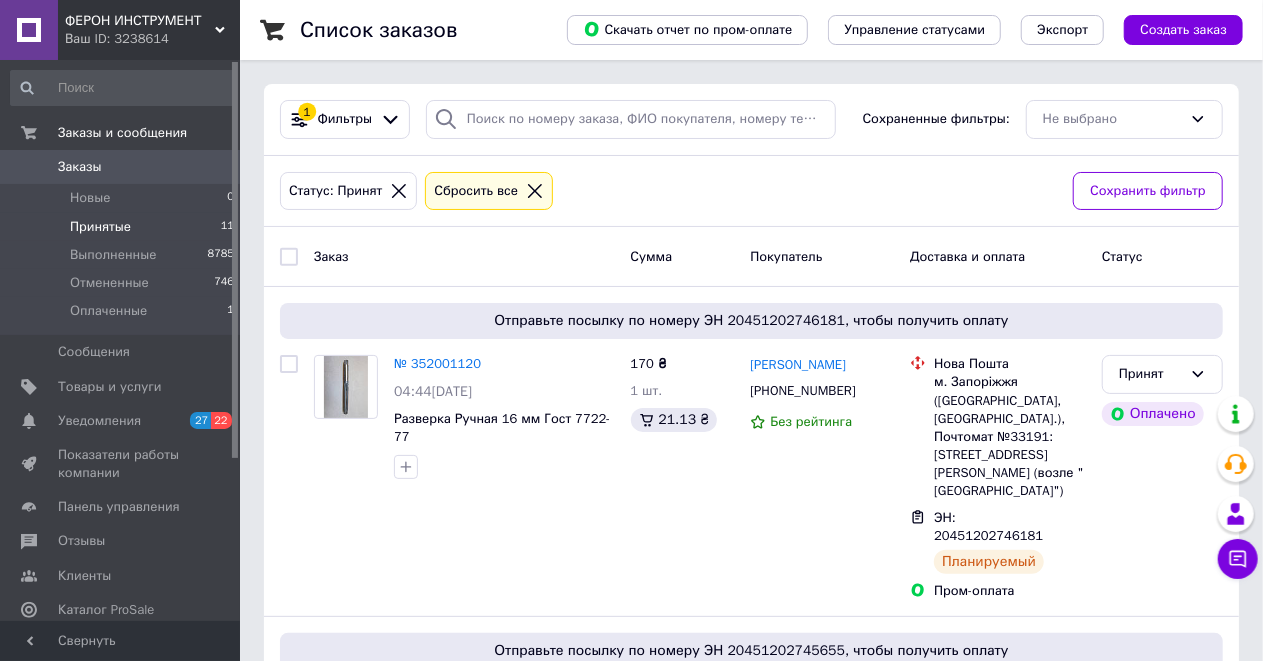 click on "Принятые" at bounding box center [100, 227] 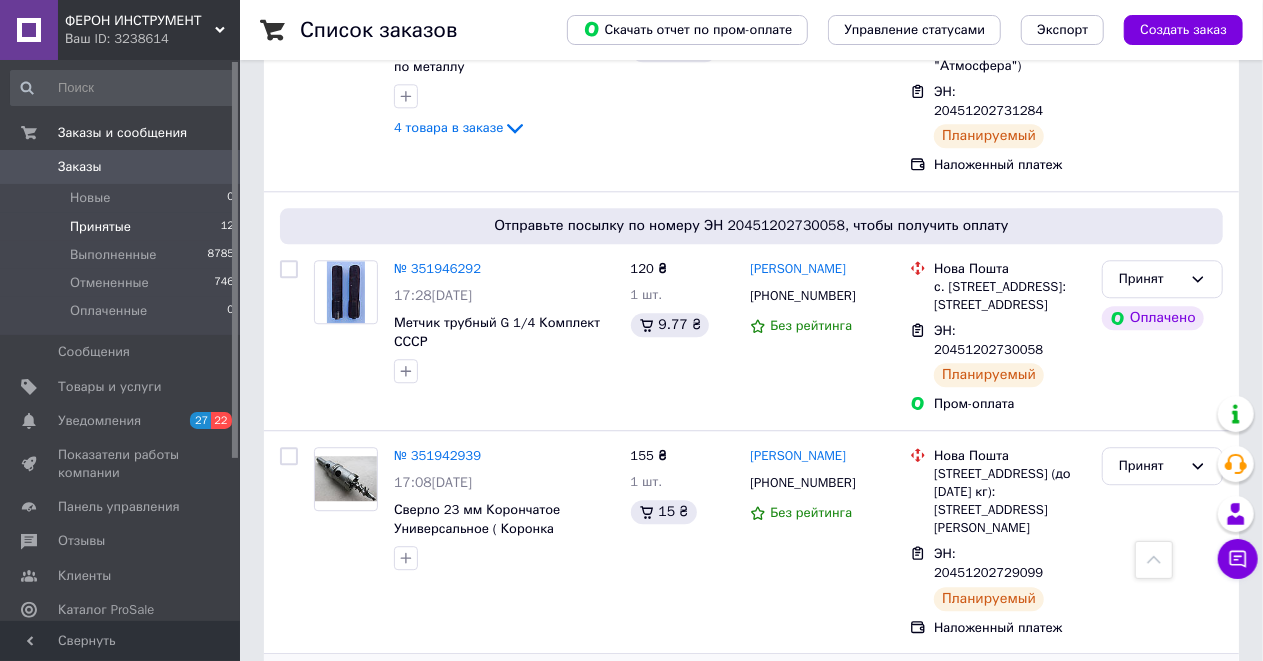 scroll, scrollTop: 2539, scrollLeft: 0, axis: vertical 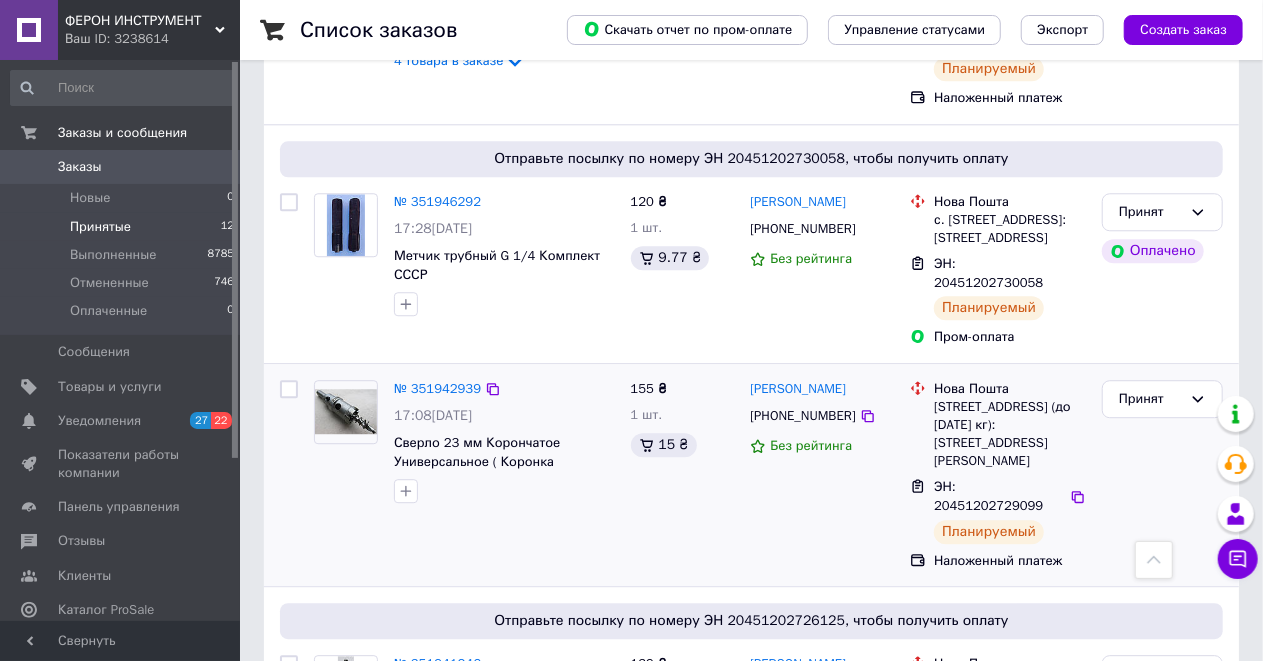 click on "[PERSON_NAME] [PHONE_NUMBER] Без рейтинга" at bounding box center [822, 475] 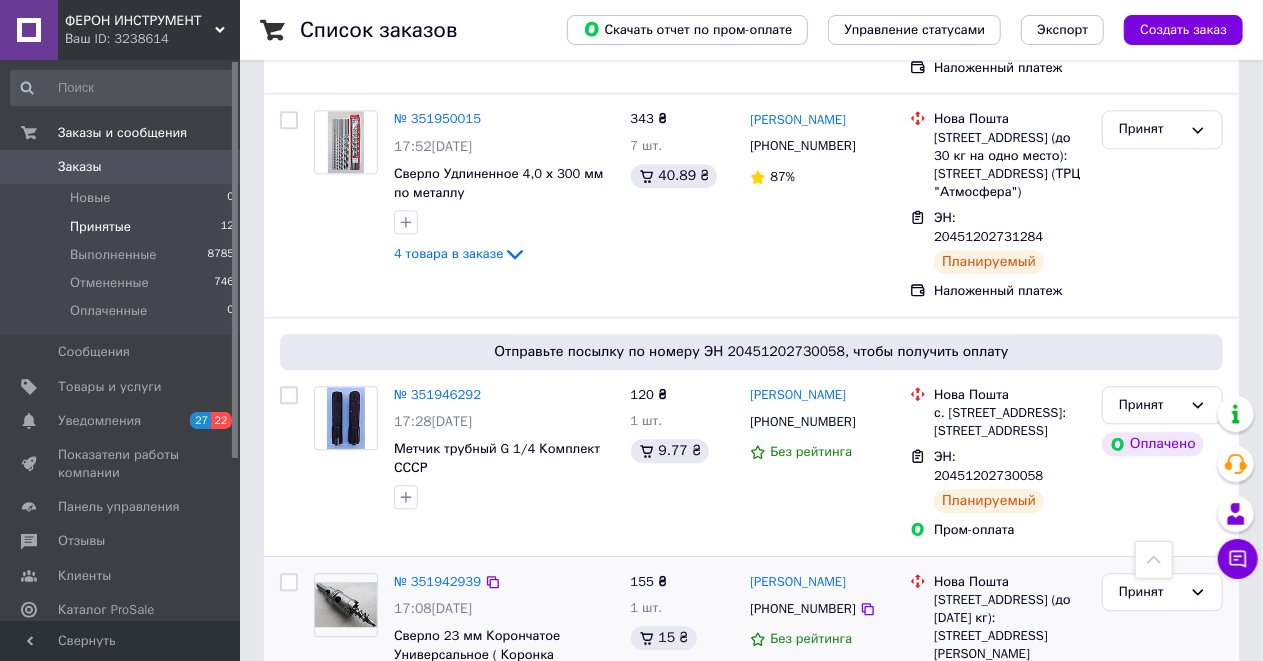 scroll, scrollTop: 2272, scrollLeft: 0, axis: vertical 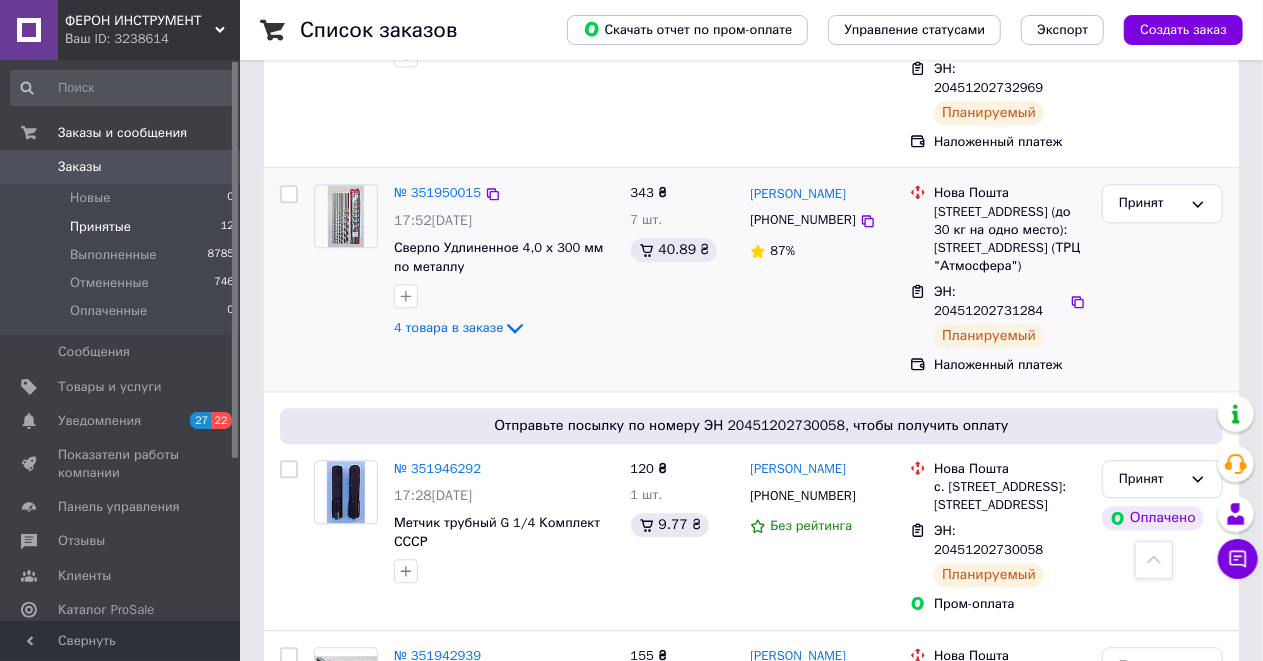 click on "[PERSON_NAME] [PHONE_NUMBER] 87%" at bounding box center [822, 279] 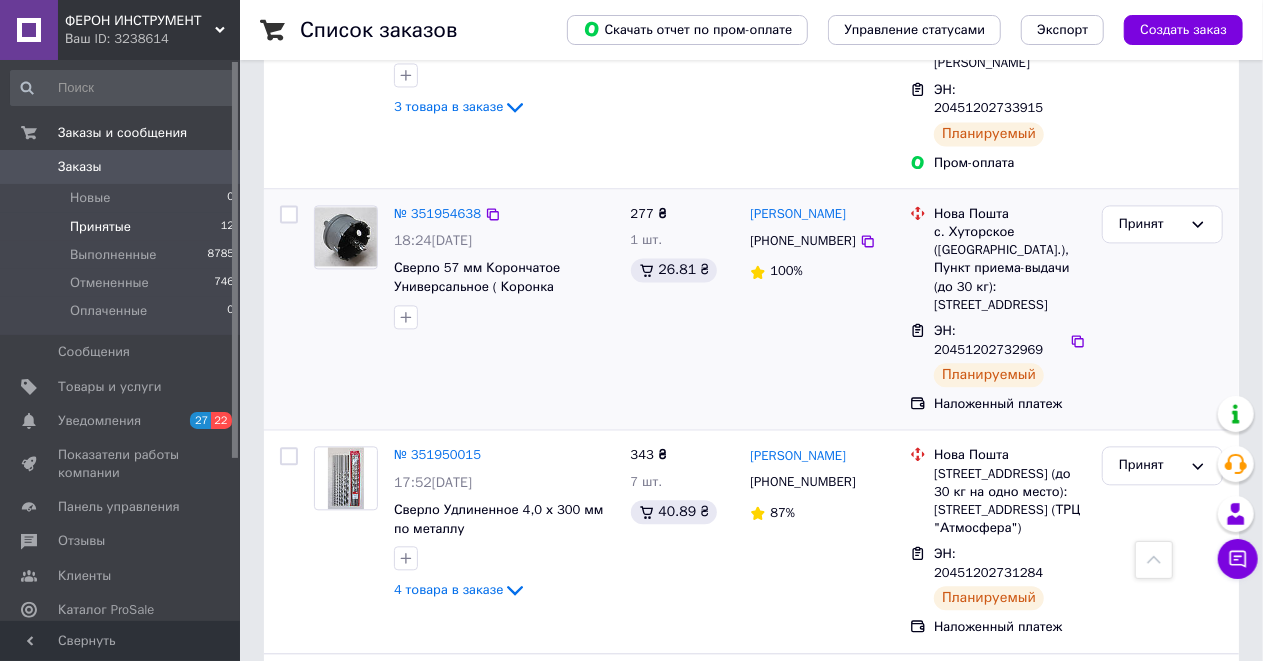 scroll, scrollTop: 2006, scrollLeft: 0, axis: vertical 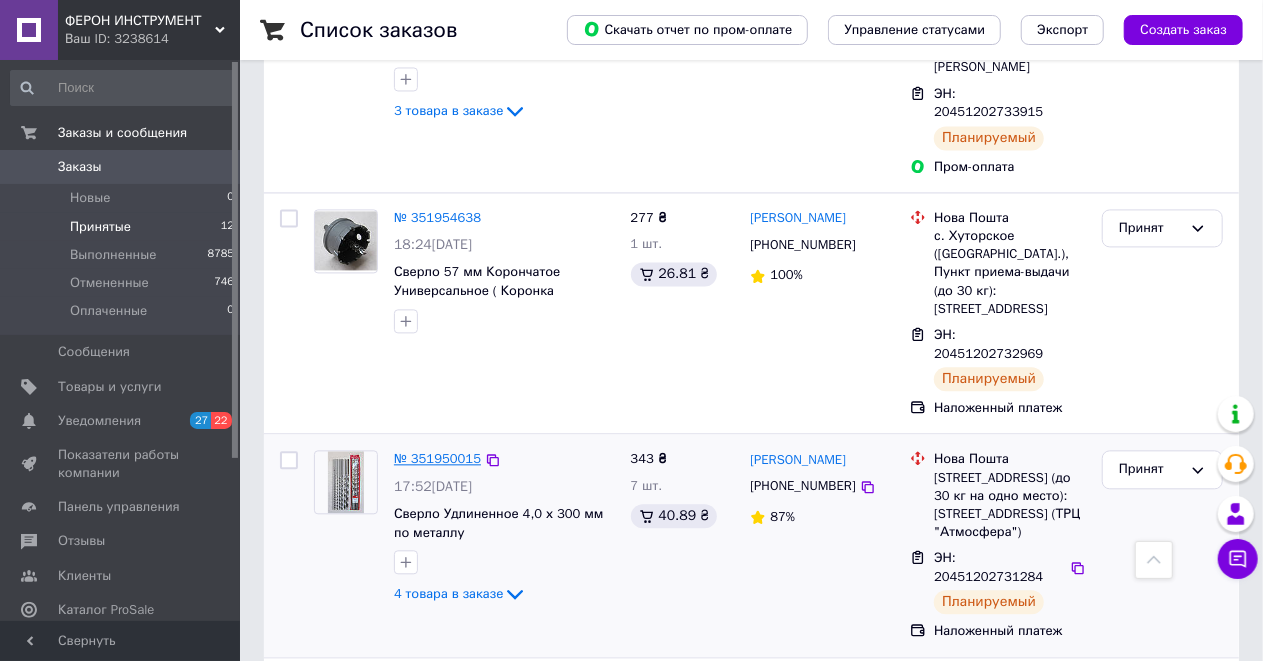 click on "№ 351950015" at bounding box center (437, 458) 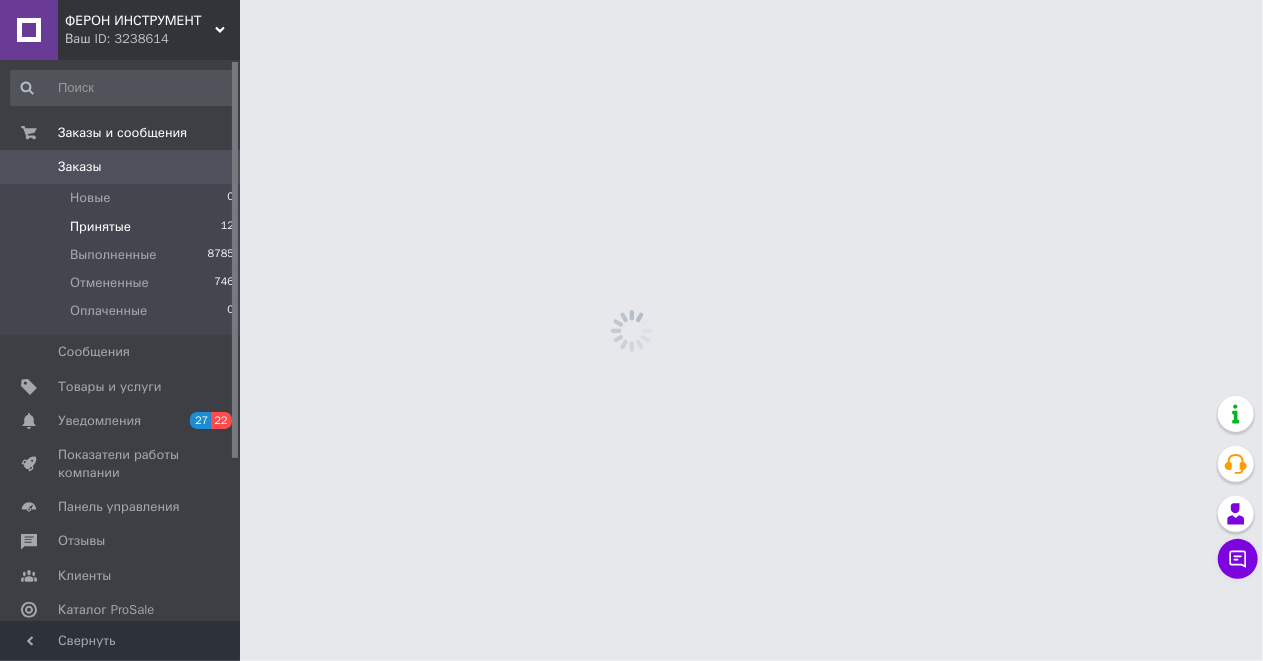 scroll, scrollTop: 0, scrollLeft: 0, axis: both 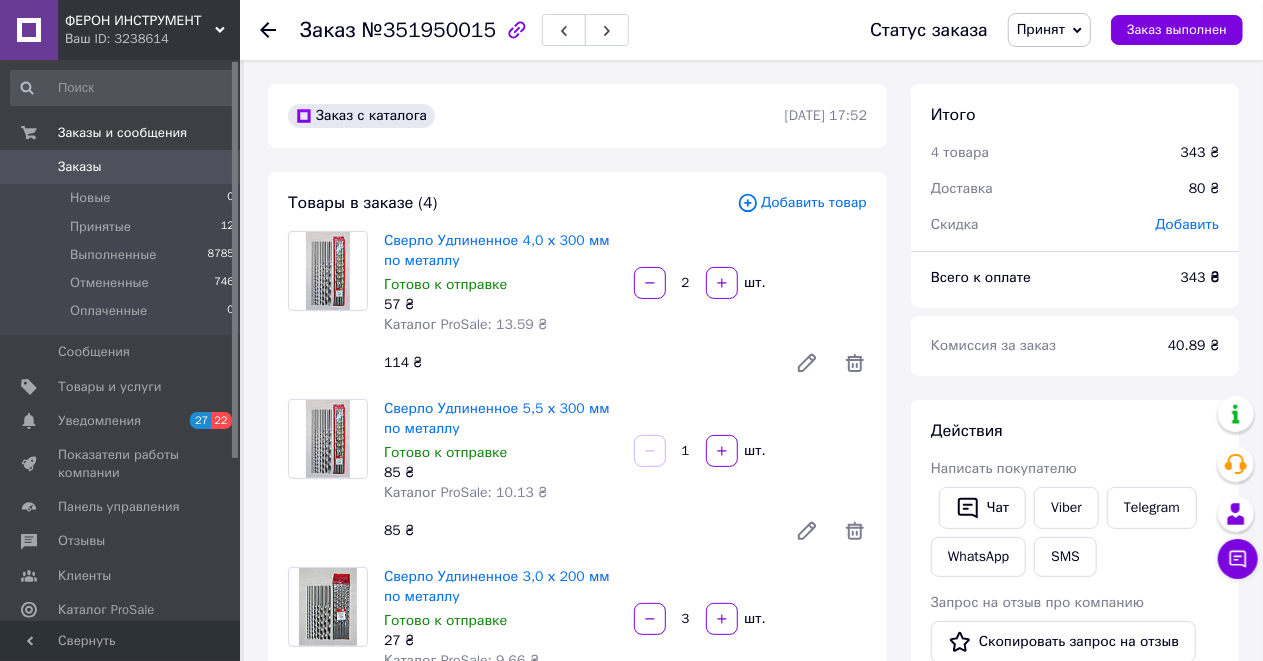 click on "Товары в заказе (4) Добавить товар Сверло Удлиненное 4,0 х 300 мм по металлу Готово к отправке 57 ₴ Каталог ProSale: 13.59 ₴  2   шт. 114 ₴ Сверло Удлиненное 5,5 х 300 мм по металлу Готово к отправке 85 ₴ Каталог ProSale: 10.13 ₴  1   шт. 85 ₴ Сверло Удлиненное 3,0 х 200 мм по металлу Готово к отправке 27 ₴ Каталог ProSale: 9.66 ₴  3   шт. 81 ₴ Сверло Удлиненное 5,0 х 300 мм по металлу Готово к отправке 63 ₴ Каталог ProSale: 7.51 ₴  1   шт. 63 ₴ Скрыть товары" at bounding box center [577, 557] 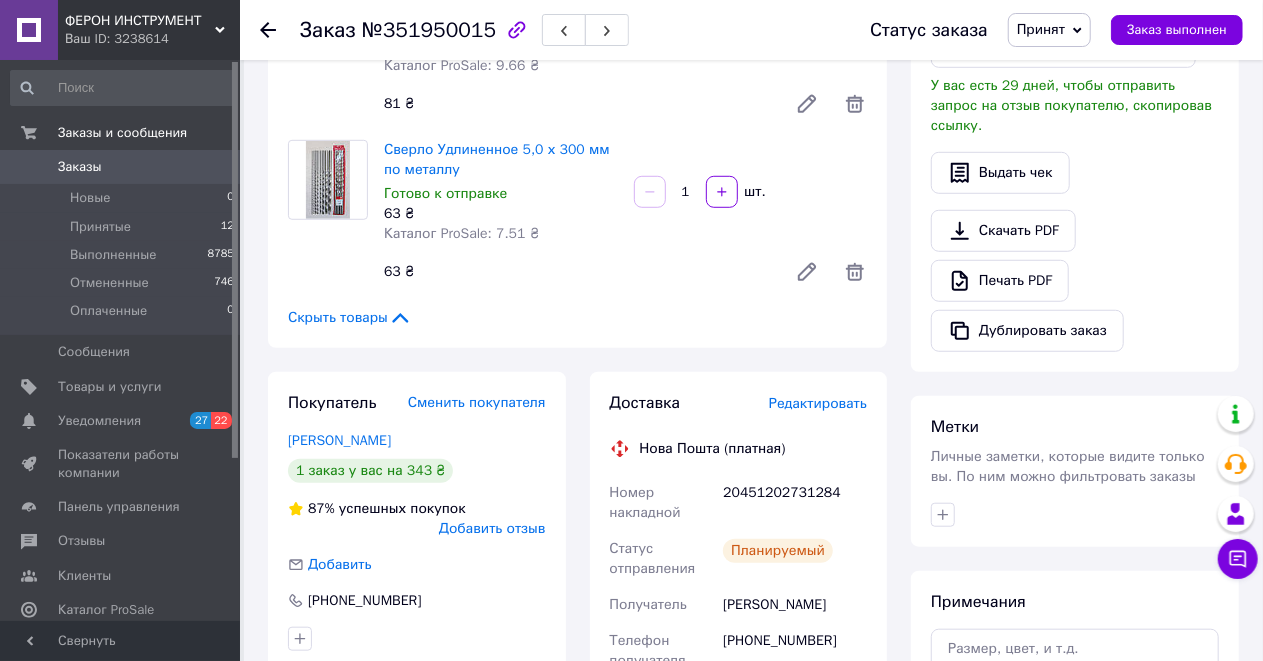 scroll, scrollTop: 800, scrollLeft: 0, axis: vertical 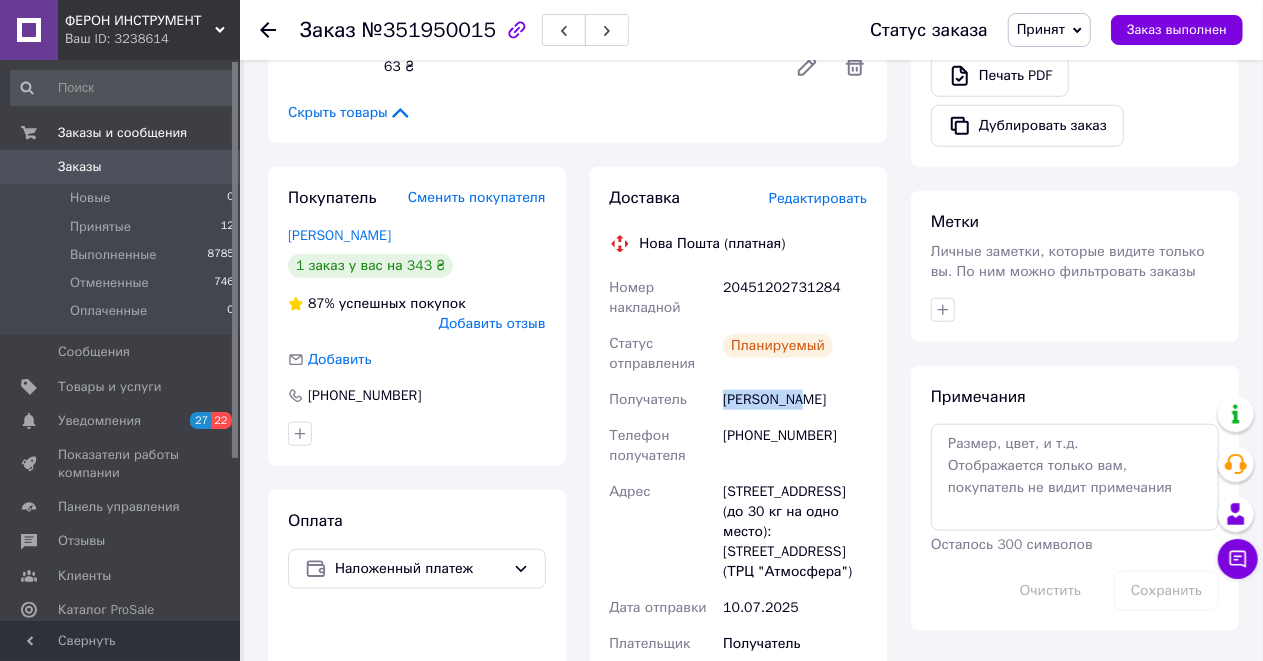 drag, startPoint x: 727, startPoint y: 476, endPoint x: 825, endPoint y: 475, distance: 98.005104 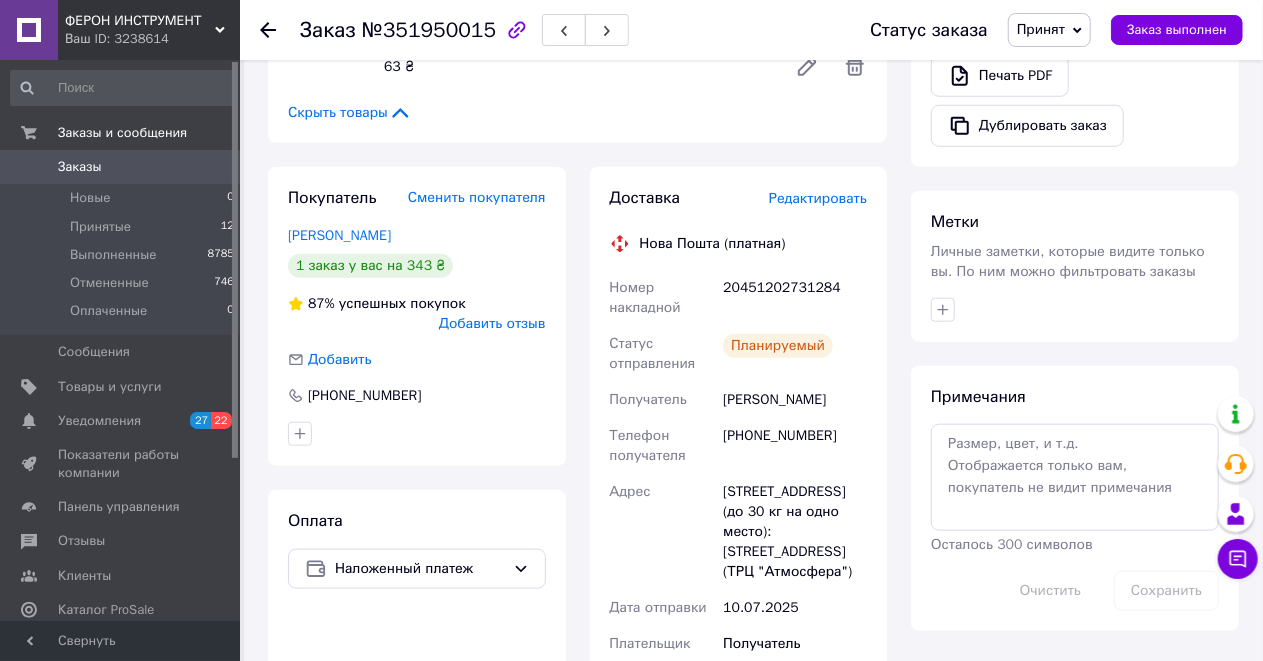 click on "Итого 4 товара 343 ₴ Доставка 80 ₴ Скидка Добавить Всего к оплате 343 ₴ Комиссия за заказ 40.89 ₴ Действия Написать покупателю   Чат Viber Telegram WhatsApp SMS Запрос на отзыв про компанию   Скопировать запрос на отзыв У вас есть 29 дней, чтобы отправить запрос на отзыв покупателю, скопировав ссылку.   Выдать чек   Скачать PDF   Печать PDF   Дублировать заказ Метки Личные заметки, которые видите только вы. По ним можно фильтровать заказы Примечания Осталось 300 символов Очистить Сохранить" at bounding box center [1075, 344] 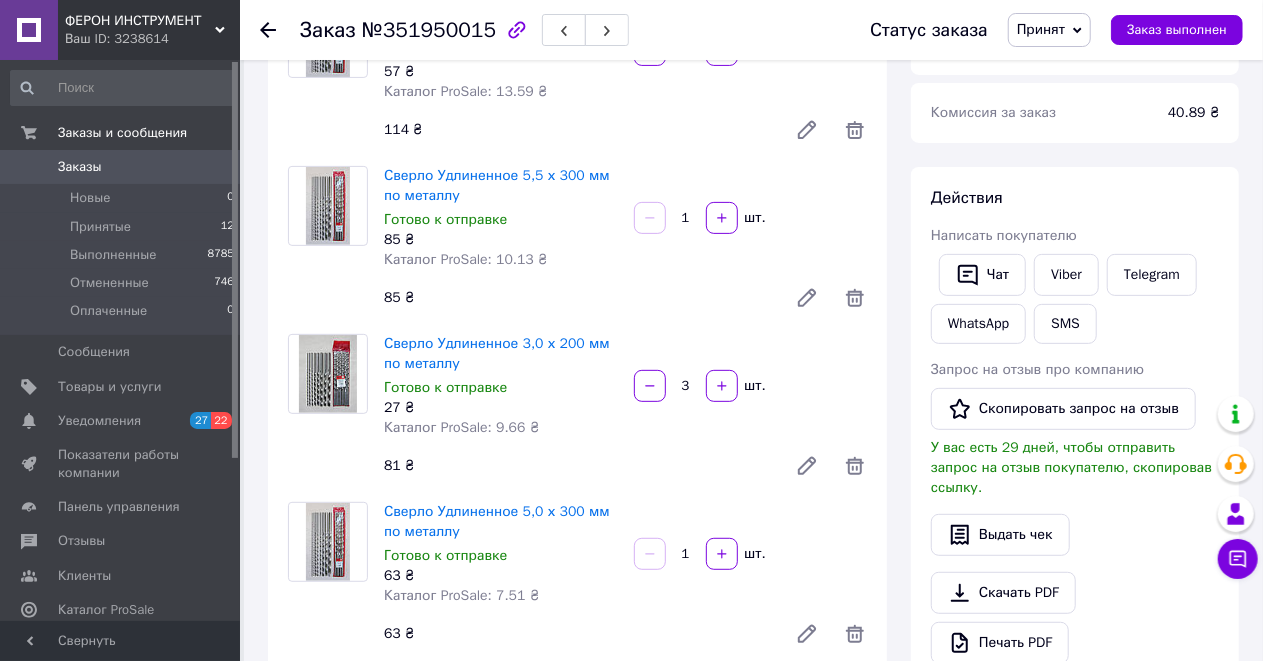 scroll, scrollTop: 266, scrollLeft: 0, axis: vertical 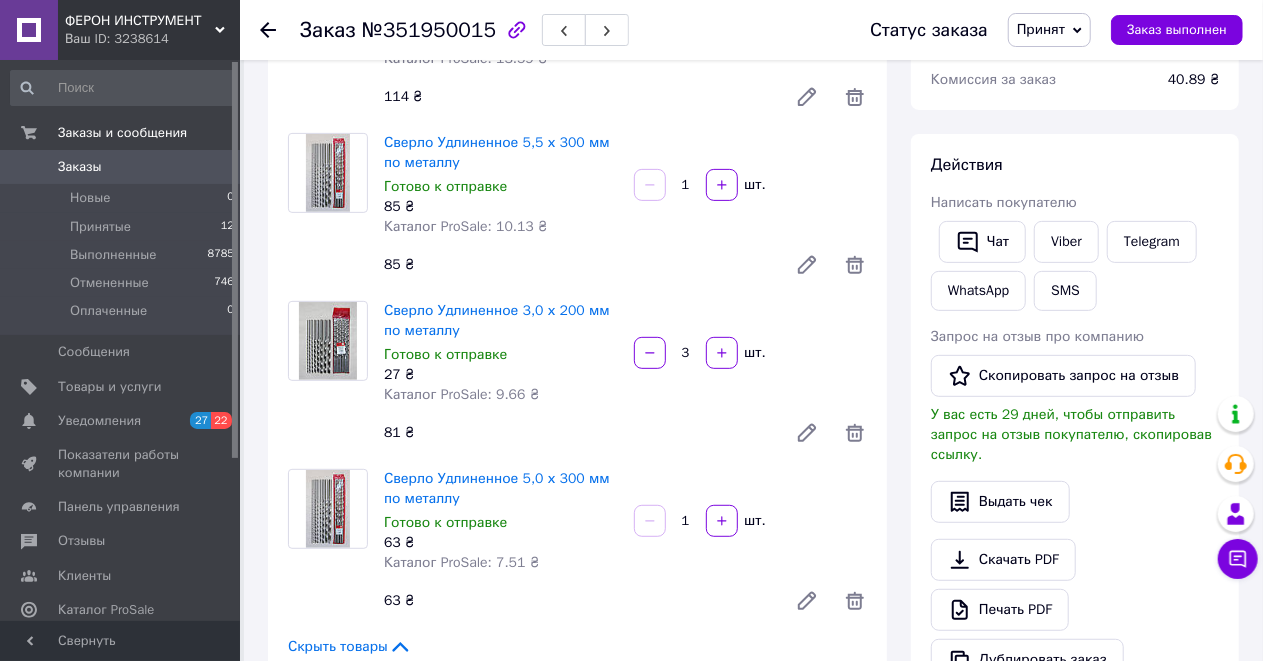 click on "3   шт." at bounding box center [751, 353] 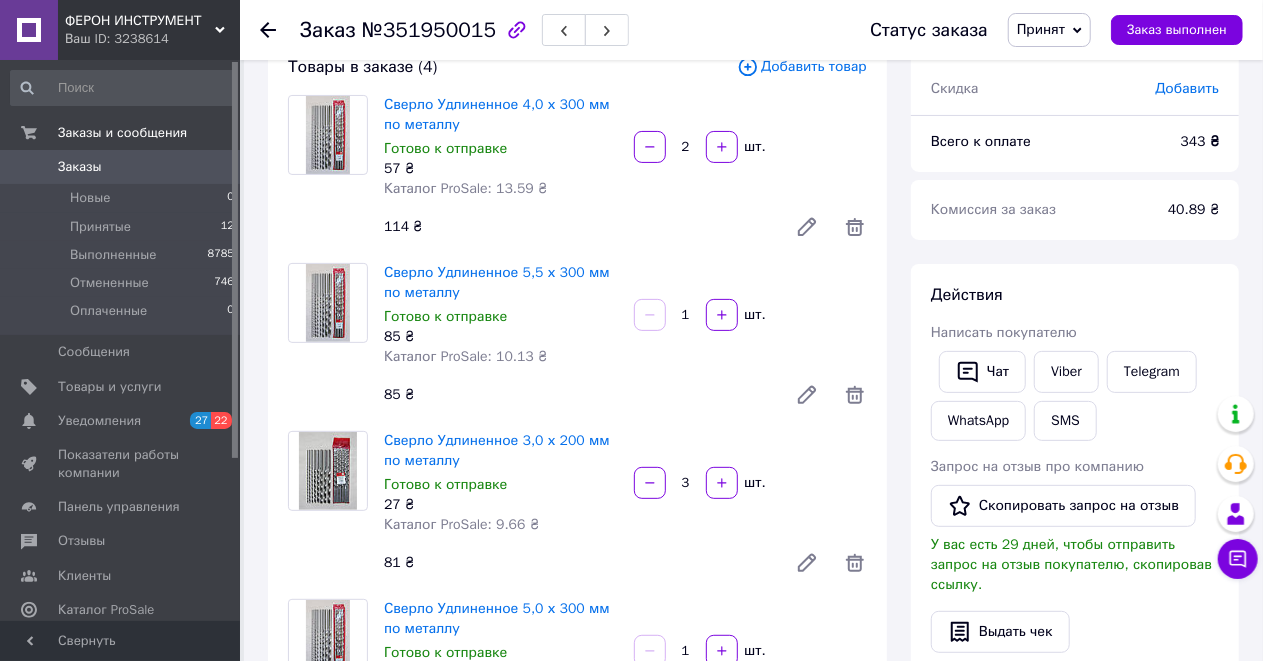 scroll, scrollTop: 133, scrollLeft: 0, axis: vertical 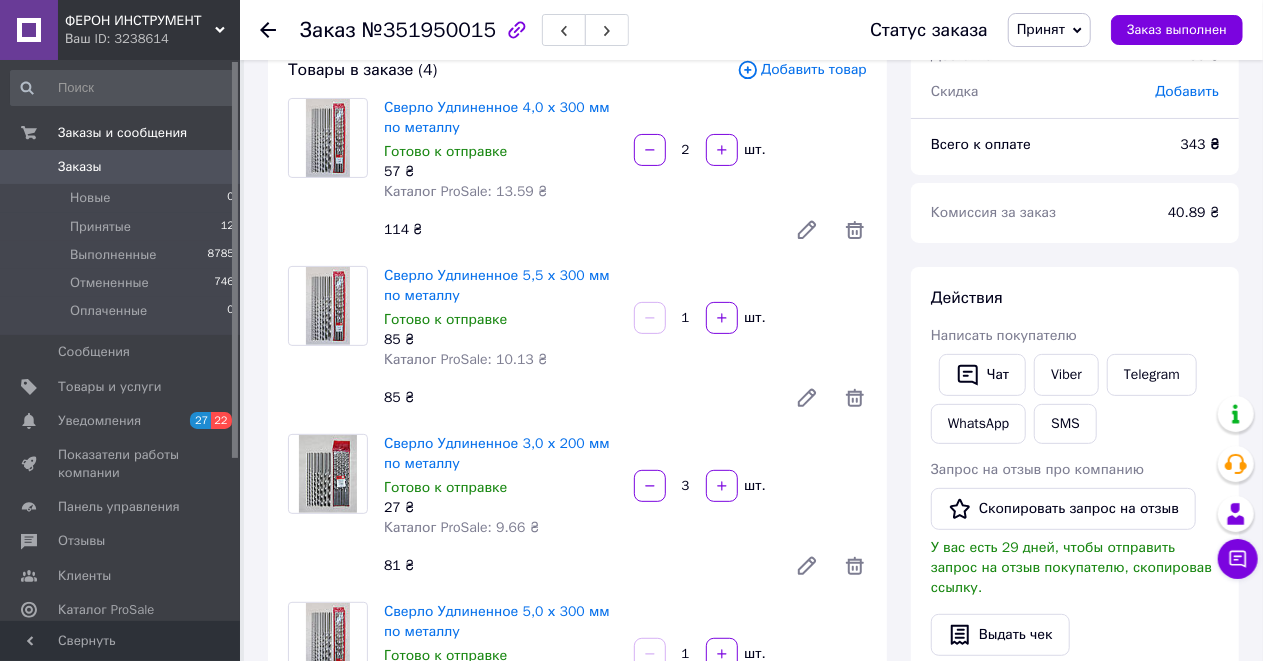 click on "Итого 4 товара 343 ₴ Доставка 80 ₴ Скидка Добавить Всего к оплате 343 ₴ Комиссия за заказ 40.89 ₴ Действия Написать покупателю   Чат Viber Telegram WhatsApp SMS Запрос на отзыв про компанию   Скопировать запрос на отзыв У вас есть 29 дней, чтобы отправить запрос на отзыв покупателю, скопировав ссылку.   Выдать чек   Скачать PDF   Печать PDF   Дублировать заказ Метки Личные заметки, которые видите только вы. По ним можно фильтровать заказы Примечания Осталось 300 символов Очистить Сохранить" at bounding box center [1075, 1011] 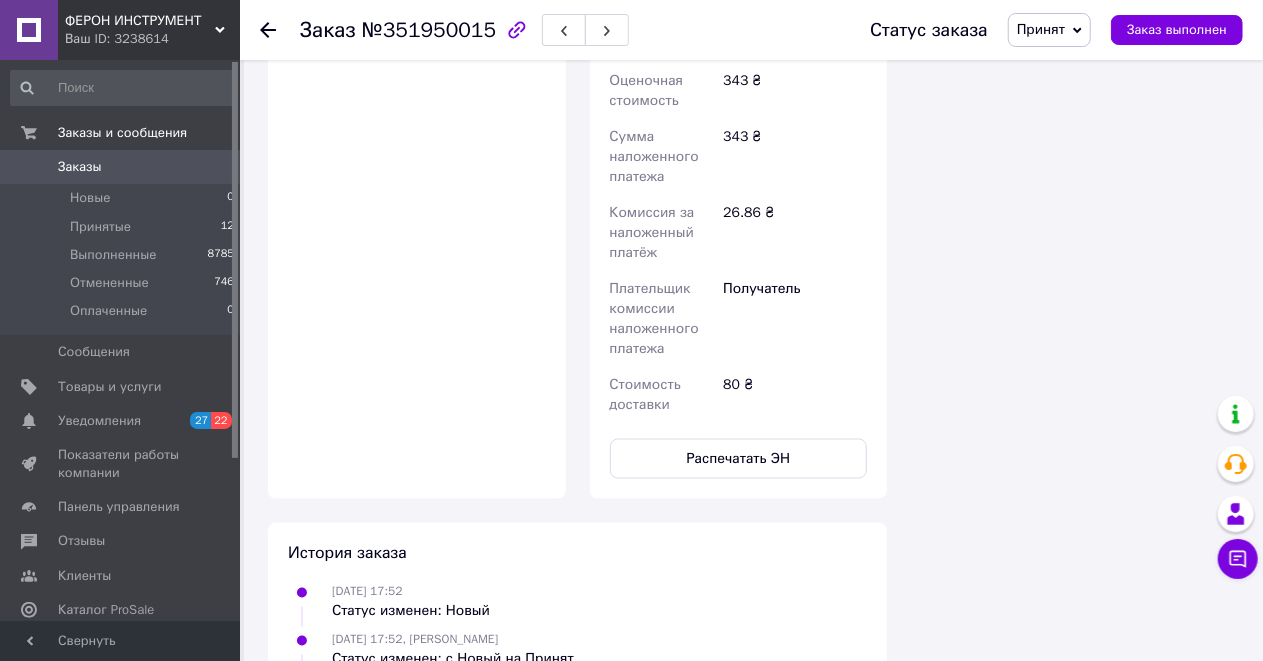 scroll, scrollTop: 1400, scrollLeft: 0, axis: vertical 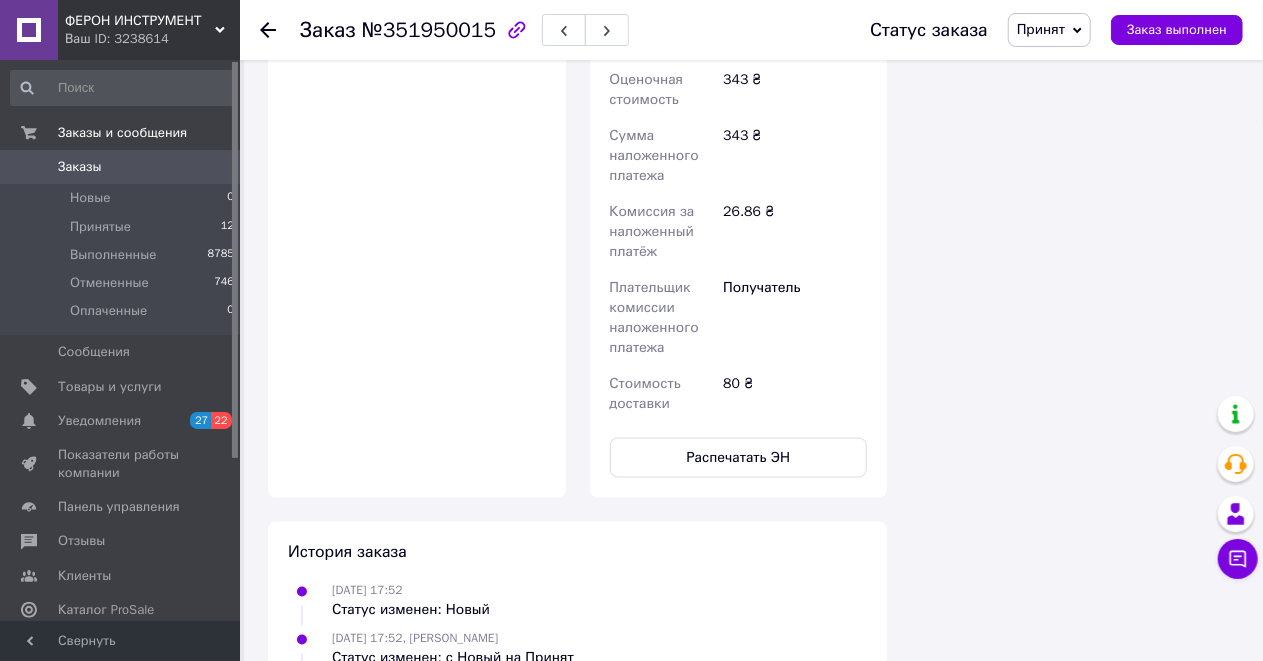 click on "Доставка Редактировать Нова Пошта (платная) Номер накладной 20451202731284 Статус отправления Планируемый Получатель [PERSON_NAME] Телефон получателя [PHONE_NUMBER] Адрес [STREET_ADDRESS] (до 30 кг на одно место): [STREET_ADDRESS] (ТРЦ "Атмосфера") Дата отправки [DATE] Плательщик Получатель Оценочная стоимость 343 ₴ Сумма наложенного платежа 343 ₴ Комиссия за наложенный платёж 26.86 ₴ Плательщик комиссии наложенного платежа Получатель Стоимость доставки 80 ₴ Распечатать ЭН Плательщик Получатель Отправитель Фамилия получателя [PERSON_NAME] 343 <" at bounding box center (739, 32) 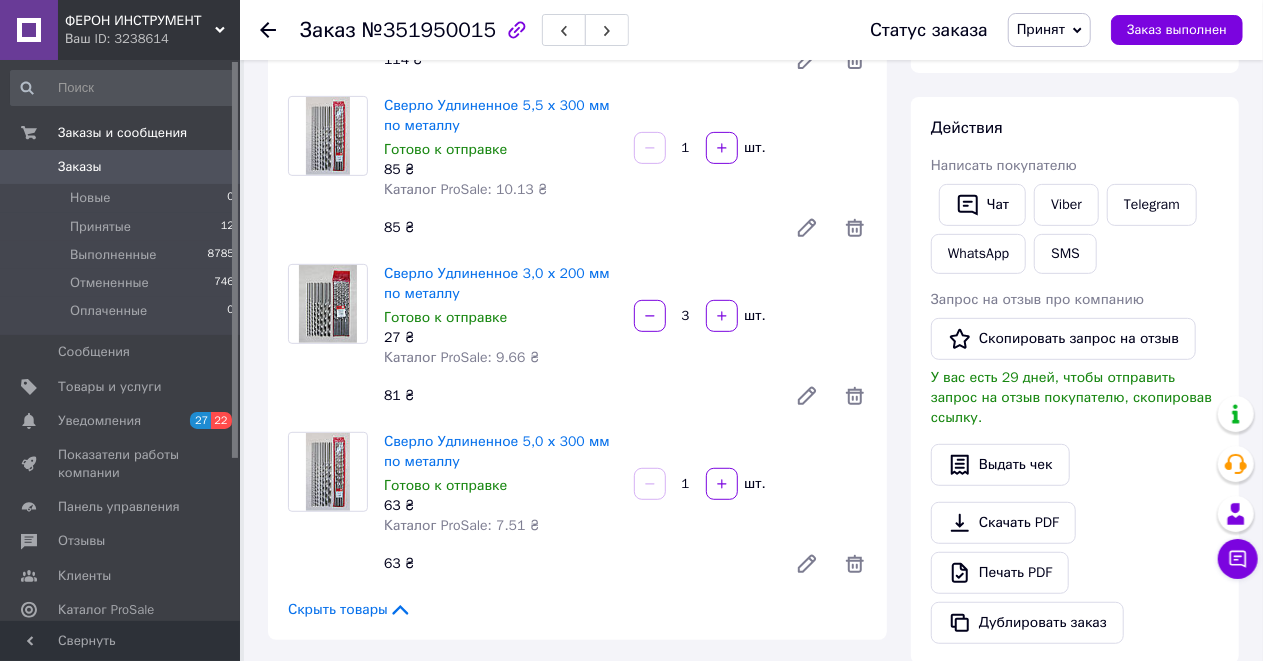 scroll, scrollTop: 266, scrollLeft: 0, axis: vertical 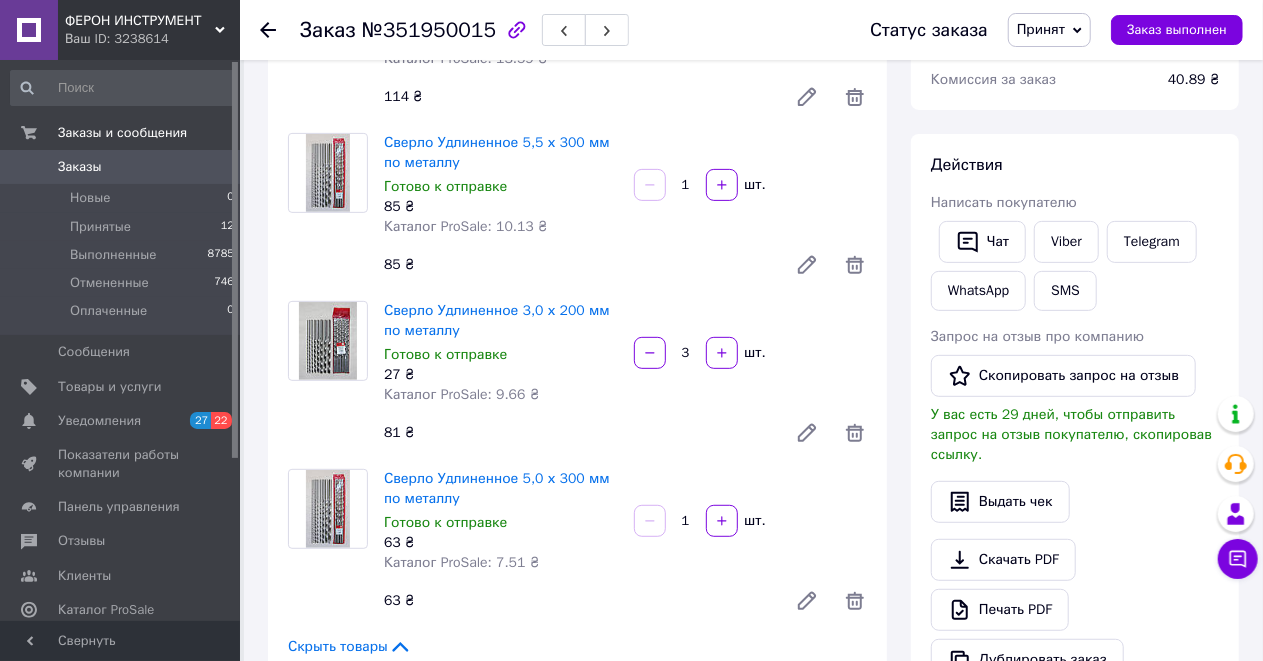 click on "Готово к отправке" at bounding box center [501, 523] 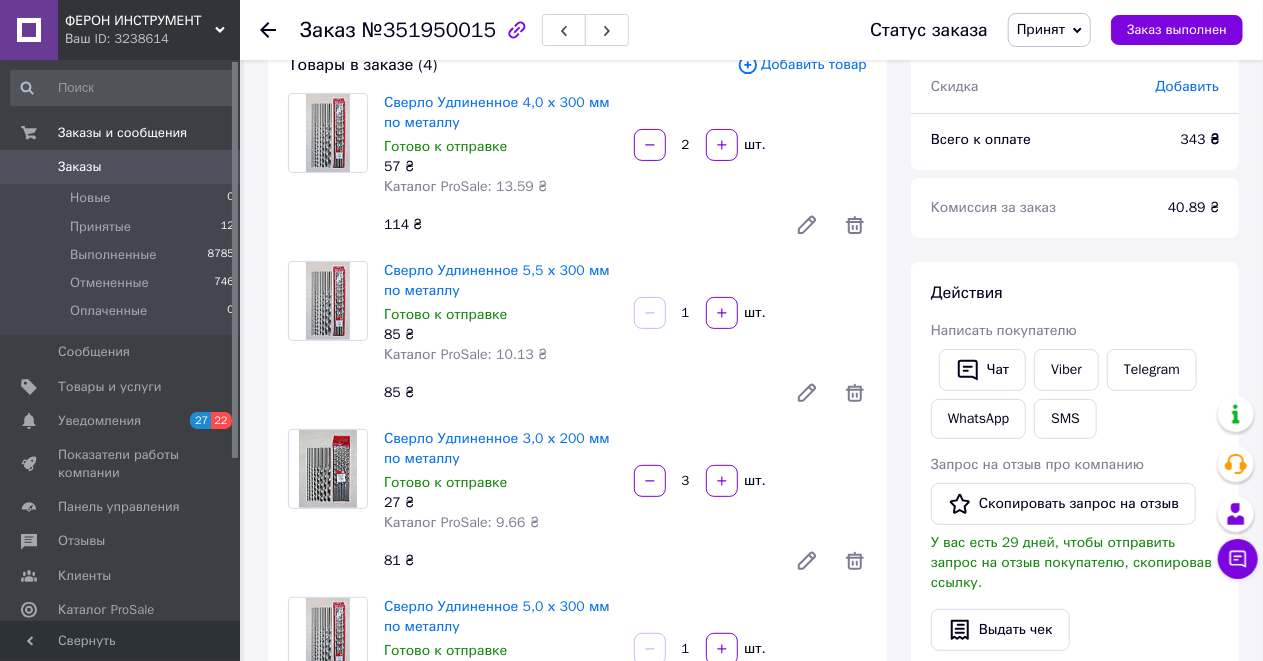 scroll, scrollTop: 133, scrollLeft: 0, axis: vertical 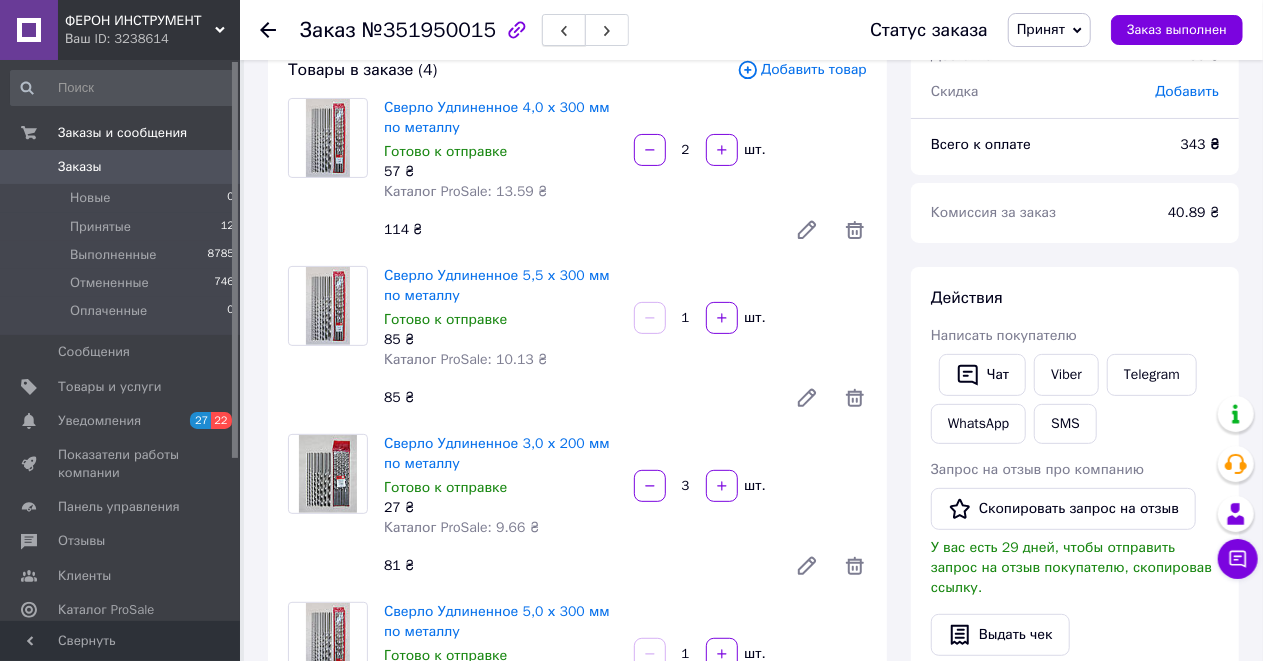 click 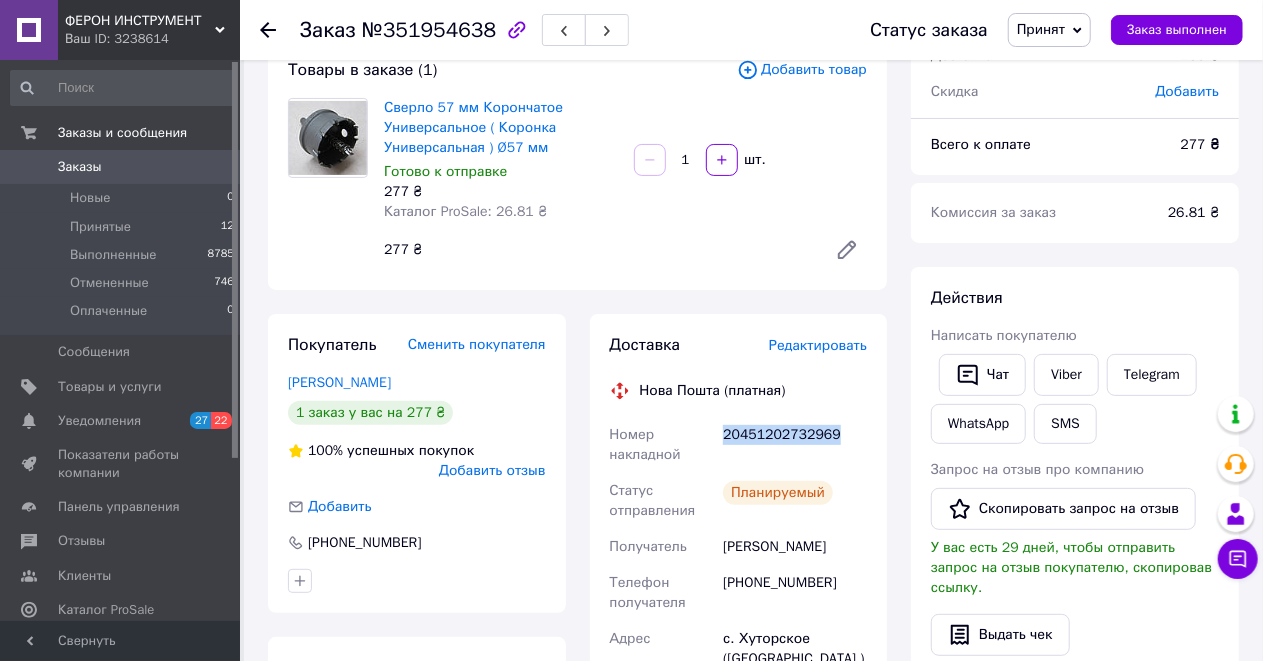 drag, startPoint x: 850, startPoint y: 457, endPoint x: 722, endPoint y: 470, distance: 128.65846 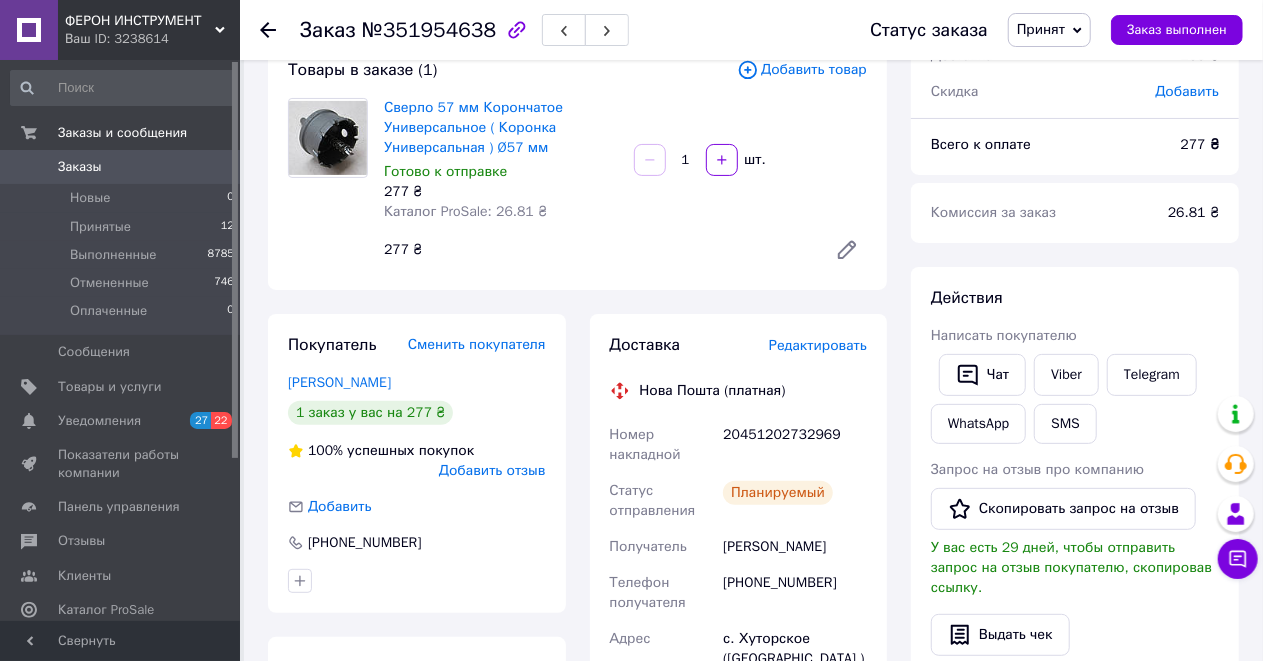 click on "Заказ с каталога [DATE] 18:24 Товары в заказе (1) Добавить товар Сверло 57 мм Корончатое Универсальное ( Коронка Универсальная ) Ø57 мм Готово к отправке 277 ₴ Каталог ProSale: 26.81 ₴  1   шт. 277 ₴ Покупатель Сменить покупателя [PERSON_NAME] 1 заказ у вас на 277 ₴ 100%   успешных покупок Добавить отзыв Добавить [PHONE_NUMBER] Оплата Наложенный платеж Доставка Редактировать Нова Пошта (платная) Номер накладной 20451202732969 Статус отправления Планируемый Получатель [PERSON_NAME] Телефон получателя [PHONE_NUMBER] Адрес Дата отправки [DATE] Плательщик Получатель Оценочная стоимость 277 ₴ 277 < >" at bounding box center (577, 751) 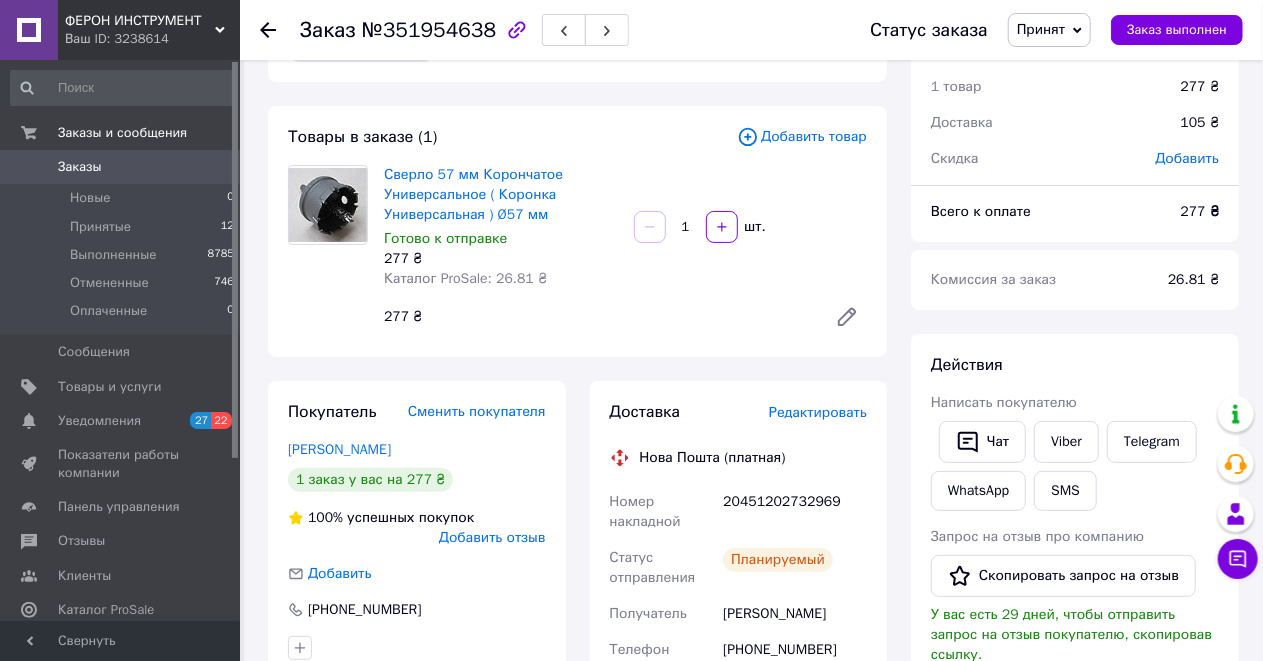 scroll, scrollTop: 0, scrollLeft: 0, axis: both 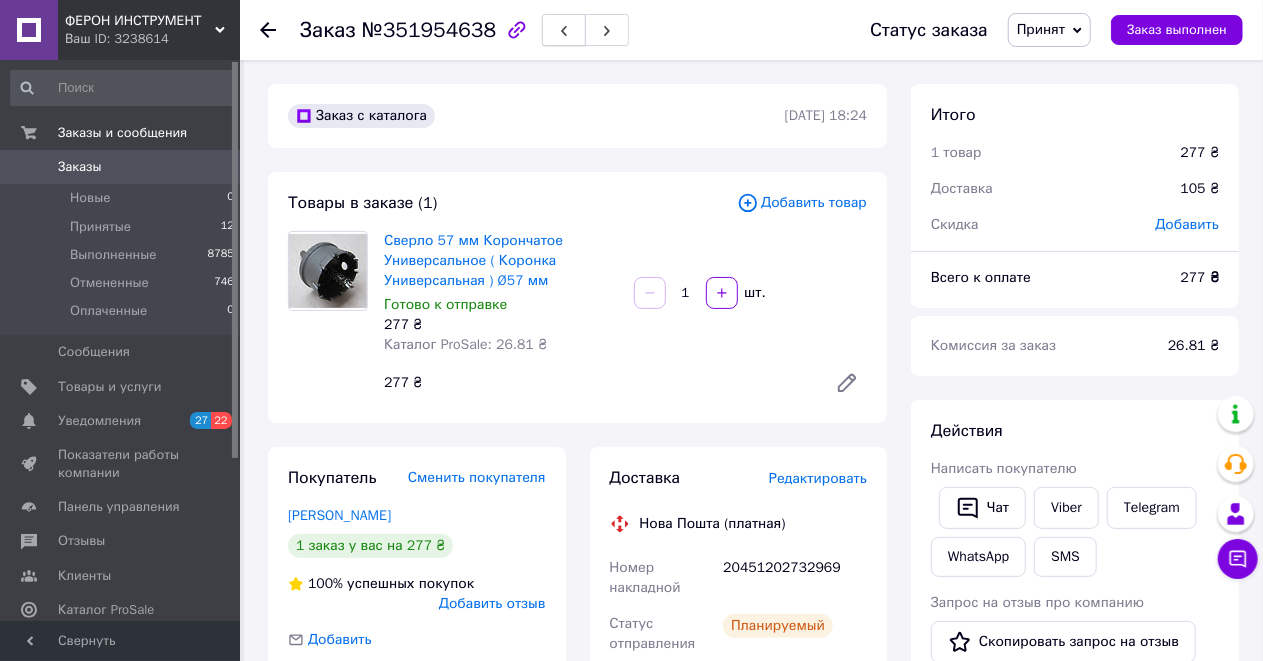 click 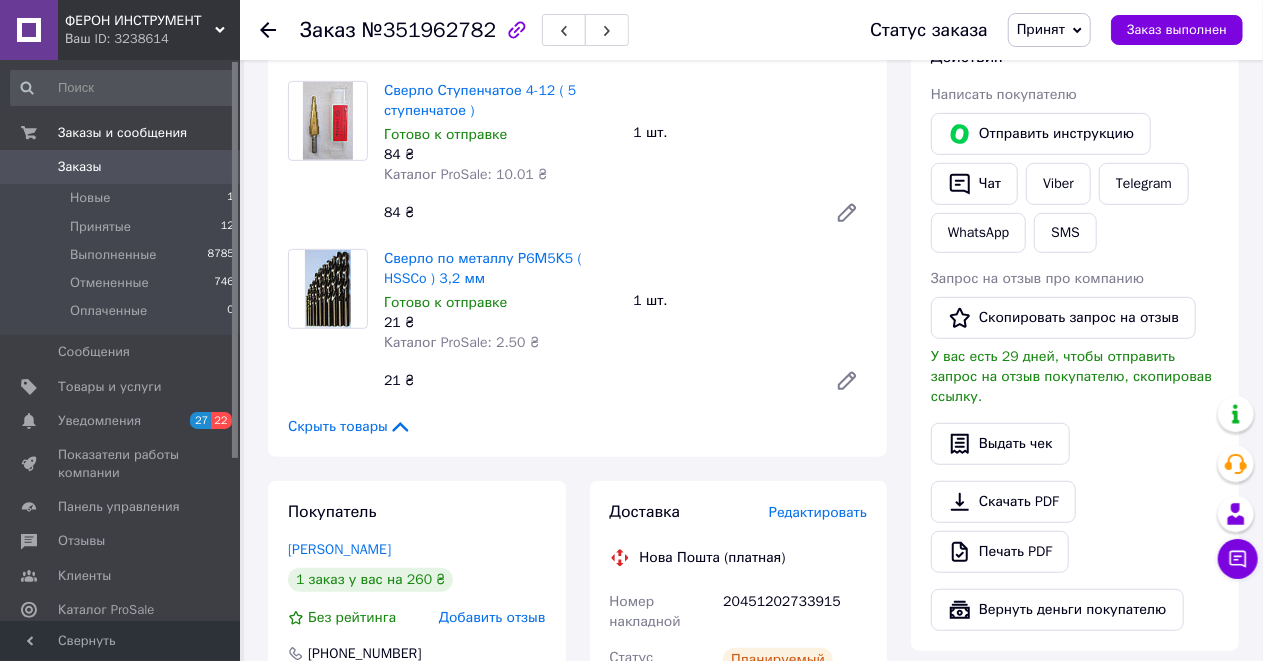 scroll, scrollTop: 733, scrollLeft: 0, axis: vertical 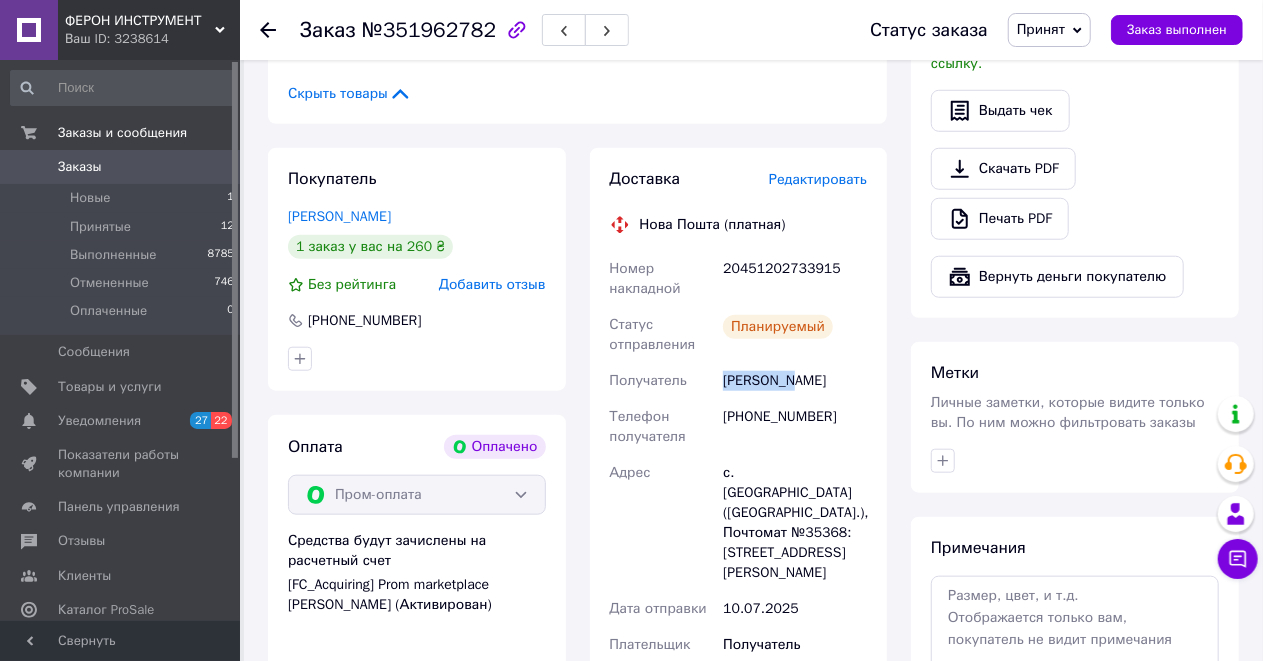 drag, startPoint x: 727, startPoint y: 444, endPoint x: 794, endPoint y: 448, distance: 67.11929 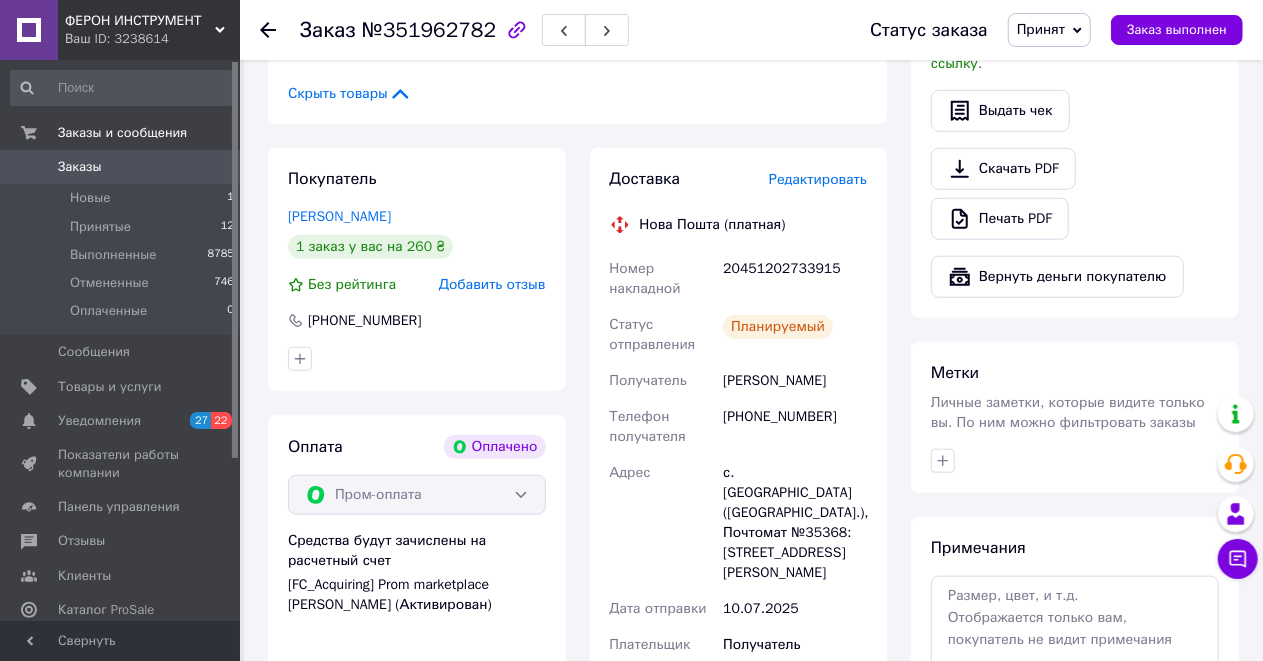 click on "Заказ с каталога Оплачено [DATE] 19:23 Товары в заказе (3) Сверло 23 мм Корончатое Универсальное ( Коронка Универсальная ) Ø23 мм В наличии 155 ₴ Каталог ProSale: 15 ₴  1 шт. 155 ₴ Сверло Ступенчатое 4-12 ( 5 ступенчатое ) Готово к отправке 84 ₴ Каталог ProSale: 10.01 ₴  1 шт. 84 ₴ Сверло по металлу Р6М5К5 ( HSSCo ) 3,2 мм Готово к отправке 21 ₴ Каталог ProSale: 2.50 ₴  1 шт. 21 ₴ Скрыть товары Покупатель [PERSON_NAME] 1 заказ у вас на 260 ₴ Без рейтинга   Добавить отзыв [PHONE_NUMBER] Оплата Оплачено Пром-оплата Средства будут зачислены на расчетный счет Доставка Редактировать Нова Пошта (платная) 20451202733915" at bounding box center [753, 299] 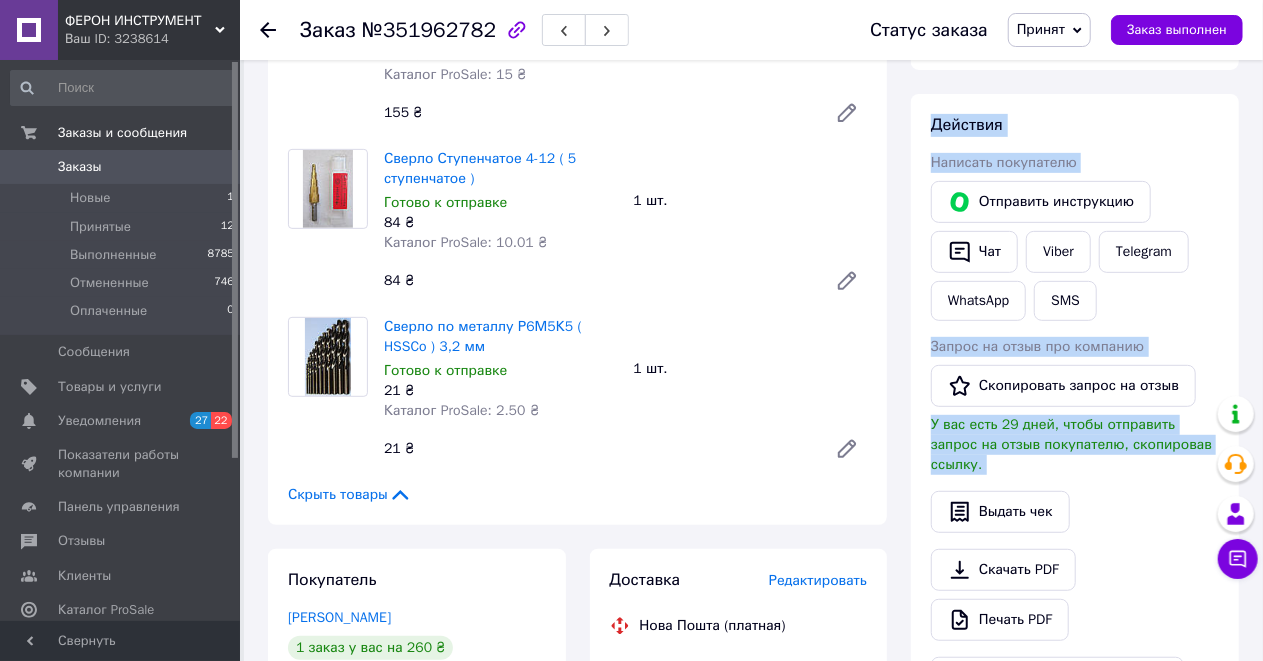 scroll, scrollTop: 266, scrollLeft: 0, axis: vertical 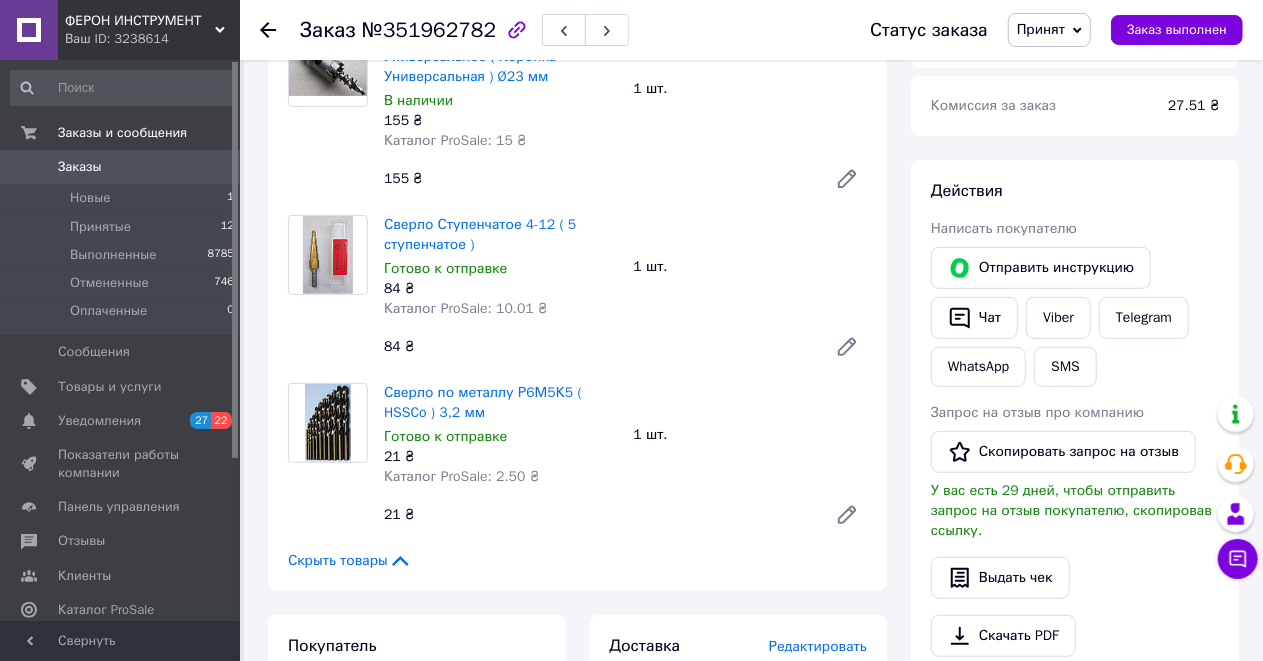click on "Заказ с каталога Оплачено [DATE] 19:23 Товары в заказе (3) Сверло 23 мм Корончатое Универсальное ( Коронка Универсальная ) Ø23 мм В наличии 155 ₴ Каталог ProSale: 15 ₴  1 шт. 155 ₴ Сверло Ступенчатое 4-12 ( 5 ступенчатое ) Готово к отправке 84 ₴ Каталог ProSale: 10.01 ₴  1 шт. 84 ₴ Сверло по металлу Р6М5К5 ( HSSCo ) 3,2 мм Готово к отправке 21 ₴ Каталог ProSale: 2.50 ₴  1 шт. 21 ₴ Скрыть товары Покупатель [PERSON_NAME] 1 заказ у вас на 260 ₴ Без рейтинга   Добавить отзыв [PHONE_NUMBER] Оплата Оплачено Пром-оплата Средства будут зачислены на расчетный счет Доставка Редактировать Нова Пошта (платная) 20451202733915" at bounding box center [753, 766] 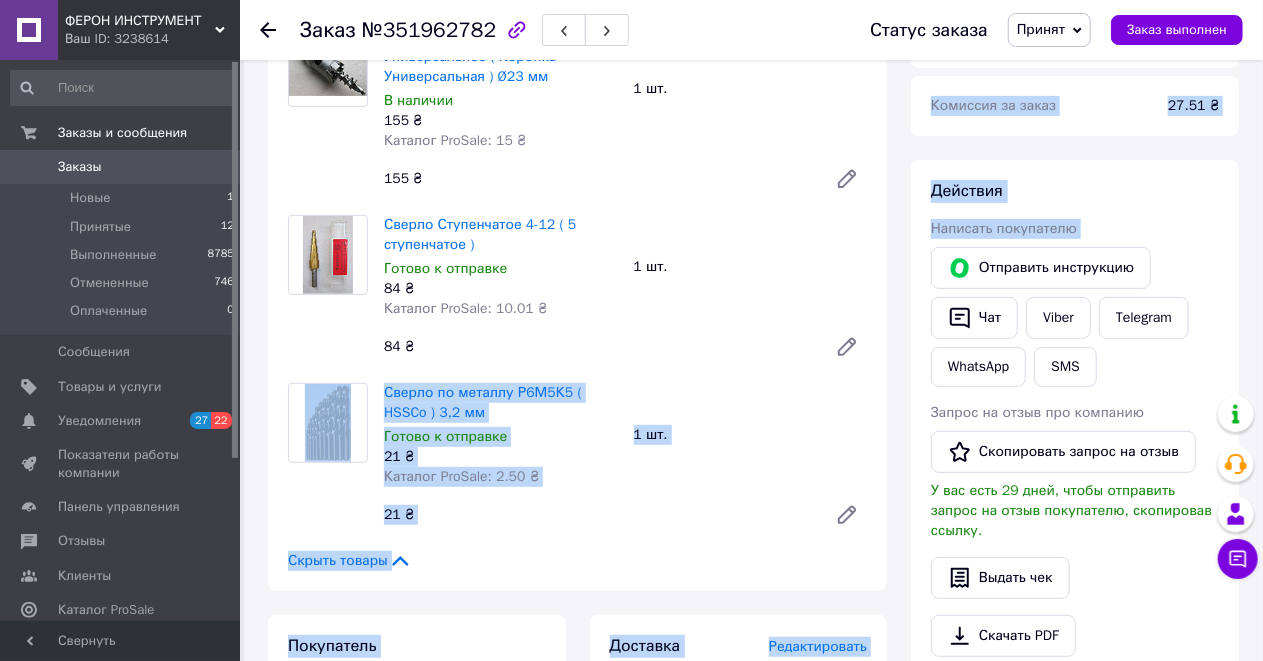 click on "Итого 3 товара 260 ₴ Доставка 105 ₴ Всего к оплате 260 ₴ Комиссия за заказ 27.51 ₴ Действия Написать покупателю   Отправить инструкцию   Чат Viber Telegram WhatsApp SMS Запрос на отзыв про компанию   Скопировать запрос на отзыв У вас есть 29 дней, чтобы отправить запрос на отзыв покупателю, скопировав ссылку.   Выдать чек   Скачать PDF   Печать PDF   Вернуть деньги покупателю Метки Личные заметки, которые видите только вы. По ним можно фильтровать заказы Примечания Осталось 300 символов Очистить Сохранить" at bounding box center [1075, 766] 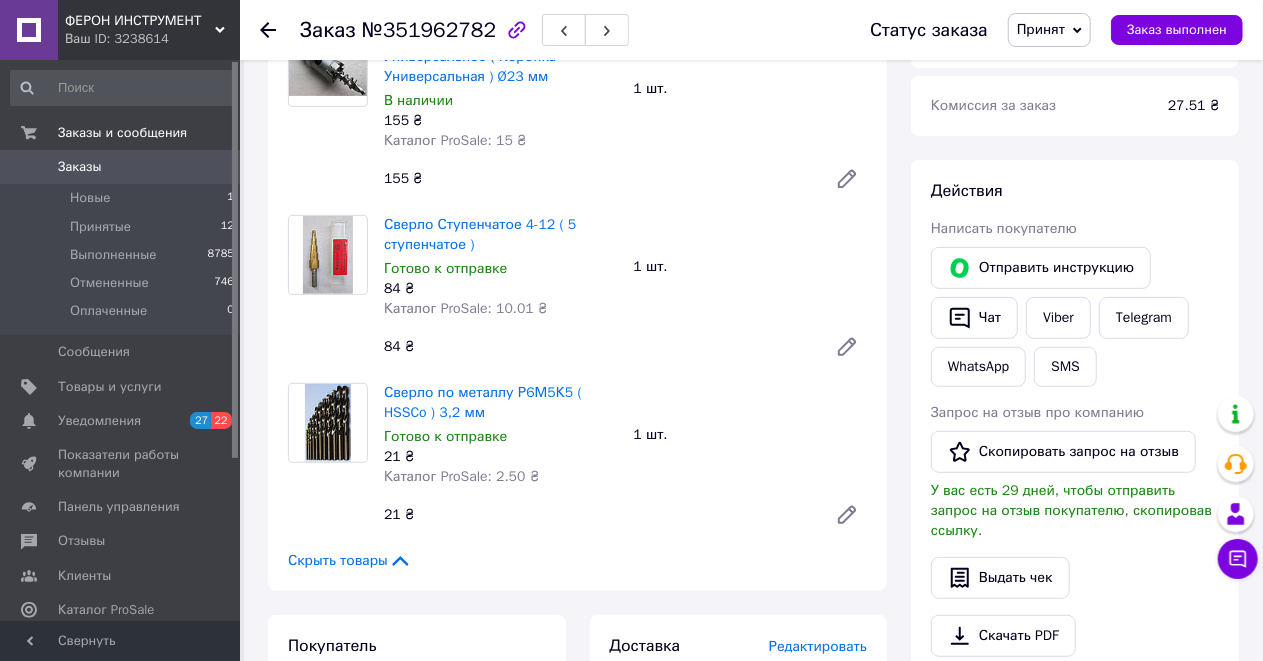 click on "Итого 3 товара 260 ₴ Доставка 105 ₴ Всего к оплате 260 ₴ Комиссия за заказ 27.51 ₴ Действия Написать покупателю   Отправить инструкцию   Чат Viber Telegram WhatsApp SMS Запрос на отзыв про компанию   Скопировать запрос на отзыв У вас есть 29 дней, чтобы отправить запрос на отзыв покупателю, скопировав ссылку.   Выдать чек   Скачать PDF   Печать PDF   Вернуть деньги покупателю Метки Личные заметки, которые видите только вы. По ним можно фильтровать заказы Примечания Осталось 300 символов Очистить Сохранить" at bounding box center (1075, 766) 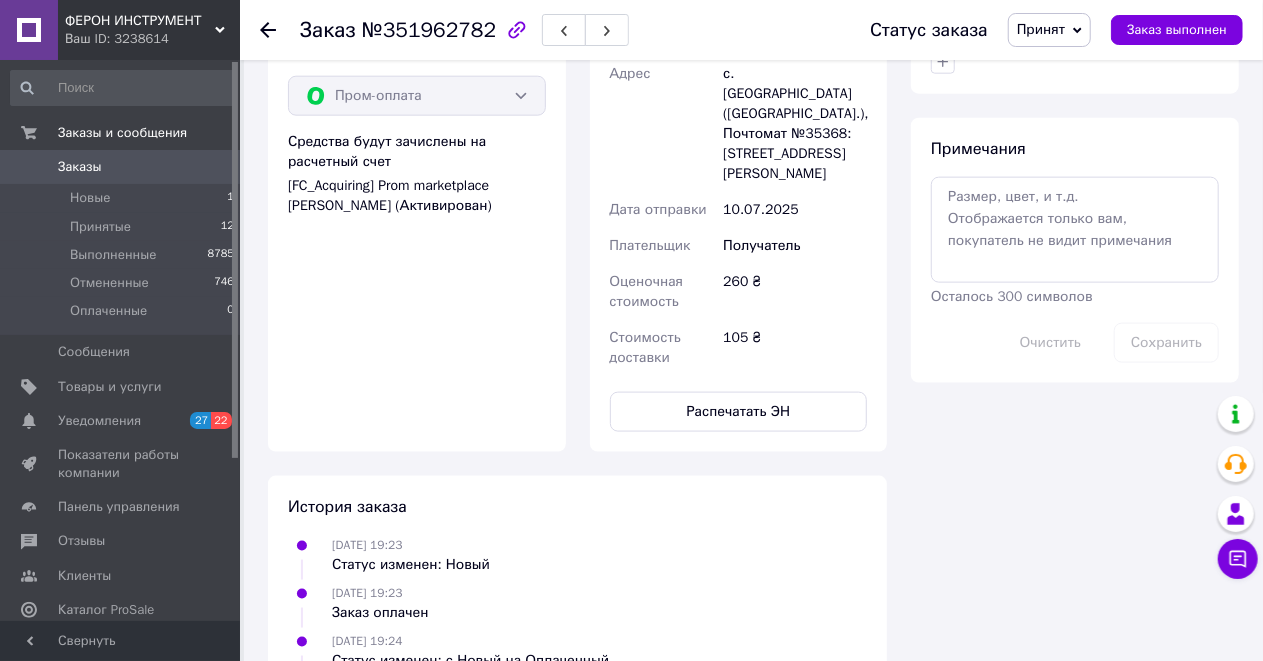 scroll, scrollTop: 1133, scrollLeft: 0, axis: vertical 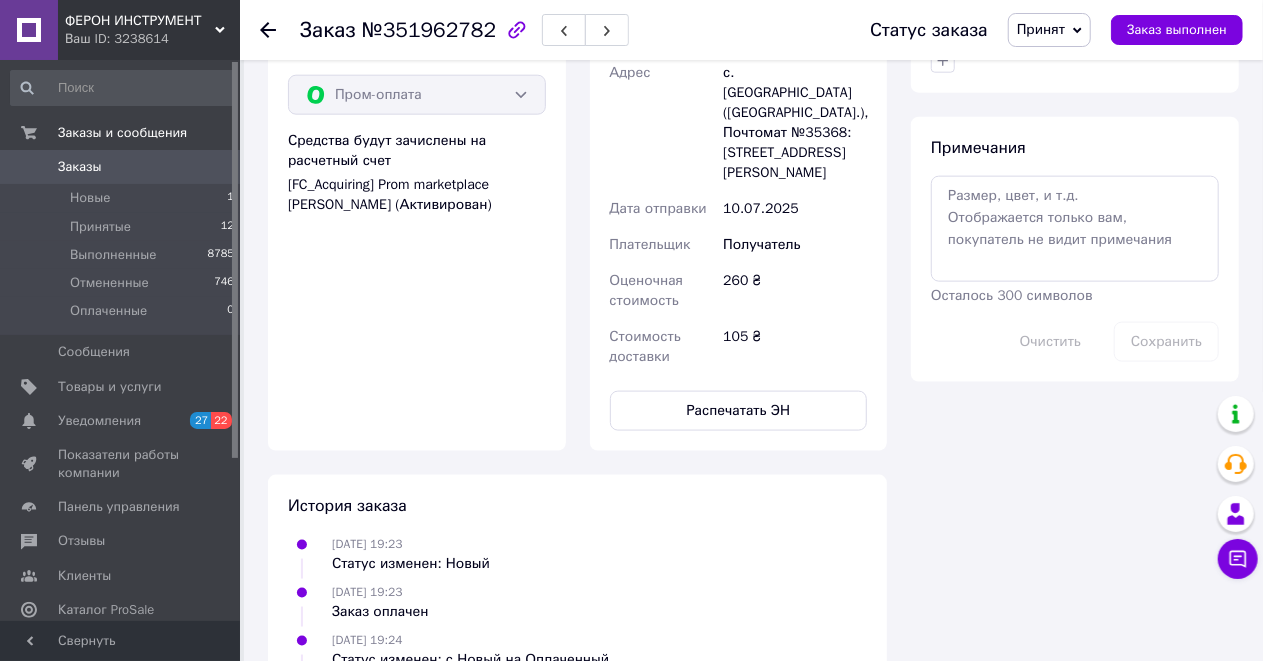 click on "Доставка Редактировать Нова Пошта (платная) Номер накладной 20451202733915 Статус отправления Планируемый Получатель [PERSON_NAME] Телефон получателя [PHONE_NUMBER] Адрес с. Вовчинец ([GEOGRAPHIC_DATA].), Почтомат №35368: [STREET_ADDRESS][PERSON_NAME], возле отделения №1 Дата отправки [DATE] Плательщик Получатель Оценочная стоимость 260 ₴ Стоимость доставки 105 ₴ Распечатать ЭН Плательщик Получатель Отправитель Фамилия получателя Хуторской Имя получателя [PERSON_NAME] Отчество получателя Телефон получателя [PHONE_NUMBER] Тип доставки В почтомате В отделении Курьером Город Груз" at bounding box center [739, 99] 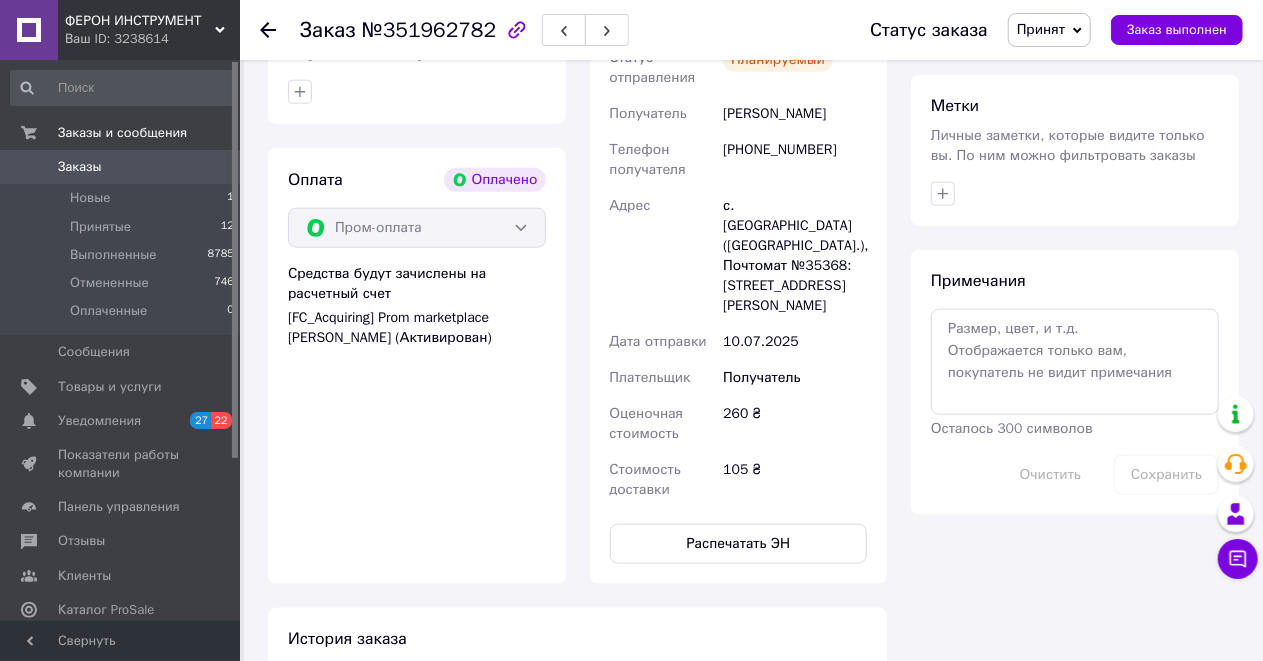 click on "Доставка Редактировать Нова Пошта (платная) Номер накладной 20451202733915 Статус отправления Планируемый Получатель [PERSON_NAME] Телефон получателя [PHONE_NUMBER] Адрес с. Вовчинец ([GEOGRAPHIC_DATA].), Почтомат №35368: [STREET_ADDRESS][PERSON_NAME], возле отделения №1 Дата отправки [DATE] Плательщик Получатель Оценочная стоимость 260 ₴ Стоимость доставки 105 ₴ Распечатать ЭН Плательщик Получатель Отправитель Фамилия получателя Хуторской Имя получателя [PERSON_NAME] Отчество получателя Телефон получателя [PHONE_NUMBER] Тип доставки В почтомате В отделении Курьером Город Груз" at bounding box center (739, 232) 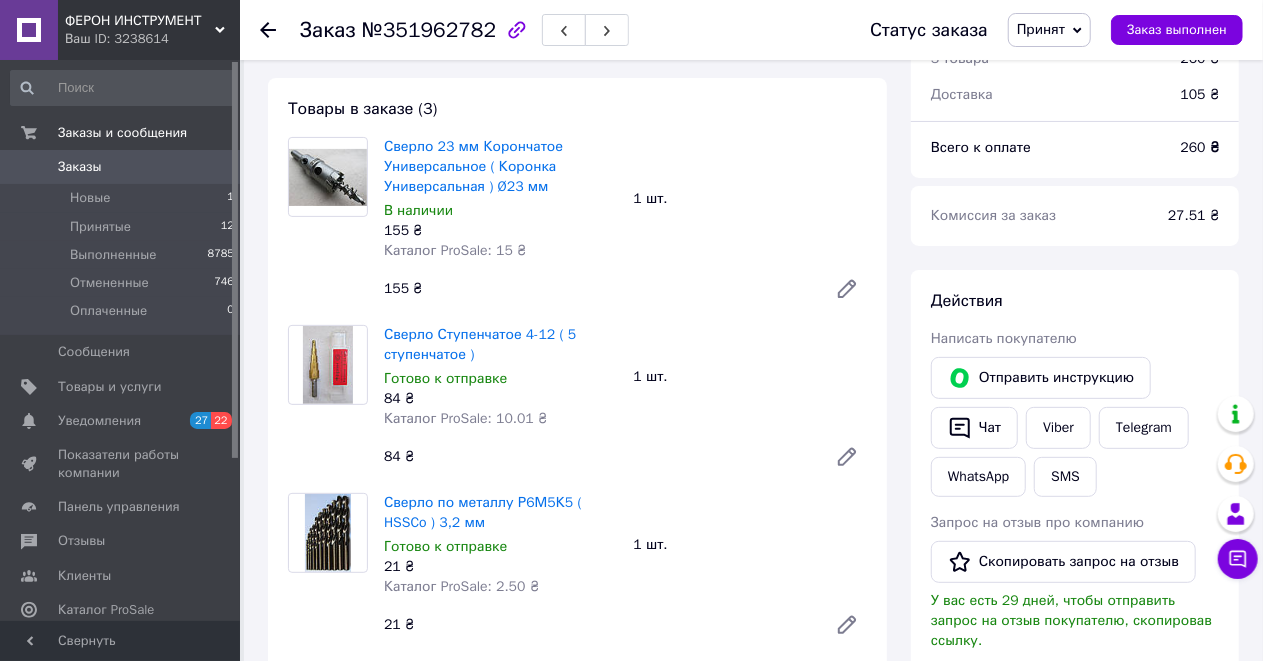 scroll, scrollTop: 133, scrollLeft: 0, axis: vertical 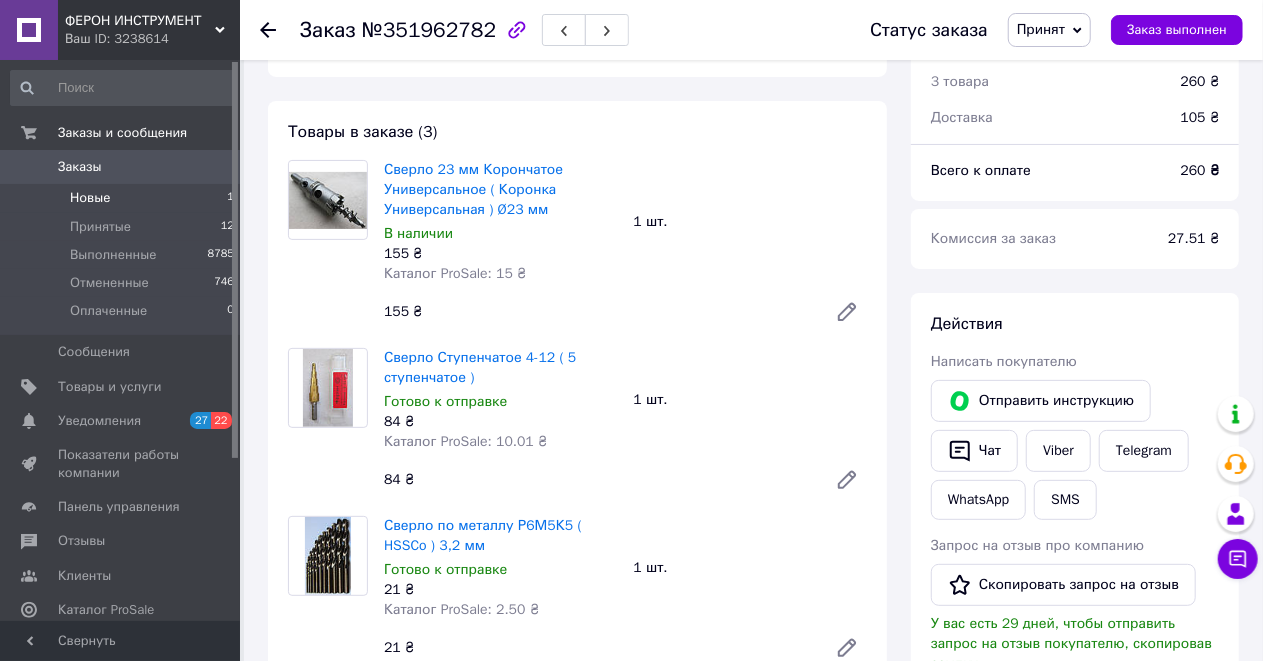 click on "Новые" at bounding box center (90, 198) 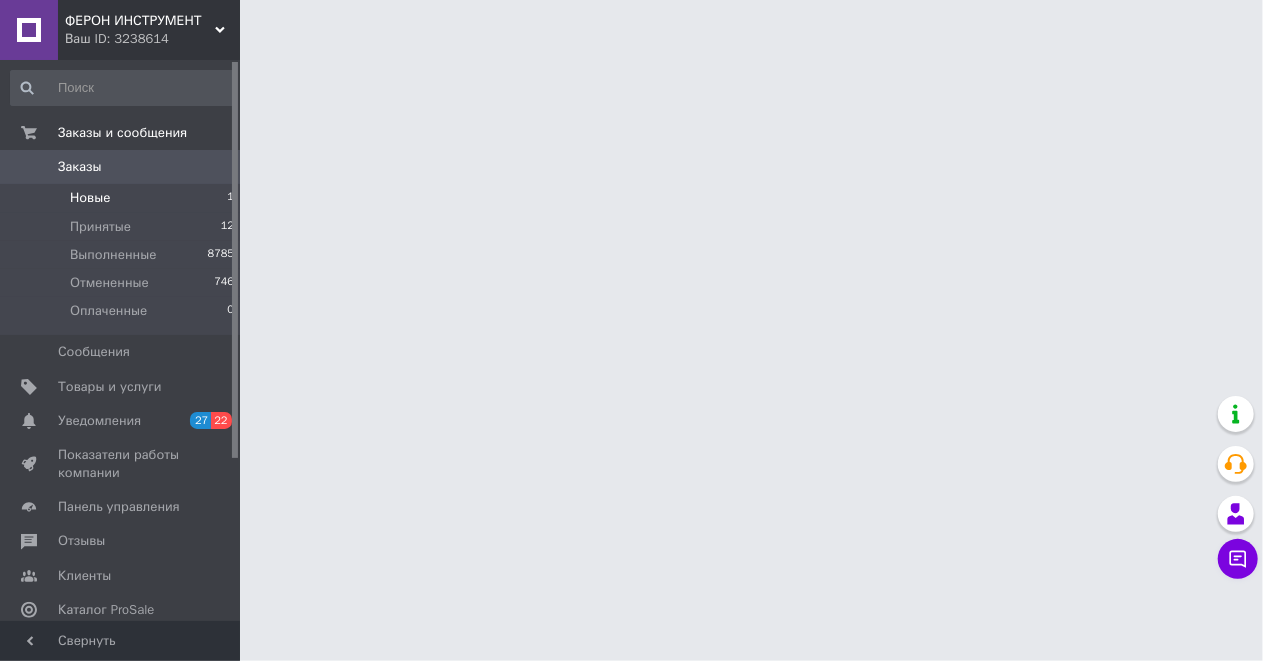 scroll, scrollTop: 0, scrollLeft: 0, axis: both 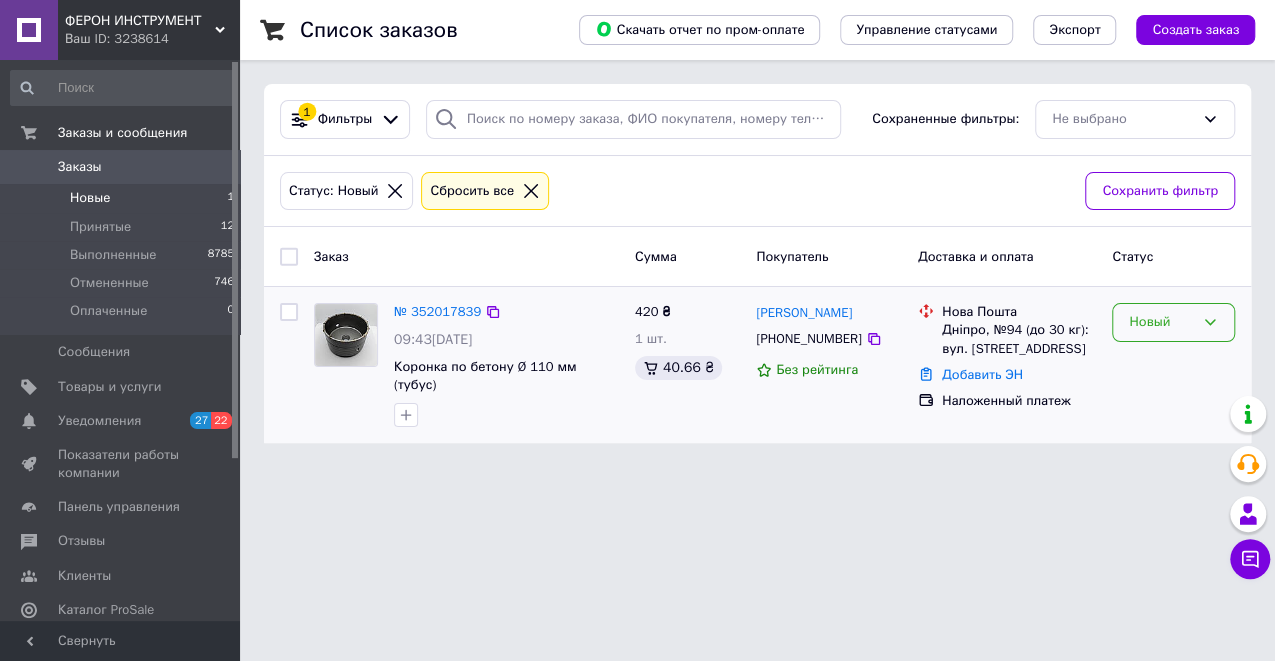 click 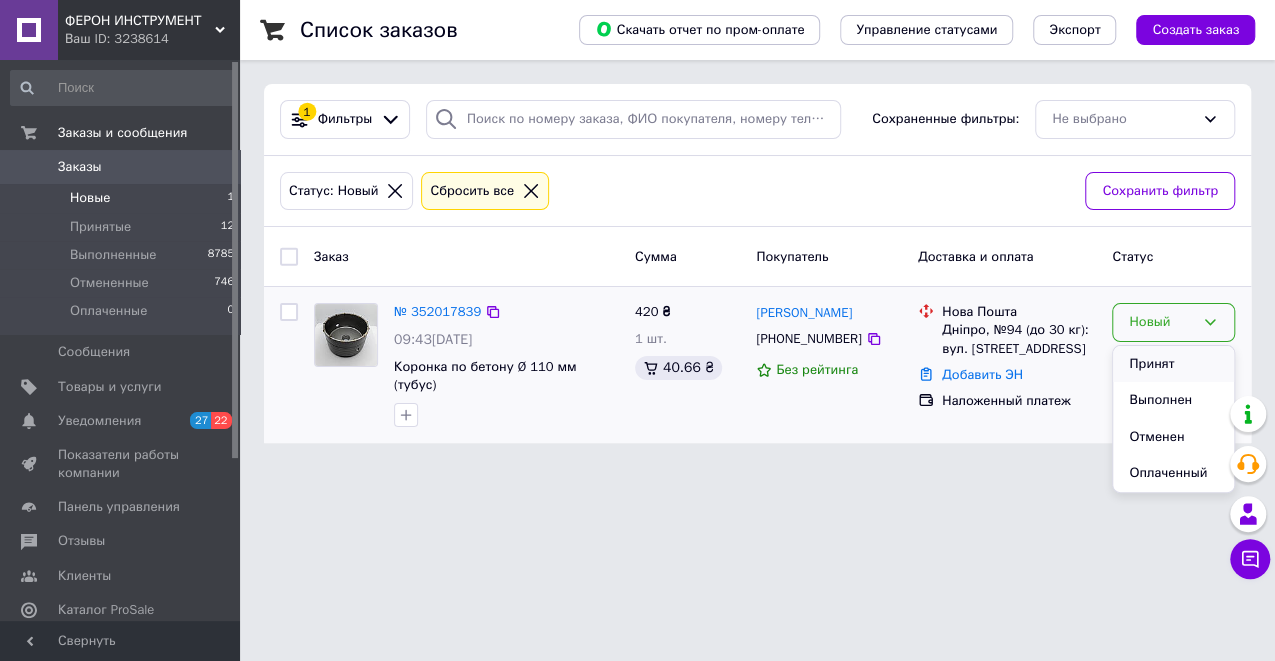 click on "Принят" at bounding box center [1173, 364] 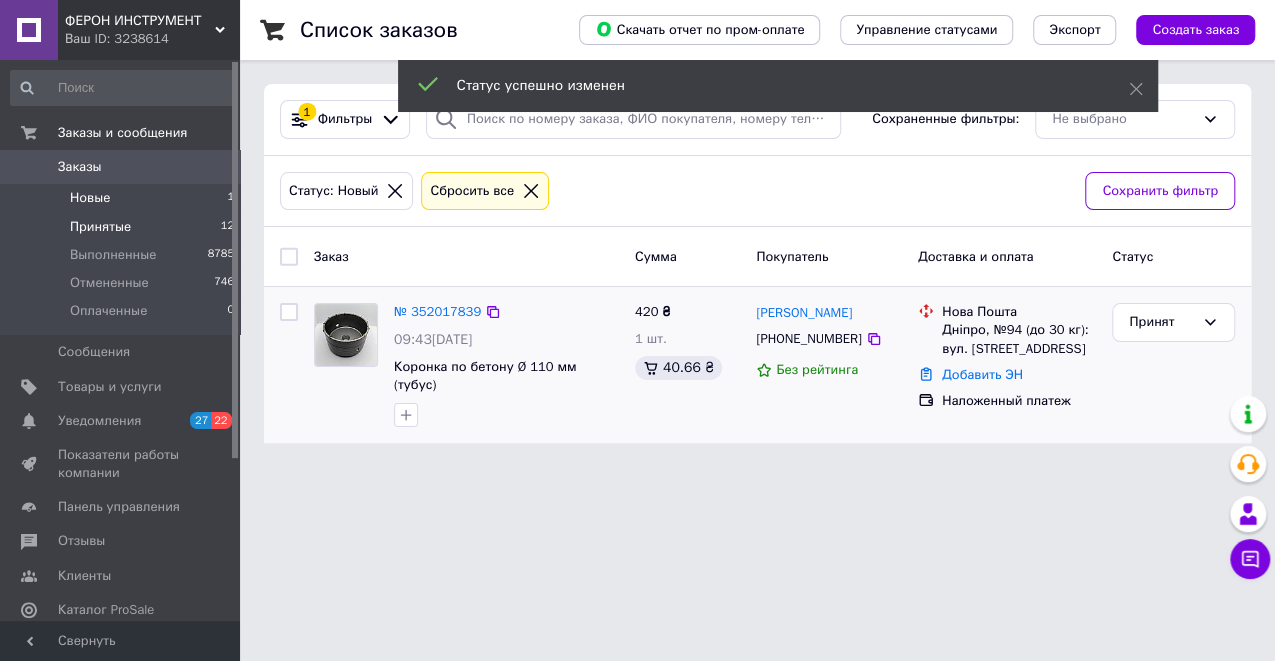 click on "Принятые" at bounding box center [100, 227] 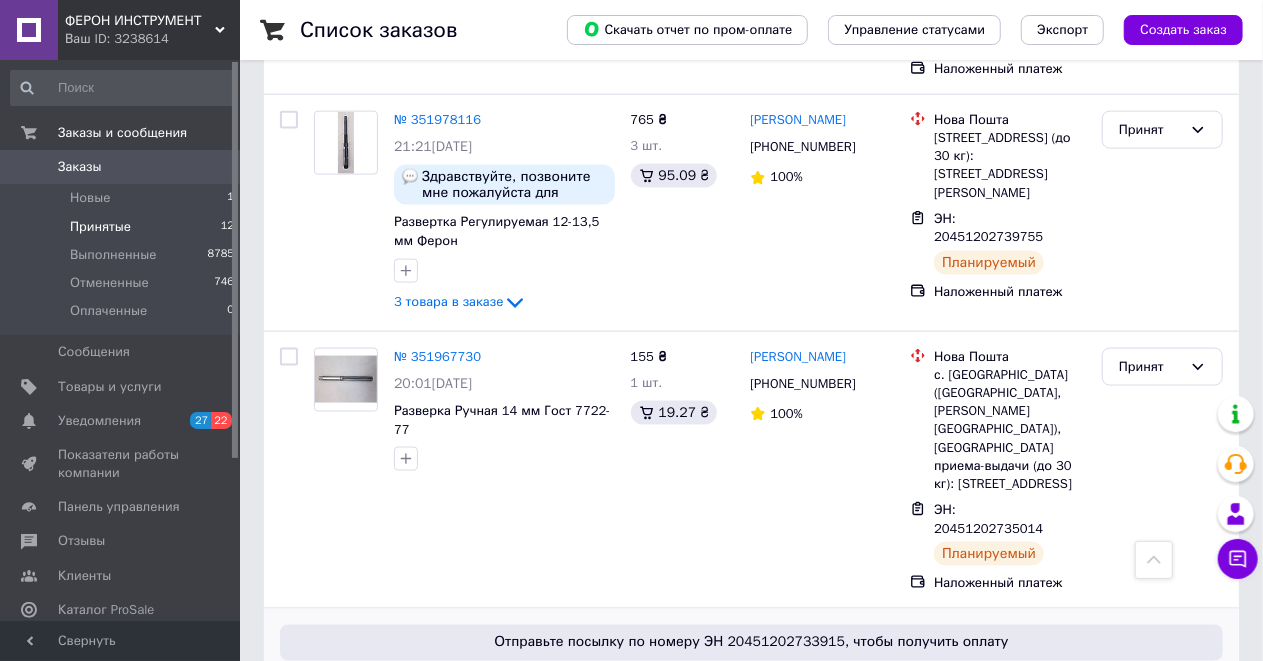 scroll, scrollTop: 1254, scrollLeft: 0, axis: vertical 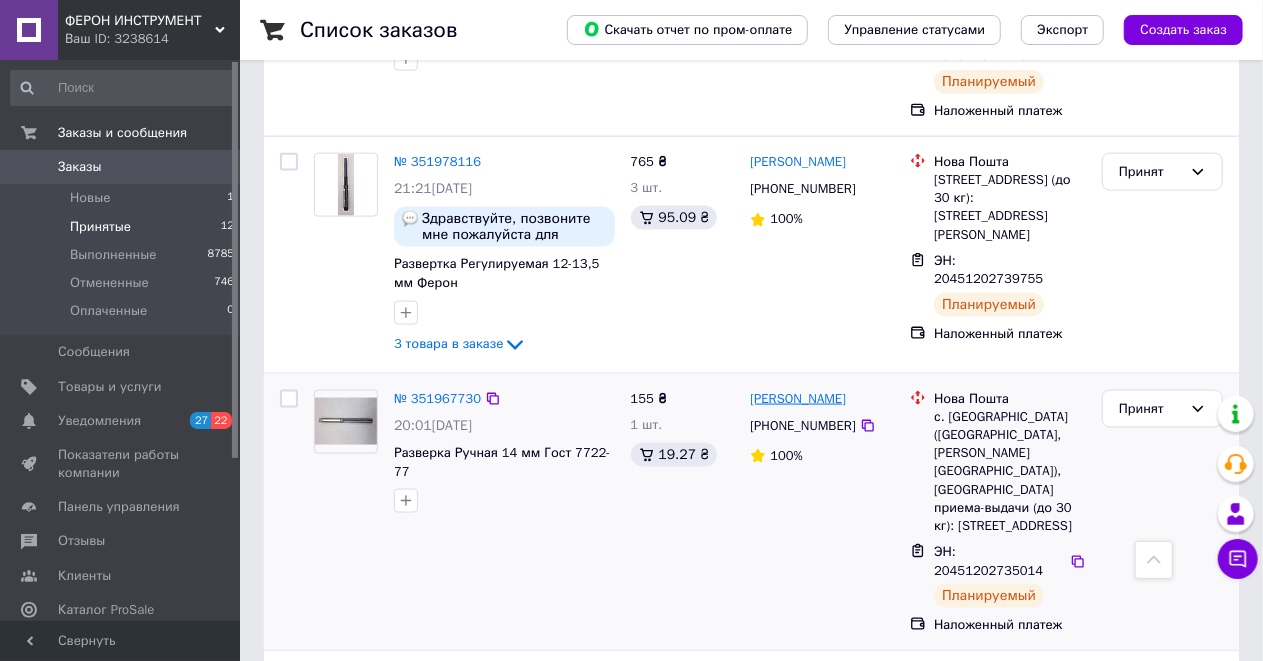 drag, startPoint x: 872, startPoint y: 268, endPoint x: 802, endPoint y: 268, distance: 70 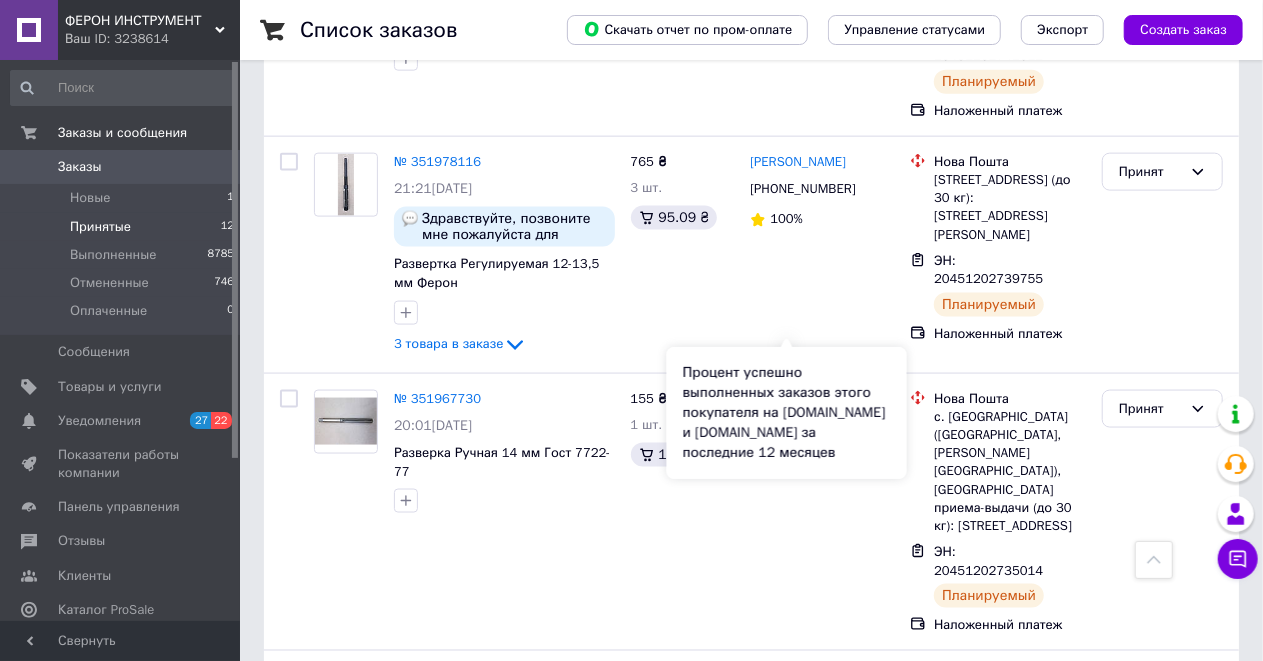 drag, startPoint x: 762, startPoint y: 346, endPoint x: 772, endPoint y: 391, distance: 46.09772 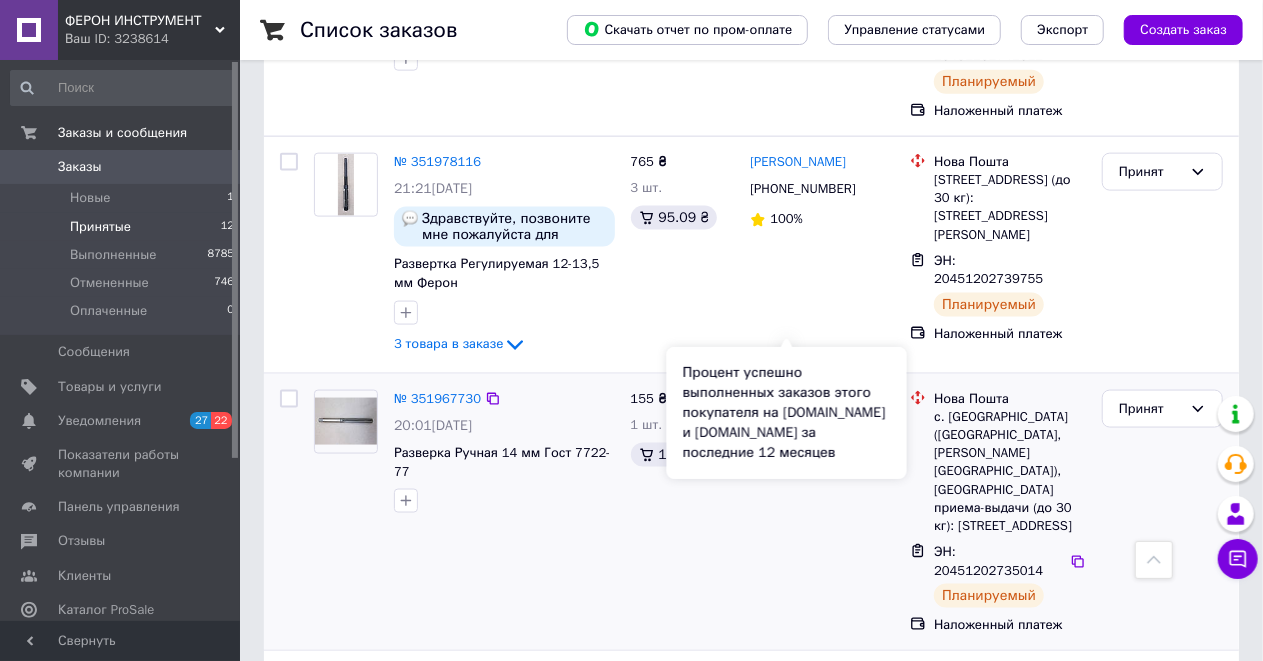 click on "155 ₴ 1 шт. 19.27 ₴" at bounding box center [683, 512] 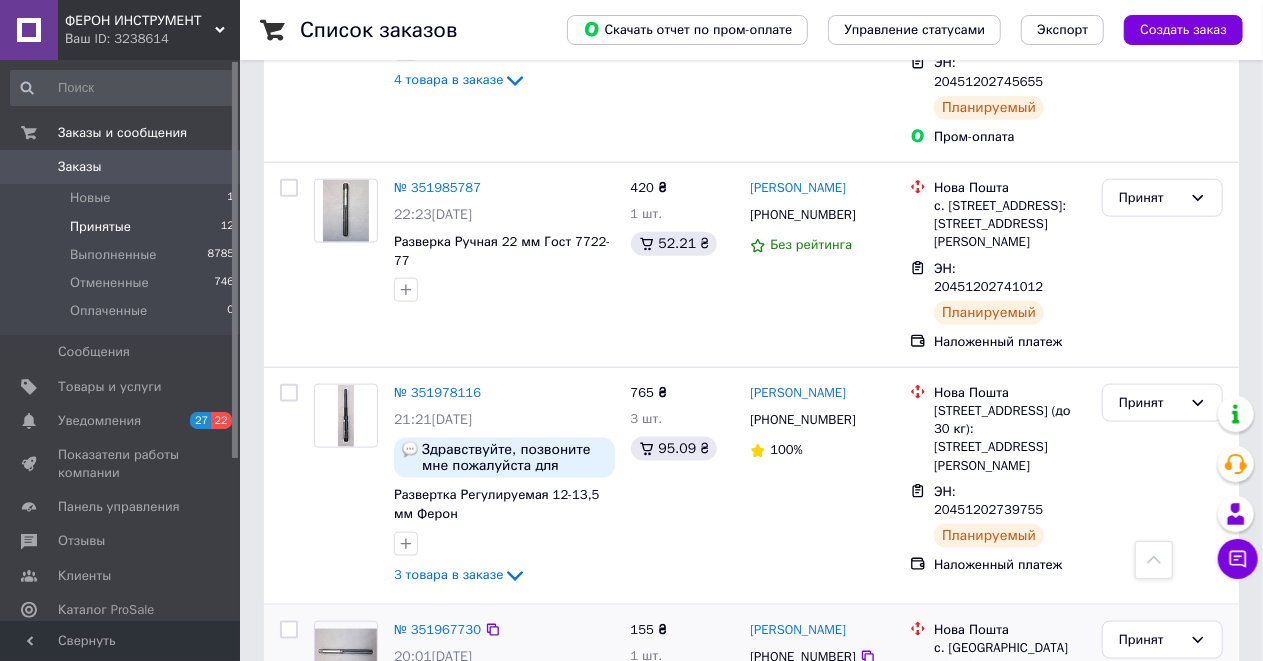scroll, scrollTop: 987, scrollLeft: 0, axis: vertical 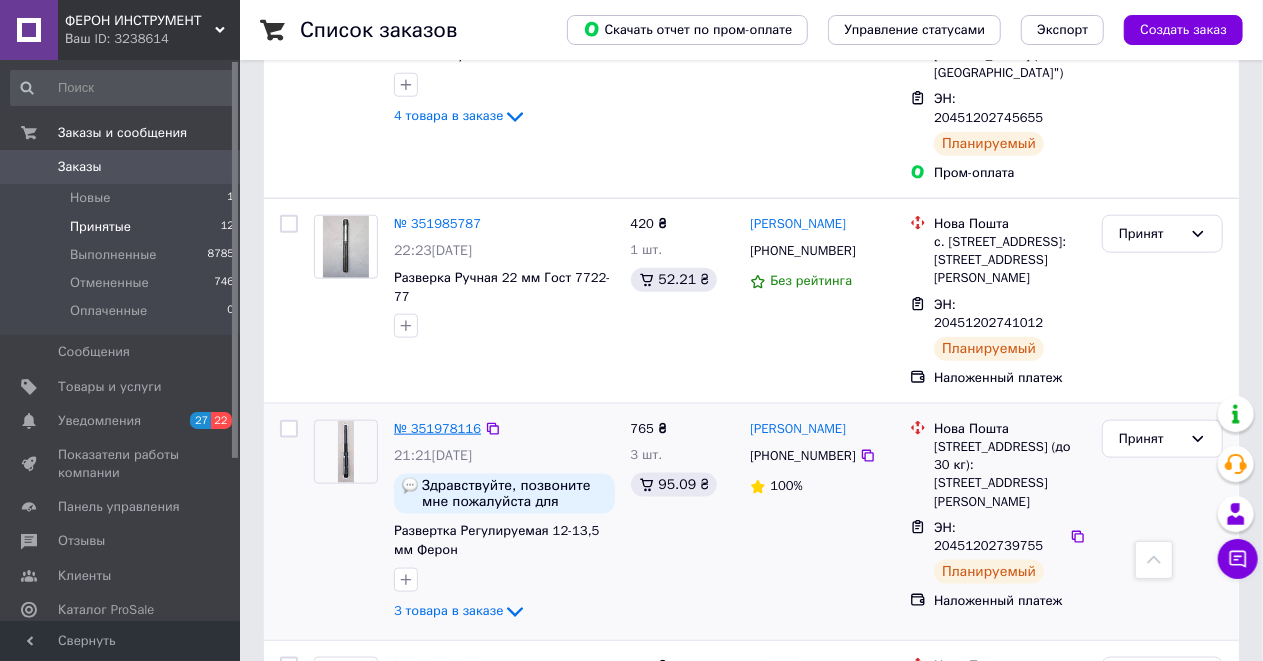 click on "№ 351978116" at bounding box center [437, 428] 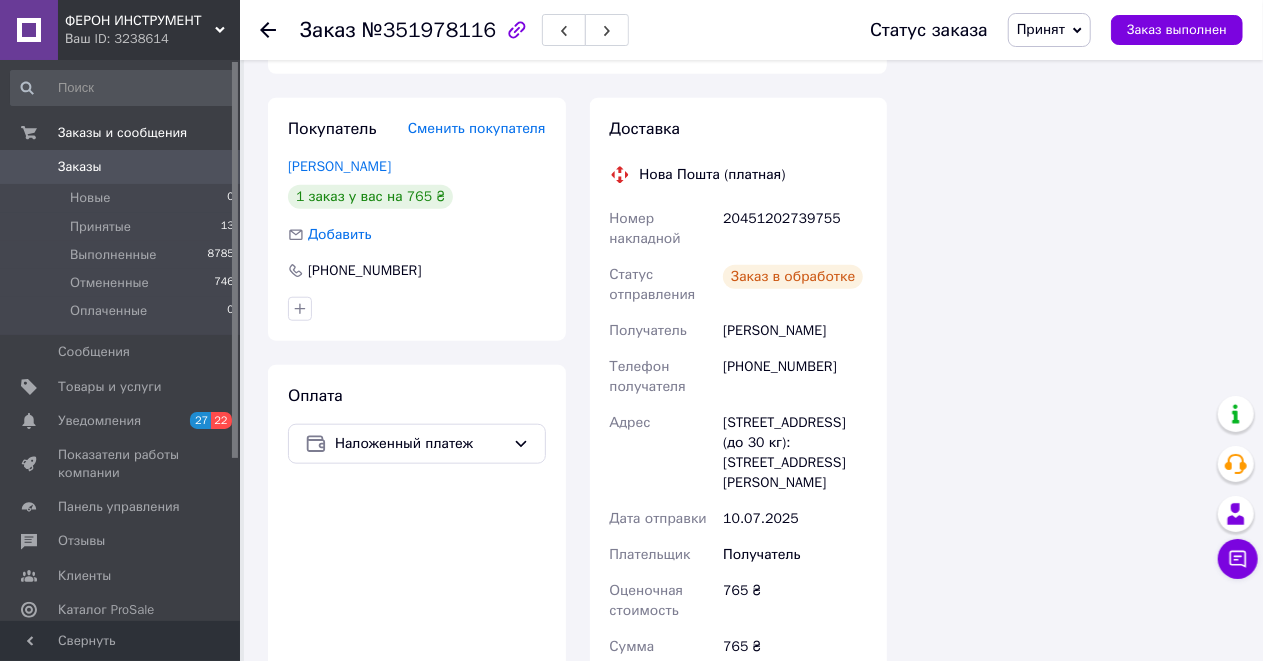 scroll, scrollTop: 987, scrollLeft: 0, axis: vertical 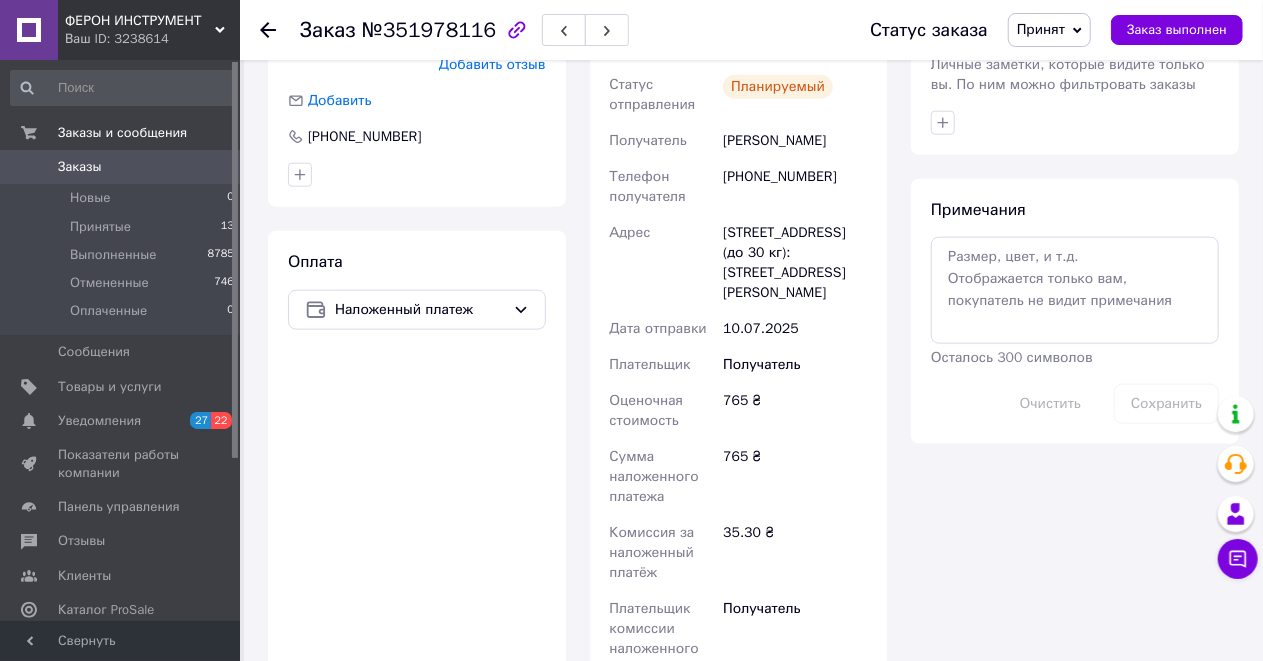 click on "Доставка Редактировать Нова Пошта (платная) Номер накладной 20451202739755 Статус отправления Планируемый Получатель [PERSON_NAME] Телефон получателя [PHONE_NUMBER] Адрес [STREET_ADDRESS] (до 30 кг): [STREET_ADDRESS][PERSON_NAME] Дата отправки [DATE] Плательщик Получатель Оценочная стоимость 765 ₴ Сумма наложенного платежа 765 ₴ Комиссия за наложенный платёж 35.30 ₴ Плательщик комиссии наложенного платежа Получатель Стоимость доставки 83.83 ₴ Распечатать ЭН Плательщик Получатель Отправитель Фамилия получателя [PERSON_NAME] Имя получателя [PERSON_NAME] [PHONE_NUMBER] Город 765" at bounding box center [739, 363] 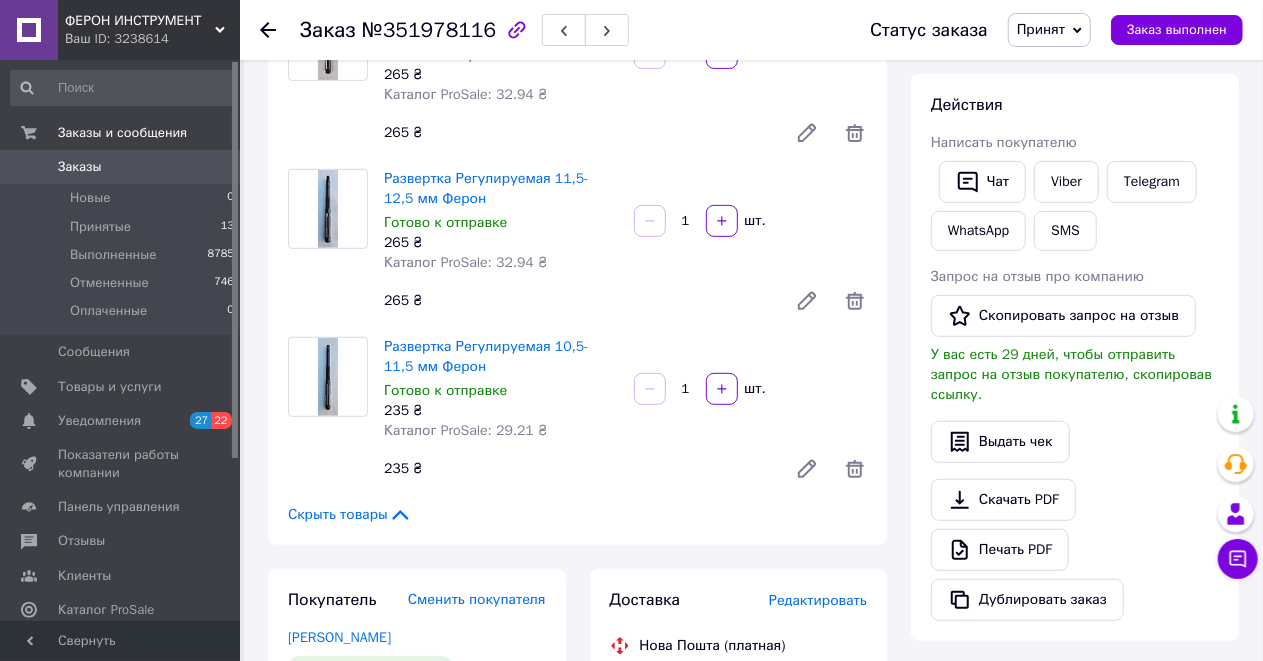 scroll, scrollTop: 187, scrollLeft: 0, axis: vertical 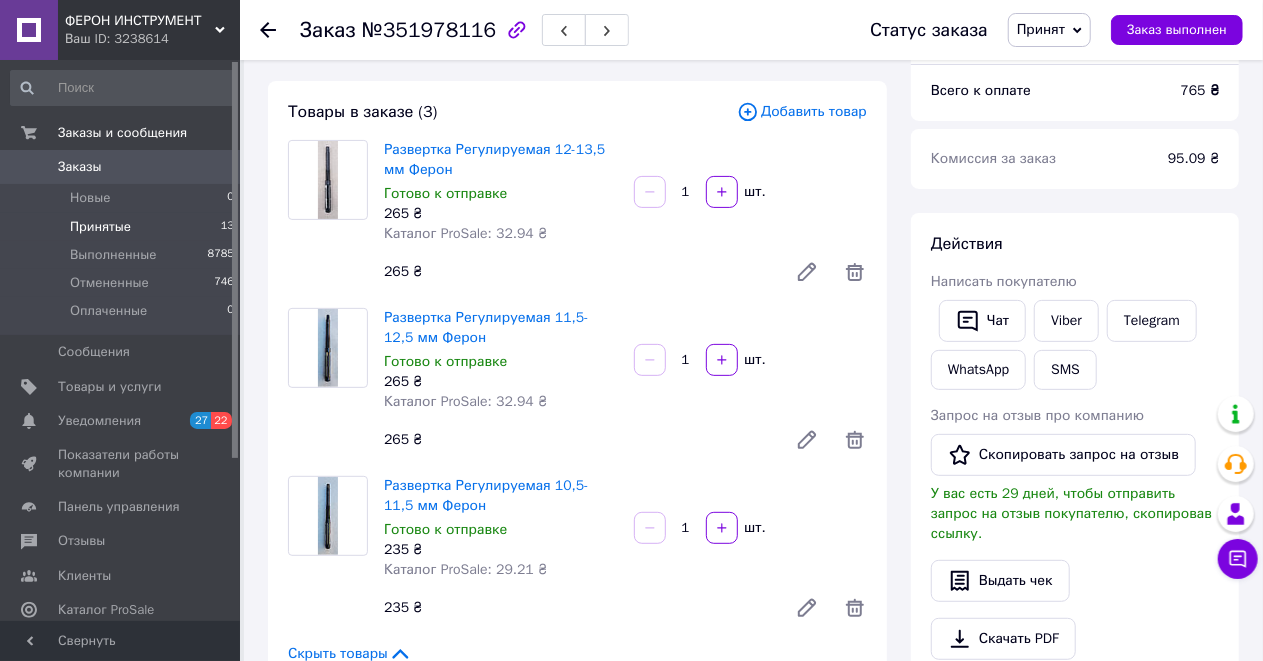 click on "Принятые" at bounding box center (100, 227) 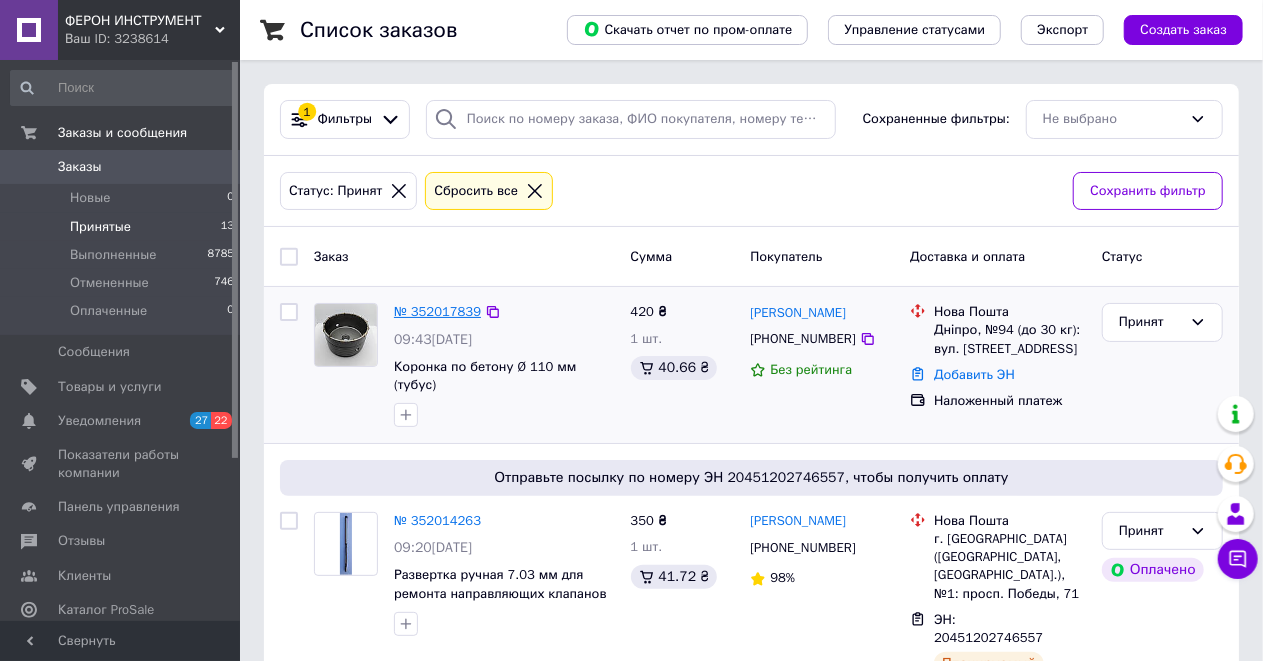click on "№ 352017839" at bounding box center [437, 311] 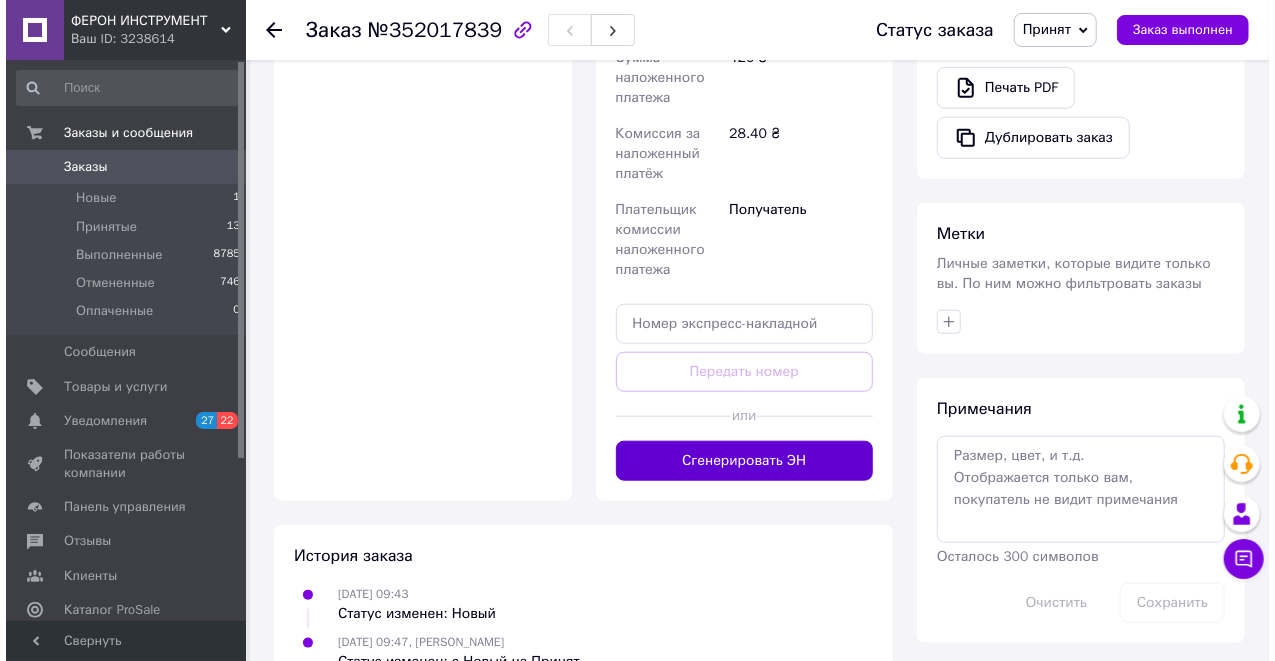 scroll, scrollTop: 931, scrollLeft: 0, axis: vertical 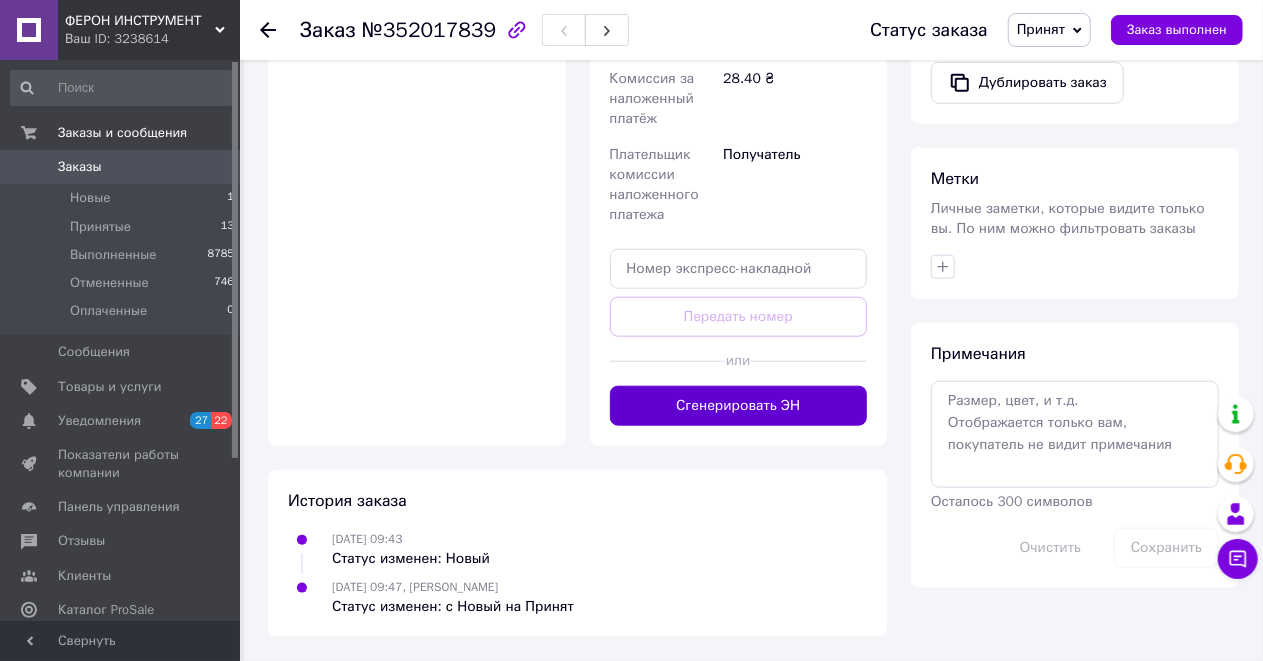 click on "Сгенерировать ЭН" at bounding box center [739, 406] 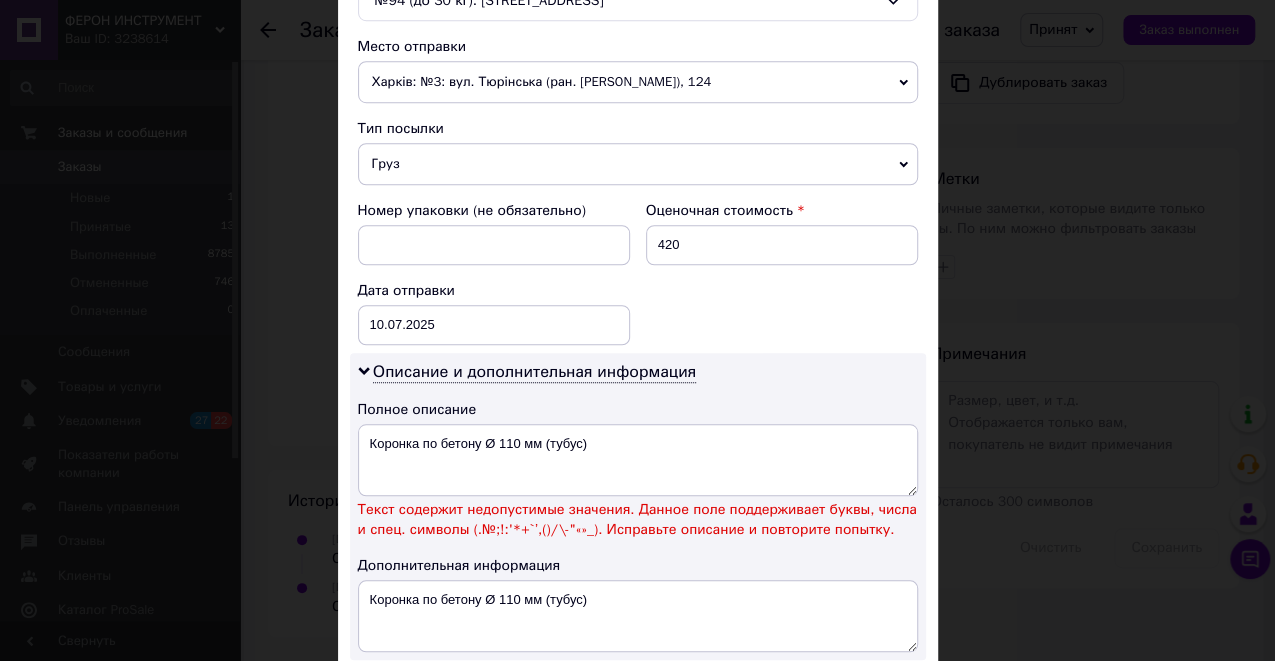 scroll, scrollTop: 733, scrollLeft: 0, axis: vertical 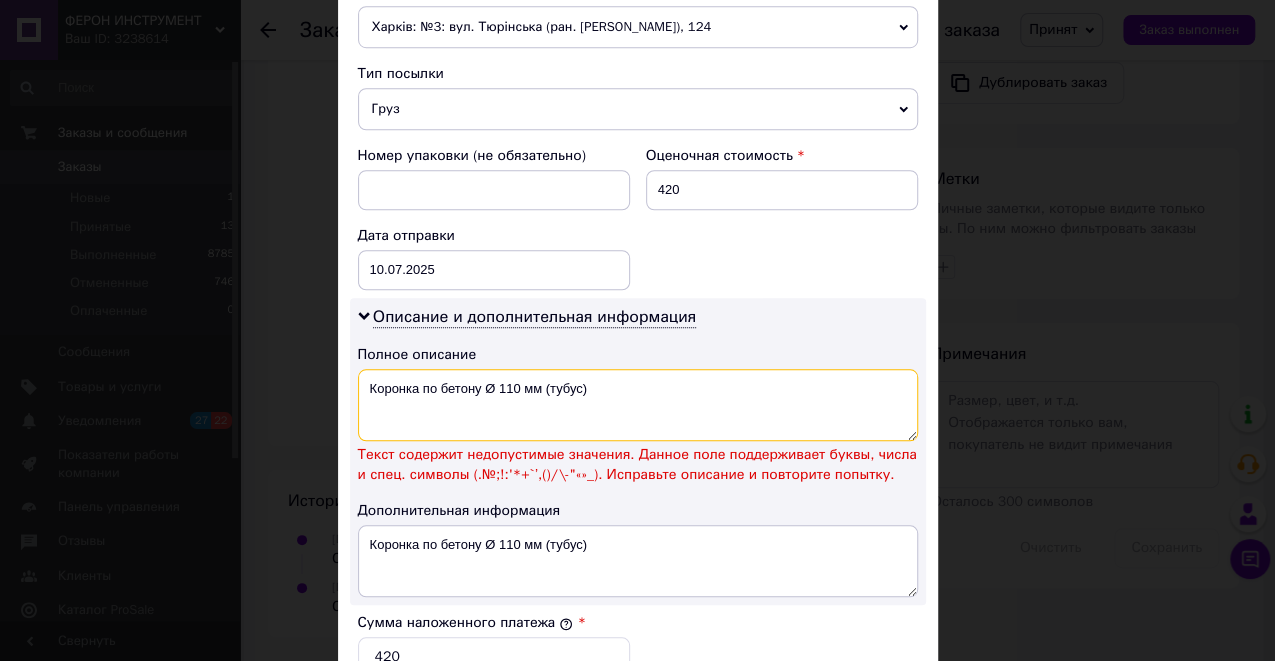 click on "Коронка по бетону Ø 110 мм (тубус)" at bounding box center [638, 405] 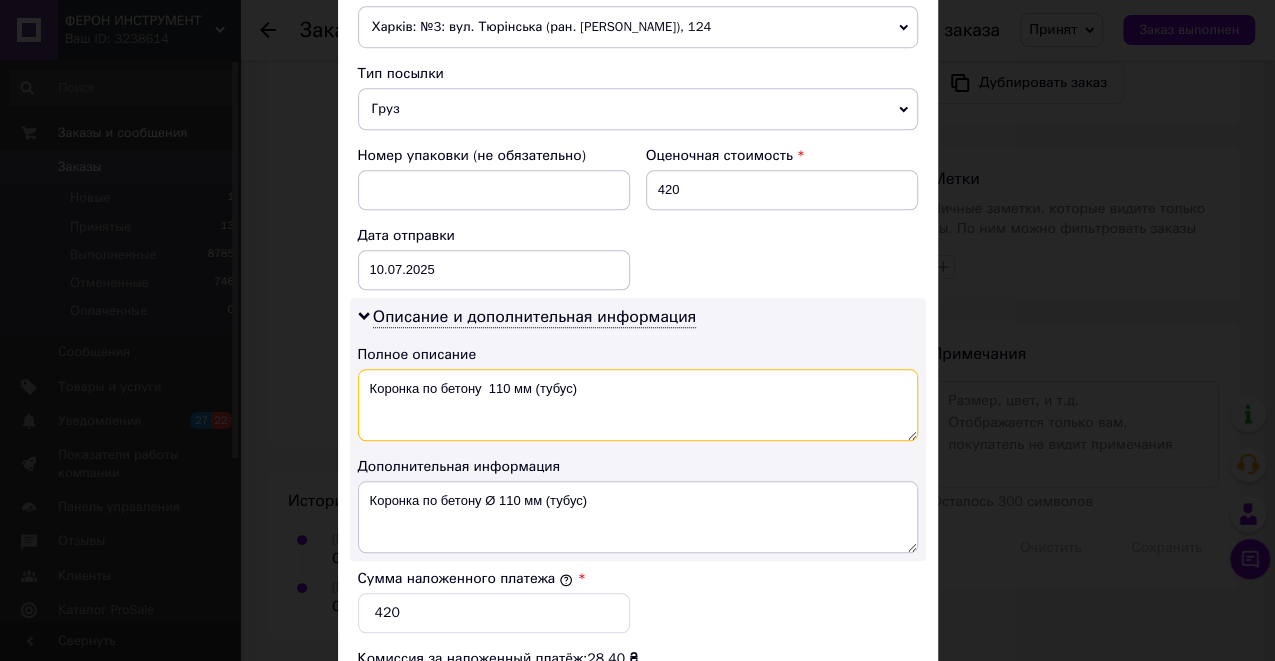 type on "Коронка по бетону  110 мм (тубус)" 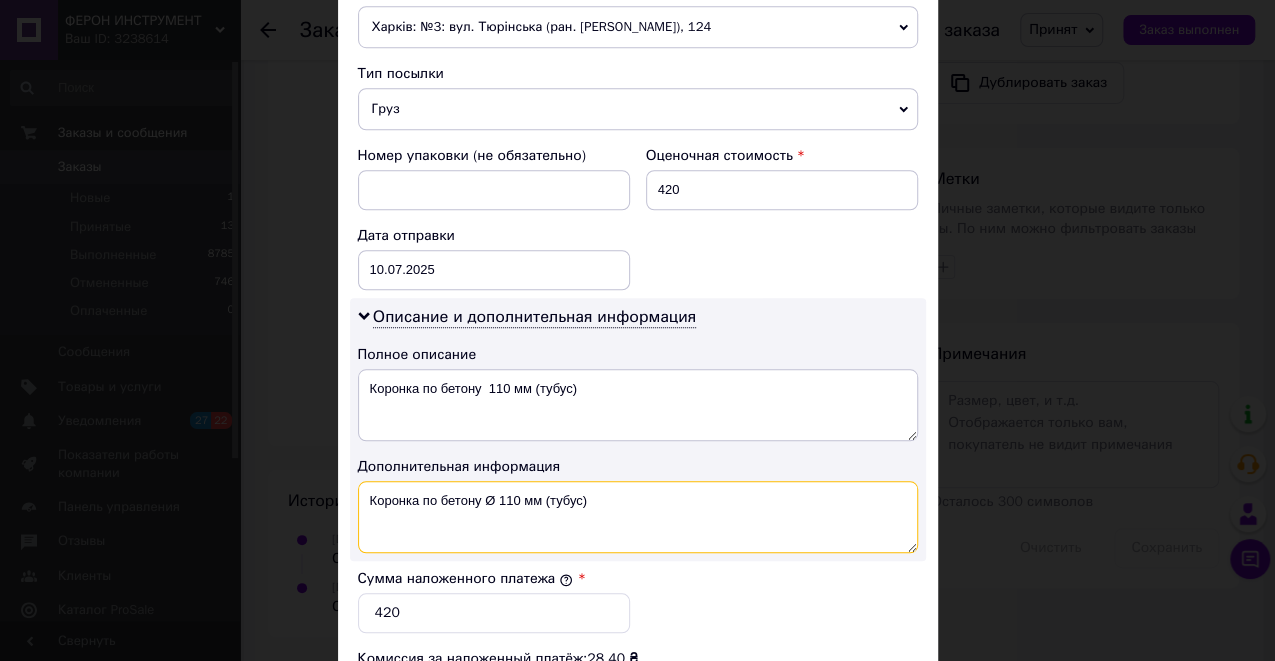 click on "Коронка по бетону Ø 110 мм (тубус)" at bounding box center (638, 517) 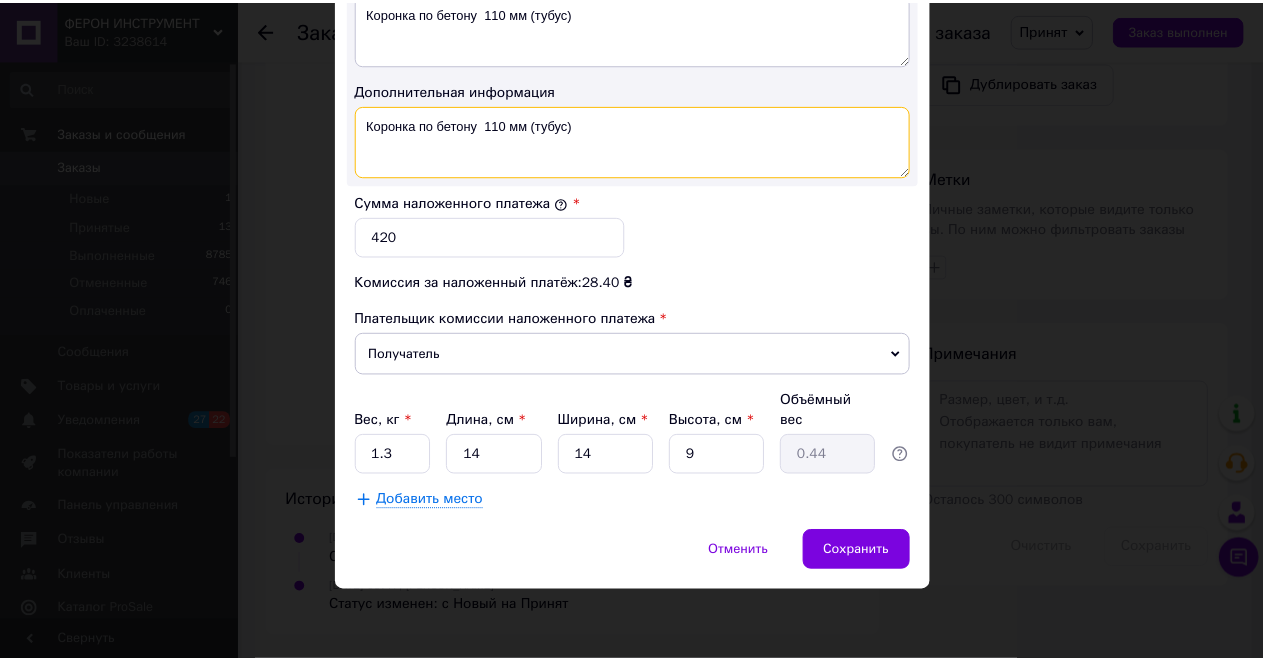 scroll, scrollTop: 1174, scrollLeft: 0, axis: vertical 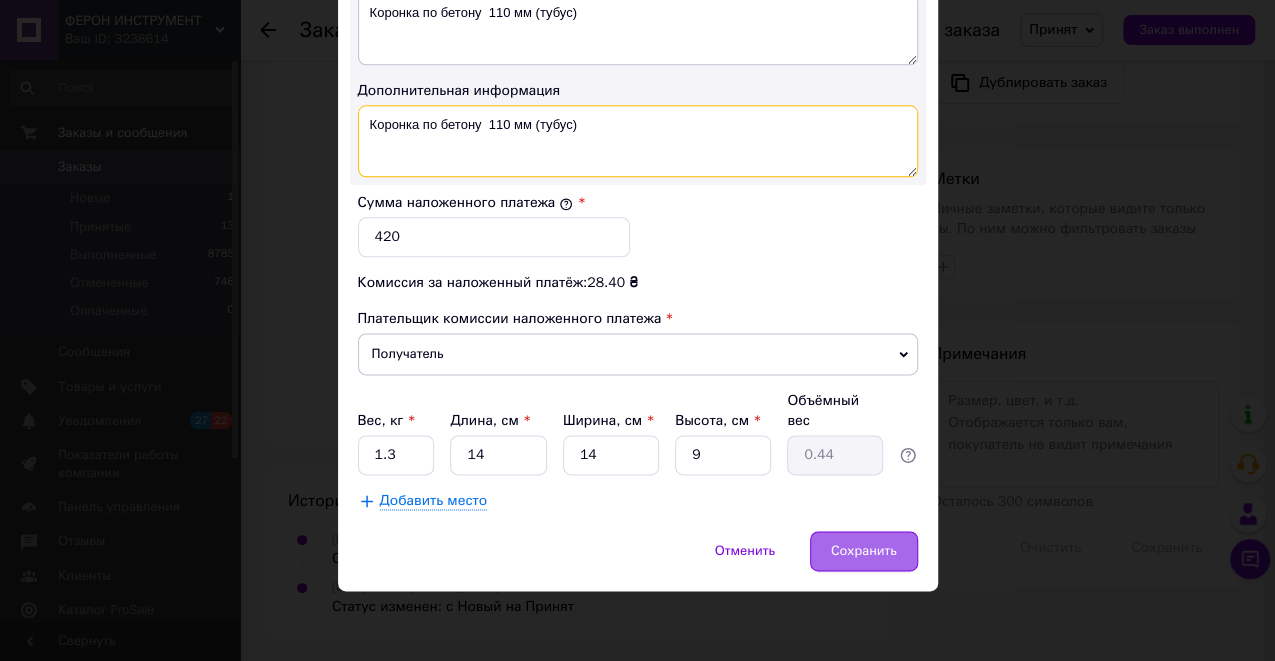 type on "Коронка по бетону  110 мм (тубус)" 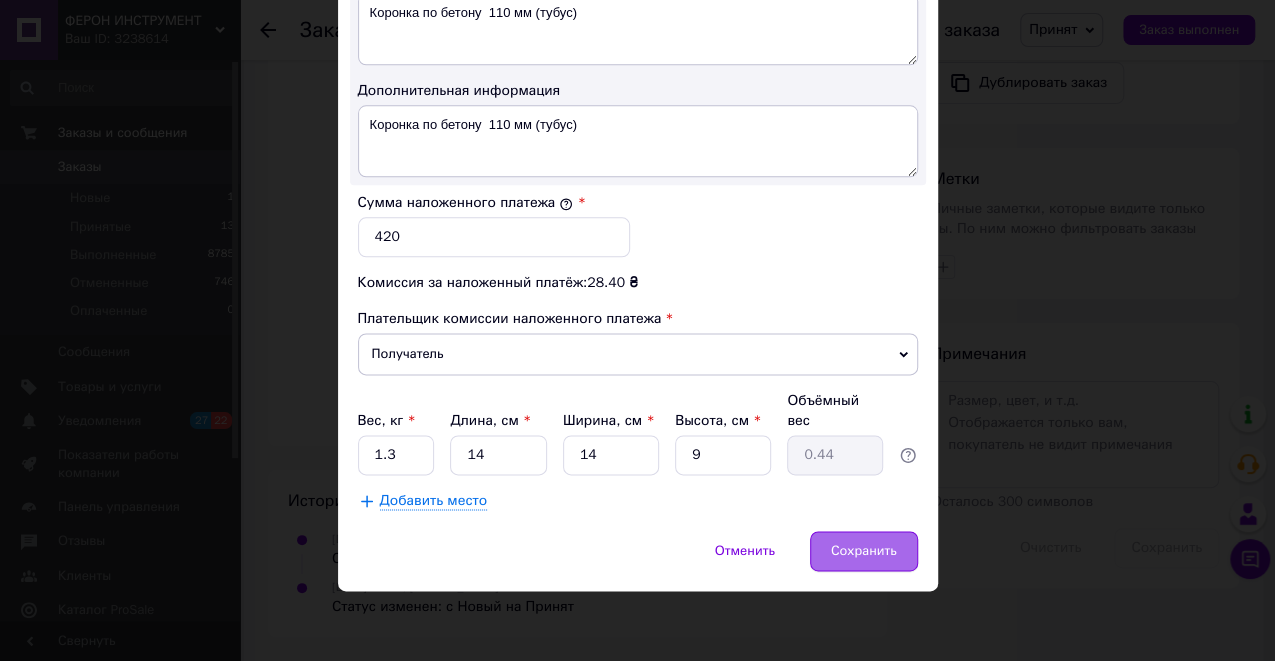 click on "Сохранить" at bounding box center (864, 551) 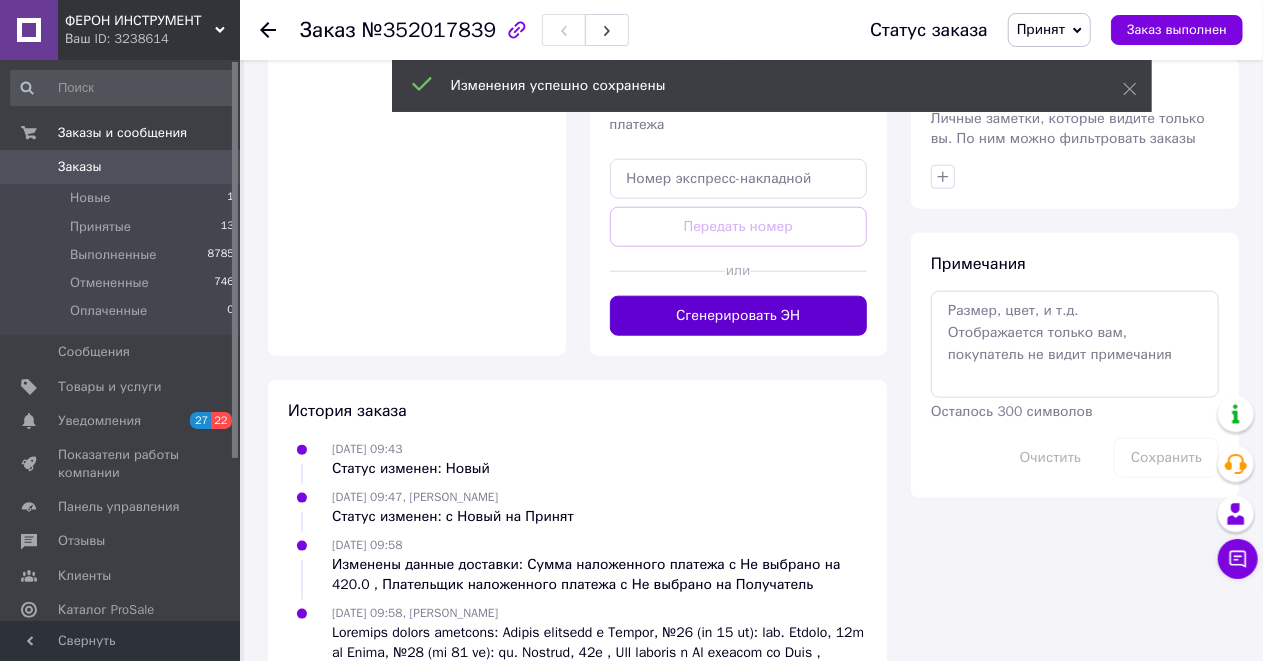 click on "Сгенерировать ЭН" at bounding box center (739, 316) 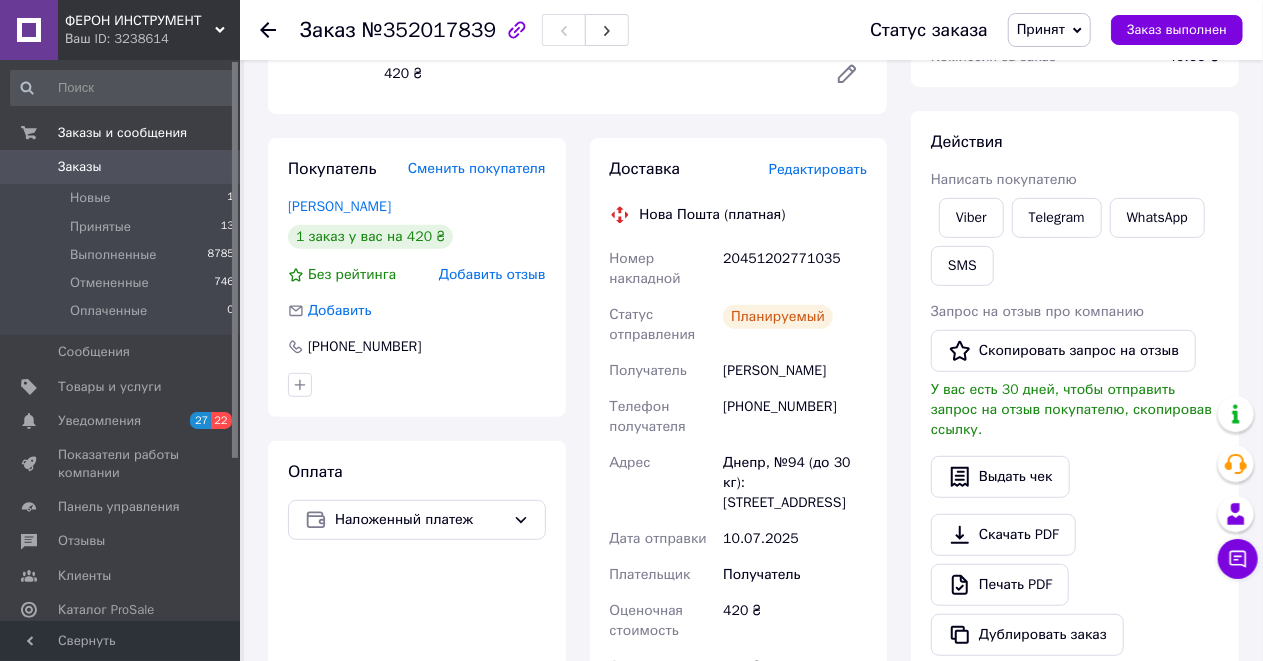 scroll, scrollTop: 64, scrollLeft: 0, axis: vertical 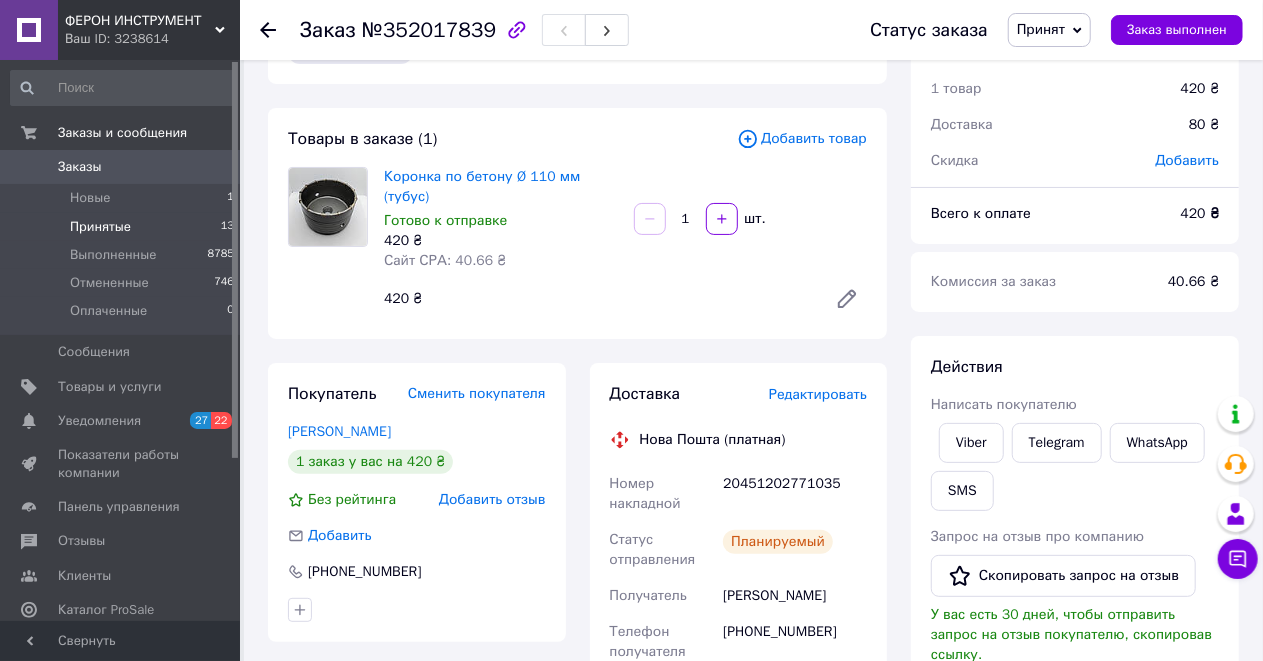 click on "Принятые" at bounding box center [100, 227] 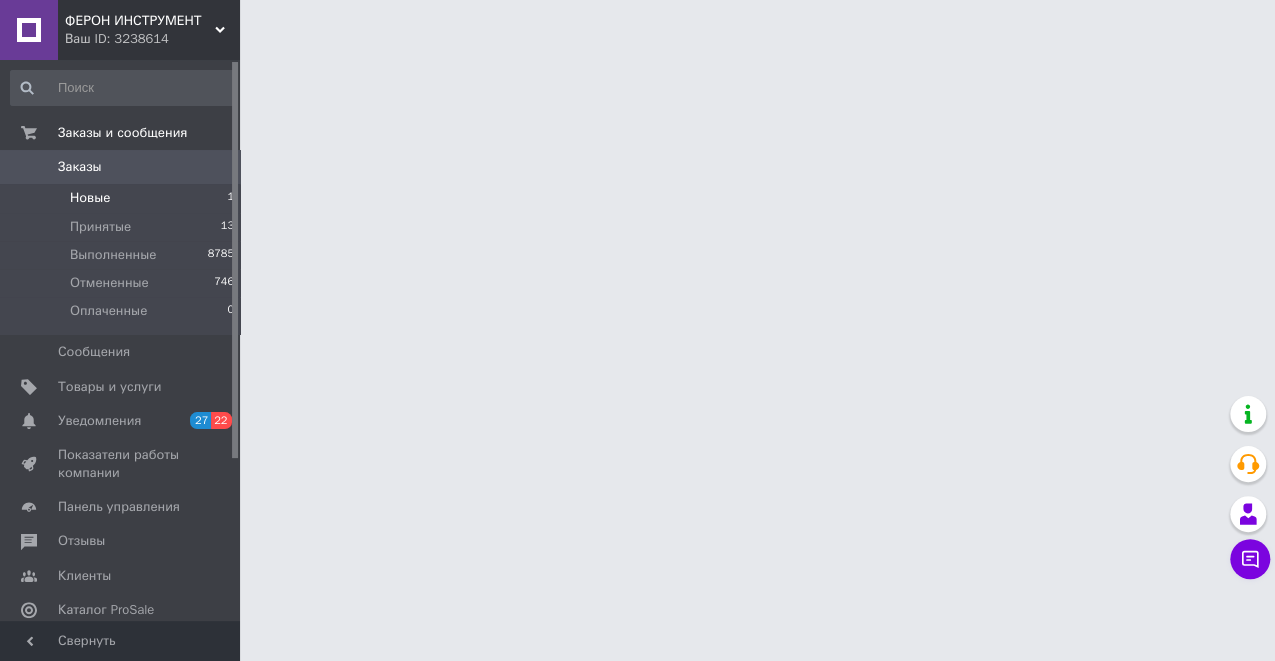 click on "Новые" at bounding box center [90, 198] 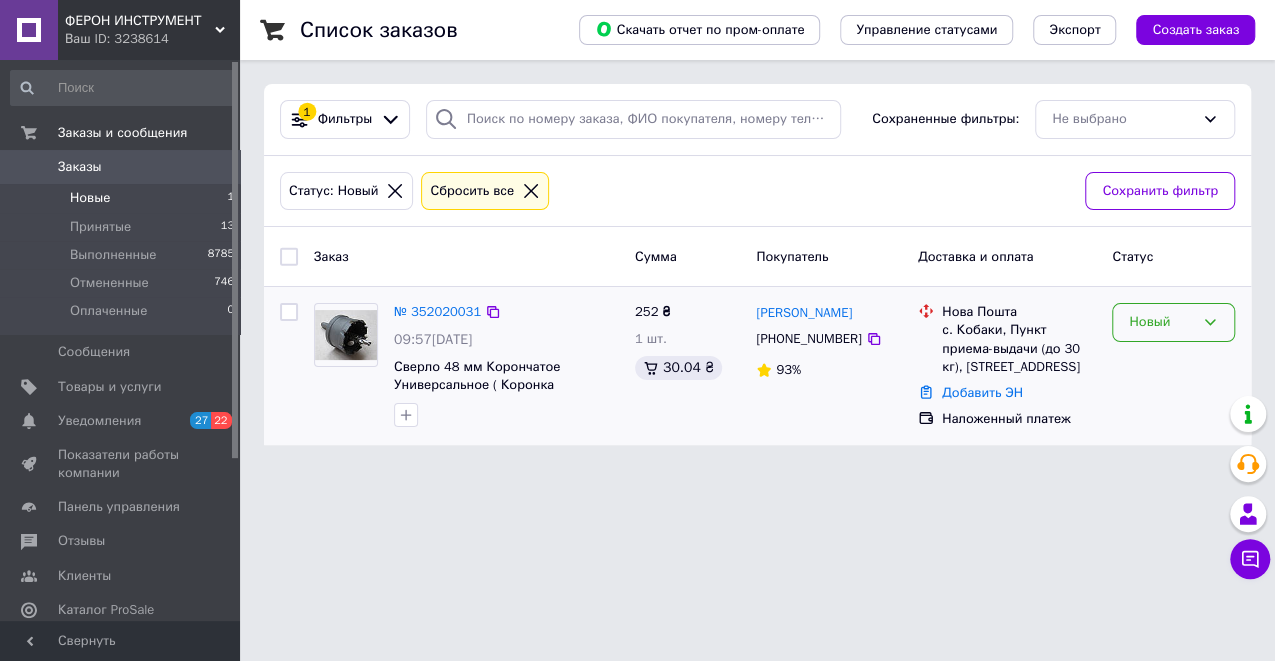 click on "Новый" at bounding box center (1173, 322) 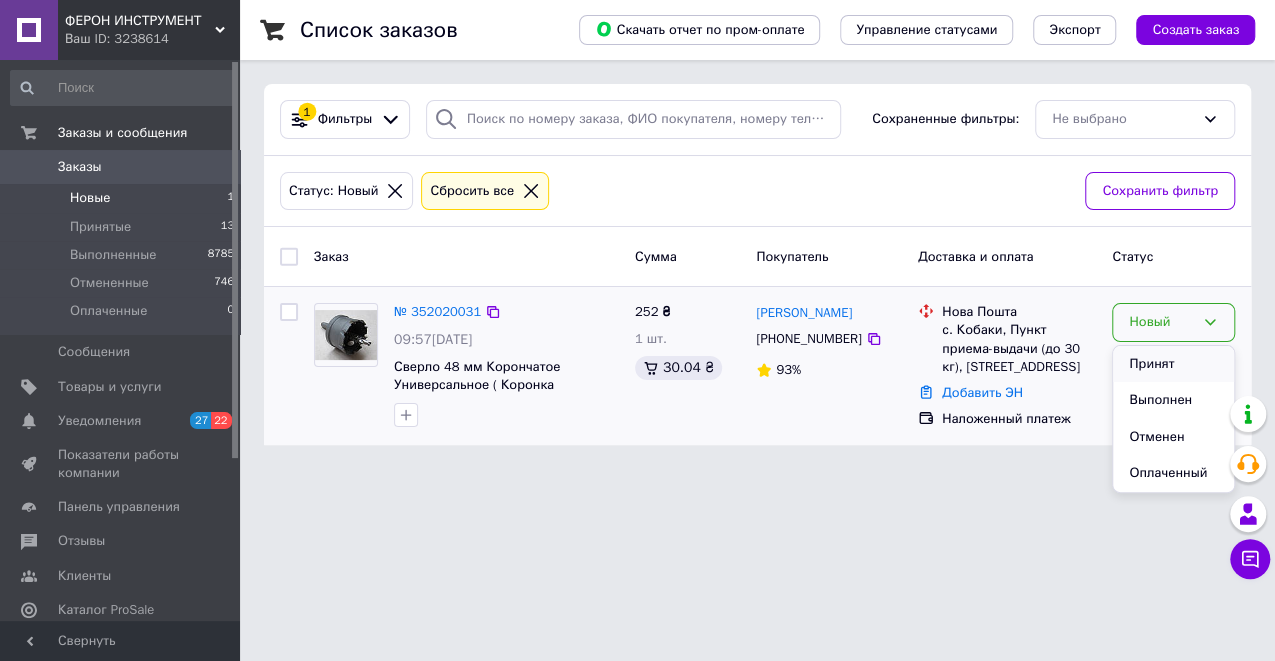 click on "Принят" at bounding box center [1173, 364] 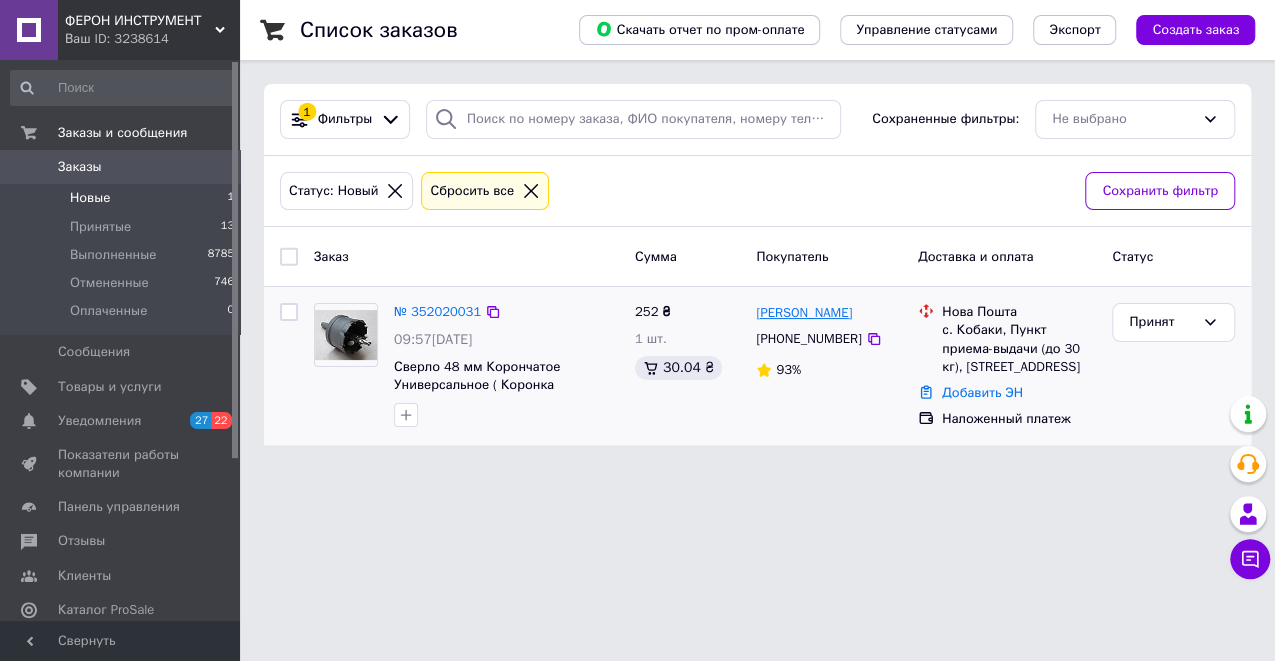 drag, startPoint x: 896, startPoint y: 308, endPoint x: 818, endPoint y: 309, distance: 78.00641 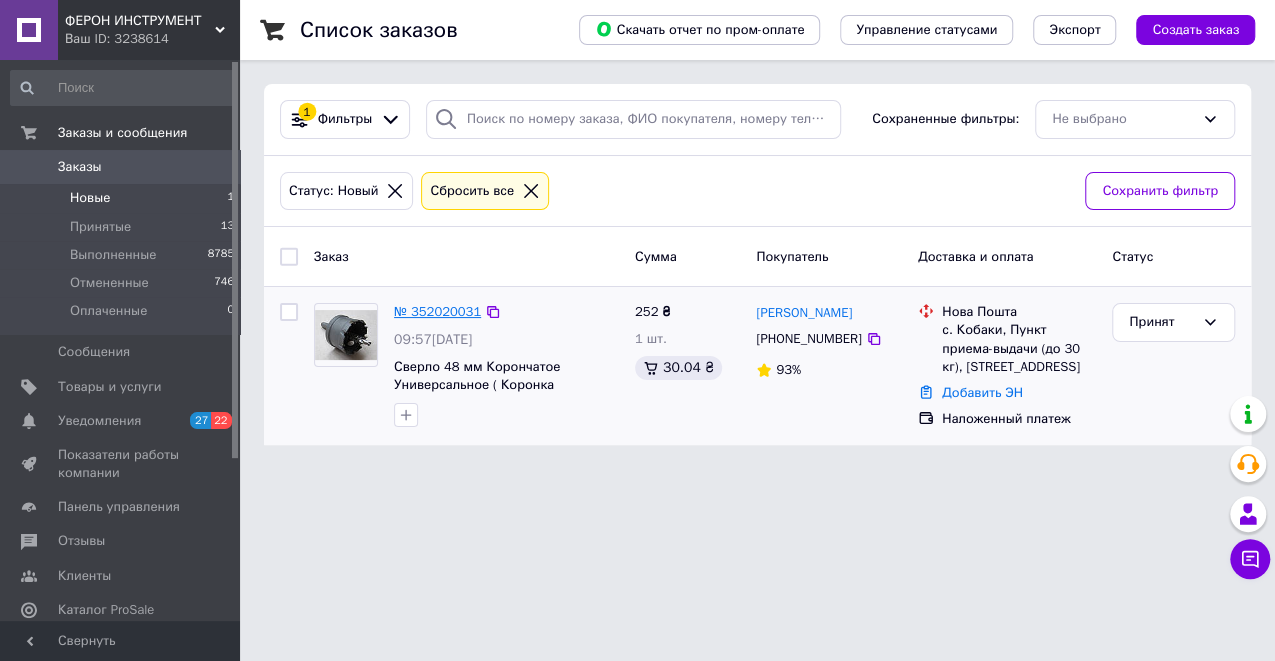 click on "№ 352020031" at bounding box center (437, 311) 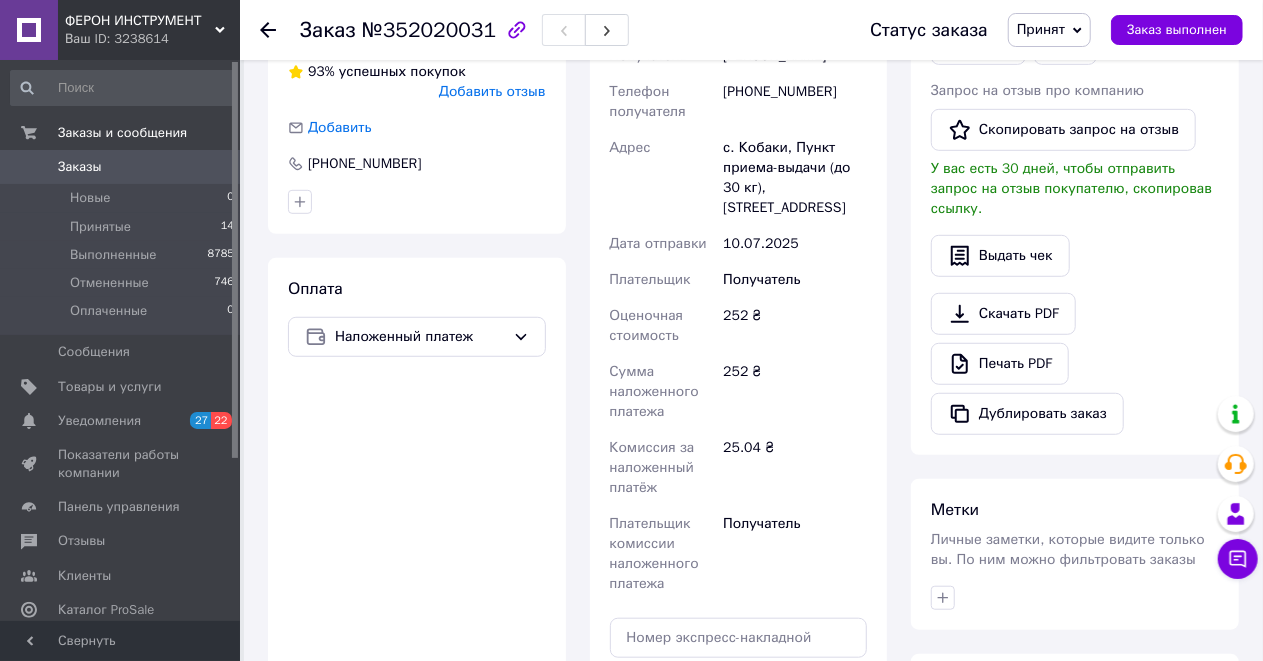 scroll, scrollTop: 800, scrollLeft: 0, axis: vertical 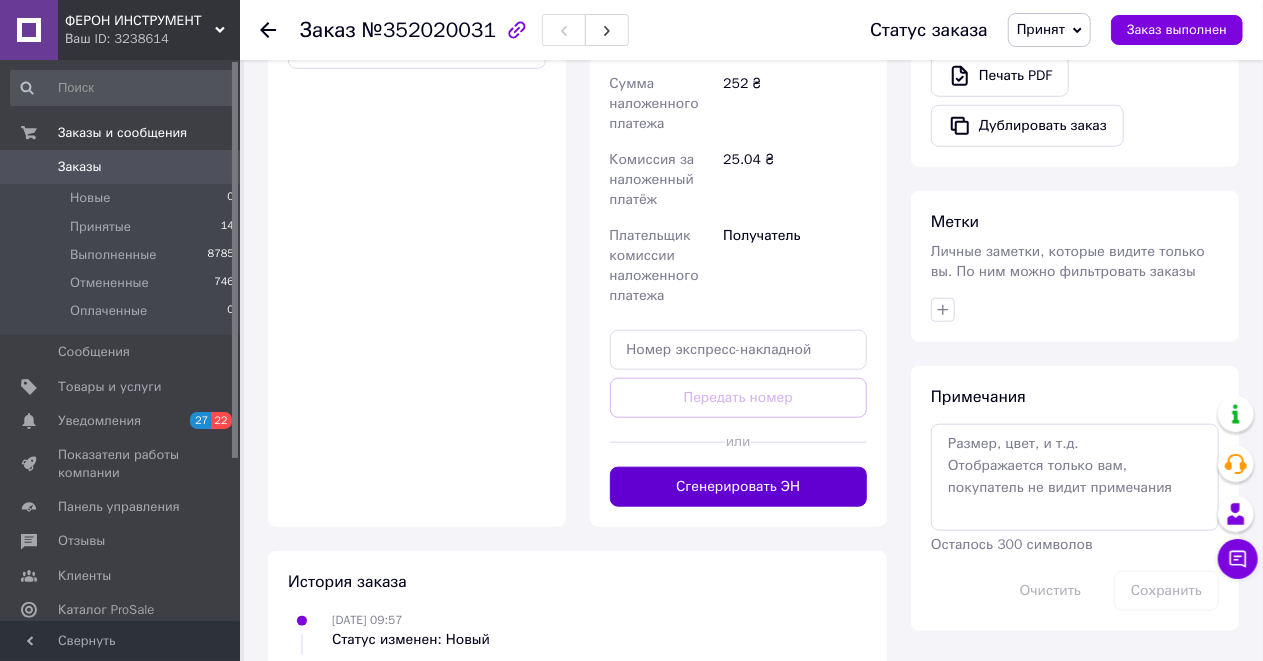 click on "Сгенерировать ЭН" at bounding box center [739, 487] 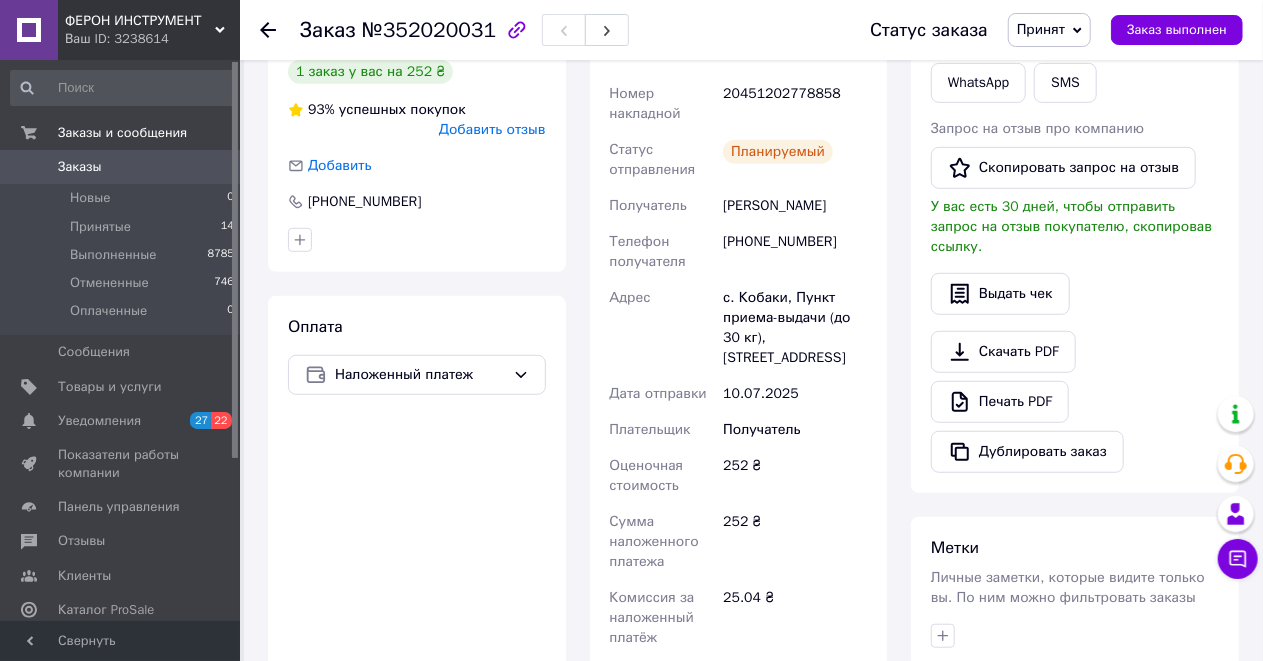 scroll, scrollTop: 400, scrollLeft: 0, axis: vertical 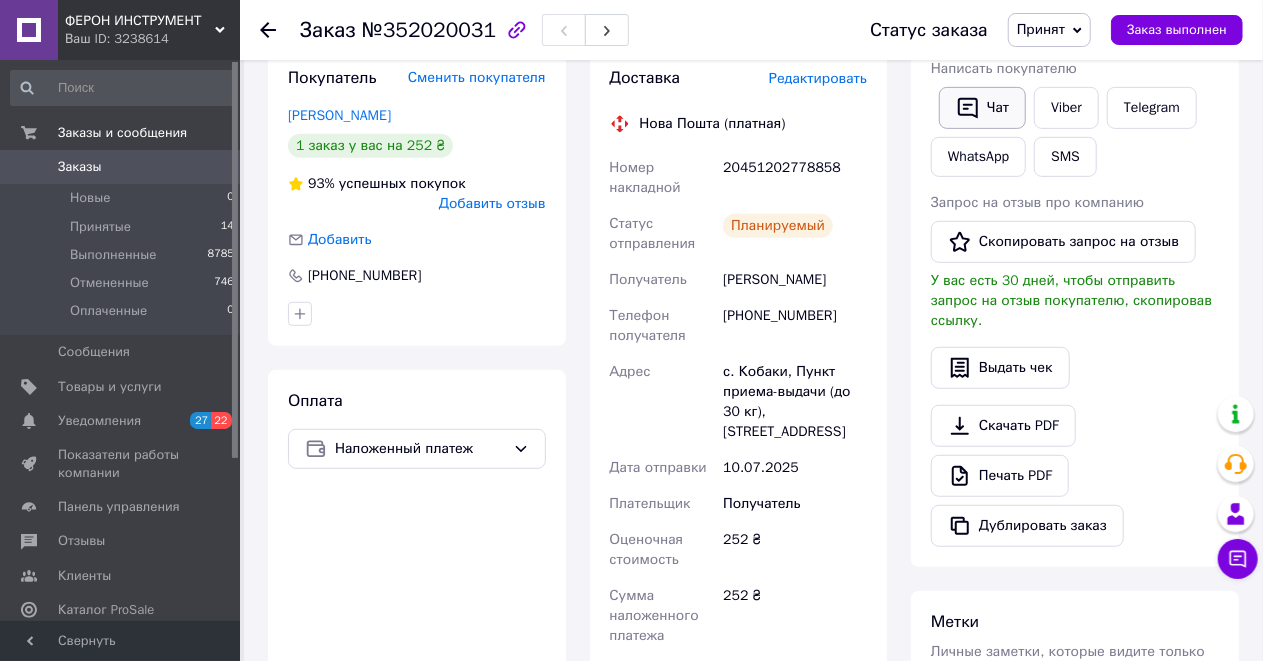 click on "Чат" at bounding box center [982, 108] 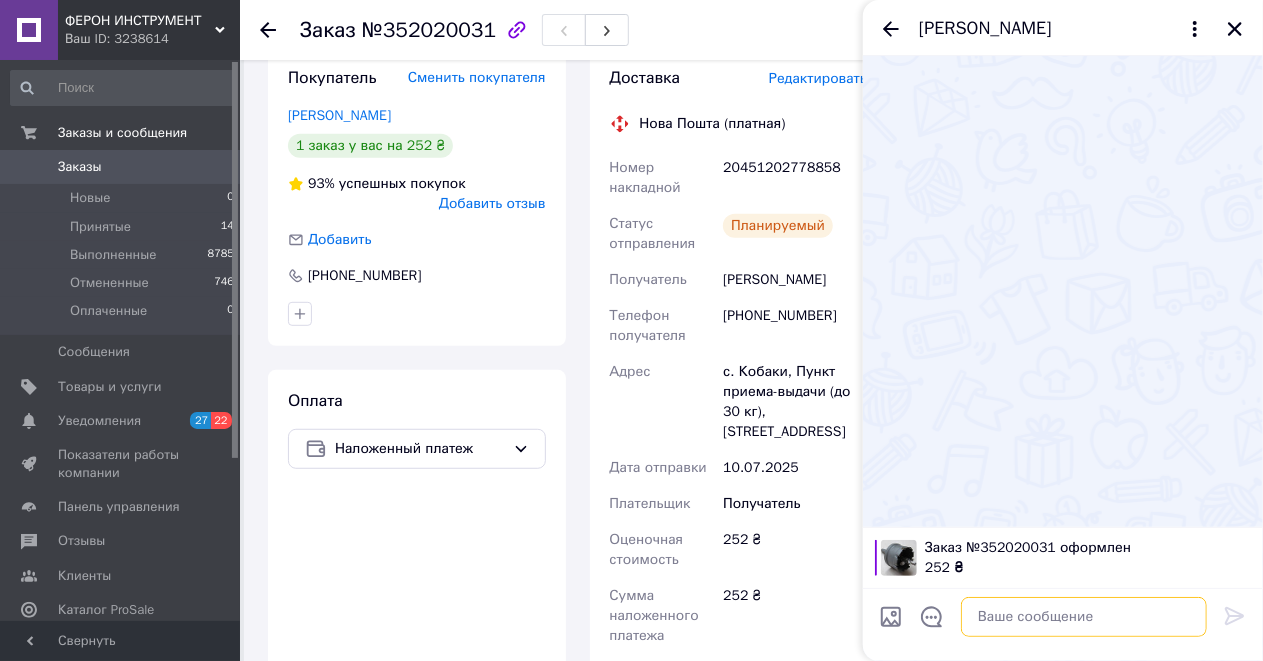 click at bounding box center (1084, 617) 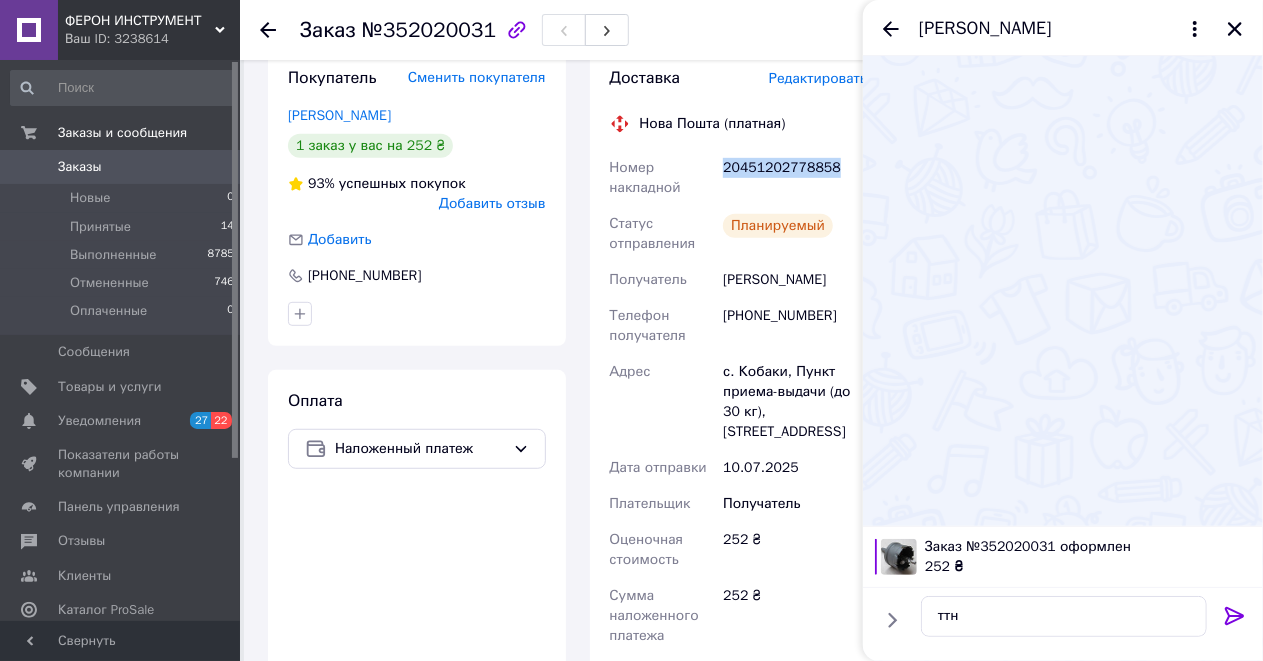 drag, startPoint x: 840, startPoint y: 195, endPoint x: 723, endPoint y: 195, distance: 117 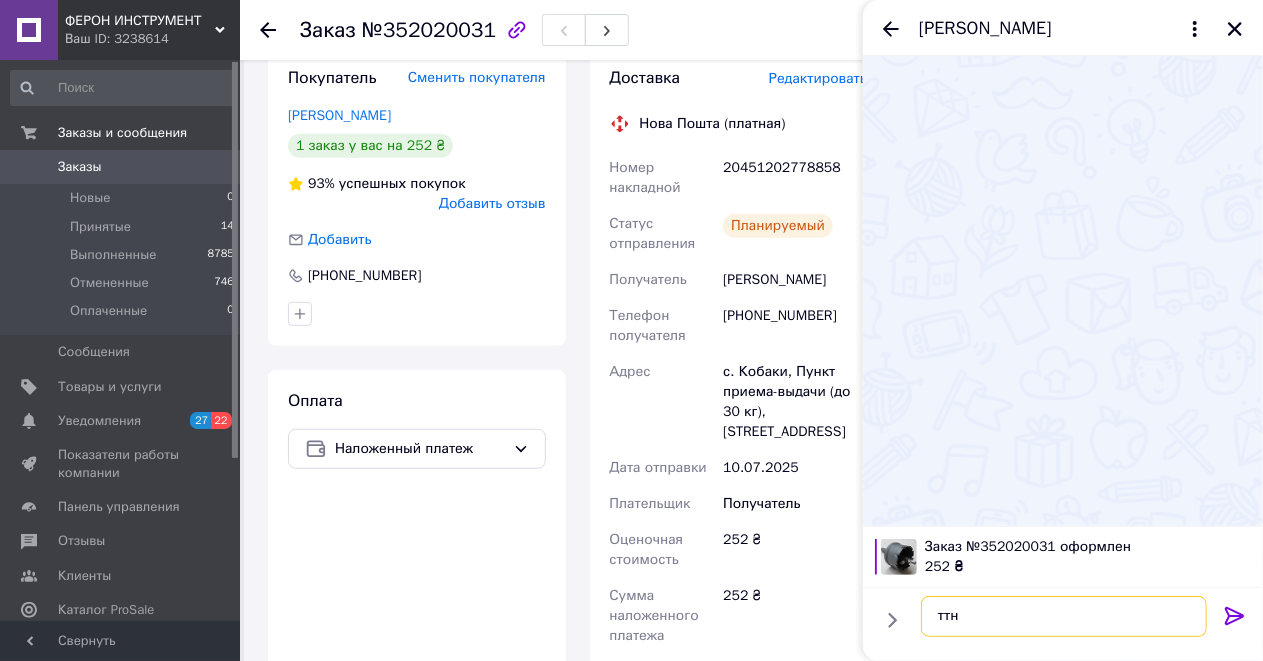 click on "ттн" at bounding box center [1064, 616] 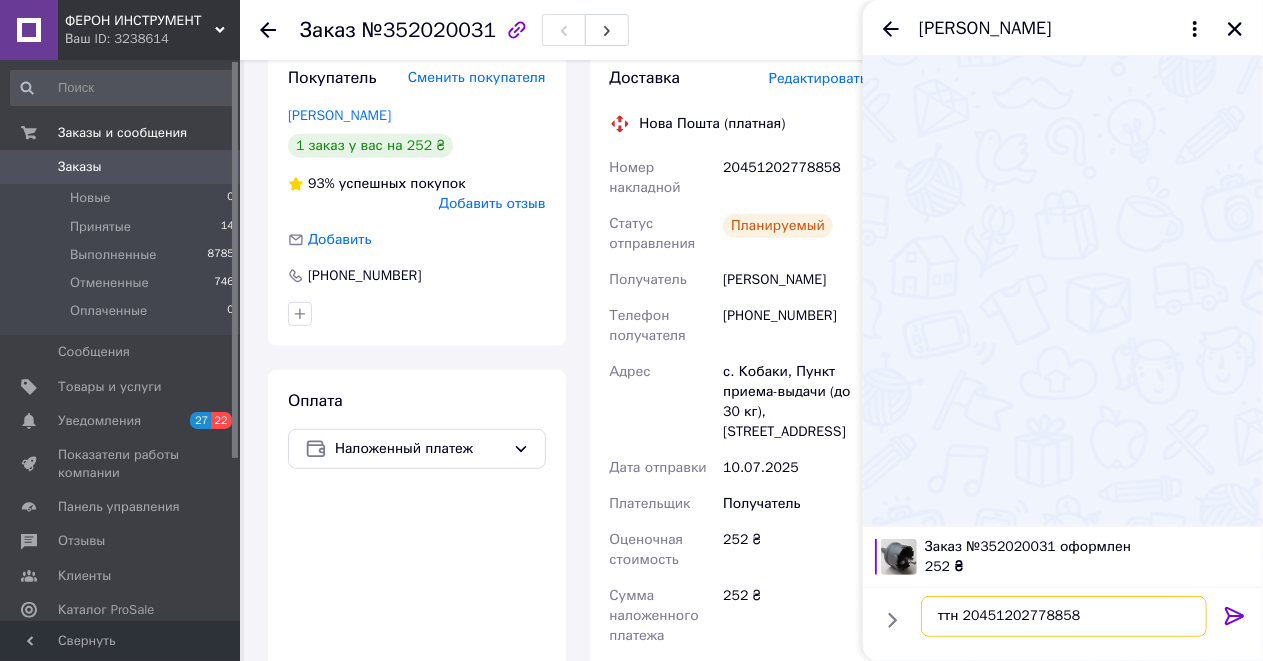 type on "ттн 20451202778858" 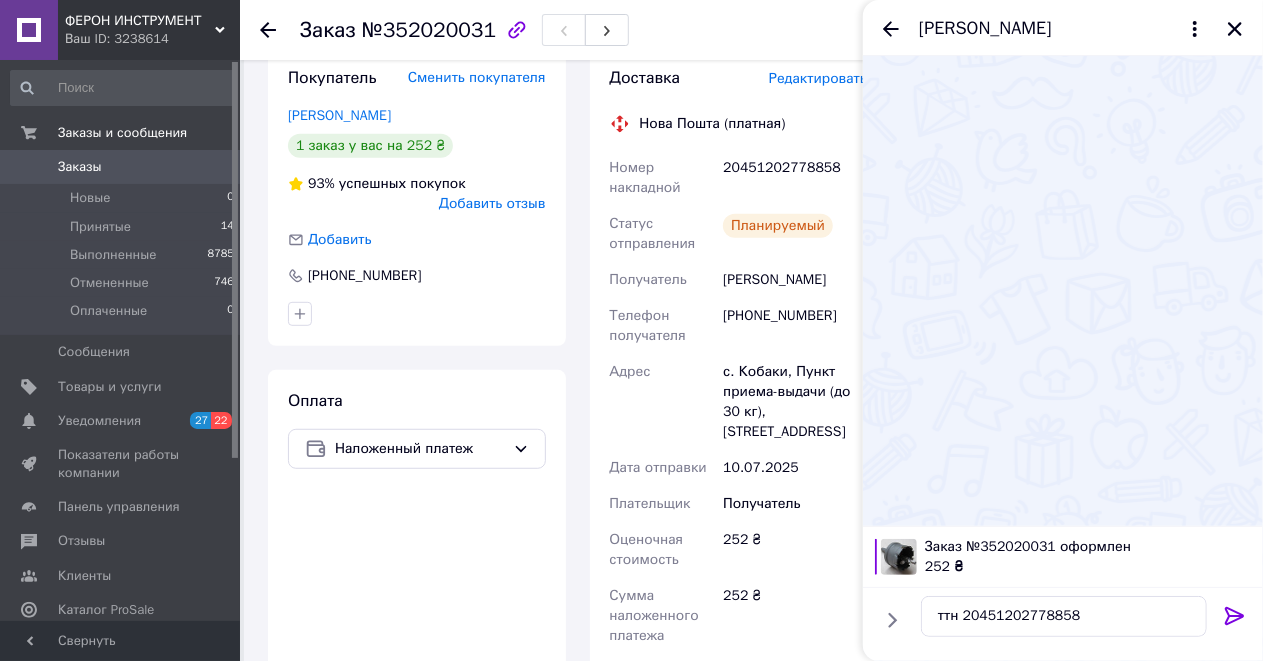 click 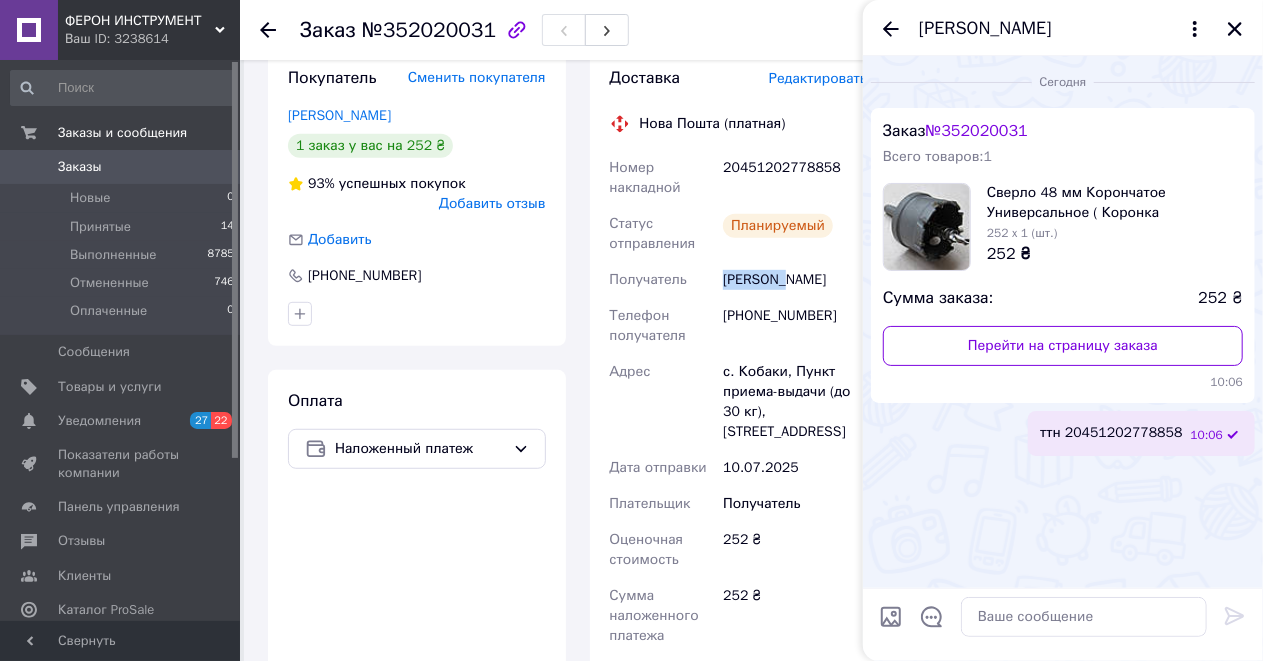 drag, startPoint x: 808, startPoint y: 314, endPoint x: 731, endPoint y: 312, distance: 77.02597 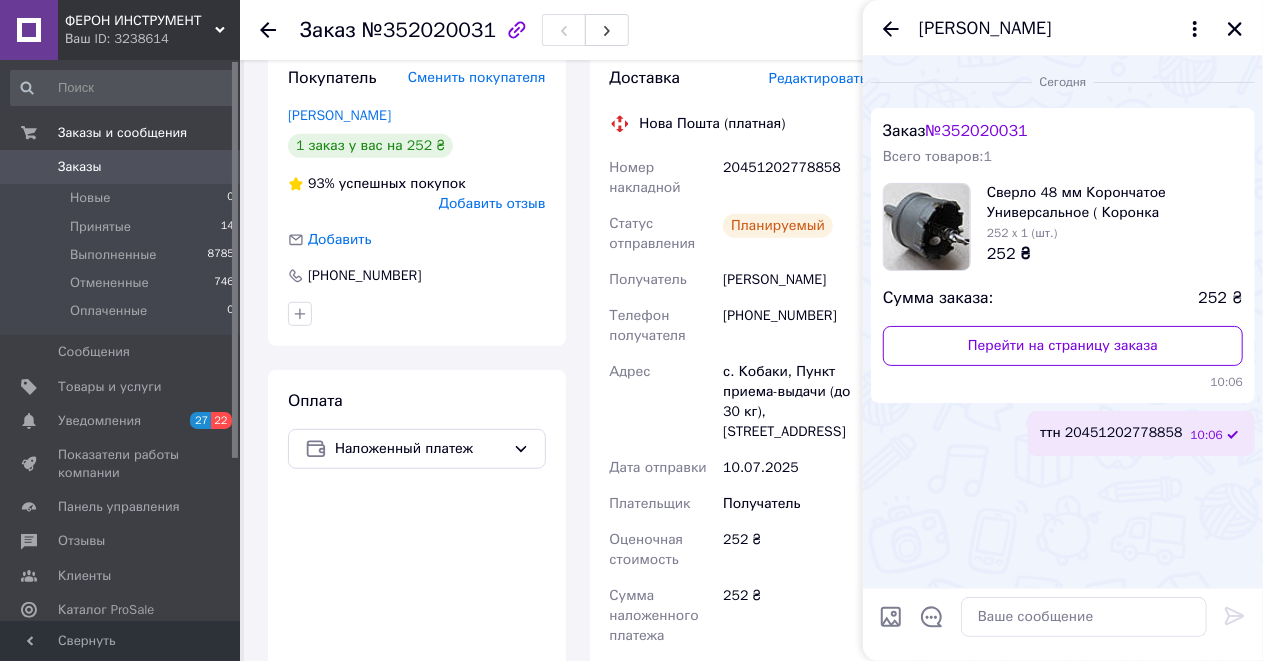 click on "Доставка Редактировать Нова Пошта (платная) Номер накладной 20451202778858 Статус отправления Планируемый Получатель Шкамбула [PERSON_NAME] Телефон получателя [PHONE_NUMBER] Адрес с. Кобаки, Пункт приема-выдачи (до 30 кг), [STREET_ADDRESS] Дата отправки [DATE] Плательщик Получатель Оценочная стоимость 252 ₴ Сумма наложенного платежа 252 ₴ Комиссия за наложенный платёж 25.04 ₴ Плательщик комиссии наложенного платежа Получатель Стоимость доставки 105 ₴ Распечатать ЭН Плательщик Получатель Отправитель Фамилия получателя Шкамбула Имя получателя [PERSON_NAME] Отчество получателя" at bounding box center [739, 502] 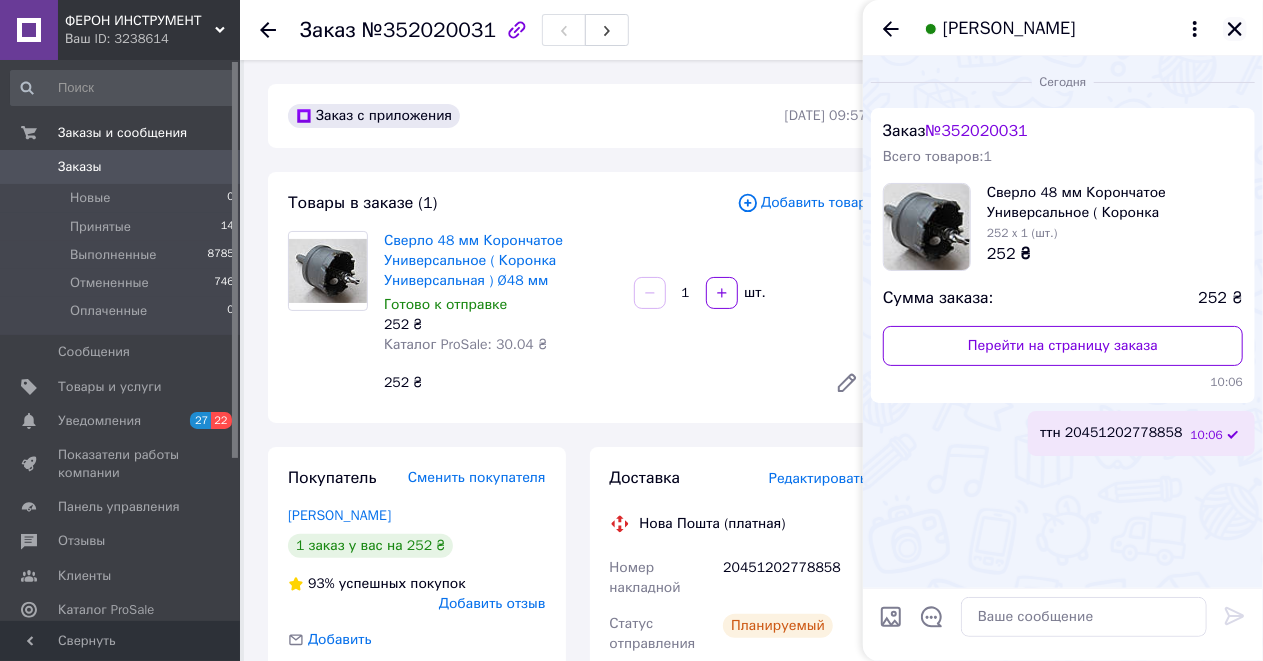 click 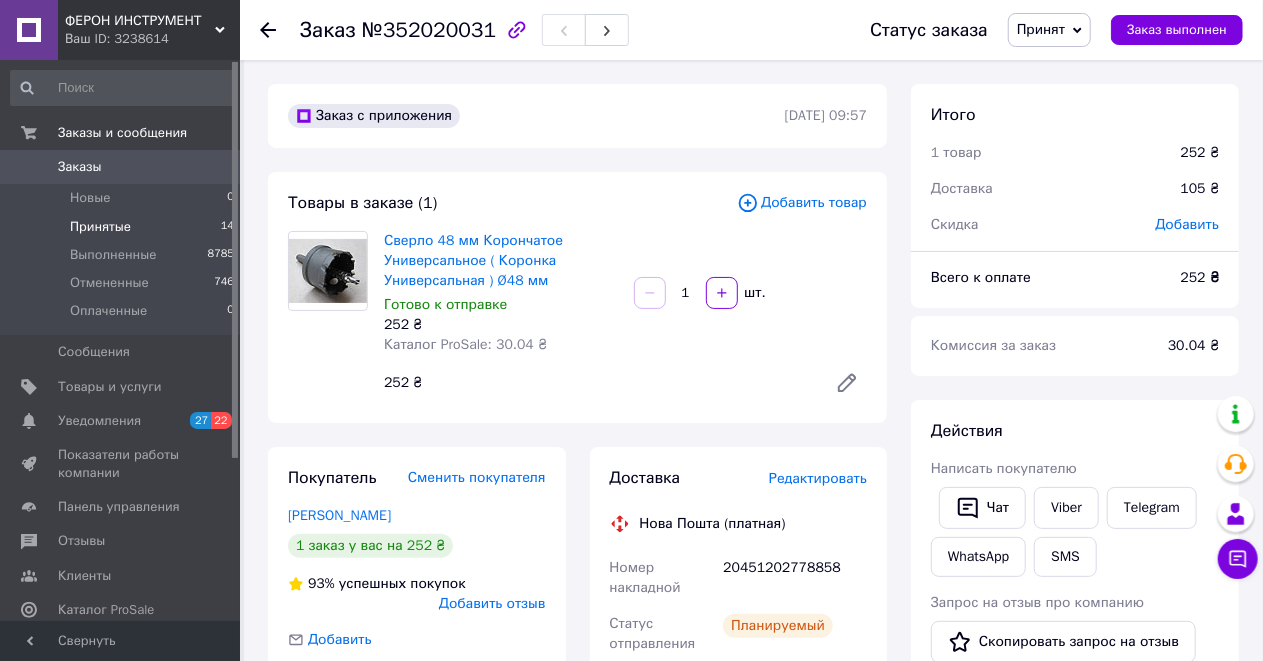click on "Принятые" at bounding box center [100, 227] 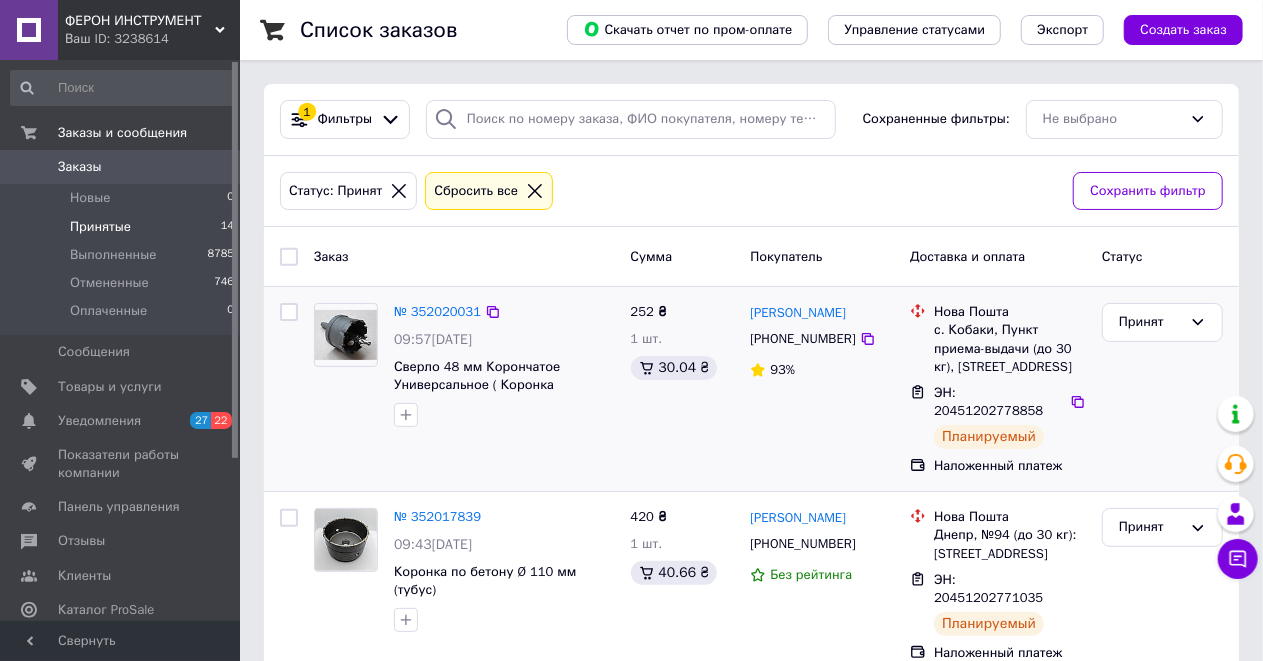 click on "252 ₴ 1 шт. 30.04 ₴" at bounding box center [683, 389] 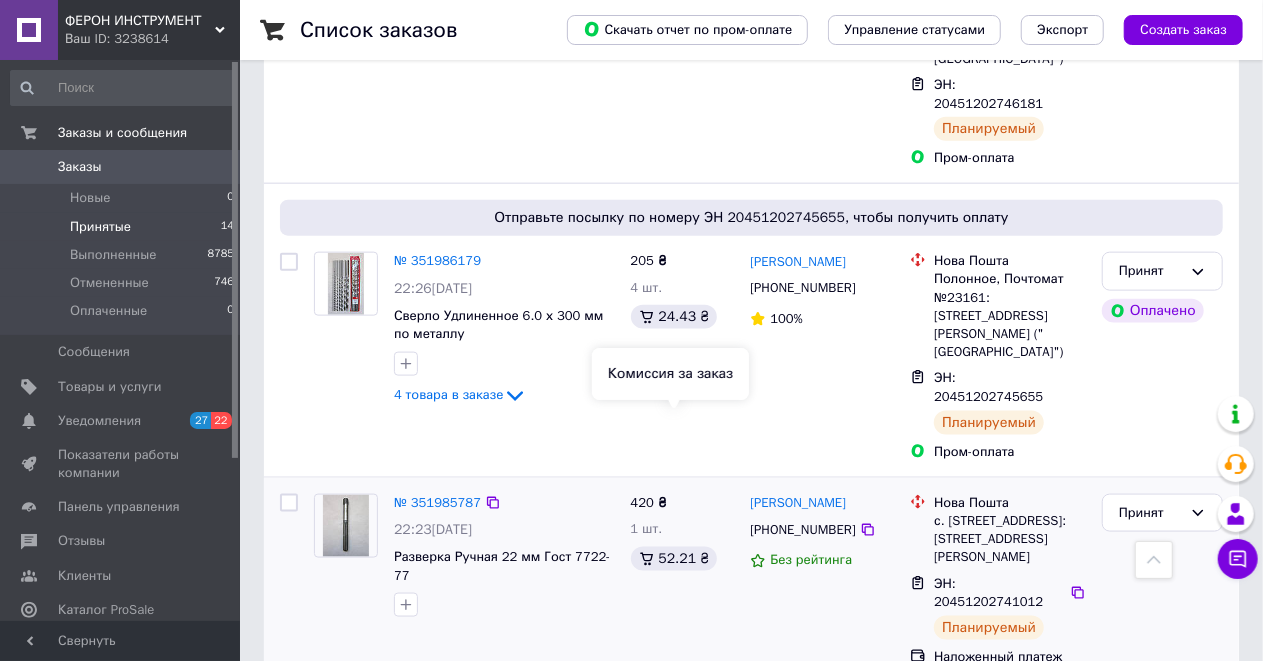 scroll, scrollTop: 1133, scrollLeft: 0, axis: vertical 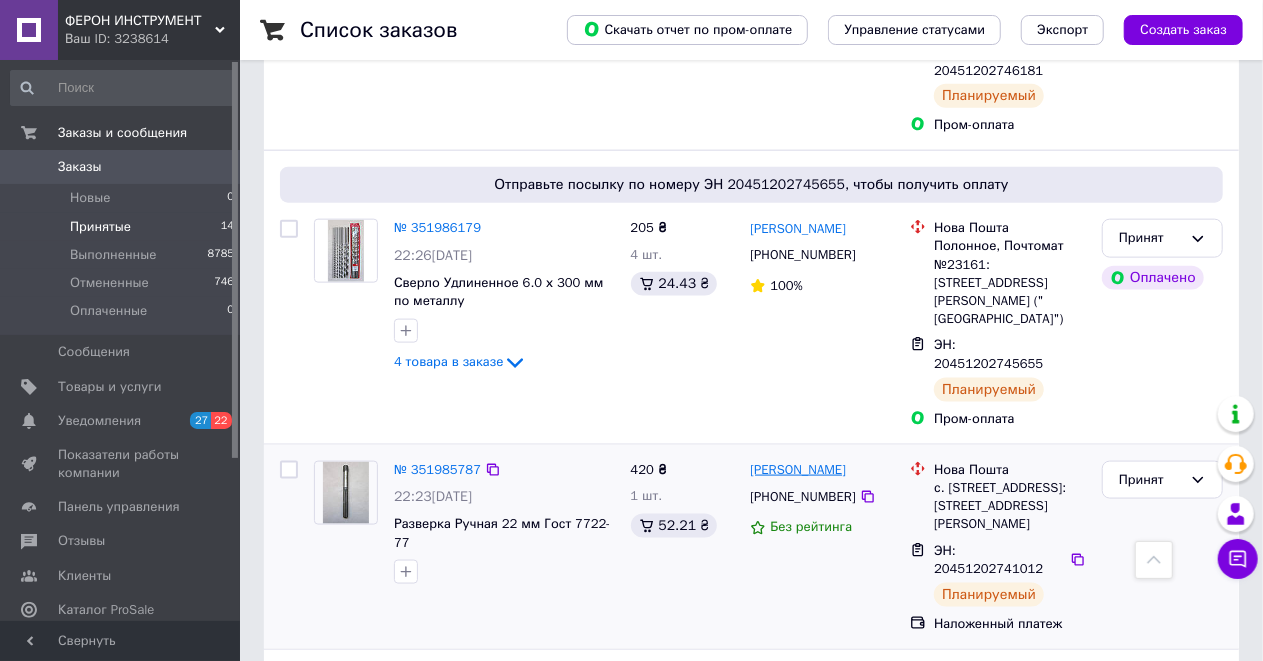 drag, startPoint x: 882, startPoint y: 334, endPoint x: 803, endPoint y: 336, distance: 79.025314 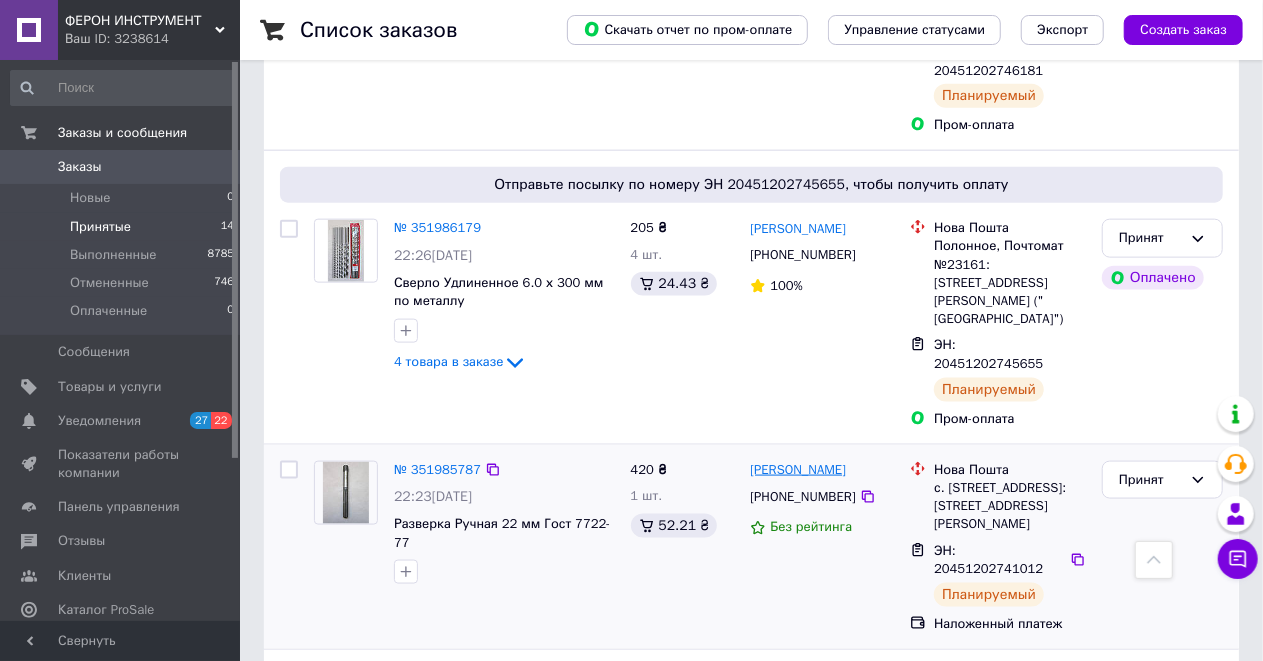 copy on "[PERSON_NAME]" 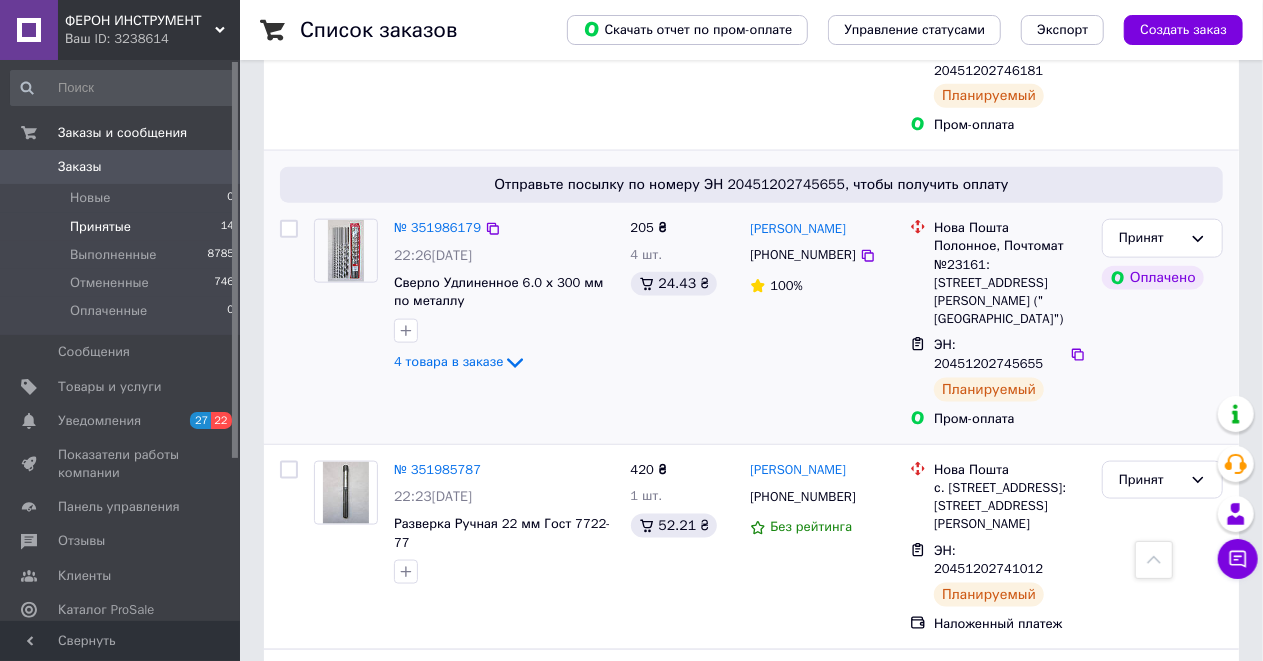 click on "[PERSON_NAME] [PHONE_NUMBER] 100%" at bounding box center (822, 323) 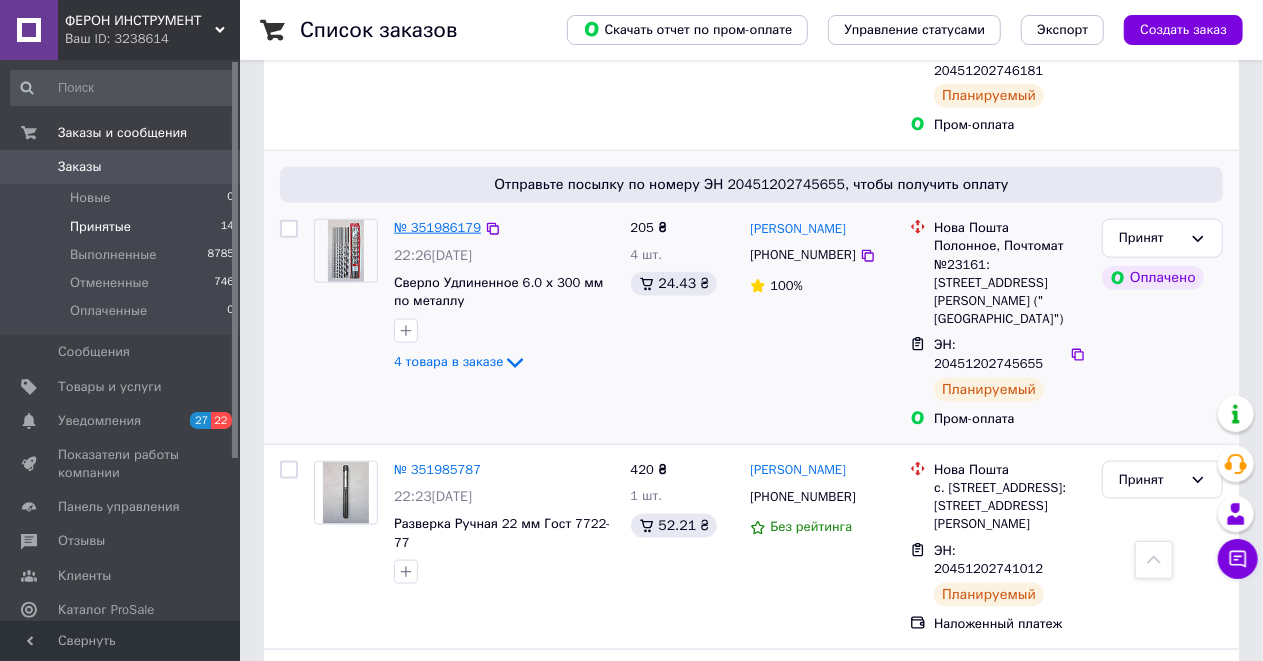 click on "№ 351986179" at bounding box center [437, 227] 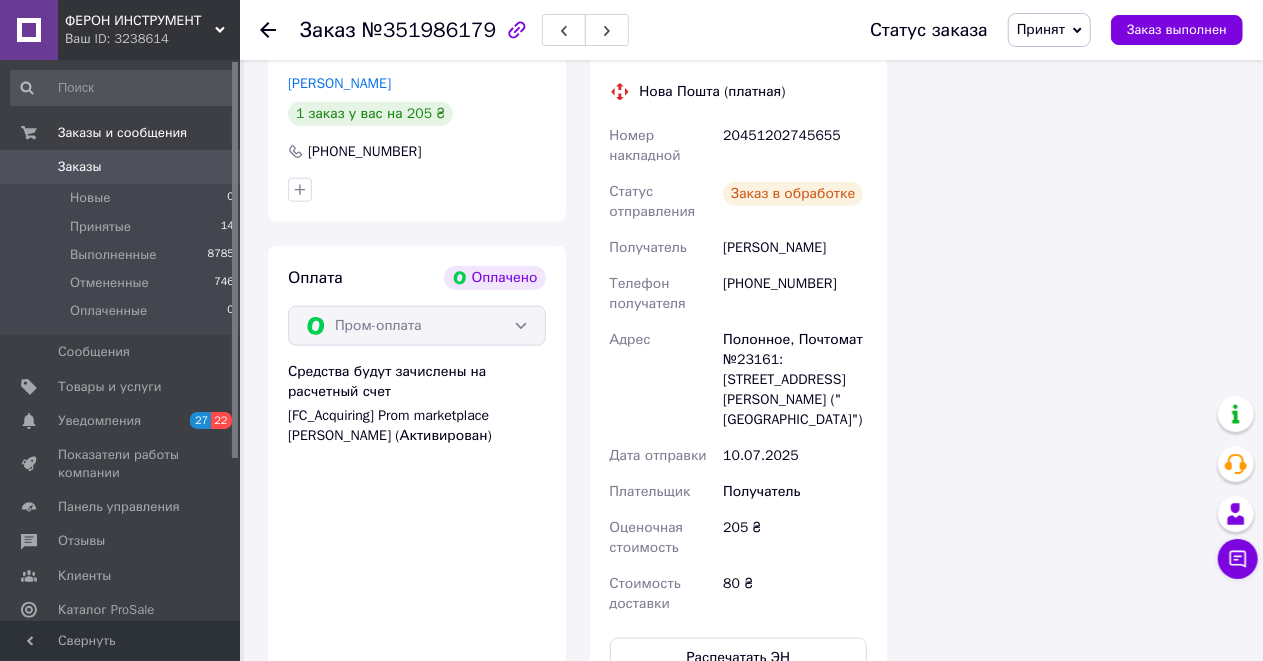 scroll, scrollTop: 1133, scrollLeft: 0, axis: vertical 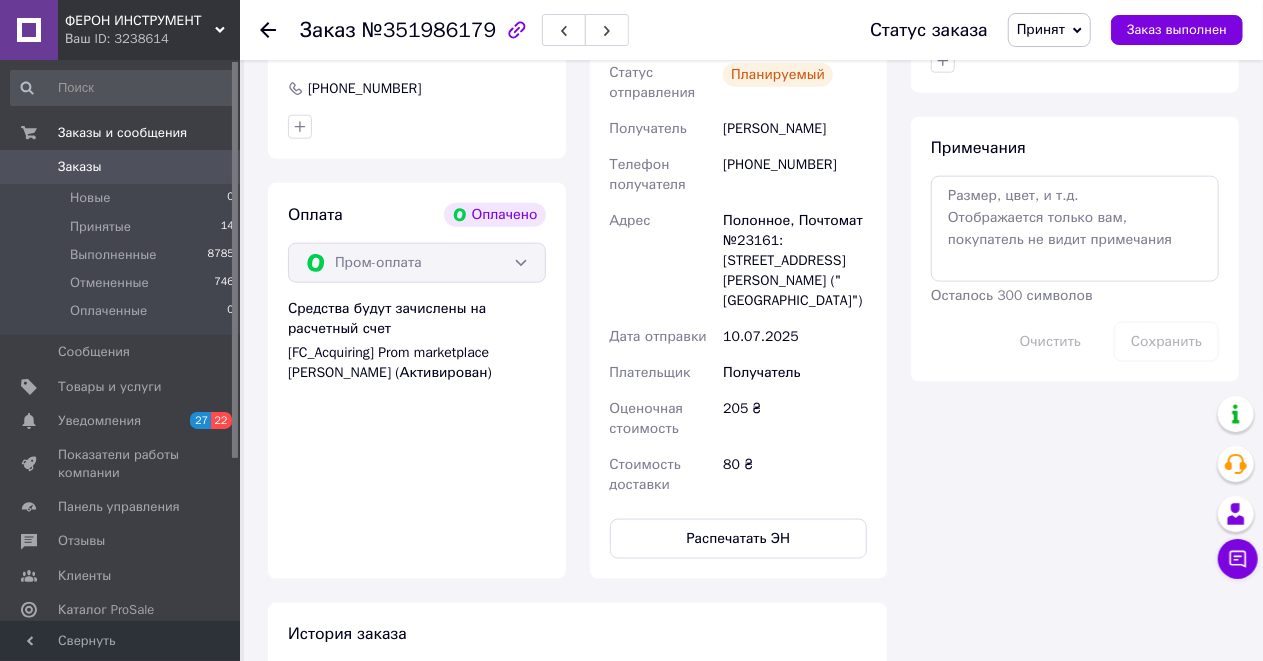 click on "Доставка Редактировать Нова Пошта (платная) Номер накладной 20451202745655 Статус отправления Планируемый Получатель [PERSON_NAME] Телефон получателя [PHONE_NUMBER] Адрес Полонное, Почтомат №23161: [STREET_ADDRESS] ("[GEOGRAPHIC_DATA]") Дата отправки [DATE] Плательщик Получатель Оценочная стоимость 205 ₴ Стоимость доставки 80 ₴ Распечатать ЭН Плательщик Получатель Отправитель Фамилия получателя [PERSON_NAME] Имя получателя [PERSON_NAME] Отчество получателя Телефон получателя [PHONE_NUMBER] Тип доставки В почтомате В отделении Курьером Город Полонное Почтомат Место отправки Тип посылки Груз <" at bounding box center (739, 237) 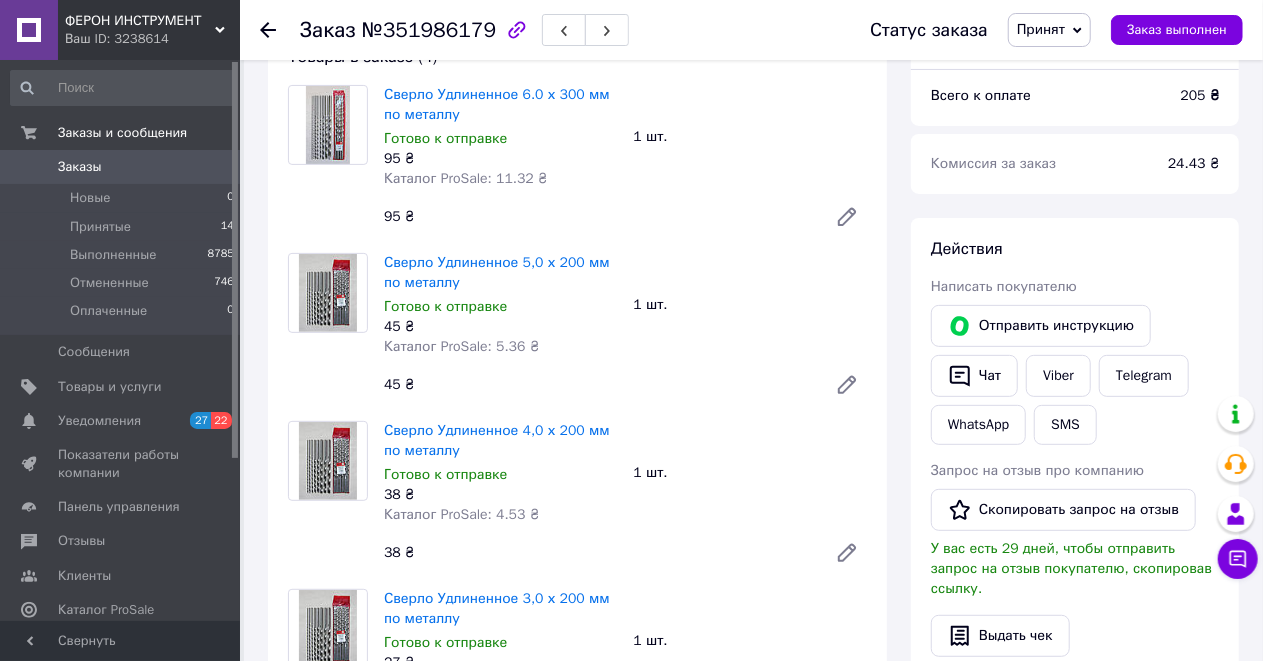 scroll, scrollTop: 200, scrollLeft: 0, axis: vertical 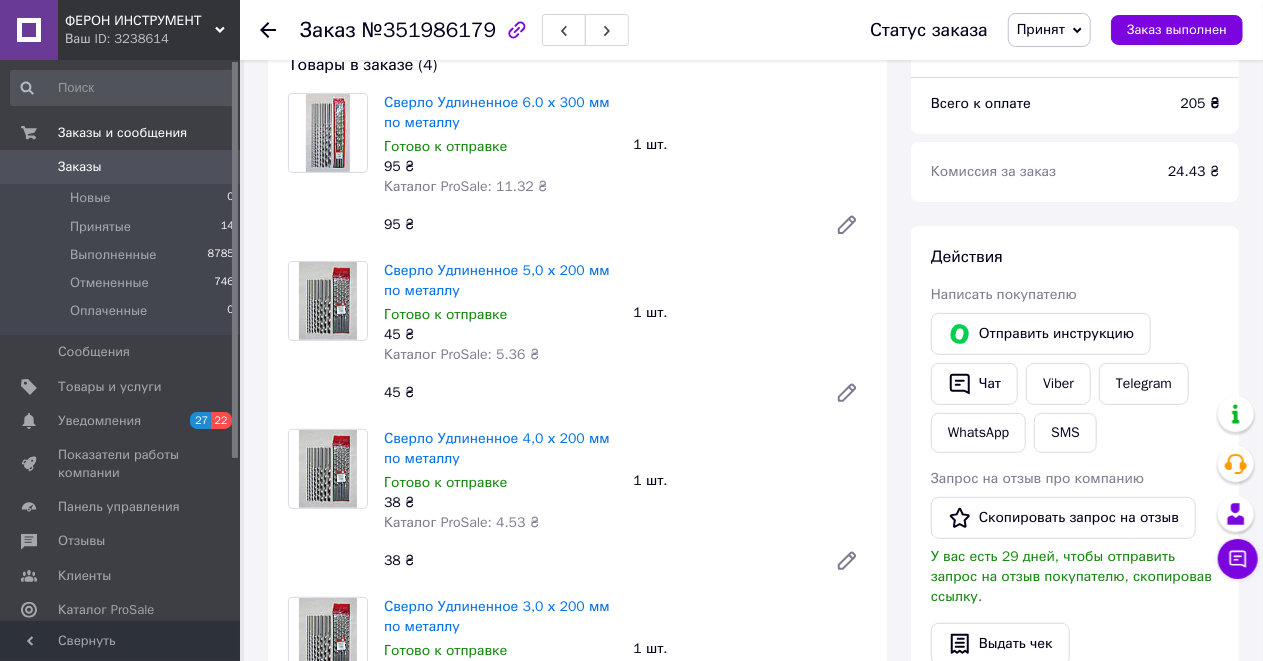 click on "Сверло Удлиненное 5,0 х 200 мм по металлу Готово к отправке 45 ₴ Каталог ProSale: 5.36 ₴  1 шт. 45 ₴" at bounding box center (625, 337) 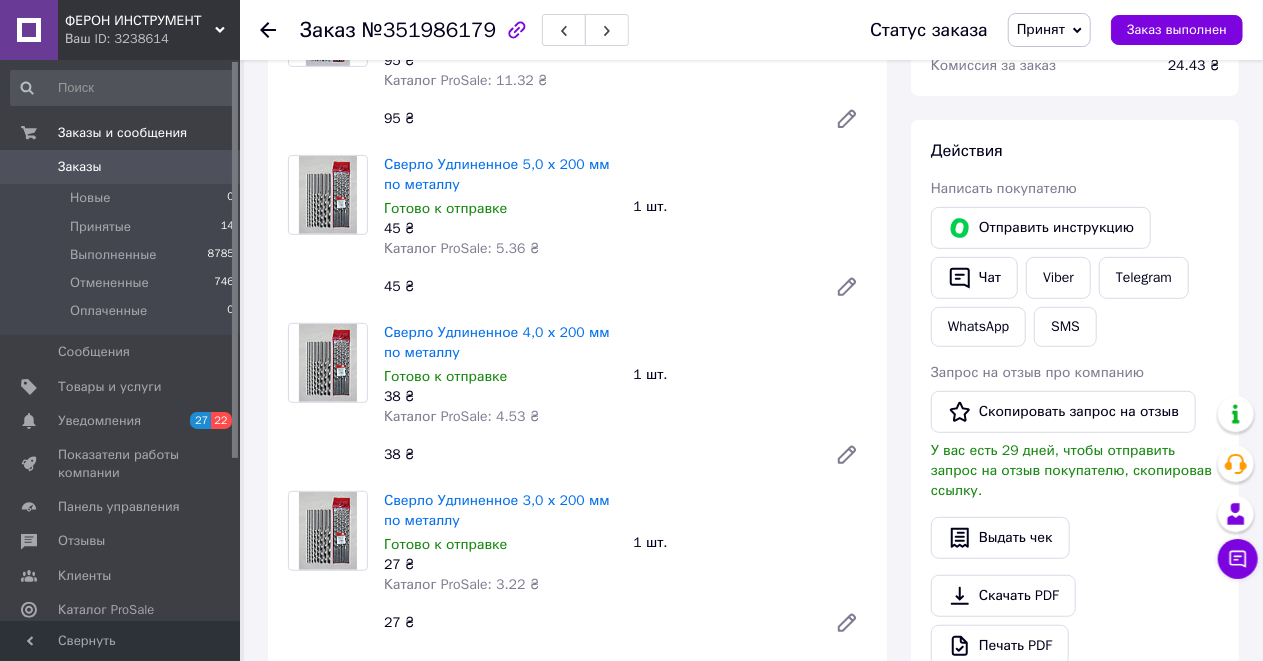 scroll, scrollTop: 533, scrollLeft: 0, axis: vertical 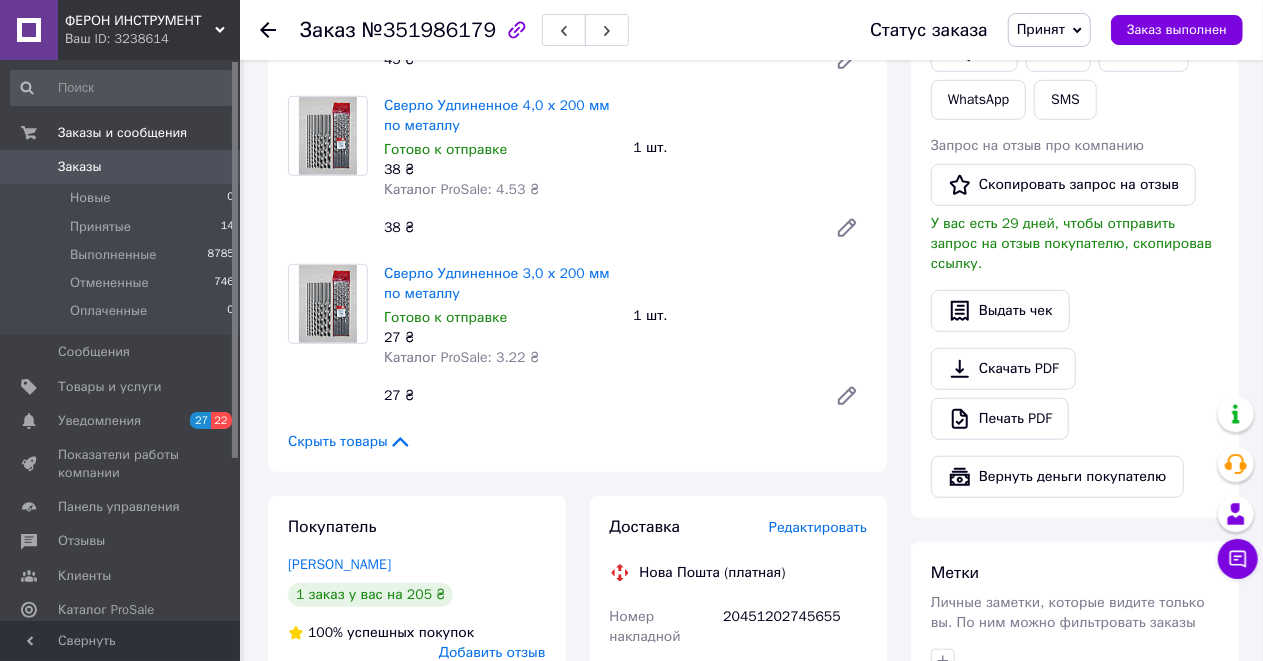 click on "Итого 4 товара 205 ₴ Доставка 80 ₴ Всего к оплате 205 ₴ Комиссия за заказ 24.43 ₴ Действия Написать покупателю   Отправить инструкцию   Чат Viber Telegram WhatsApp SMS Запрос на отзыв про компанию   Скопировать запрос на отзыв У вас есть 29 дней, чтобы отправить запрос на отзыв покупателю, скопировав ссылку.   Выдать чек   Скачать PDF   Печать PDF   Вернуть деньги покупателю Метки Личные заметки, которые видите только вы. По ним можно фильтровать заказы Примечания Осталось 300 символов Очистить Сохранить" at bounding box center (1075, 587) 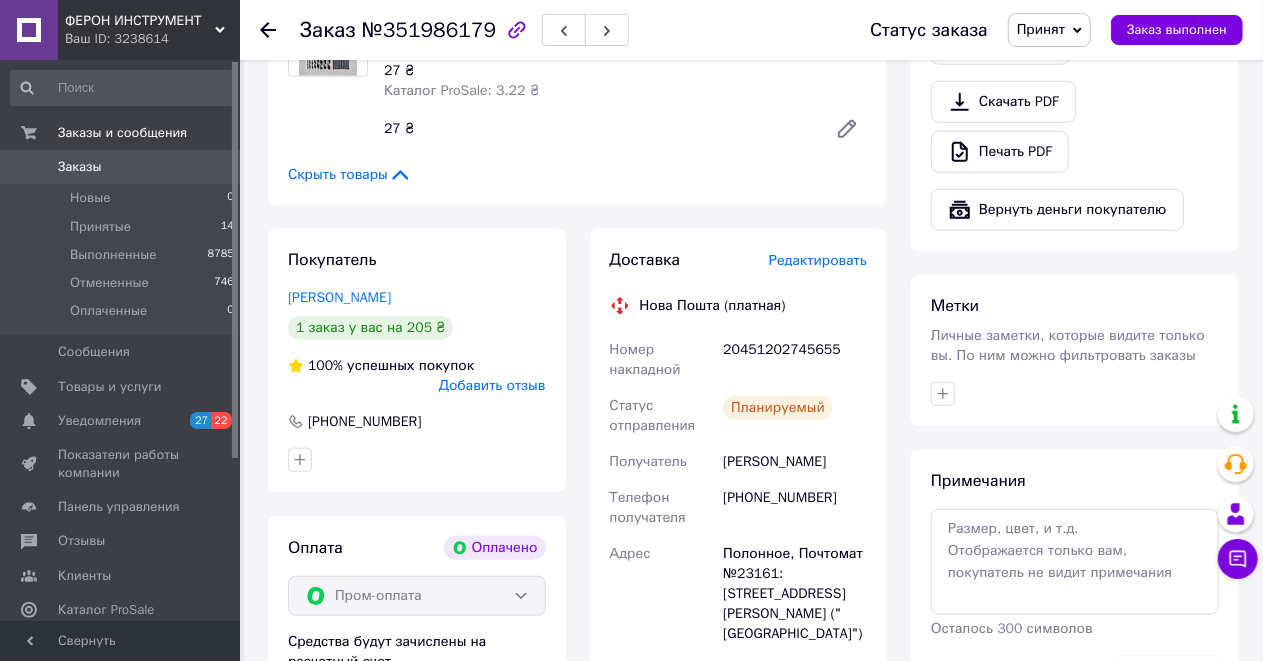 scroll, scrollTop: 1066, scrollLeft: 0, axis: vertical 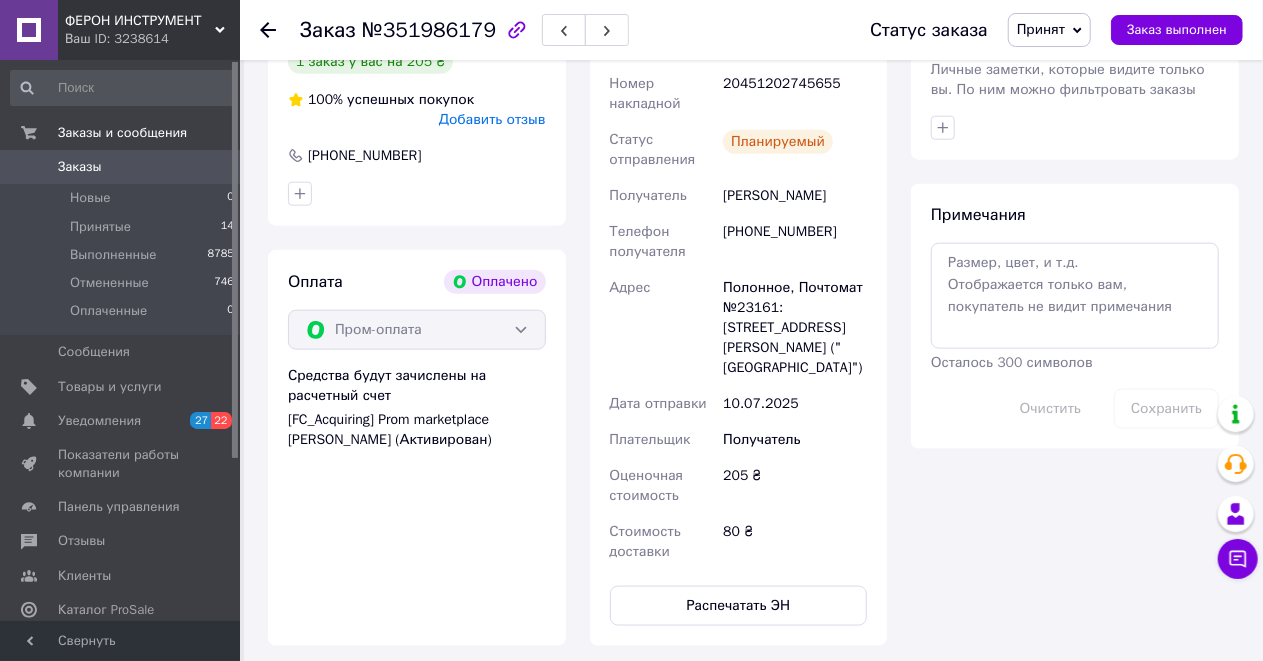 click on "Доставка Редактировать Нова Пошта (платная) Номер накладной 20451202745655 Статус отправления Планируемый Получатель [PERSON_NAME] Телефон получателя [PHONE_NUMBER] Адрес Полонное, Почтомат №23161: [STREET_ADDRESS] ("[GEOGRAPHIC_DATA]") Дата отправки [DATE] Плательщик Получатель Оценочная стоимость 205 ₴ Стоимость доставки 80 ₴ Распечатать ЭН Плательщик Получатель Отправитель Фамилия получателя [PERSON_NAME] Имя получателя [PERSON_NAME] Отчество получателя Телефон получателя [PHONE_NUMBER] Тип доставки В почтомате В отделении Курьером Город Полонное Почтомат Место отправки Тип посылки Груз <" at bounding box center [739, 304] 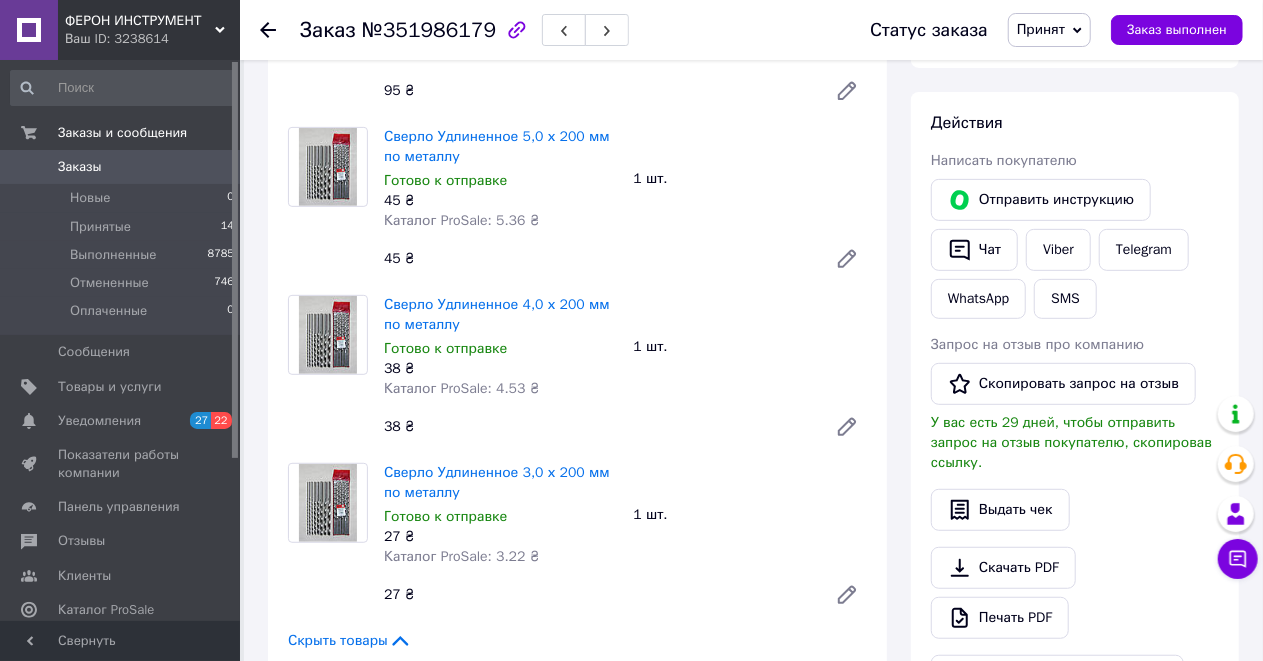 scroll, scrollTop: 333, scrollLeft: 0, axis: vertical 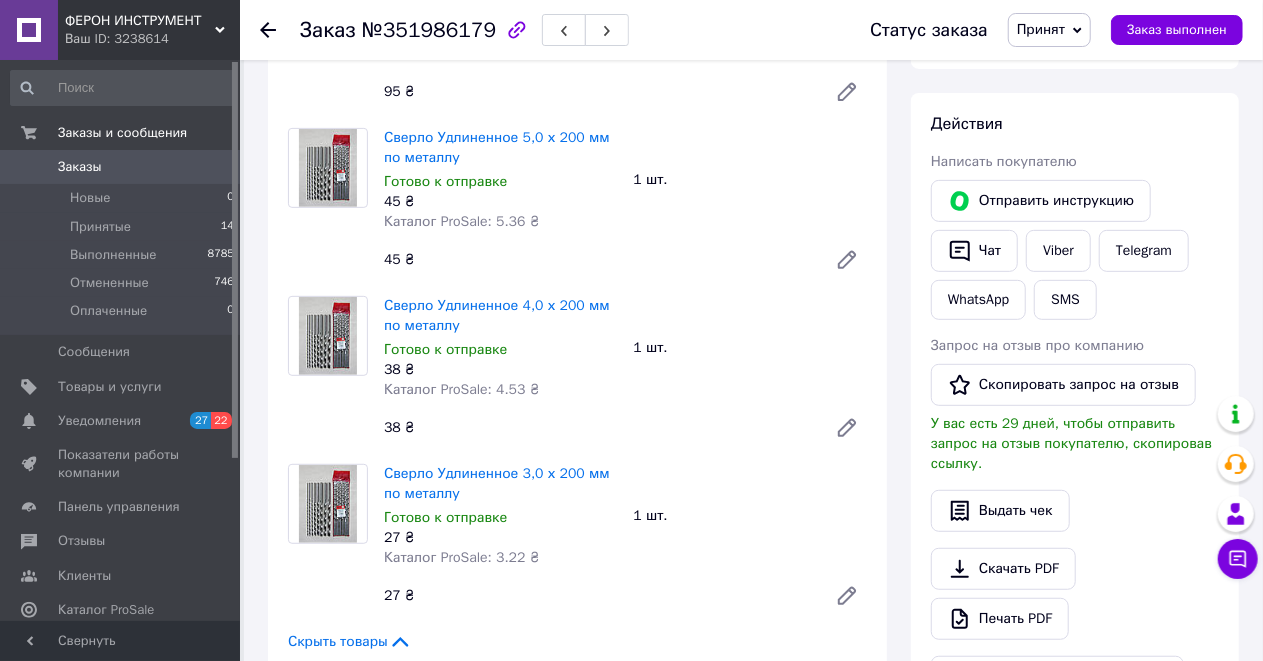 click on "Товары в заказе (4) Сверло Удлиненное 6.0 х 300 мм по металлу Готово к отправке 95 ₴ Каталог ProSale: 11.32 ₴  1 шт. 95 ₴ Сверло Удлиненное 5,0 х 200 мм по металлу Готово к отправке 45 ₴ Каталог ProSale: 5.36 ₴  1 шт. 45 ₴ Сверло Удлиненное 4,0 х 200 мм по металлу Готово к отправке 38 ₴ Каталог ProSale: 4.53 ₴  1 шт. 38 ₴ Сверло Удлиненное 3,0 х 200 мм по металлу Готово к отправке 27 ₴ Каталог ProSale: 3.22 ₴  1 шт. 27 ₴ Скрыть товары" at bounding box center (577, 286) 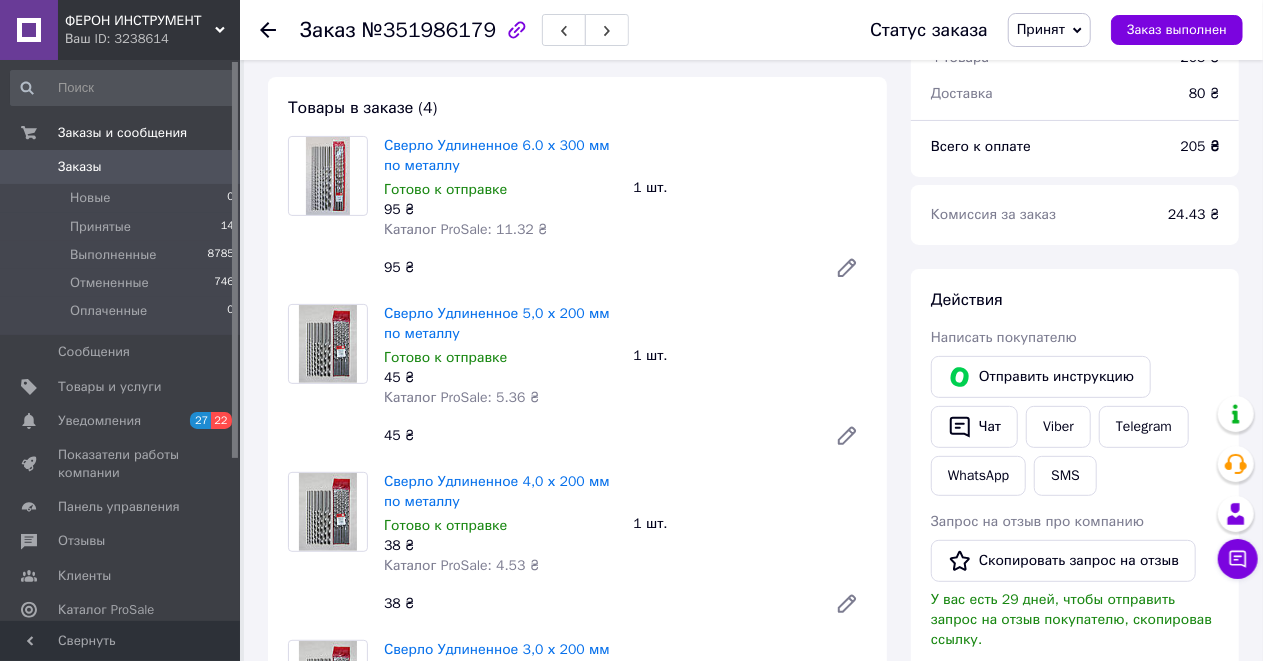 scroll, scrollTop: 133, scrollLeft: 0, axis: vertical 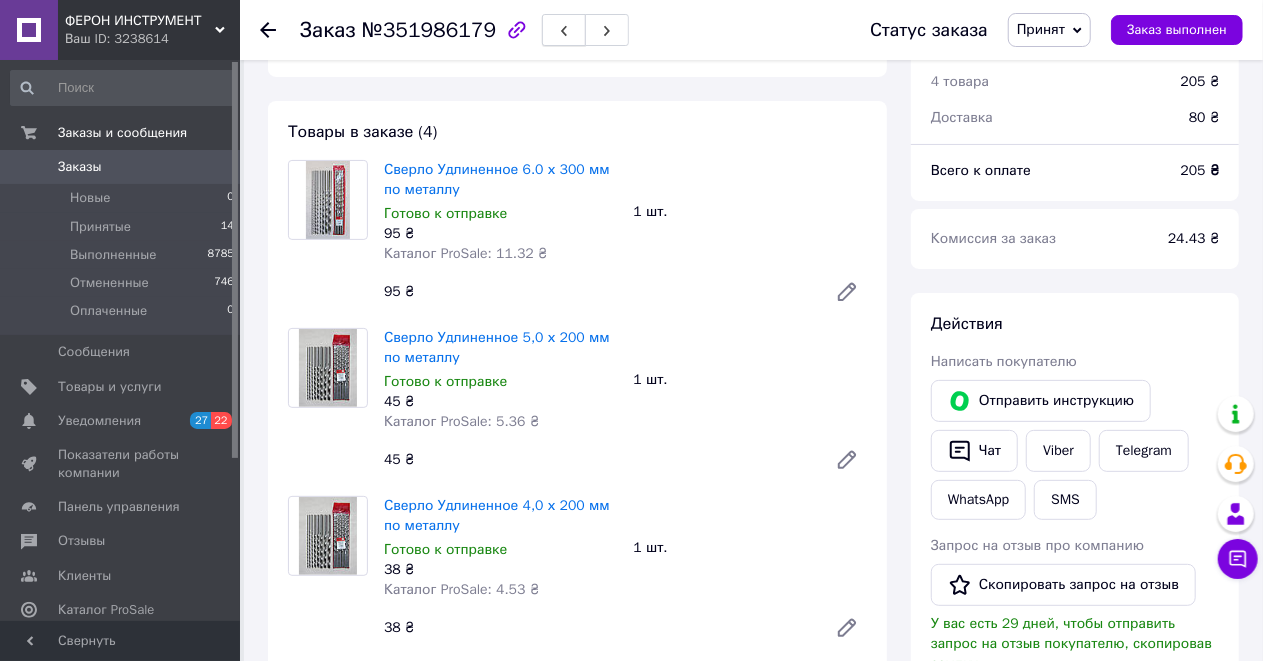 click 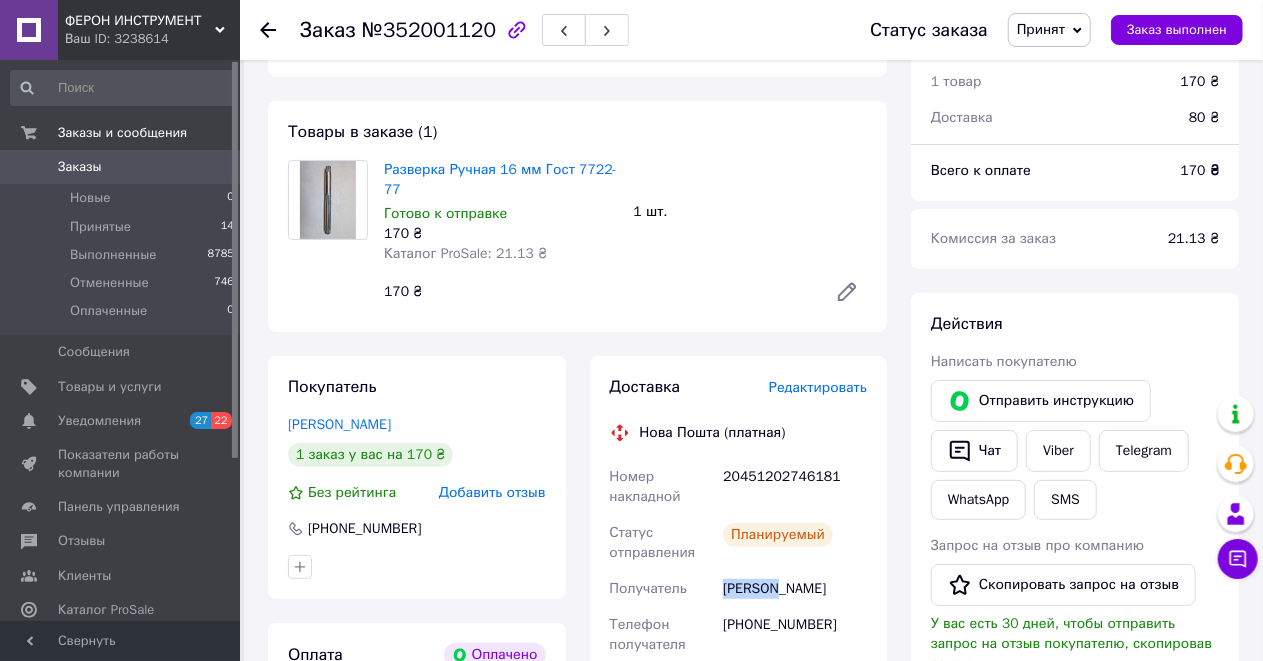 drag, startPoint x: 729, startPoint y: 622, endPoint x: 786, endPoint y: 622, distance: 57 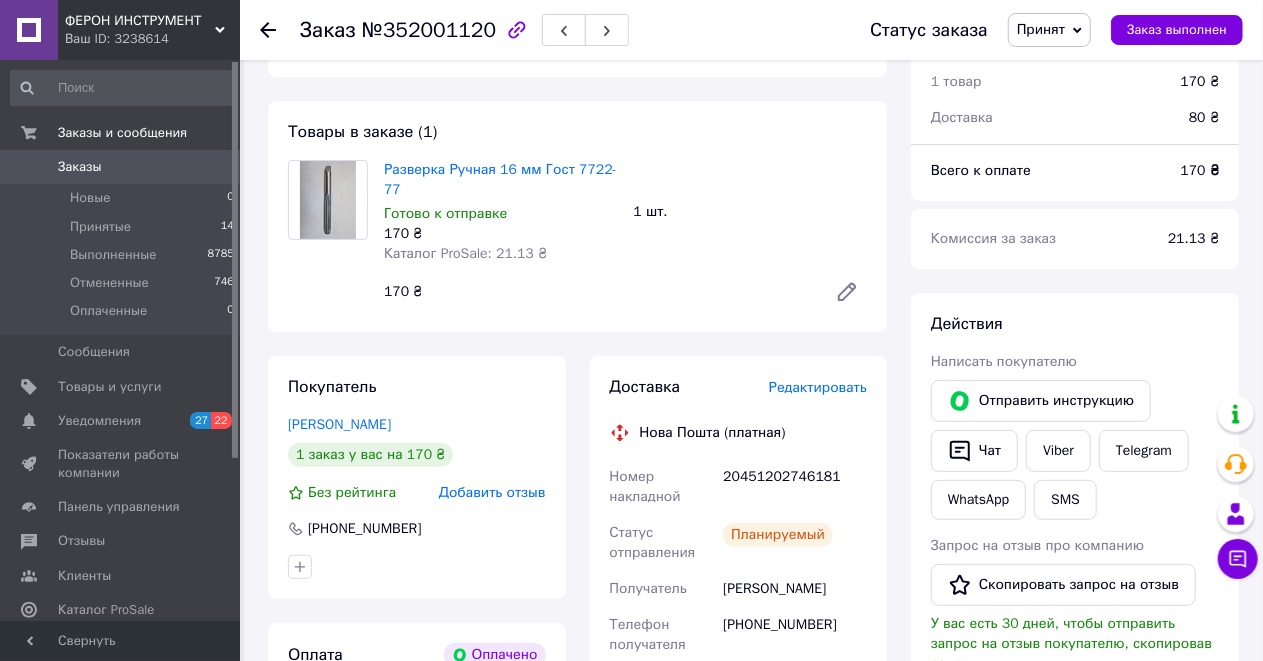 click on "Доставка Редактировать Нова Пошта (платная) Номер накладной 20451202746181 Статус отправления Планируемый Получатель [PERSON_NAME] Телефон получателя [PHONE_NUMBER] Адрес г. [GEOGRAPHIC_DATA] ([GEOGRAPHIC_DATA], [GEOGRAPHIC_DATA].), Почтомат №33191: [STREET_ADDRESS][PERSON_NAME] (возле "Лепрекон") Дата отправки [DATE] Плательщик Получатель Оценочная стоимость 170 ₴ Стоимость доставки 80 ₴ Распечатать ЭН Плательщик Получатель Отправитель Фамилия получателя [PERSON_NAME] Имя получателя [PERSON_NAME] Отчество получателя Телефон получателя [PHONE_NUMBER] Тип доставки В почтомате В отделении Курьером Город Груз" at bounding box center [739, 717] 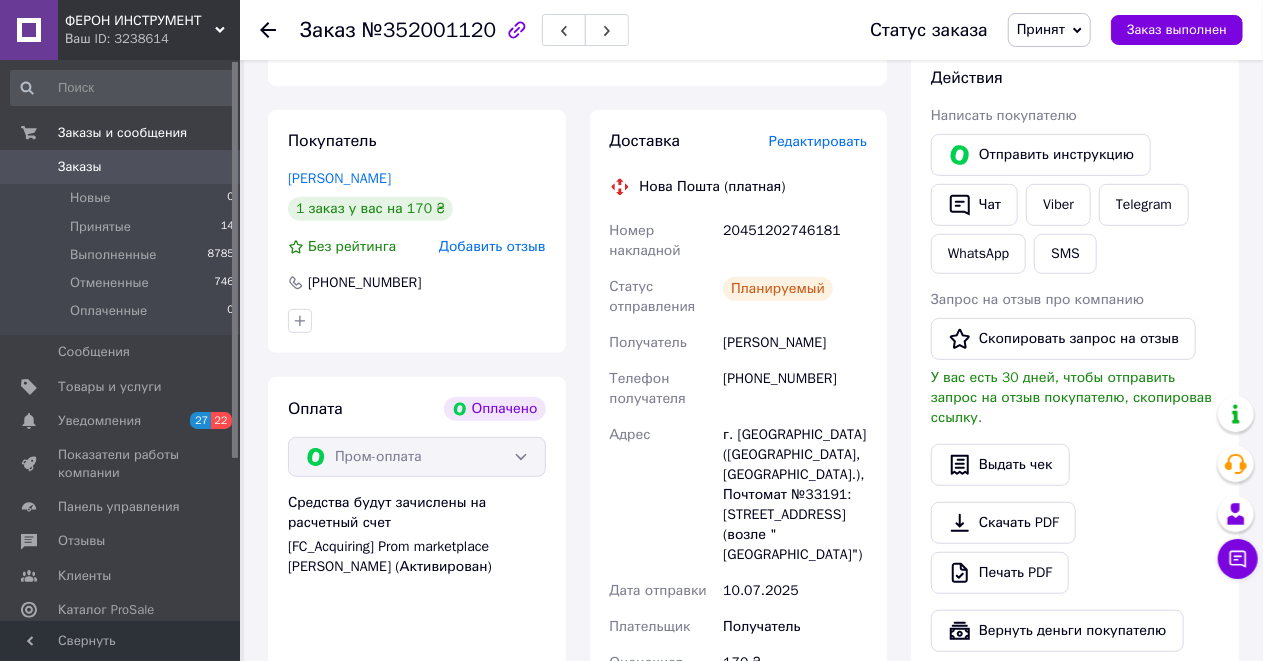 scroll, scrollTop: 400, scrollLeft: 0, axis: vertical 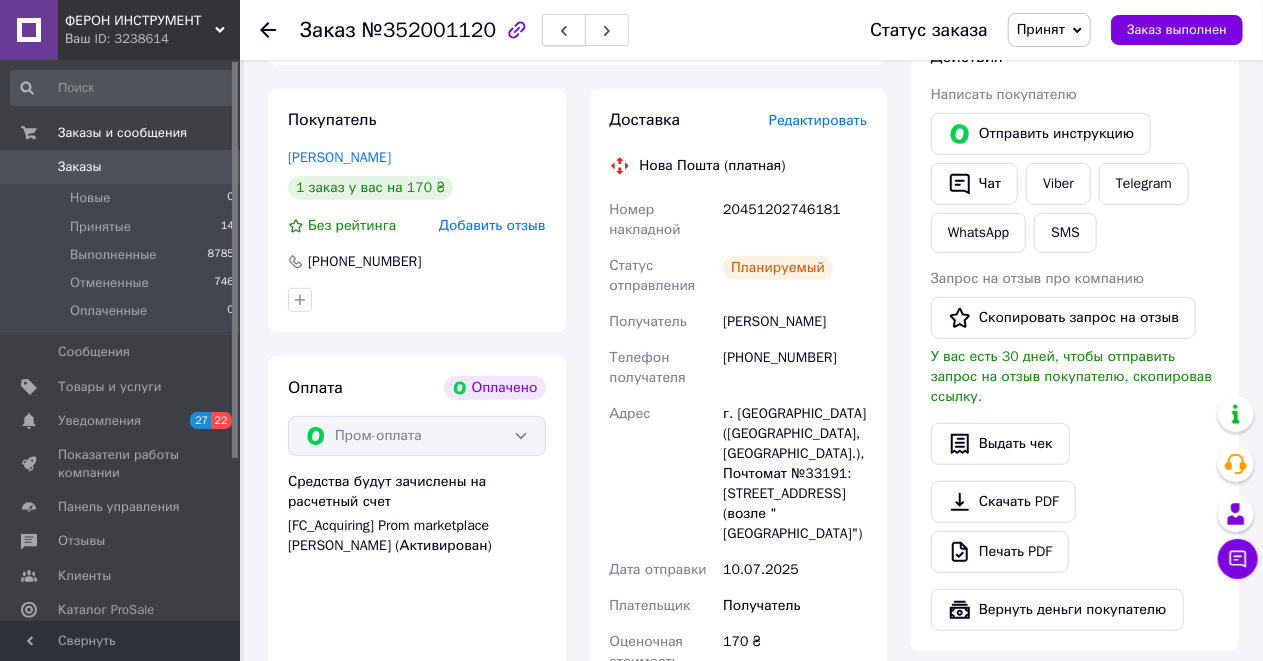 click 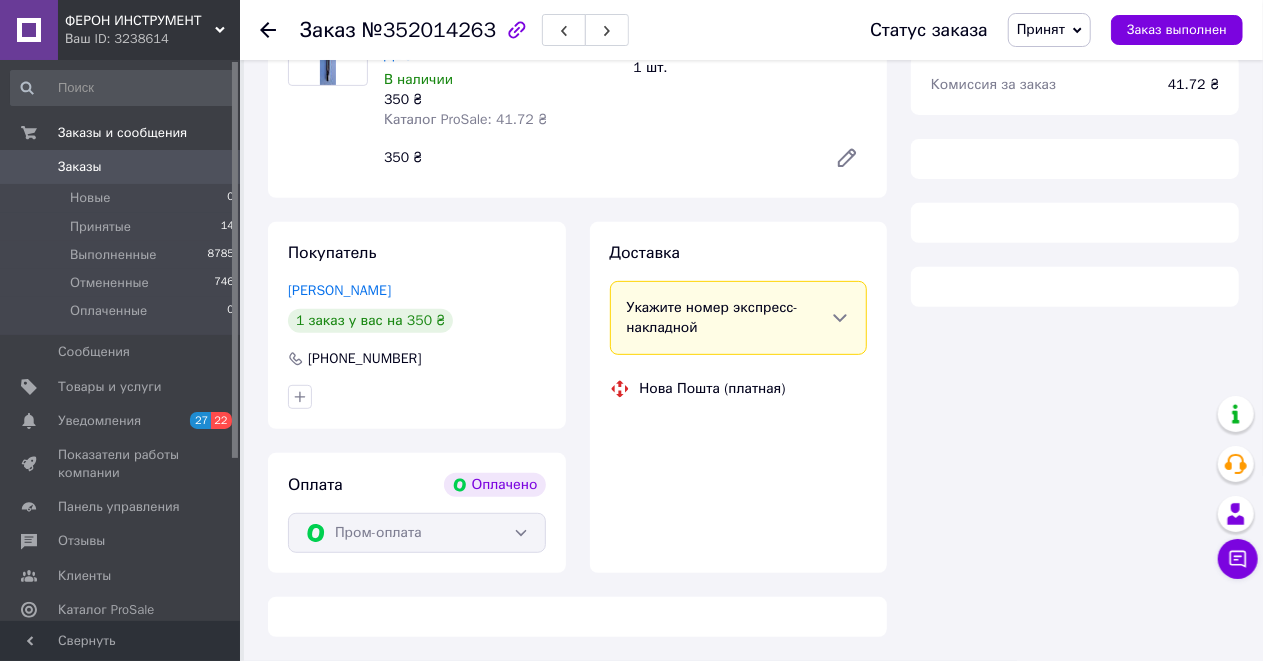 scroll, scrollTop: 400, scrollLeft: 0, axis: vertical 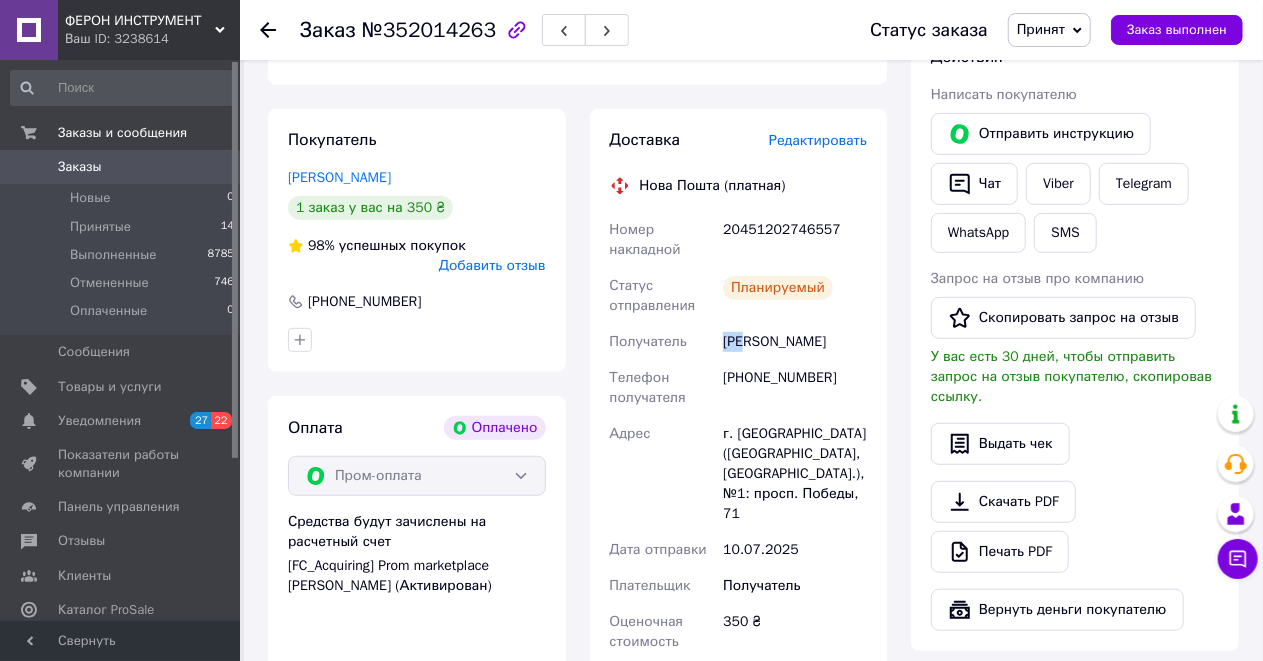 drag, startPoint x: 722, startPoint y: 381, endPoint x: 746, endPoint y: 381, distance: 24 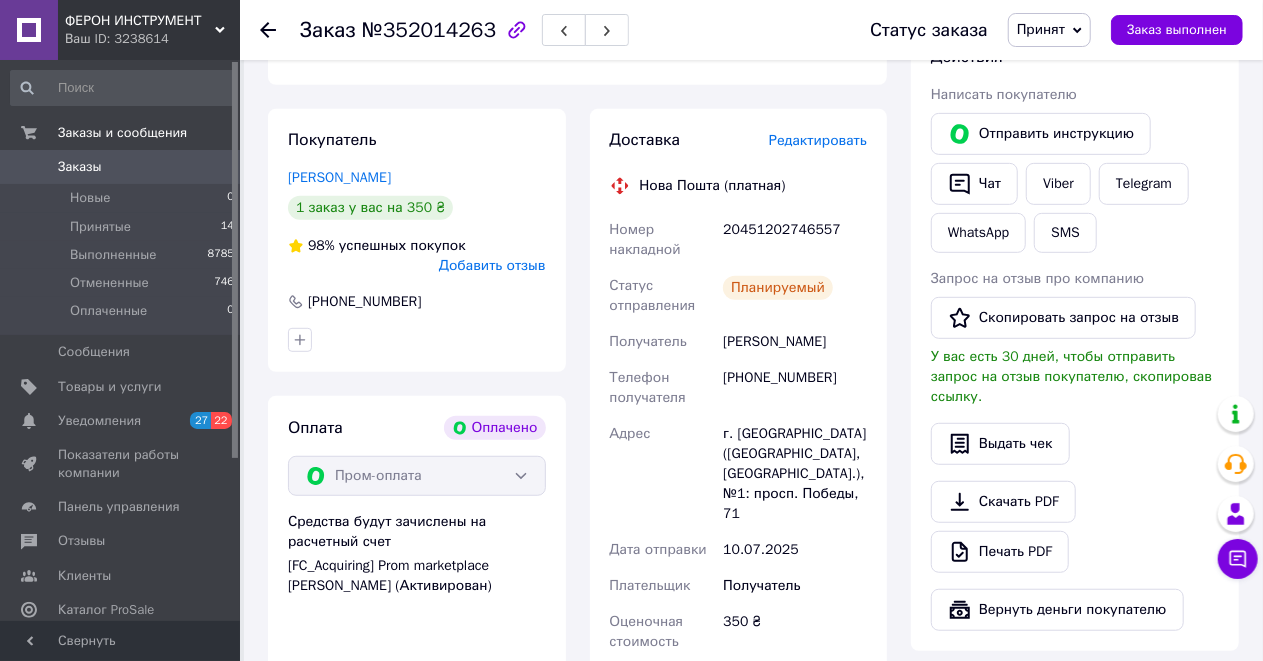 click on "Доставка Редактировать Нова Пошта (платная) Номер накладной 20451202746557 Статус отправления Планируемый Получатель Бас [PERSON_NAME] Телефон получателя [PHONE_NUMBER] Адрес г. [GEOGRAPHIC_DATA] ([GEOGRAPHIC_DATA], [GEOGRAPHIC_DATA].), №1: просп. Победы, 71 Дата отправки [DATE] Плательщик Получатель Оценочная стоимость 350 ₴ Стоимость доставки 80 ₴ Распечатать ЭН Плательщик Получатель Отправитель Фамилия получателя Бас Имя получателя [PERSON_NAME] Отчество получателя Телефон получателя [PHONE_NUMBER] Тип доставки В отделении Курьером В почтомате Город Отделение №1: просп. Победы, 71 Тип посылки <" at bounding box center [739, 450] 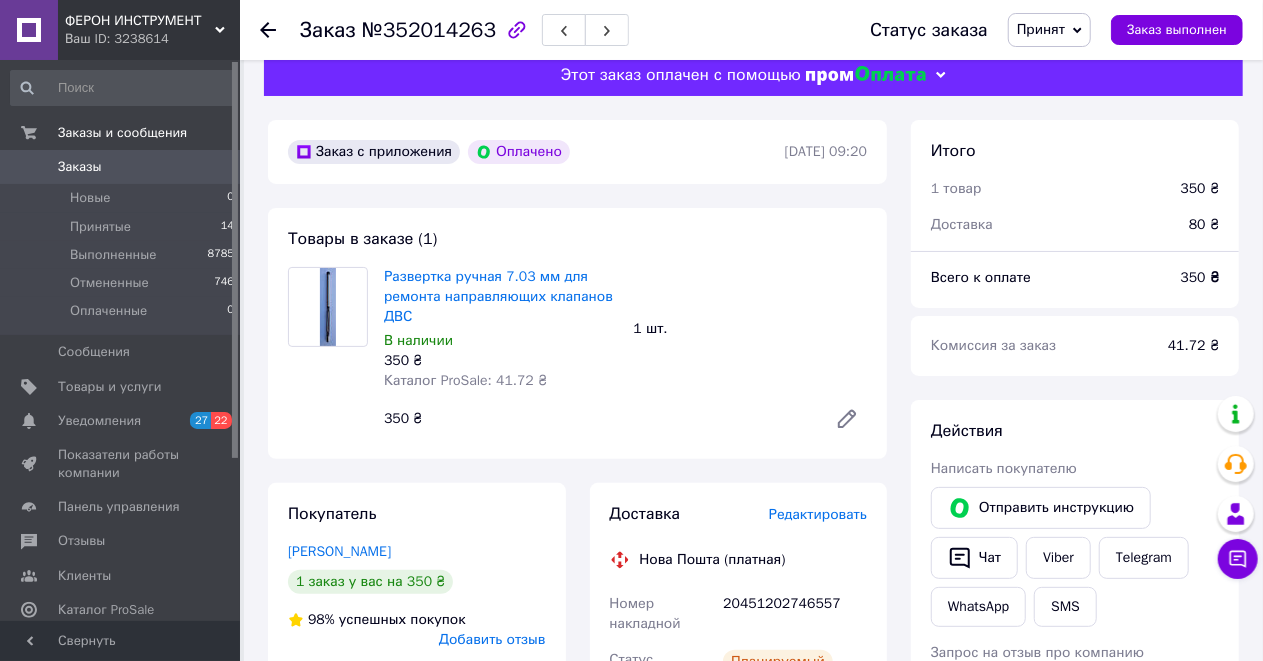 scroll, scrollTop: 0, scrollLeft: 0, axis: both 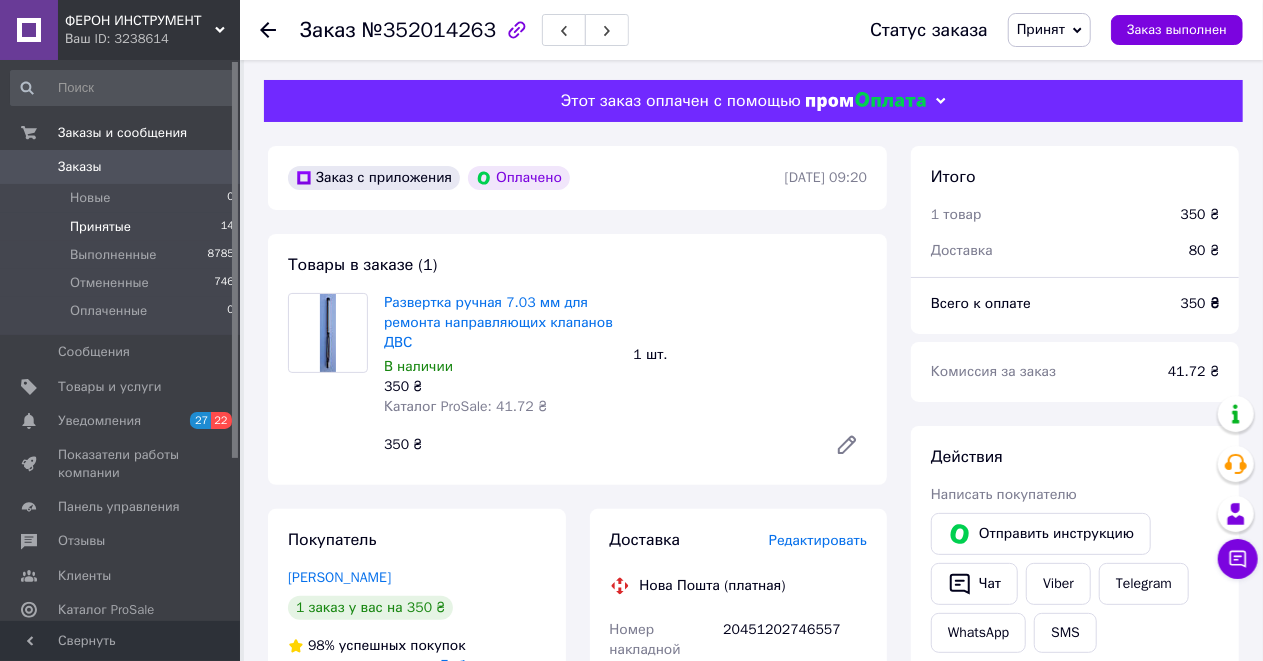 click on "Принятые" at bounding box center [100, 227] 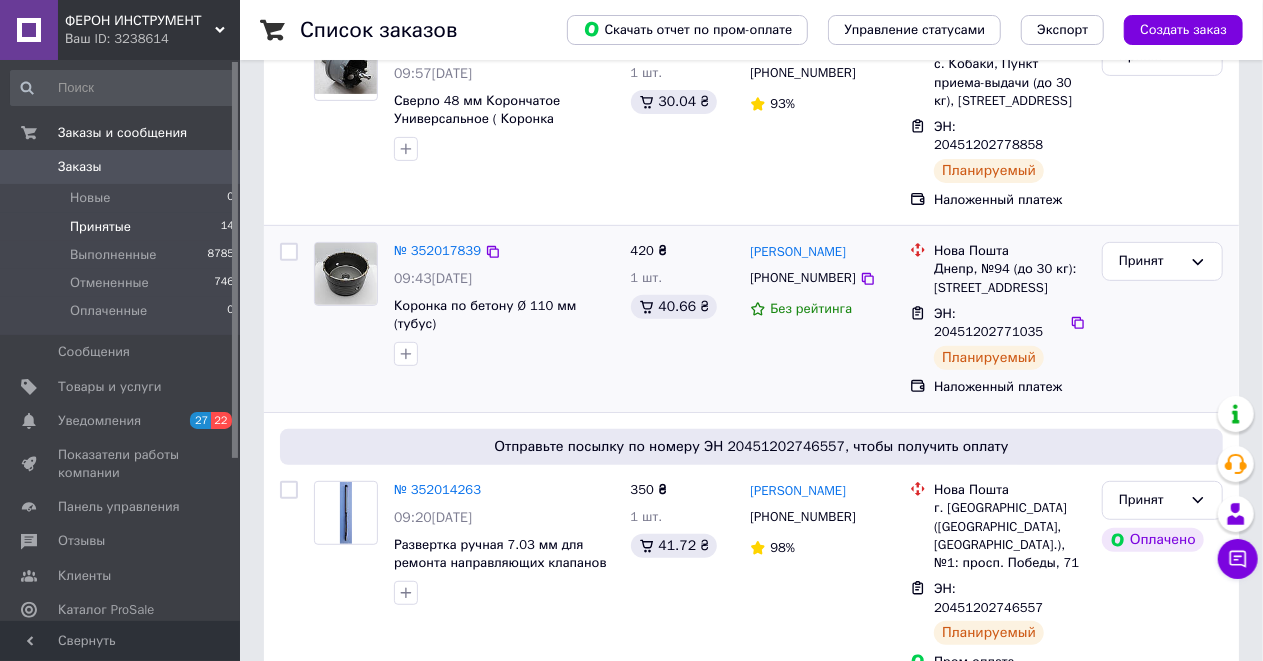 scroll, scrollTop: 200, scrollLeft: 0, axis: vertical 